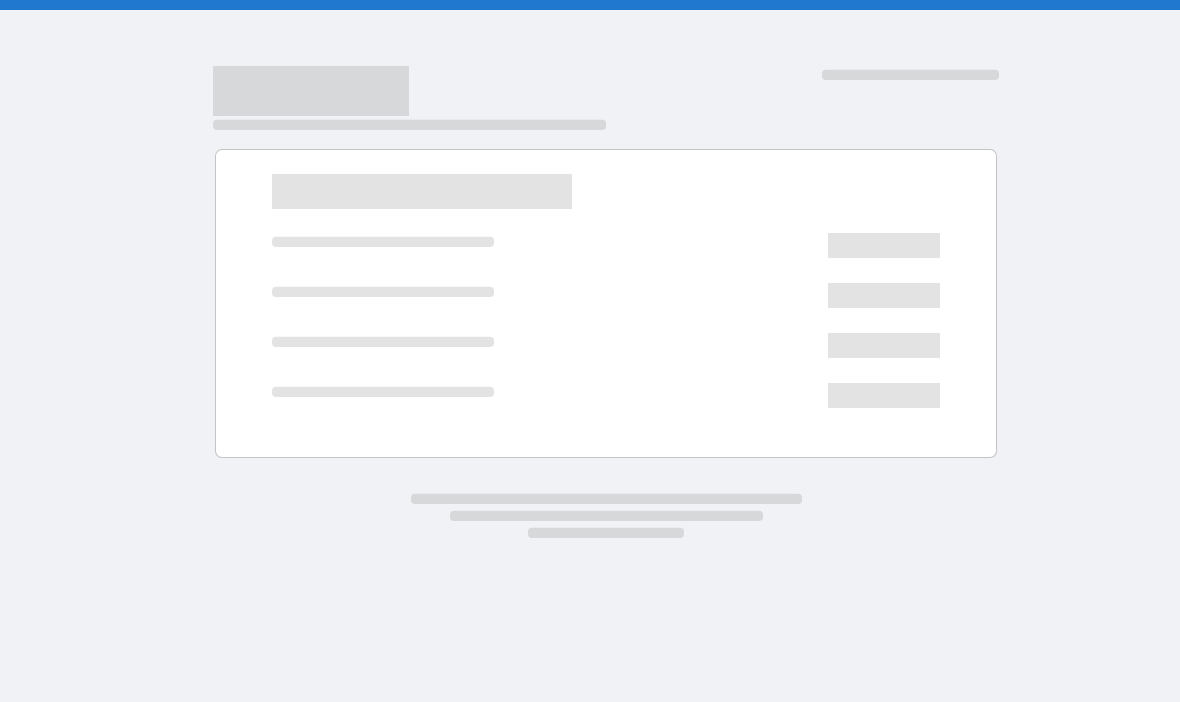 scroll, scrollTop: 0, scrollLeft: 0, axis: both 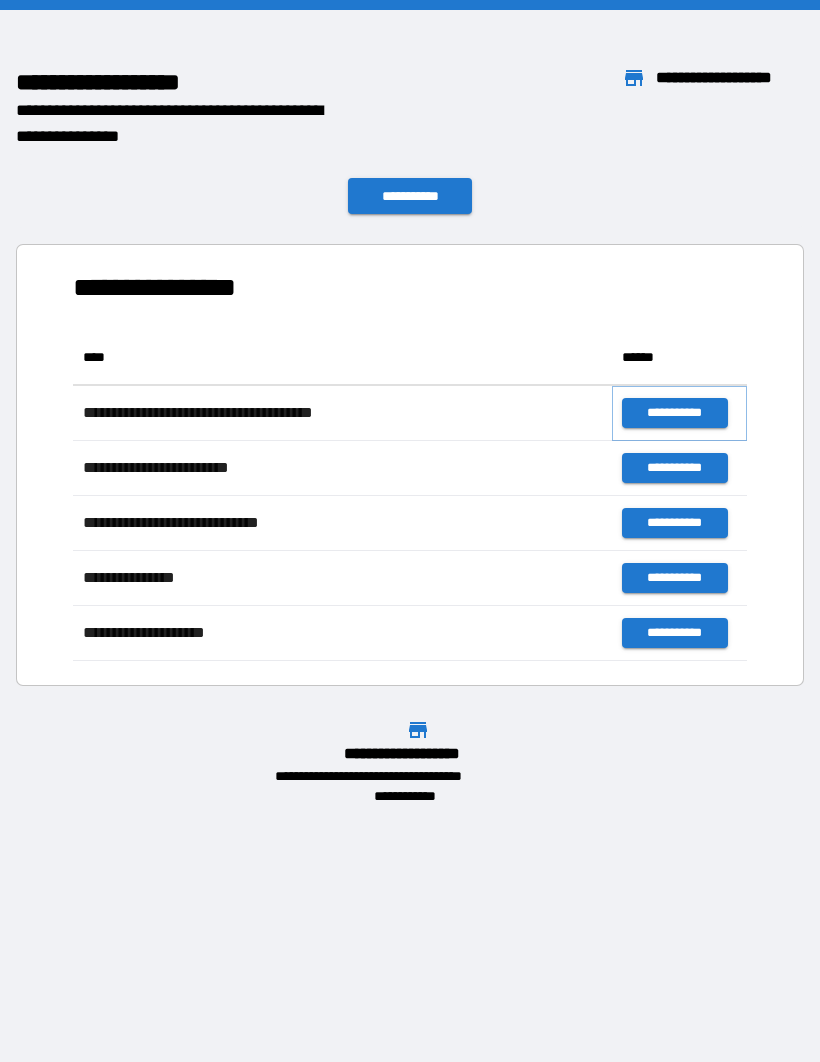 click on "**********" at bounding box center (674, 413) 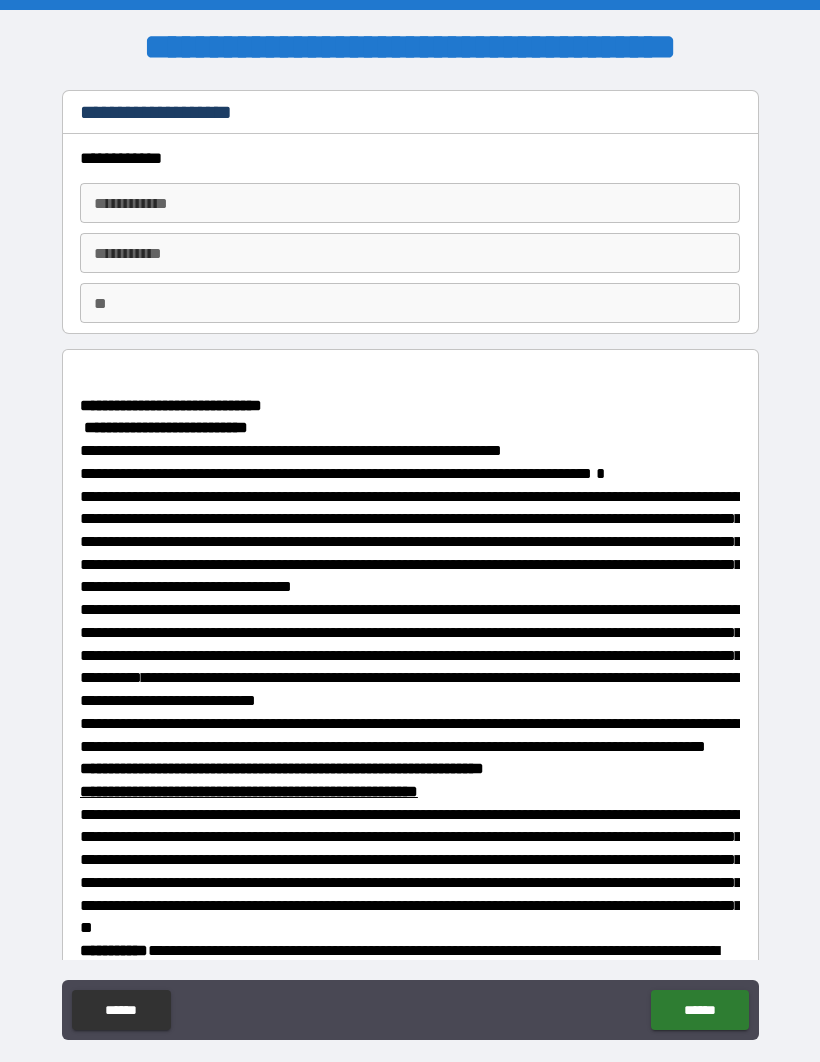 click on "**********" at bounding box center [410, 203] 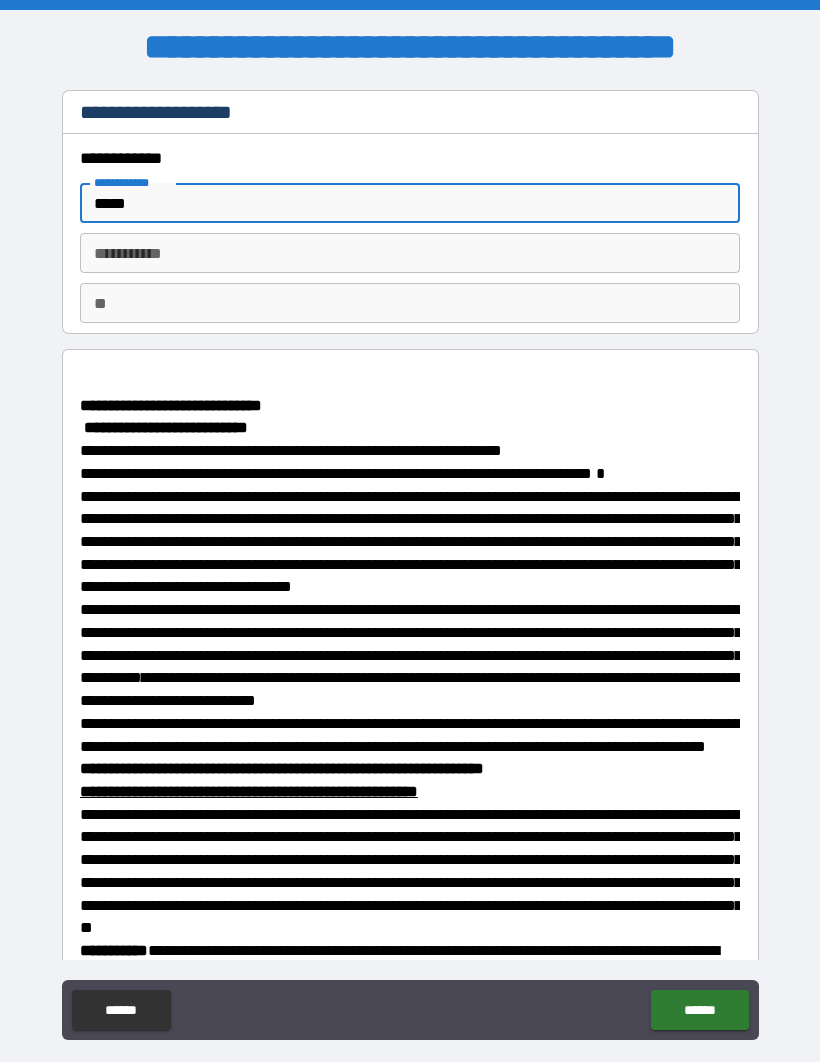 type on "*****" 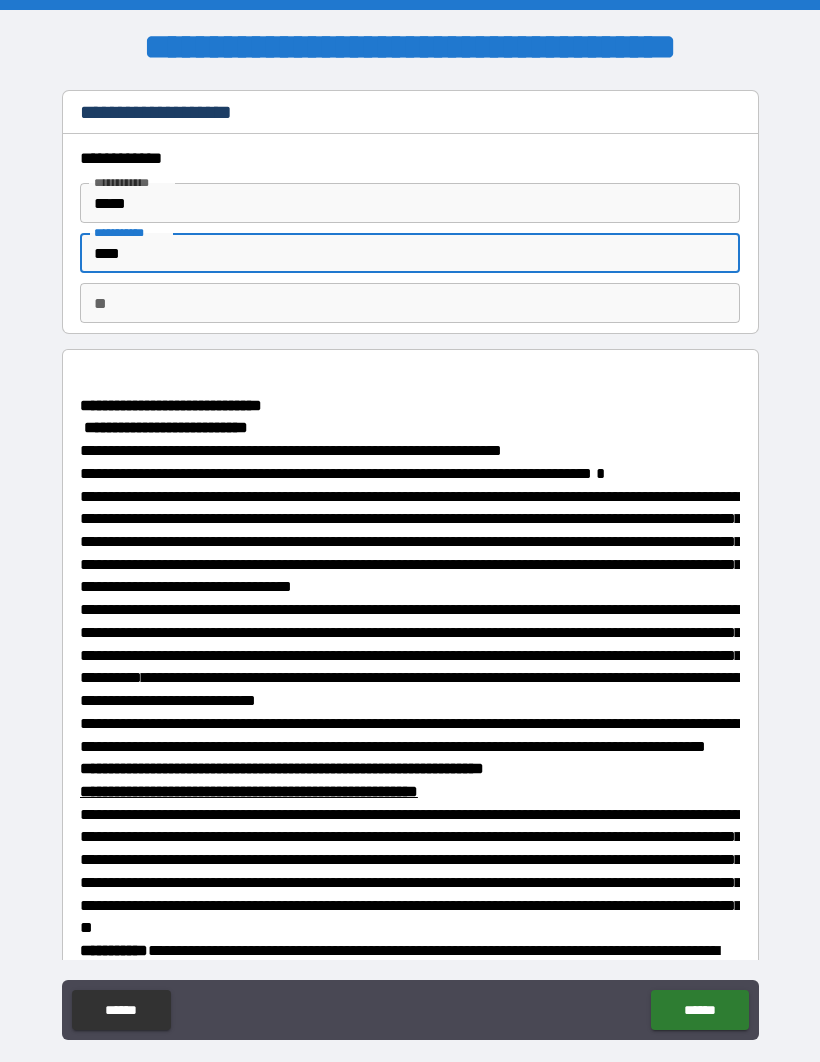 type on "****" 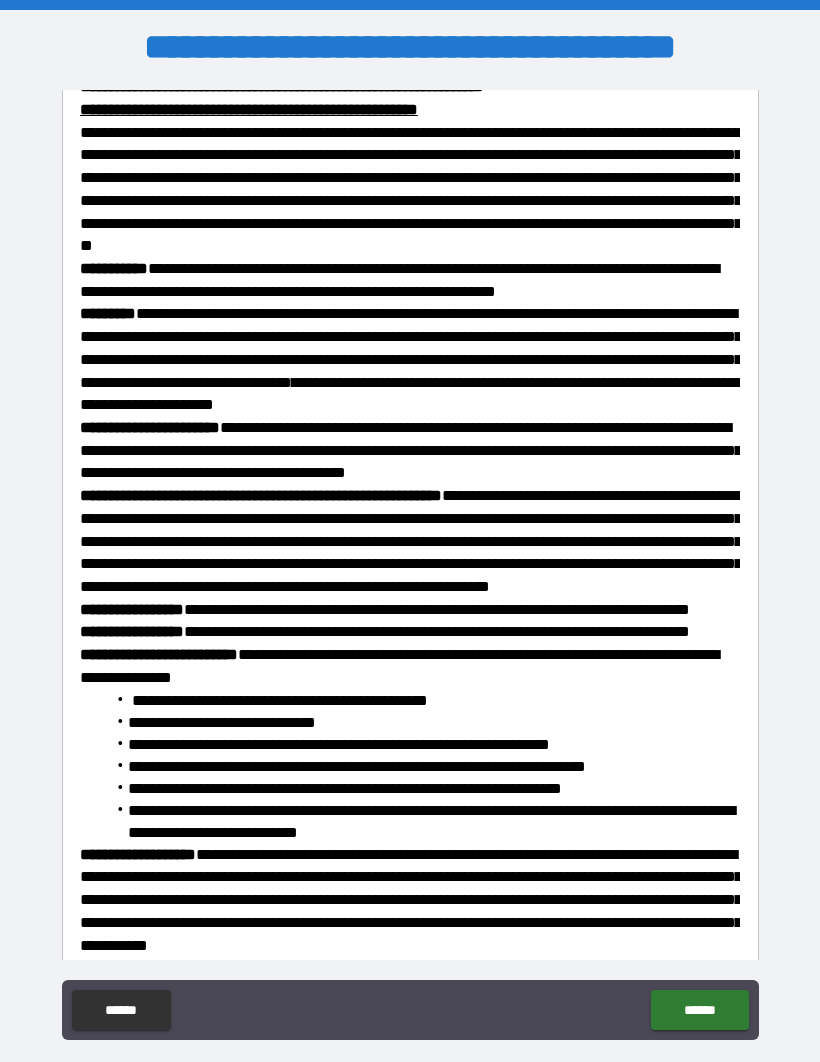 scroll, scrollTop: 683, scrollLeft: 0, axis: vertical 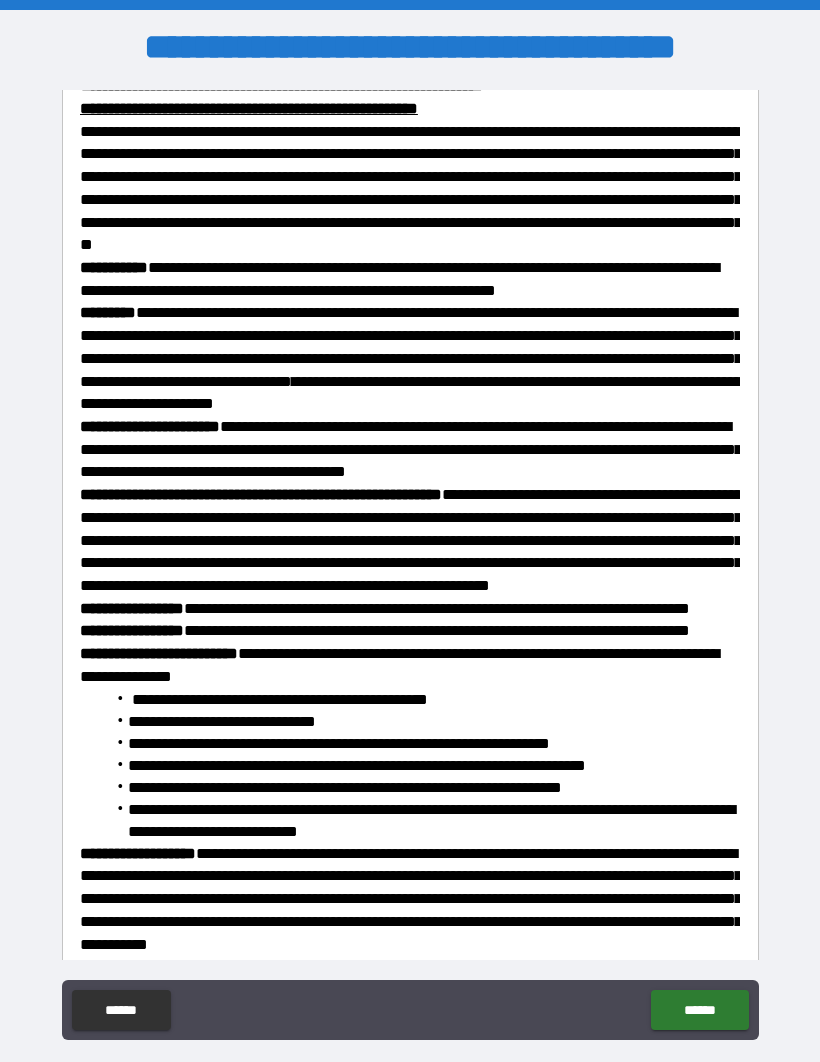 type on "******" 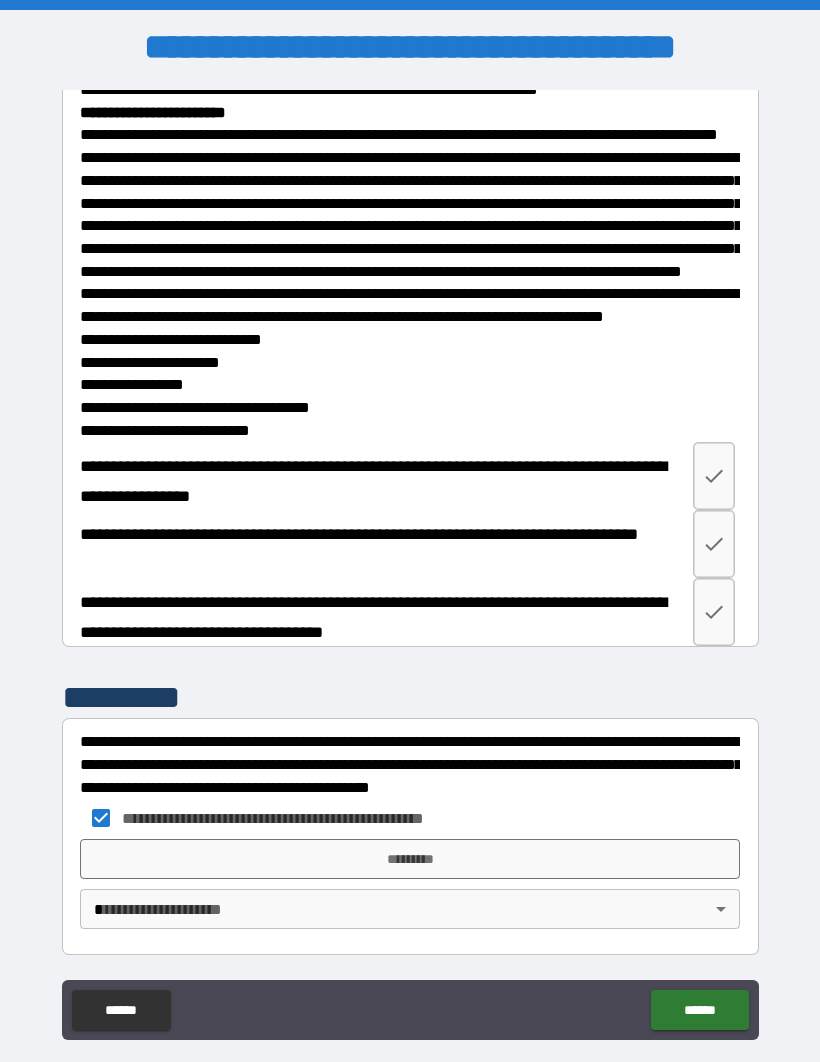 scroll, scrollTop: 3512, scrollLeft: 0, axis: vertical 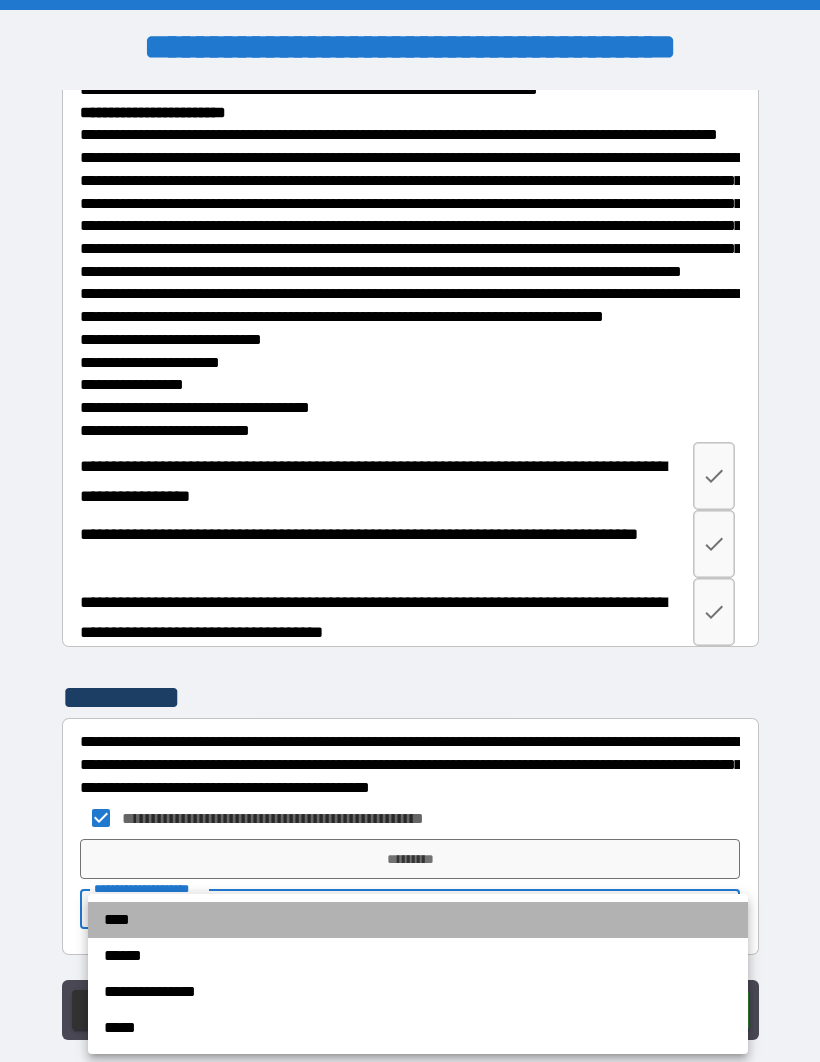 click on "****" at bounding box center [418, 920] 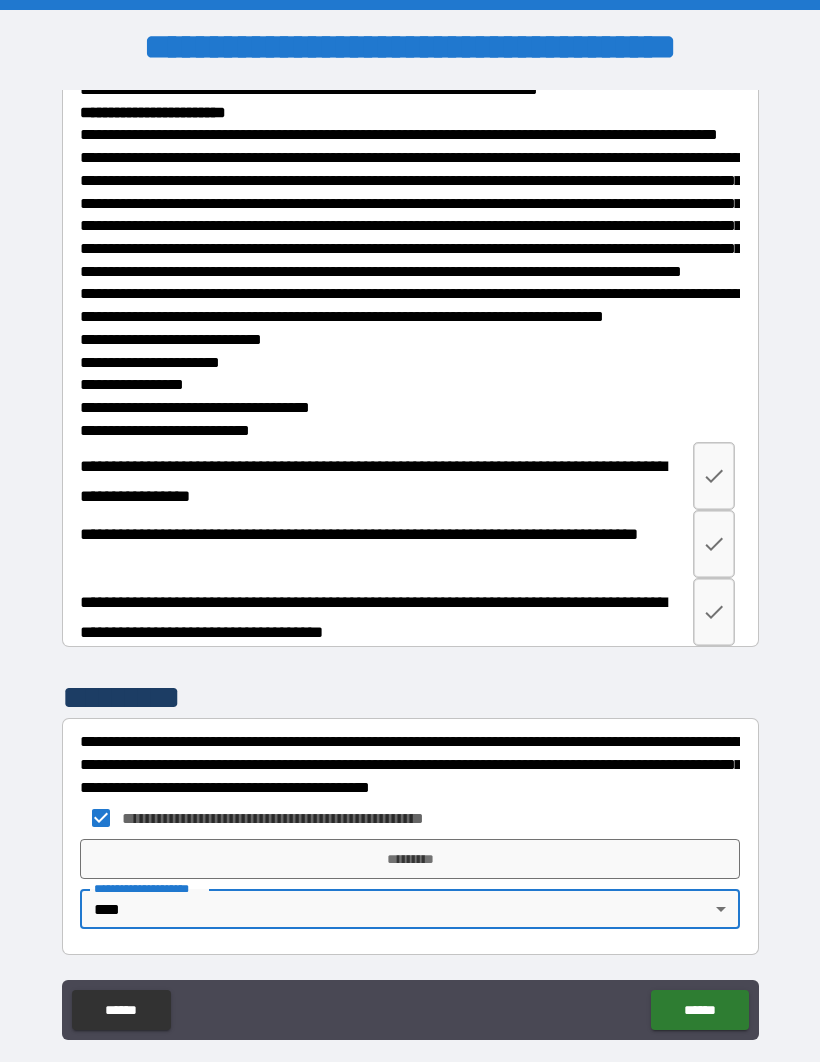 scroll, scrollTop: 3514, scrollLeft: 0, axis: vertical 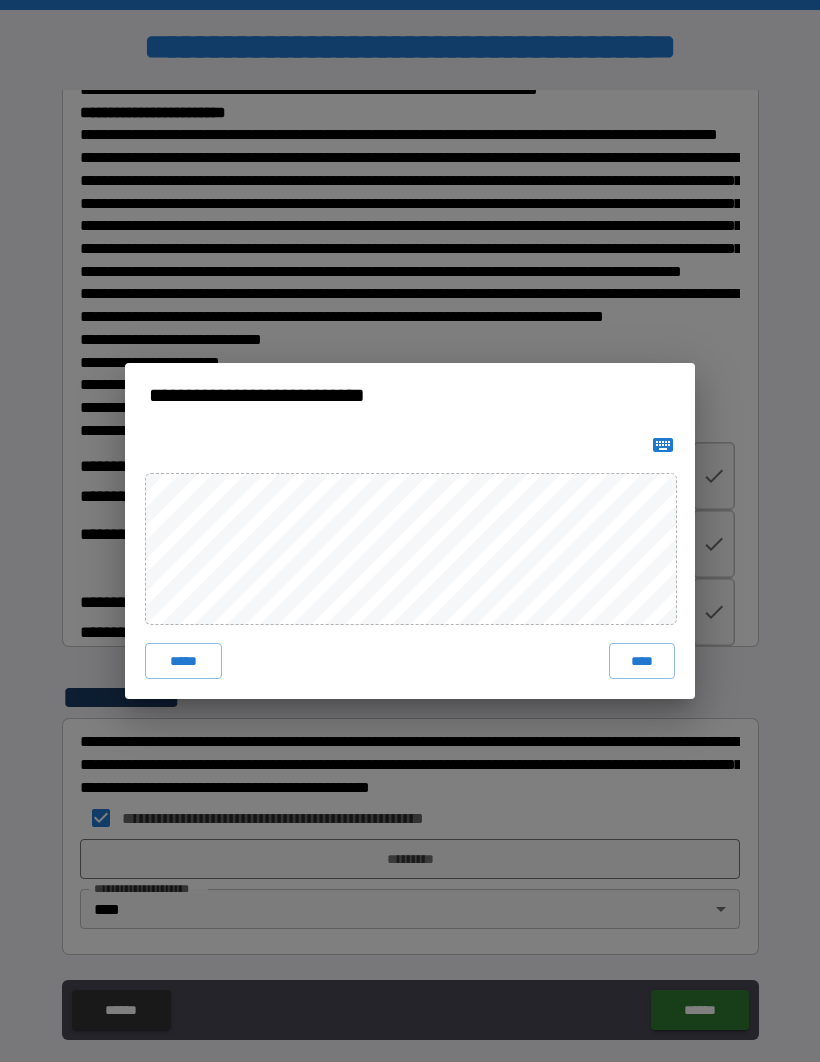 click on "****" at bounding box center (642, 661) 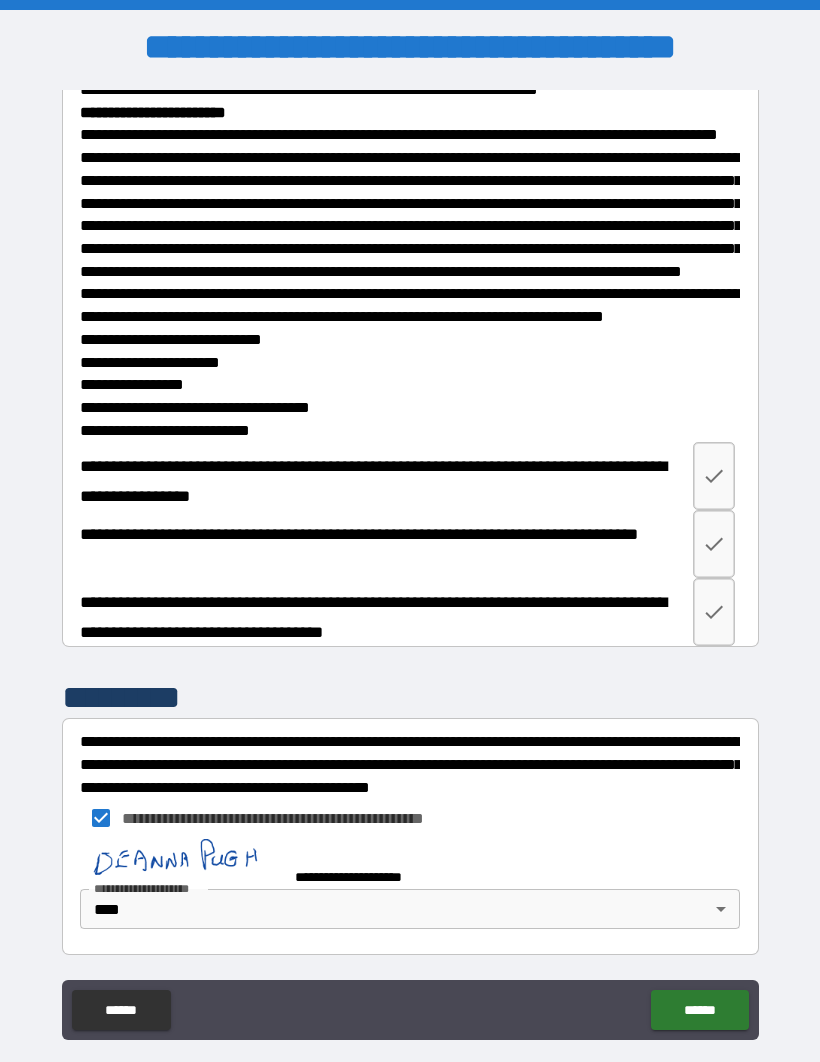 scroll, scrollTop: 3506, scrollLeft: 0, axis: vertical 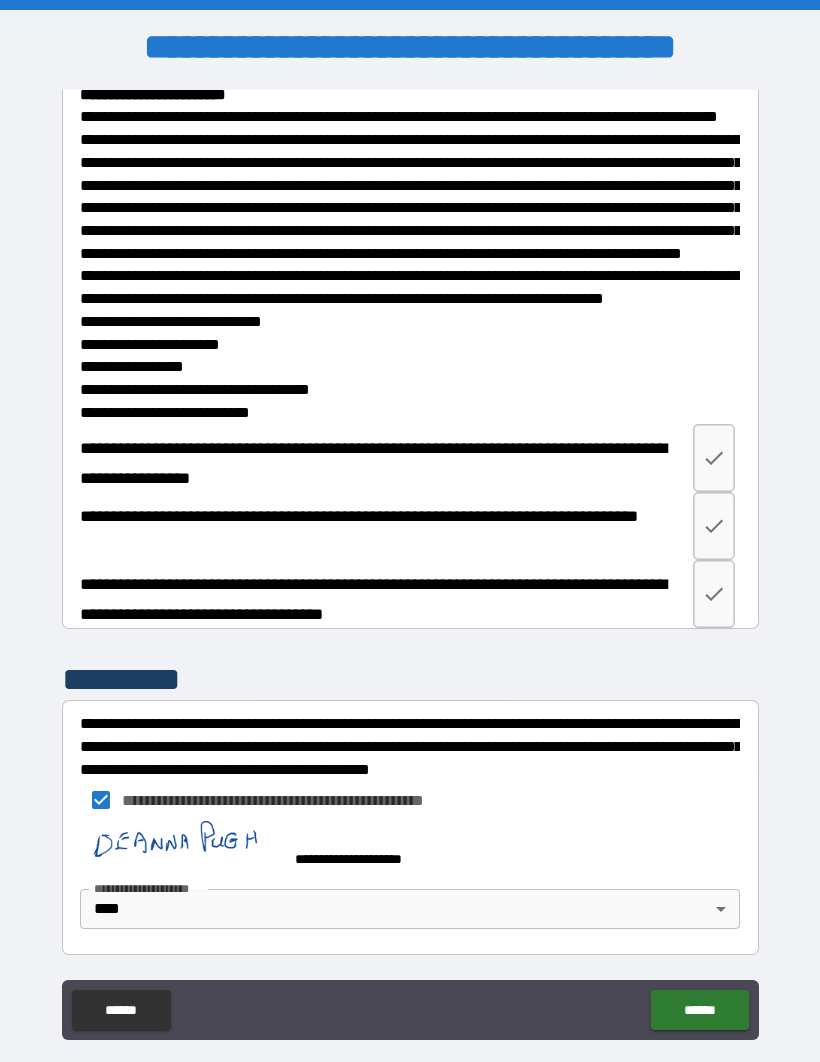 click on "******" at bounding box center (699, 1010) 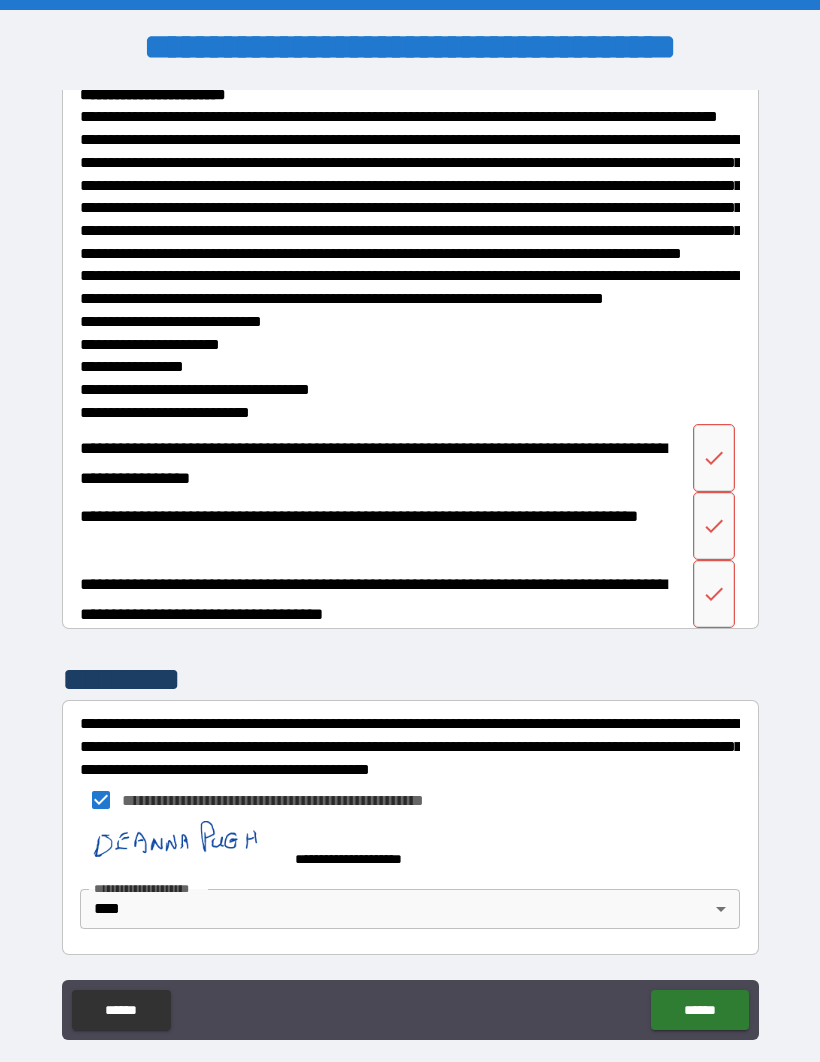 click 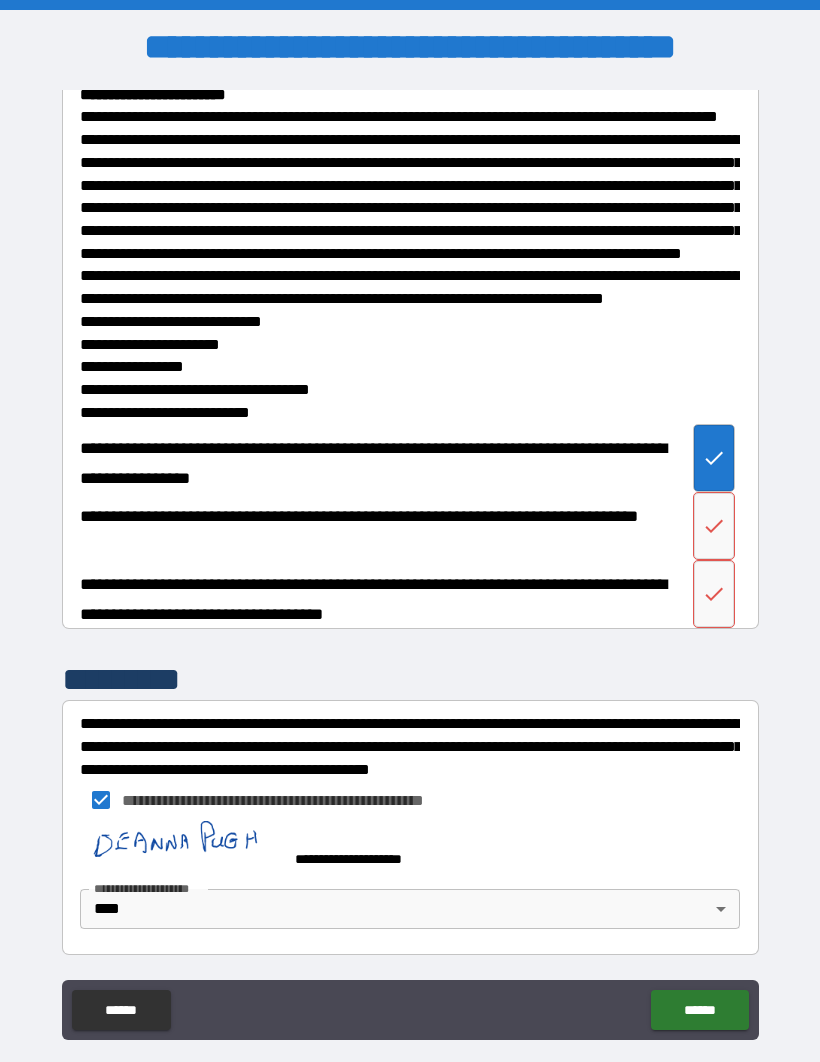 click 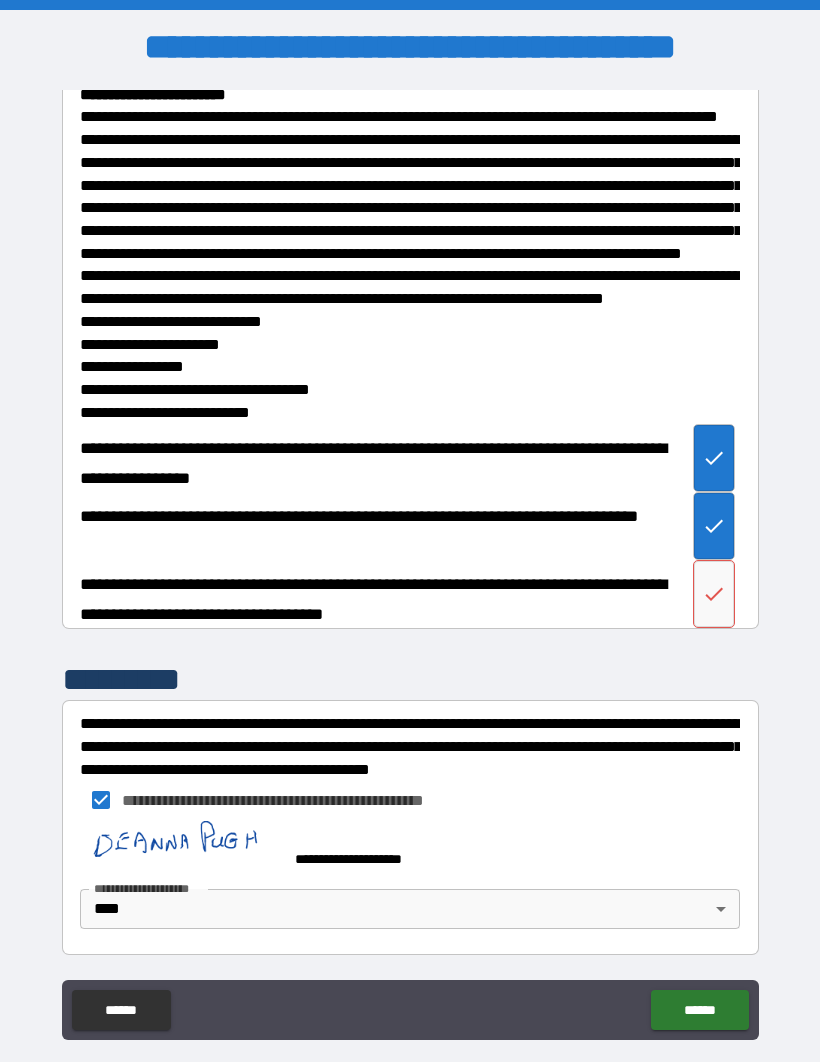 click 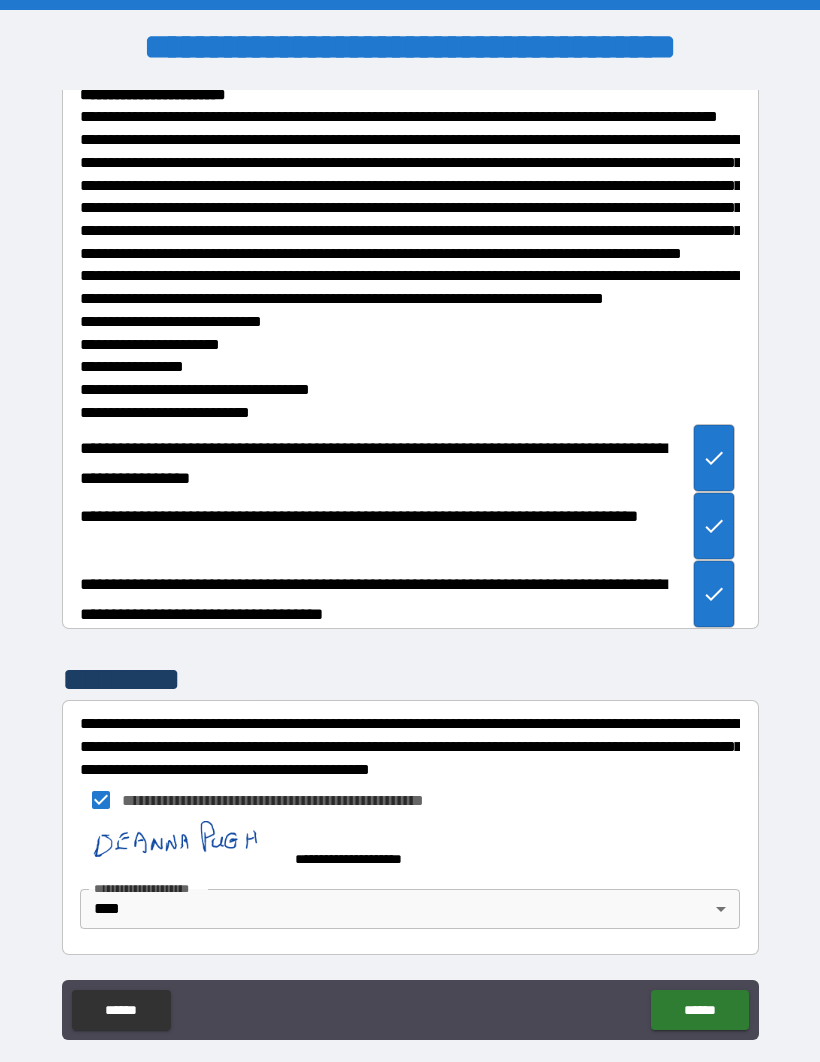 click on "******" at bounding box center [699, 1010] 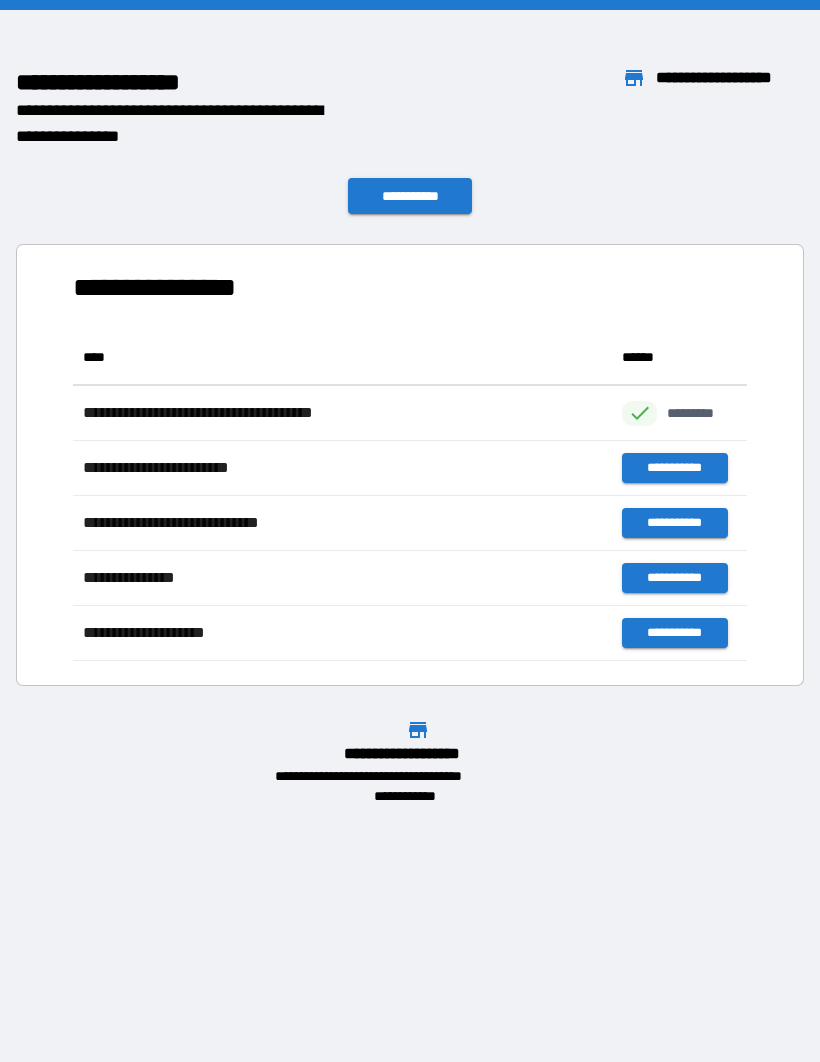 scroll, scrollTop: 1, scrollLeft: 1, axis: both 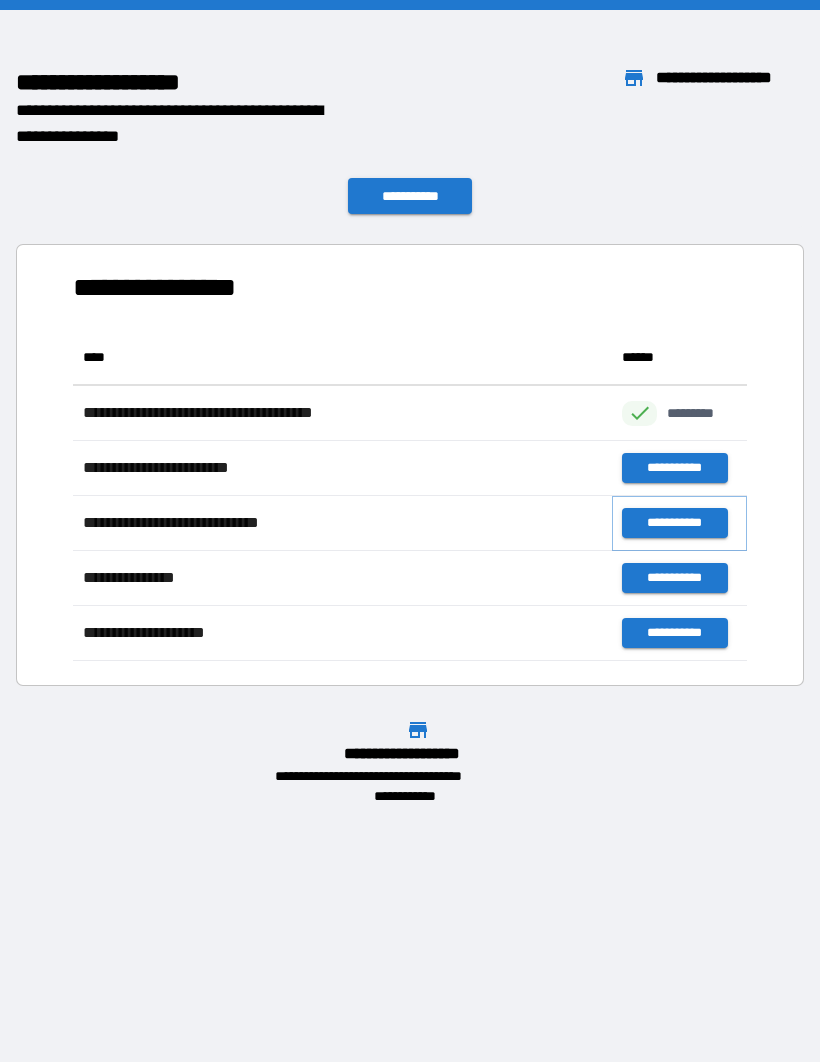 click on "**********" at bounding box center (674, 523) 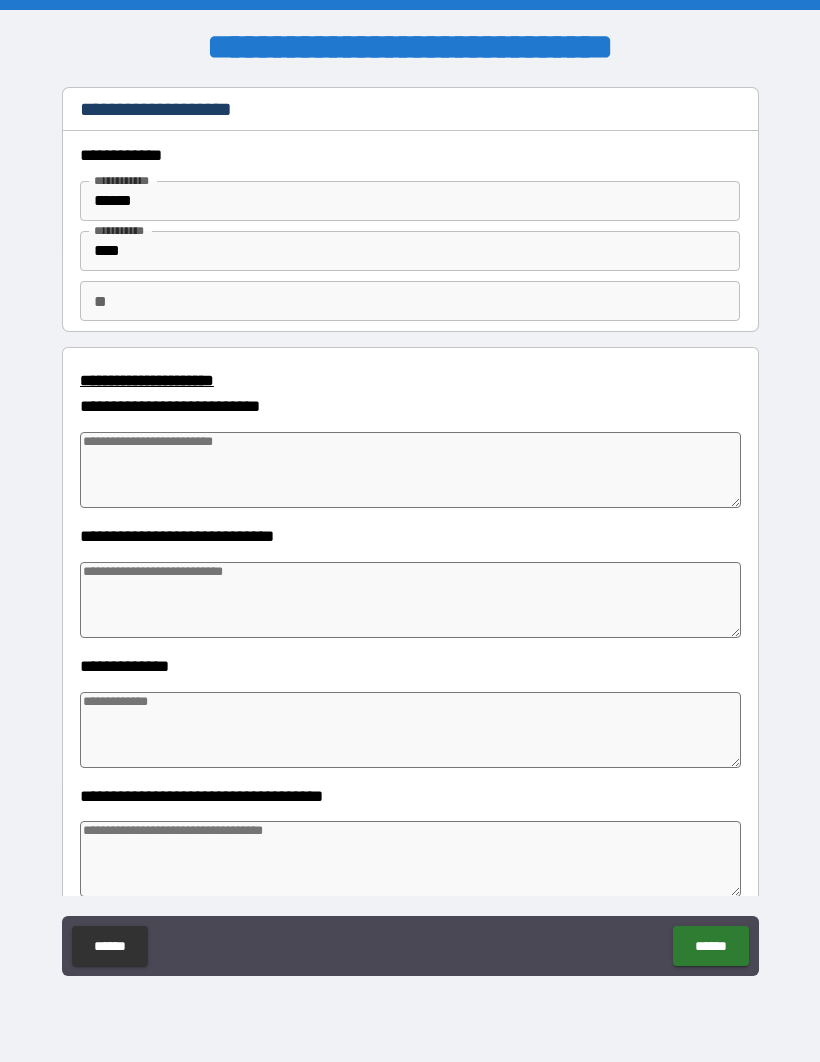 type on "*" 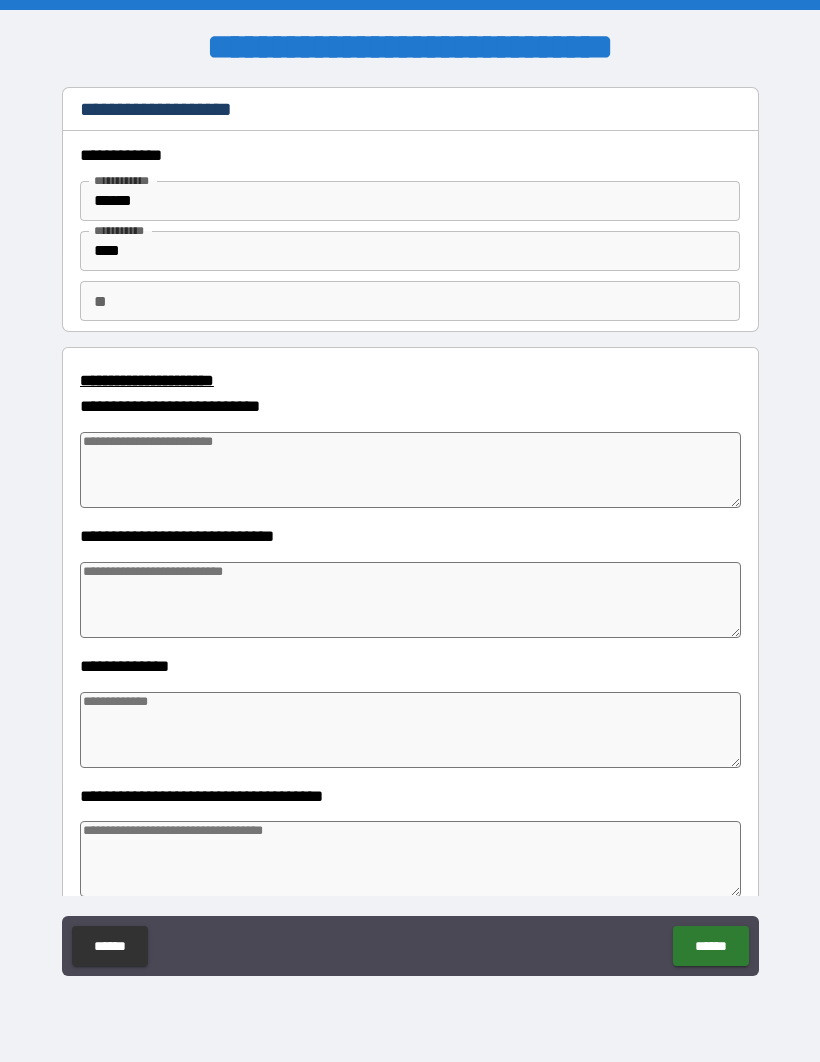 type on "*" 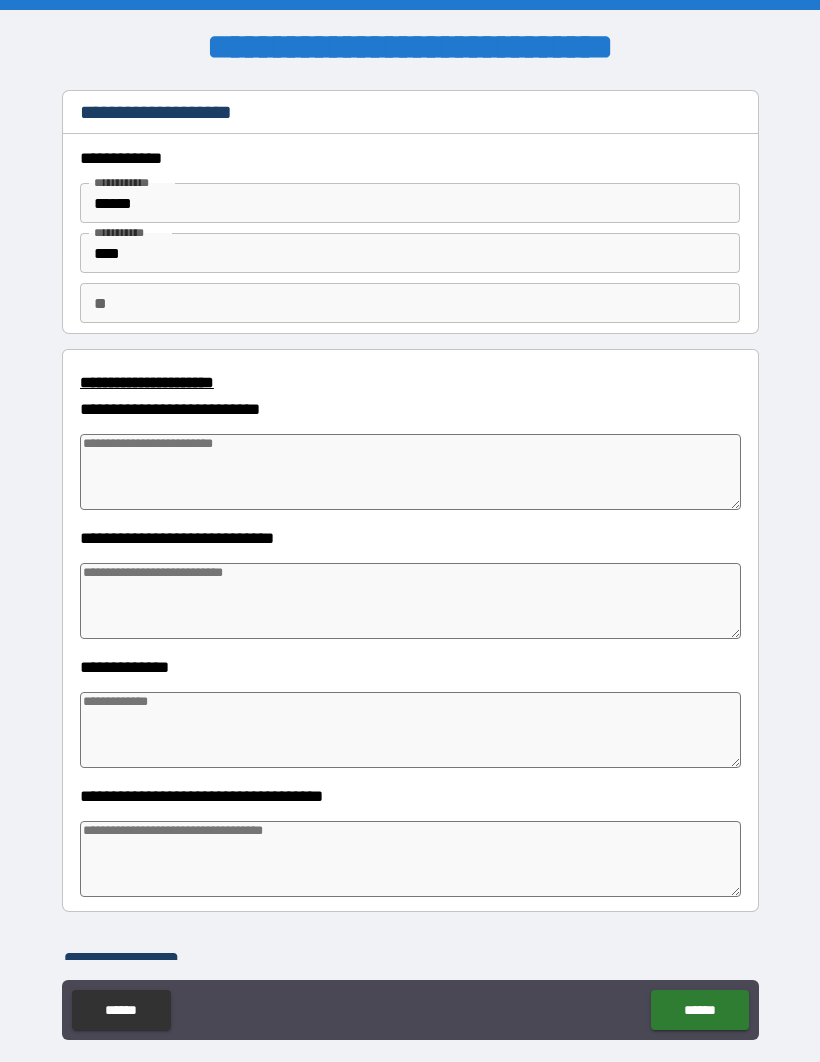 click at bounding box center (410, 472) 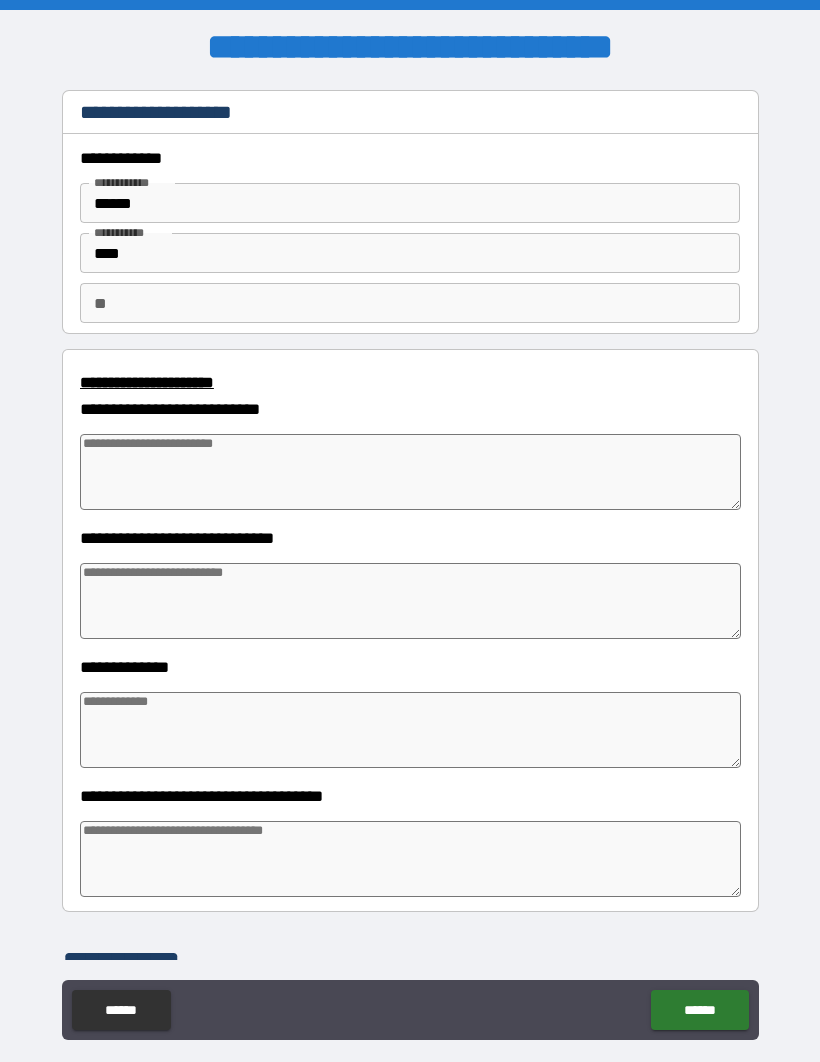 type on "*" 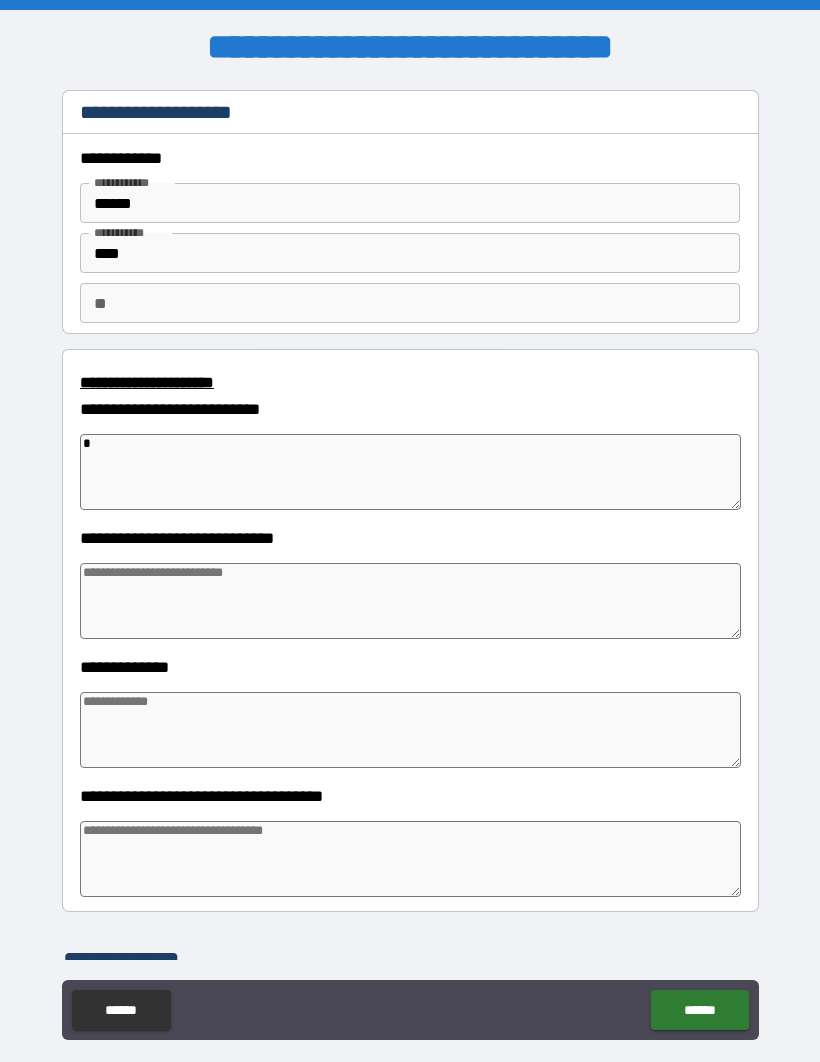 type on "*" 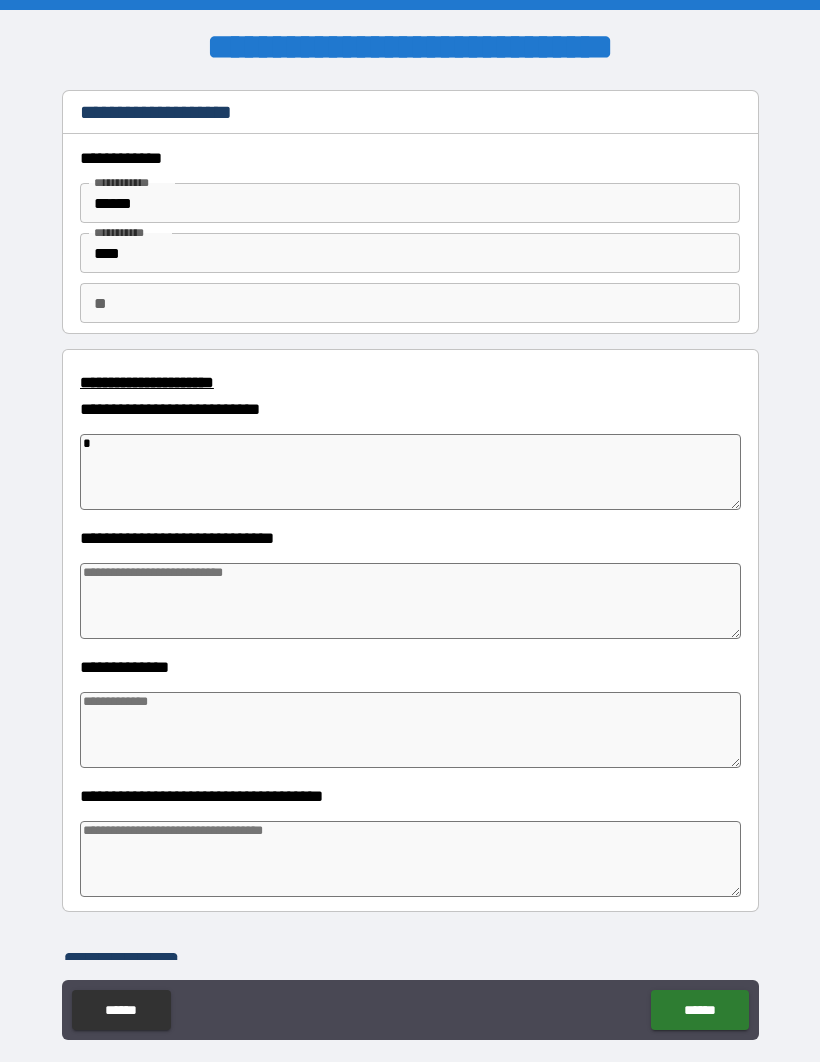 type on "*" 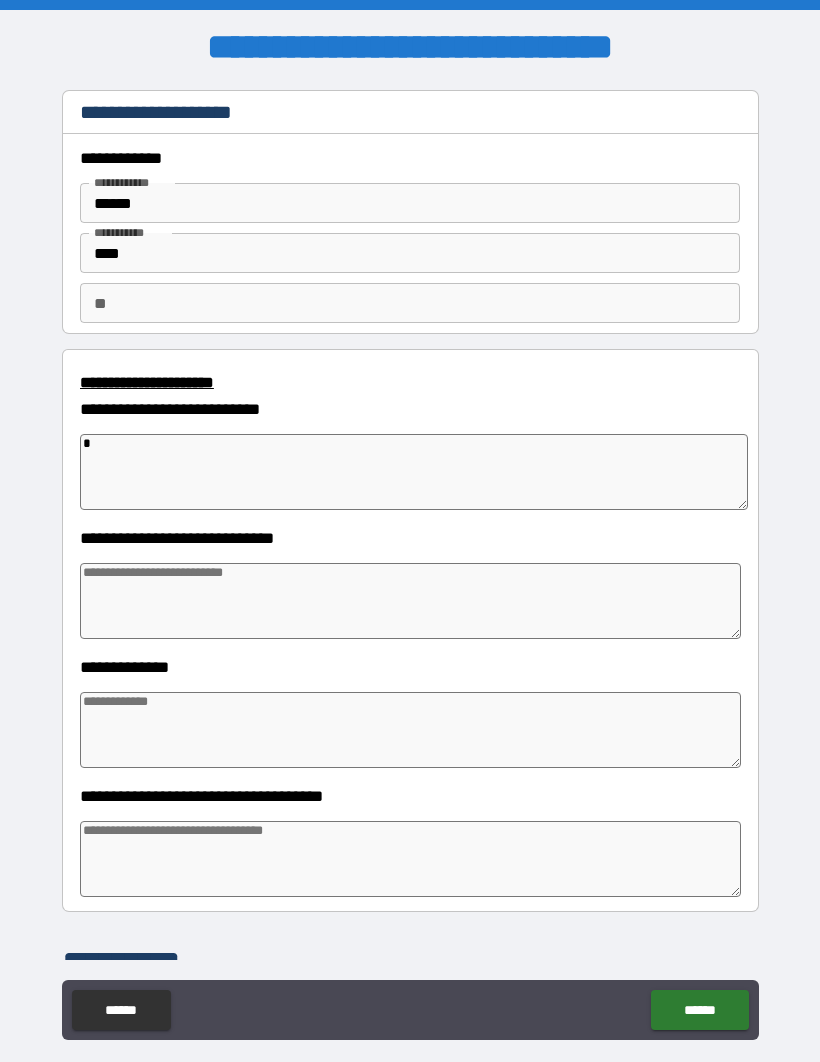 type on "**" 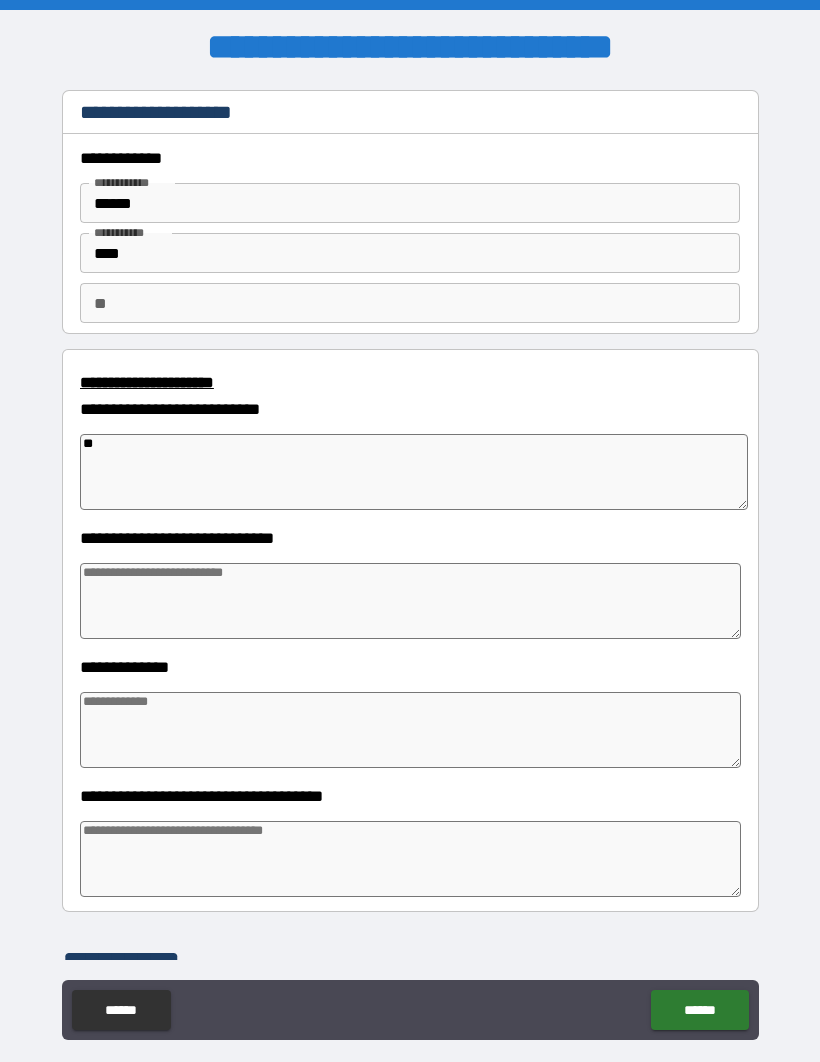 type on "*" 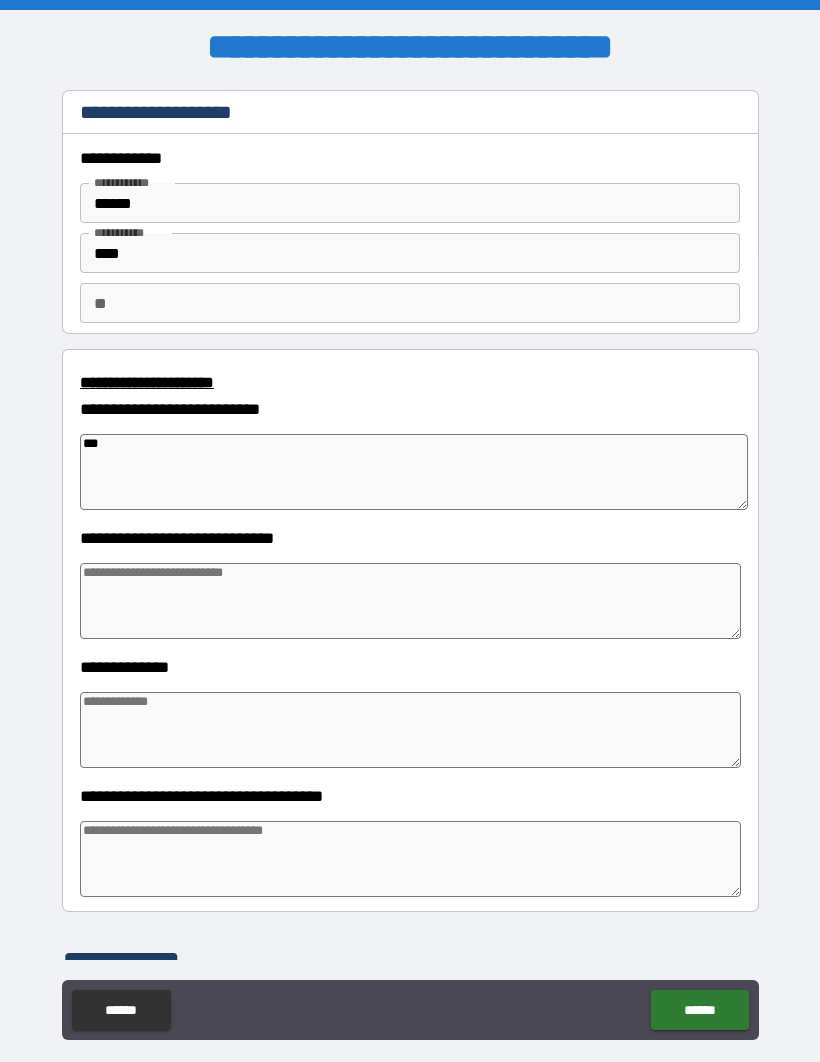 type on "*" 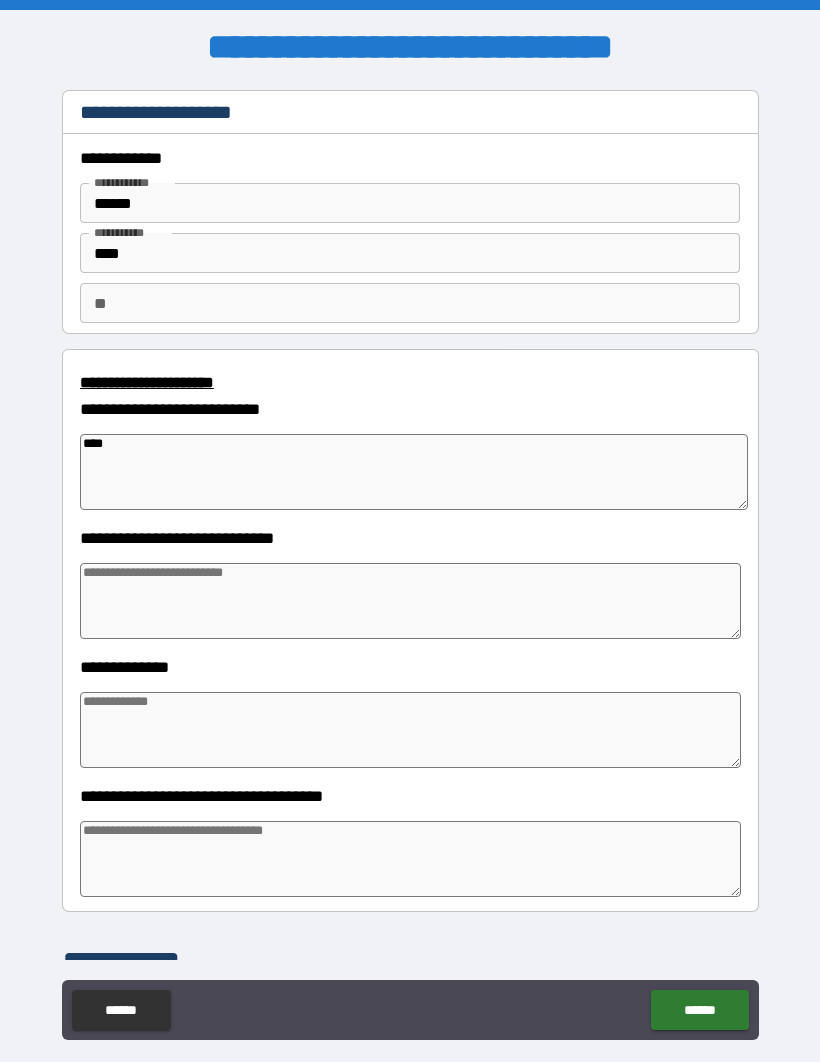 type on "*" 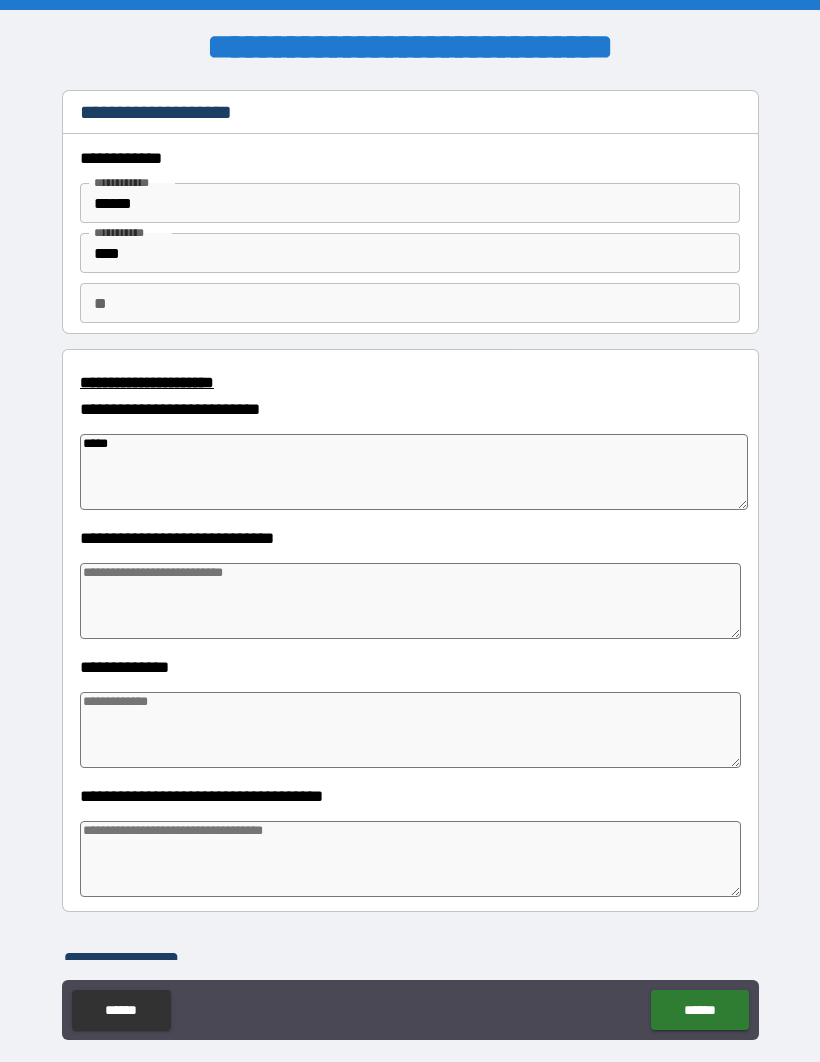 type on "*" 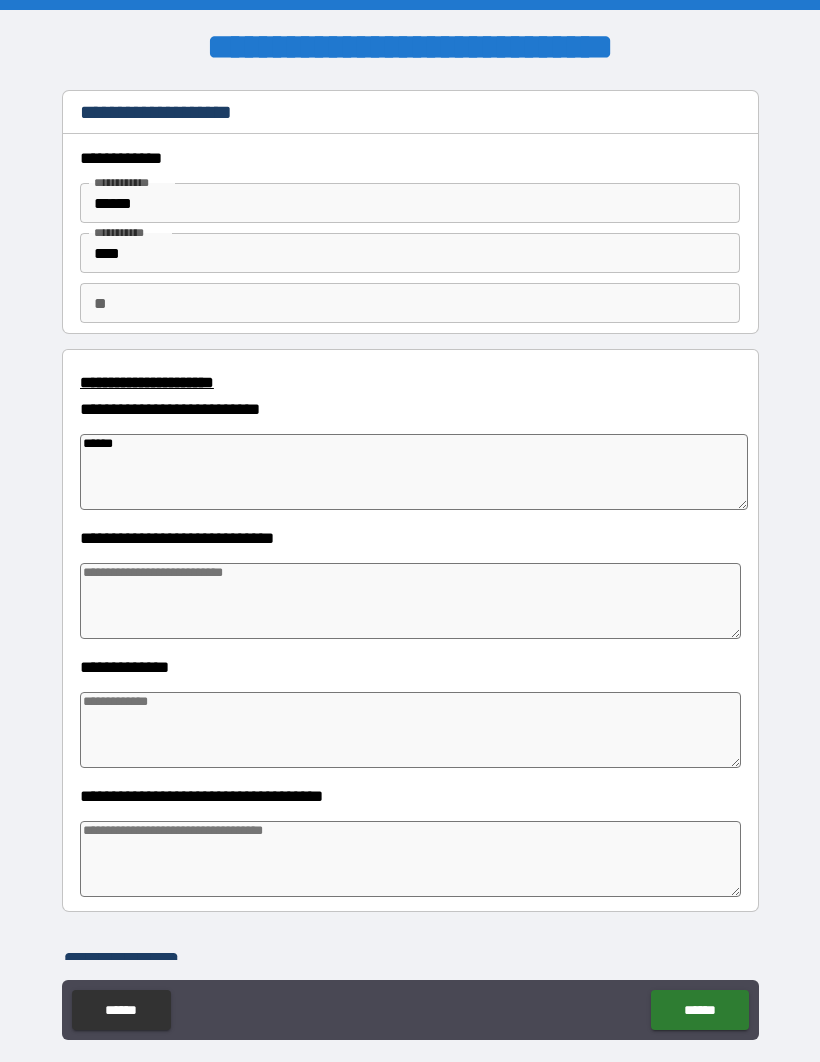 type on "*" 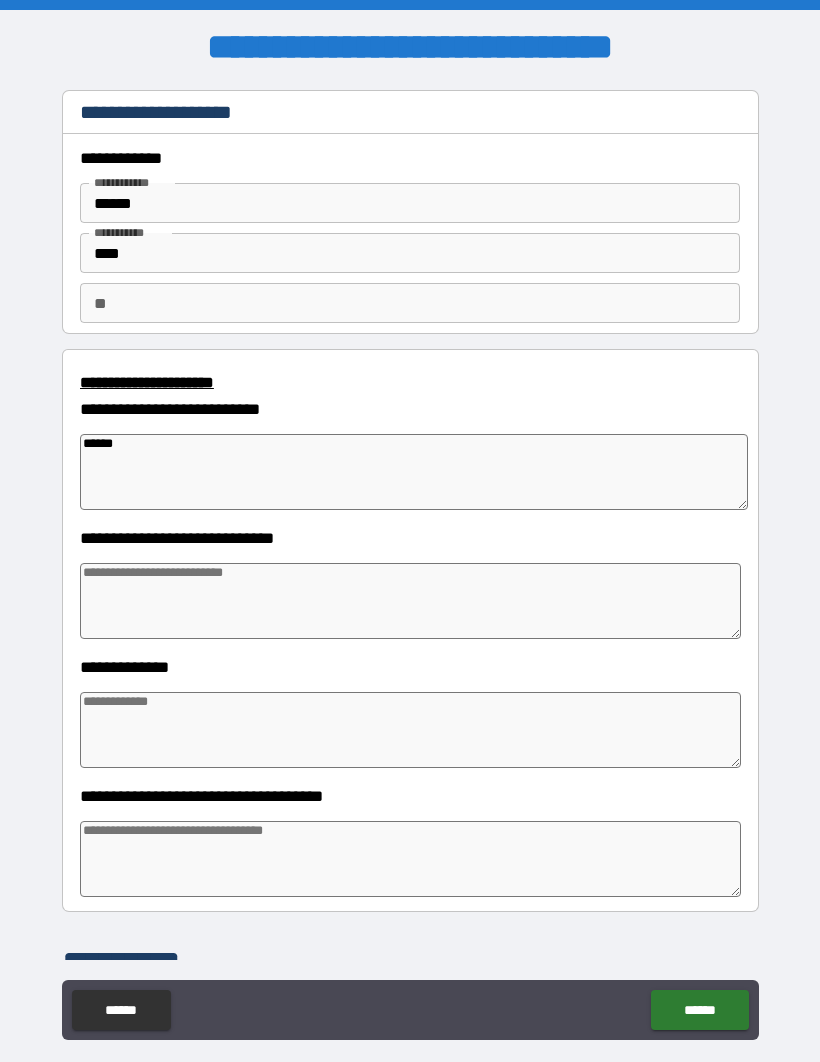 type on "*****" 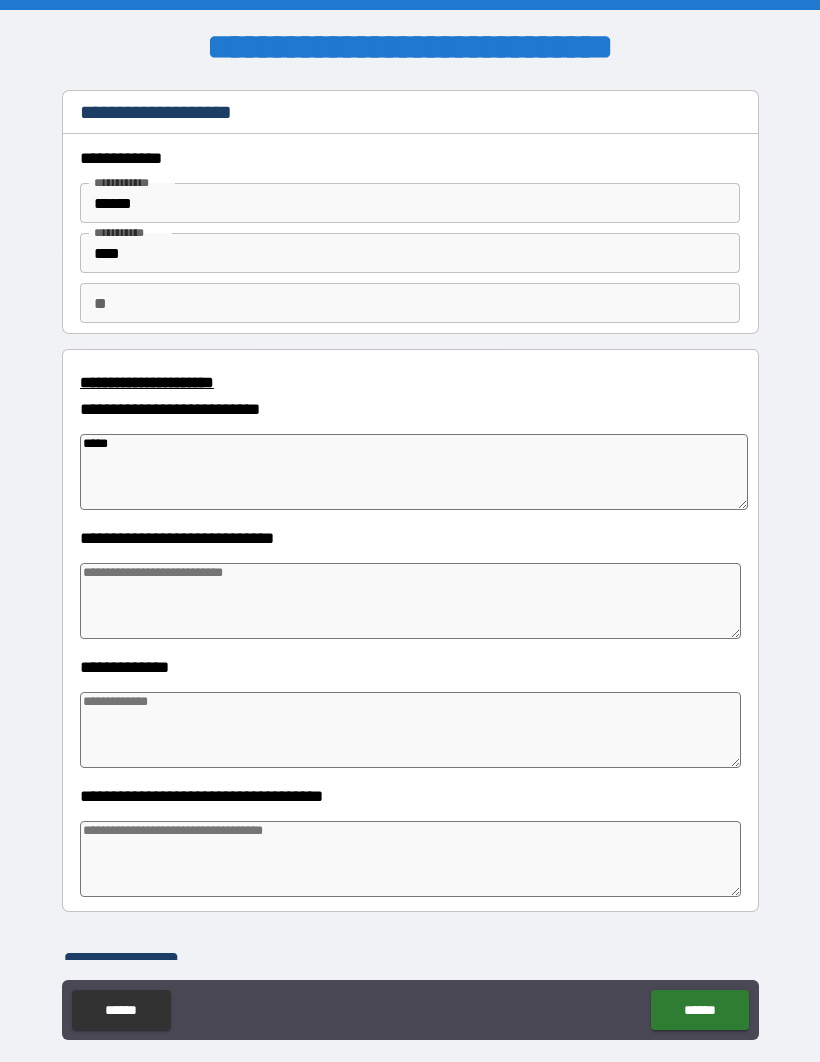type on "*" 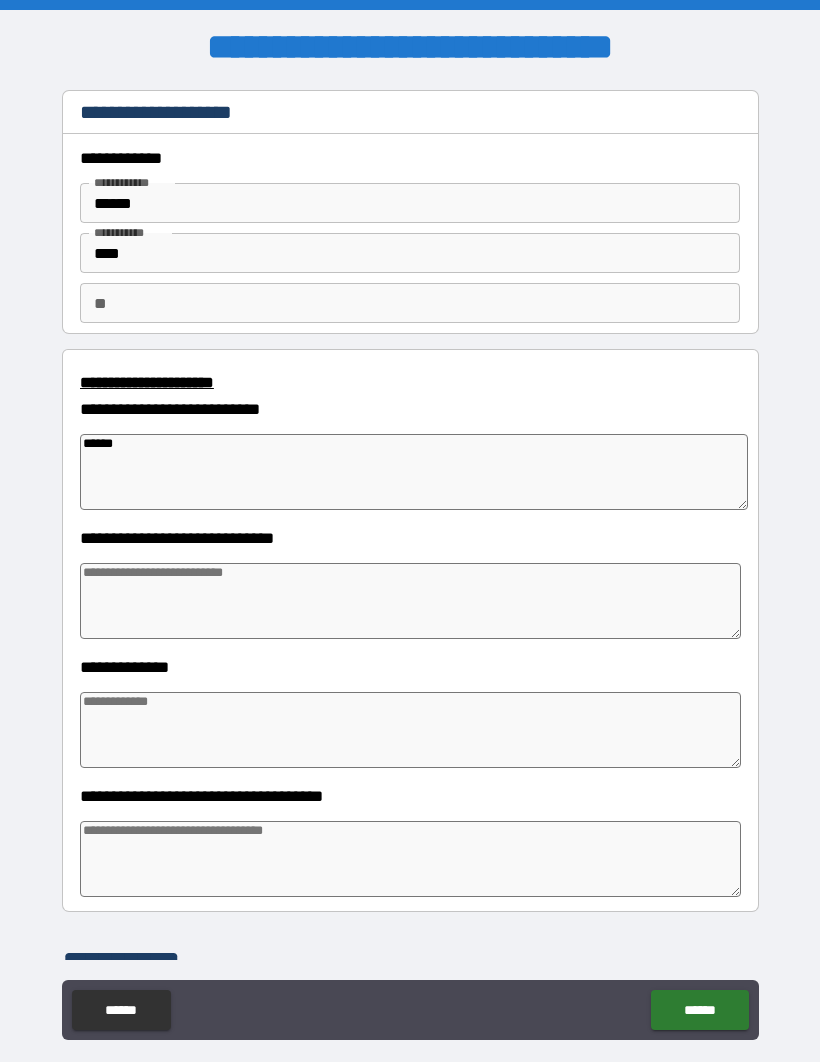 type on "*" 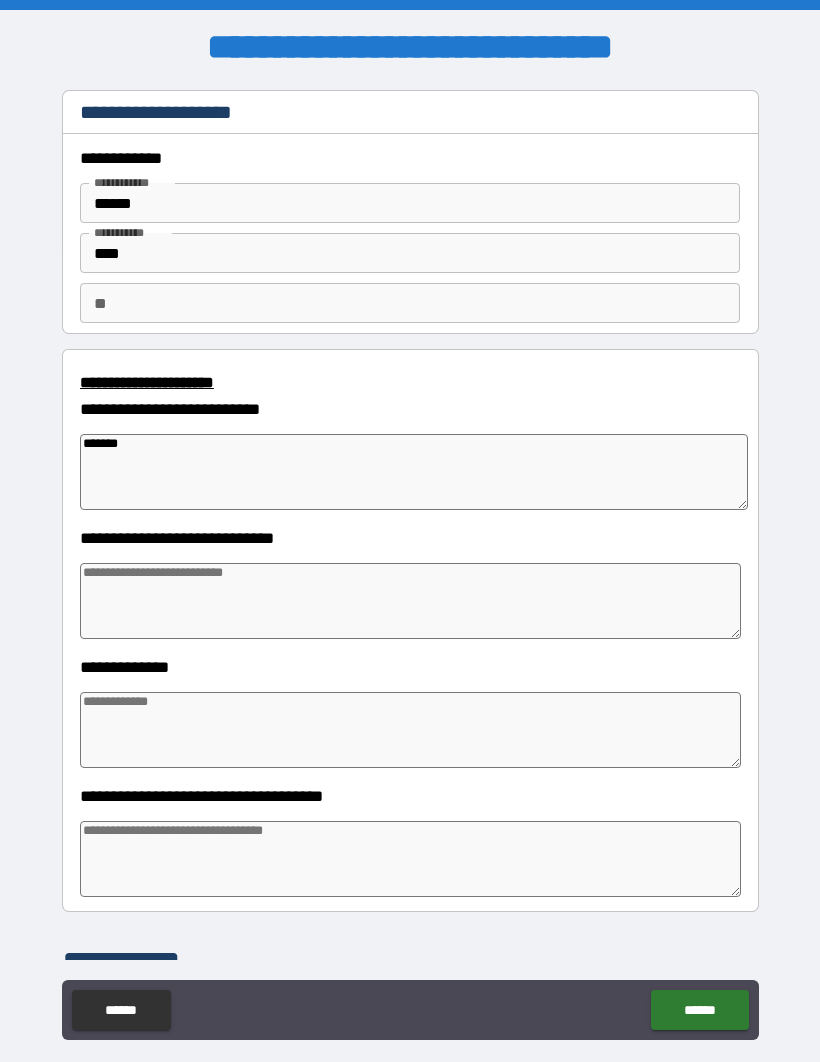 type on "*" 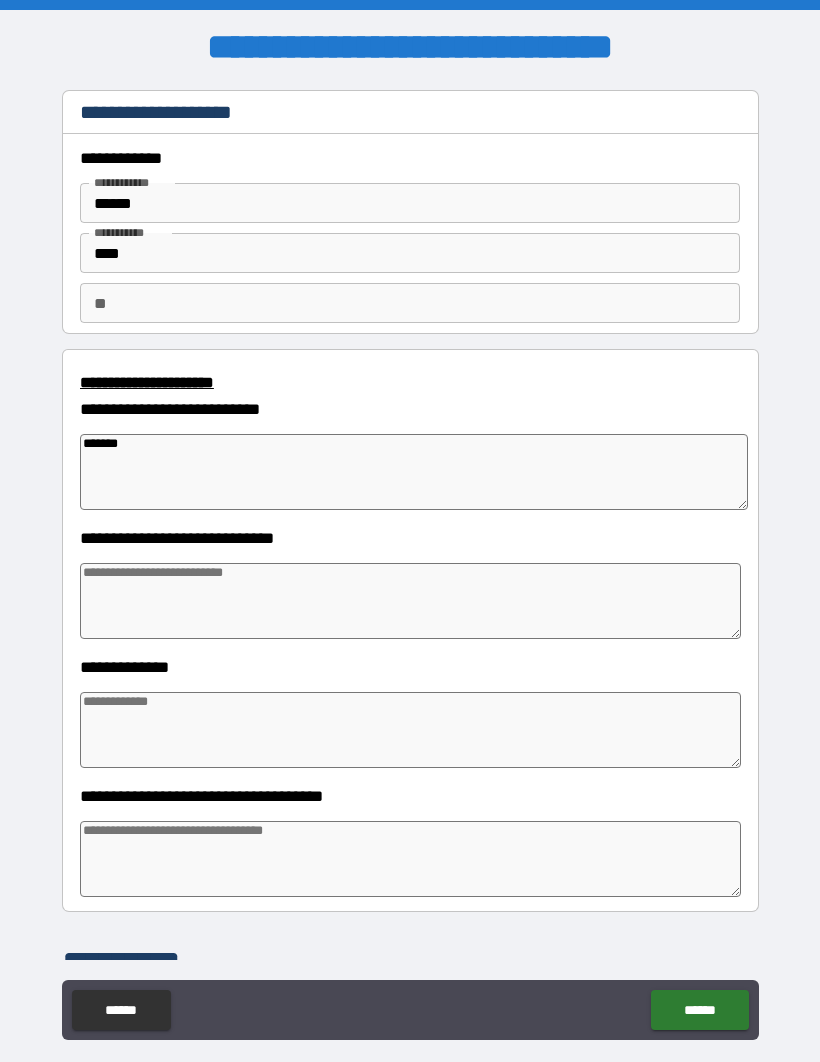 type on "*******" 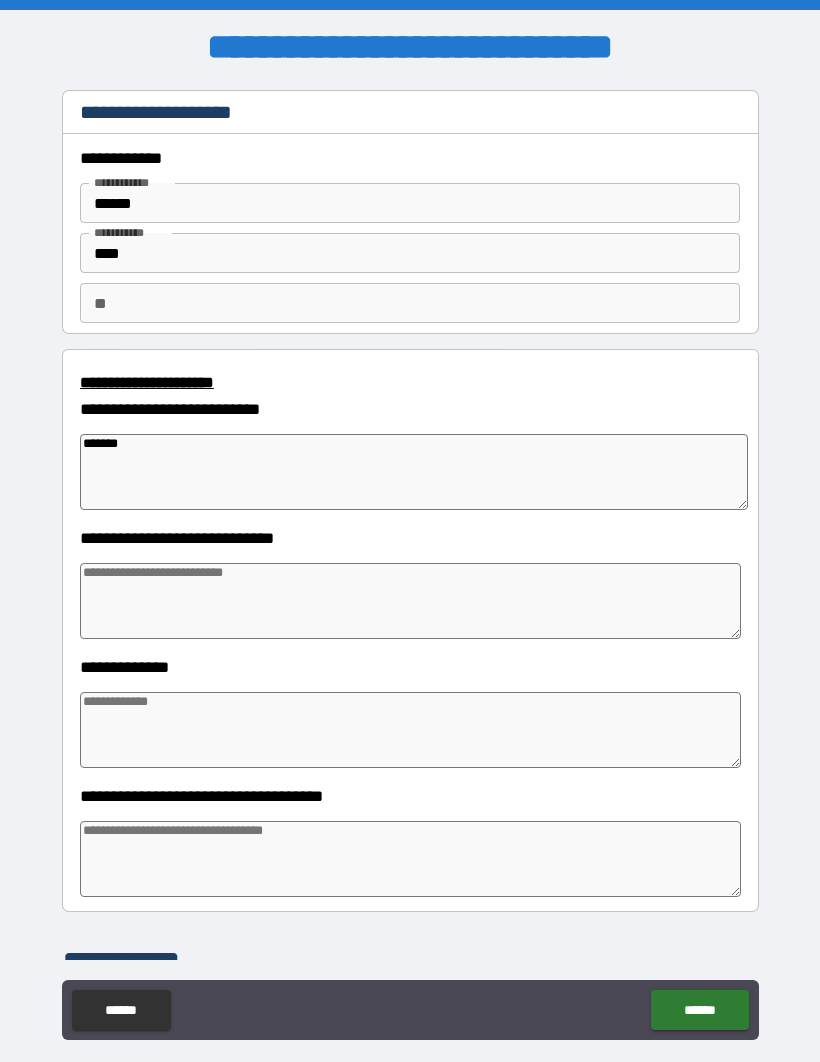 type on "*" 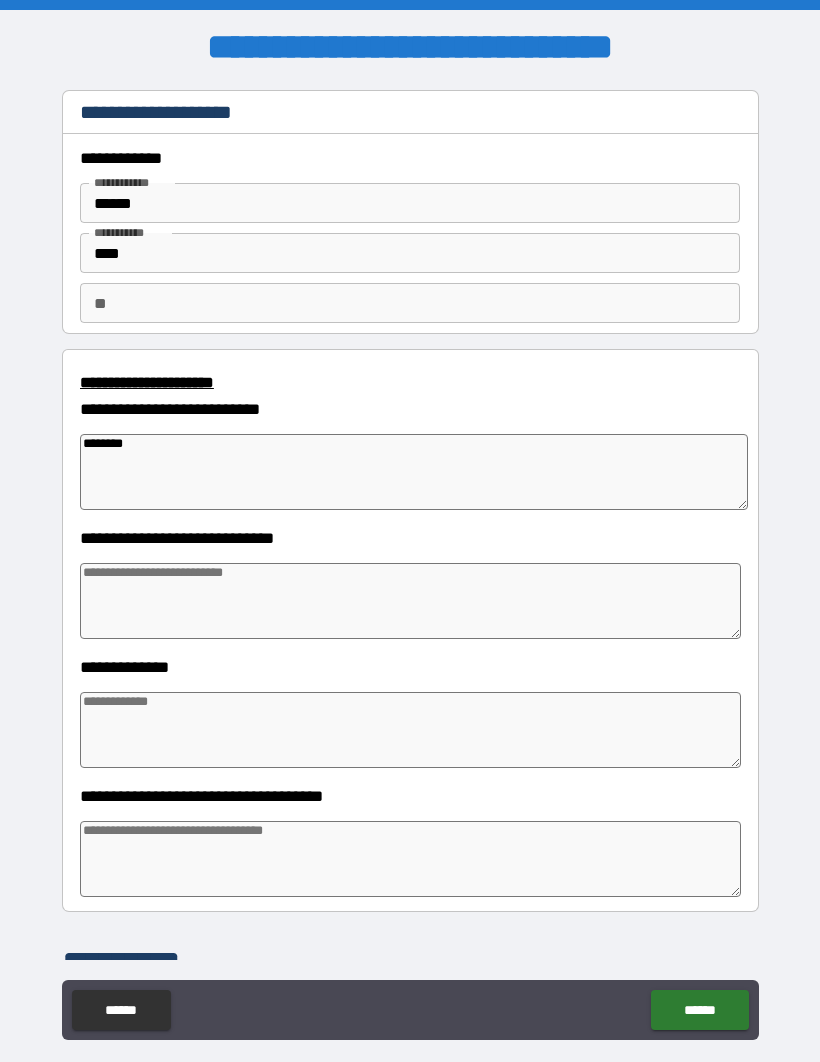 type on "*" 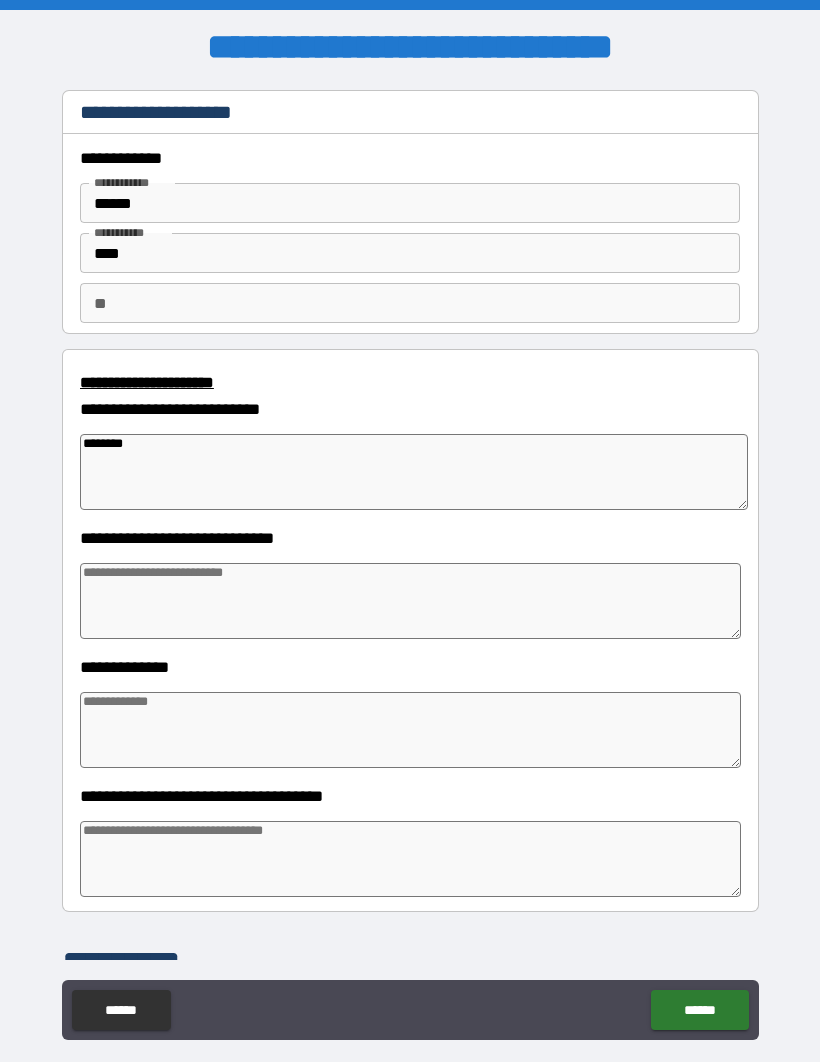 type on "*********" 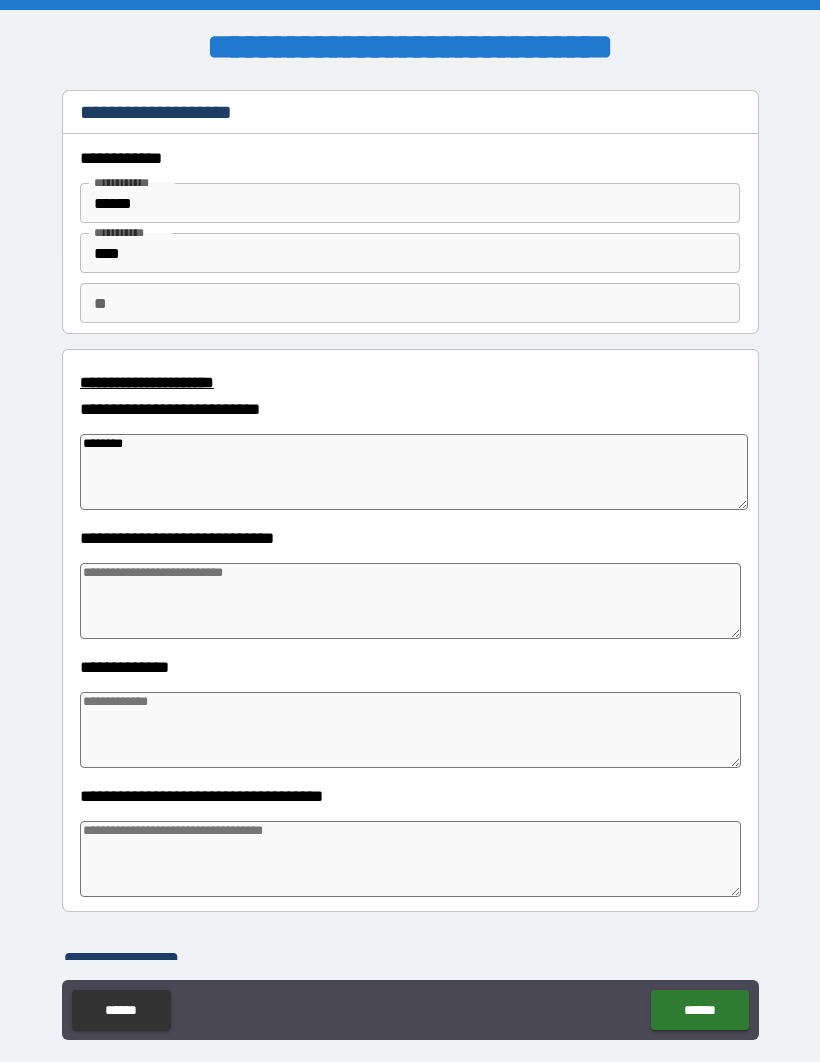 type on "*" 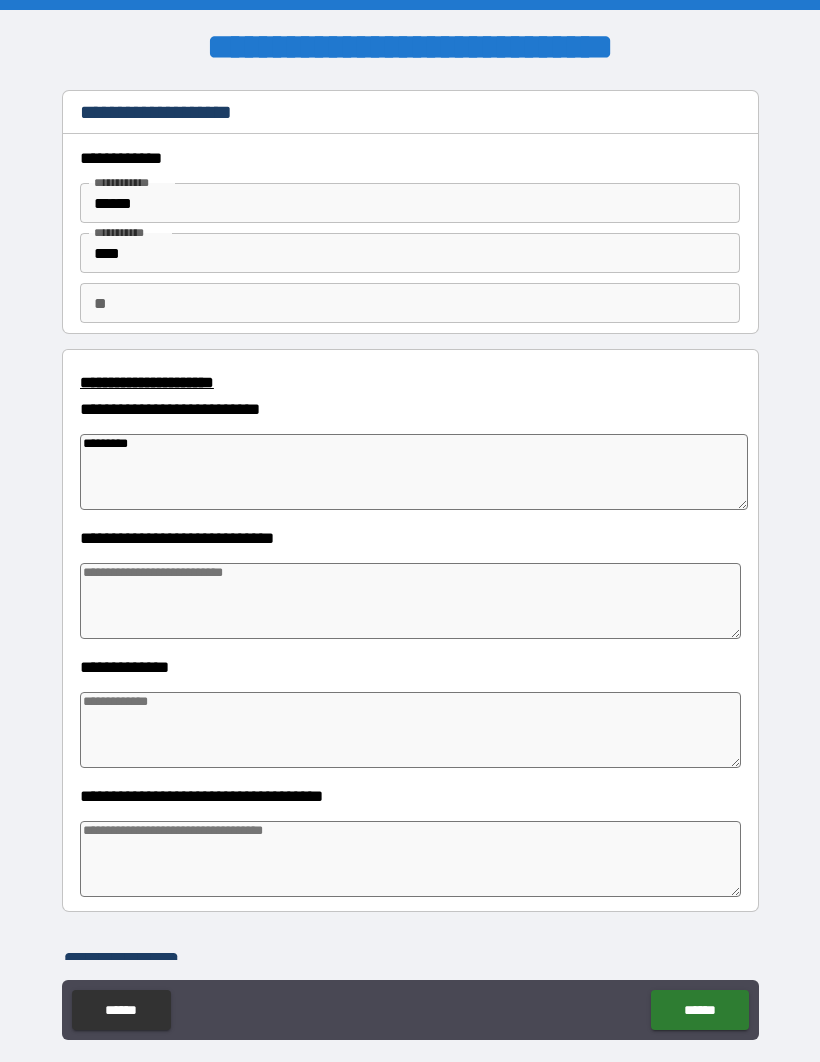 type on "*" 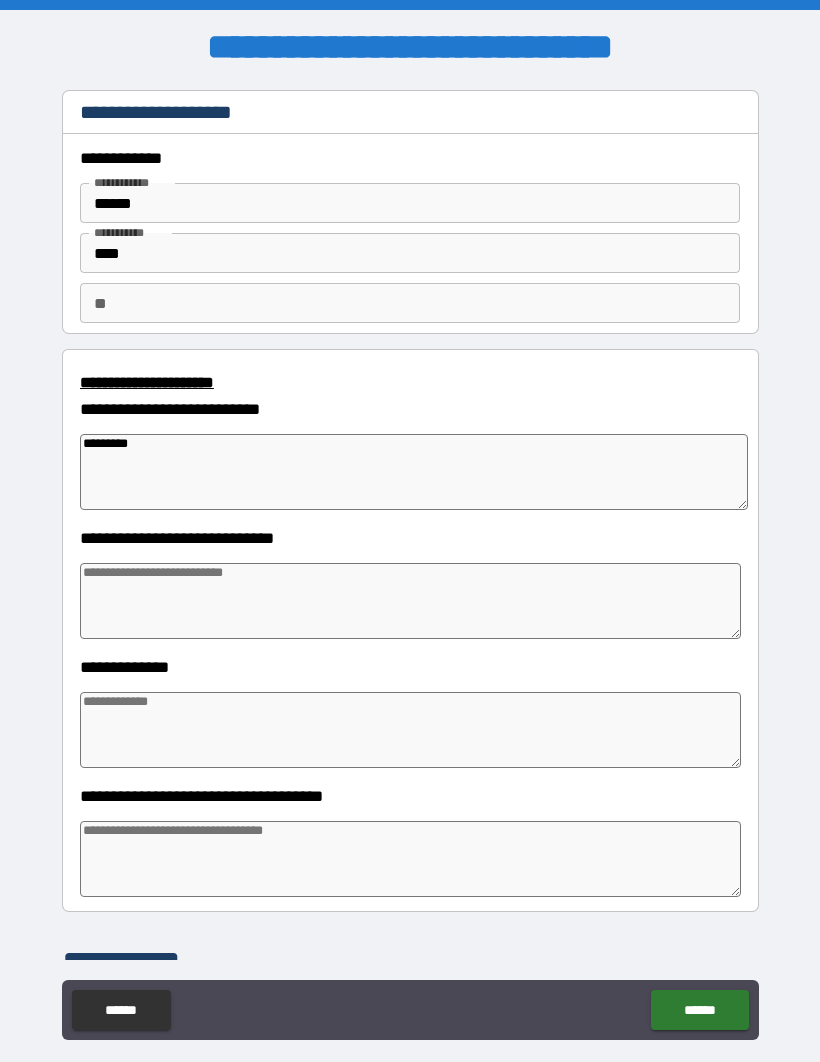 type on "**********" 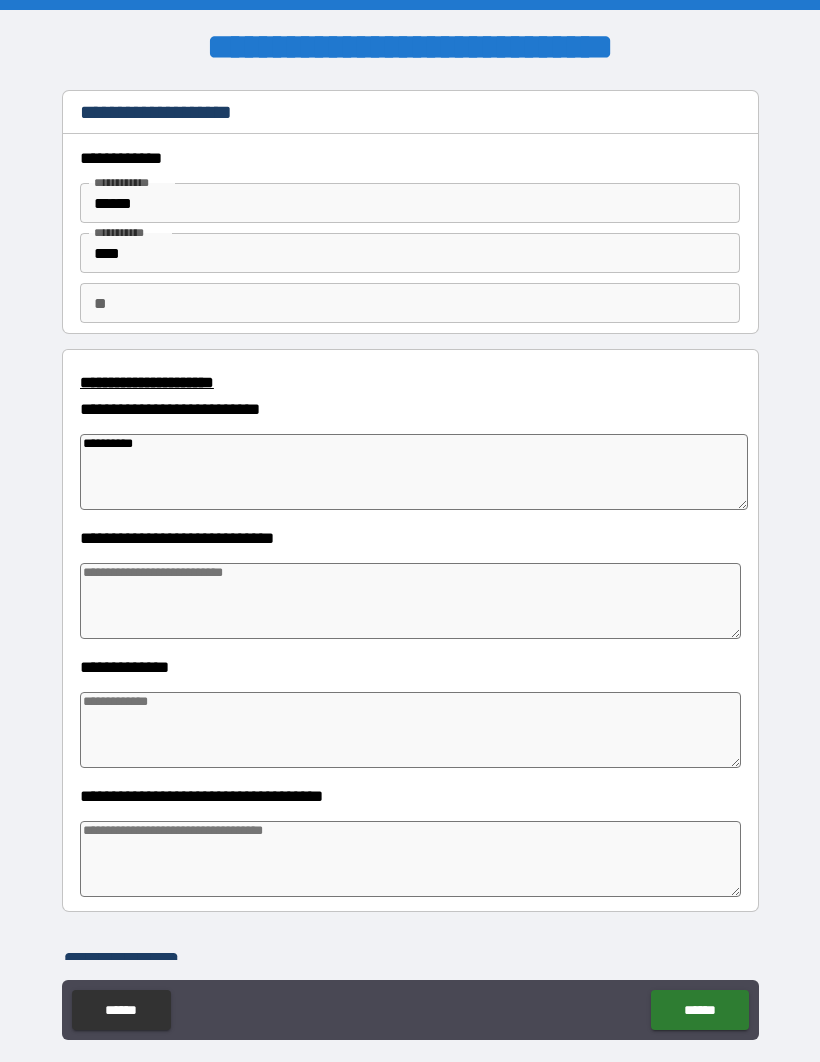 type on "*" 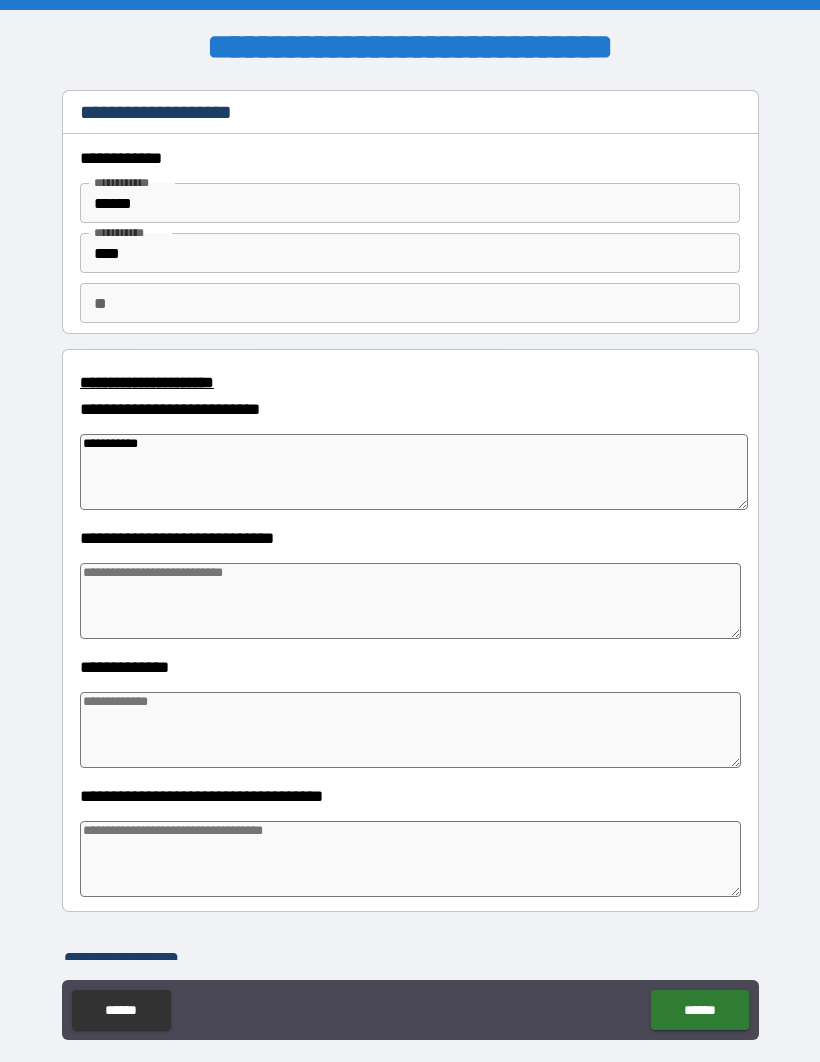 type on "*" 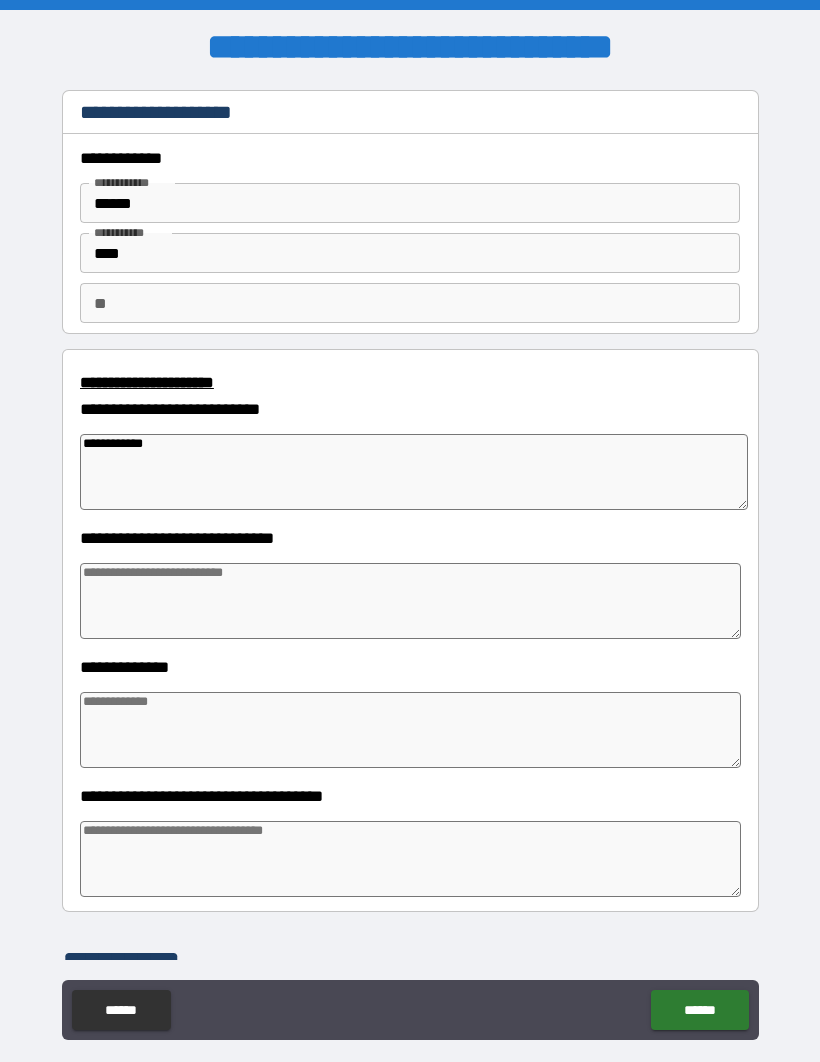 type on "*" 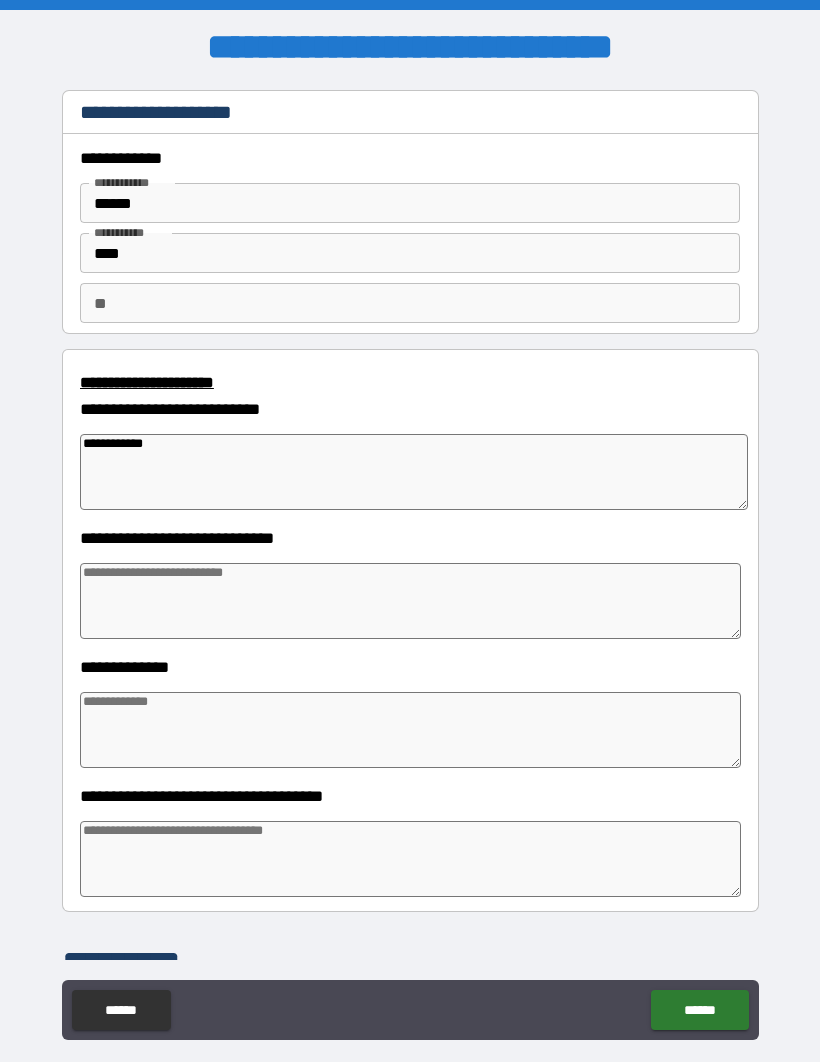 type on "*" 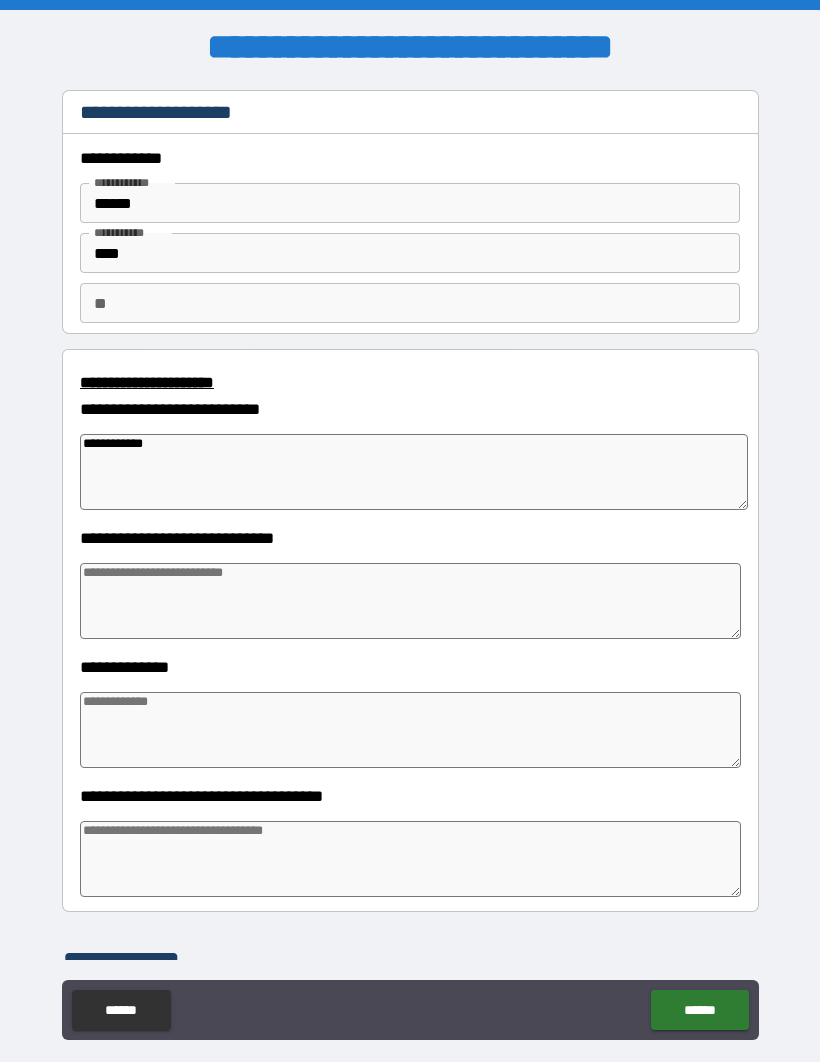 type on "*" 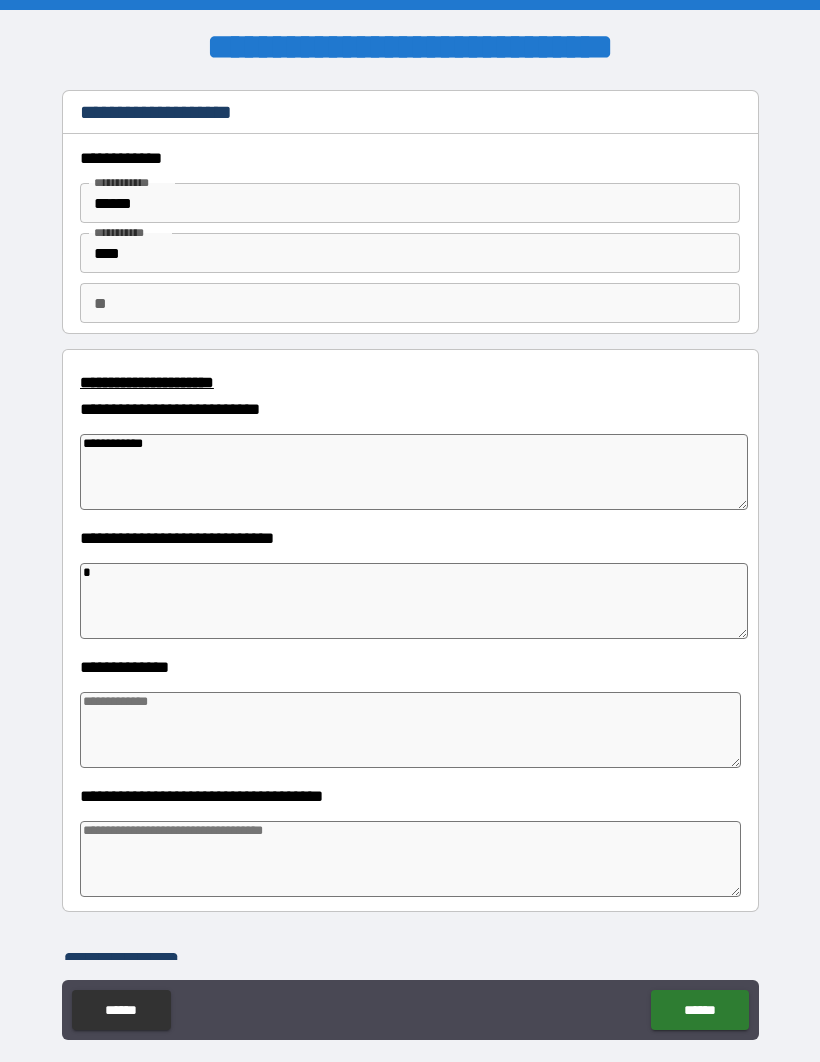 type on "*" 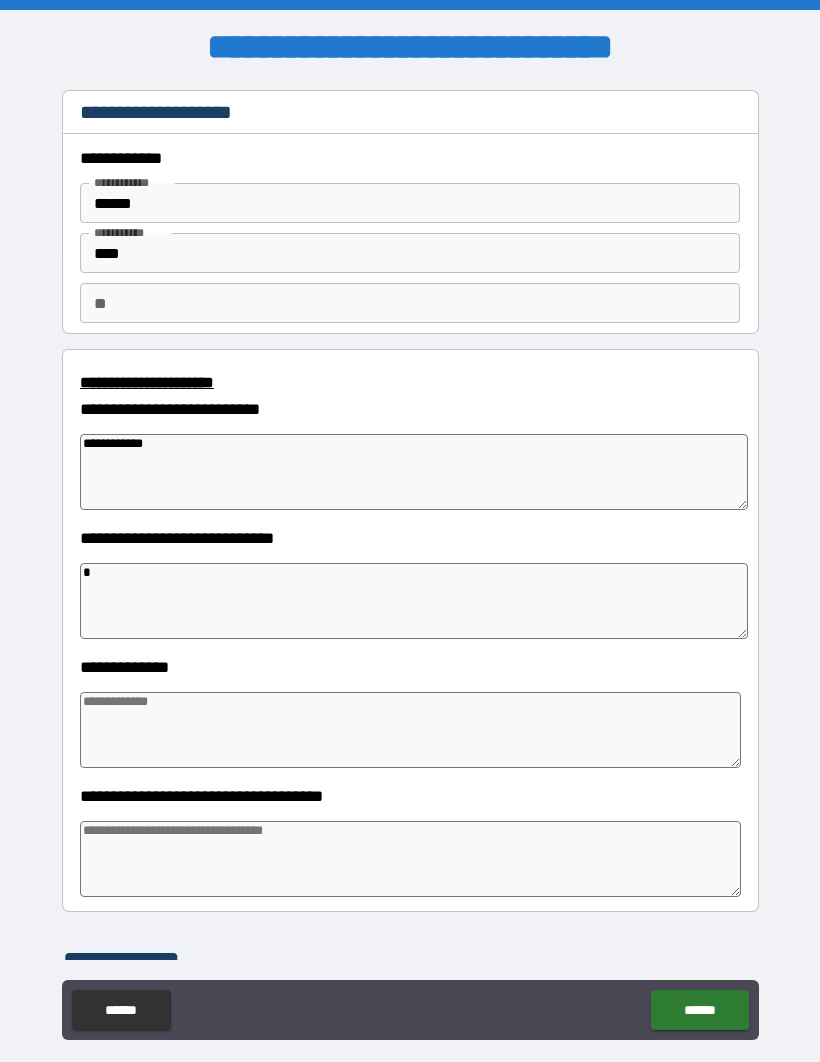 type on "*" 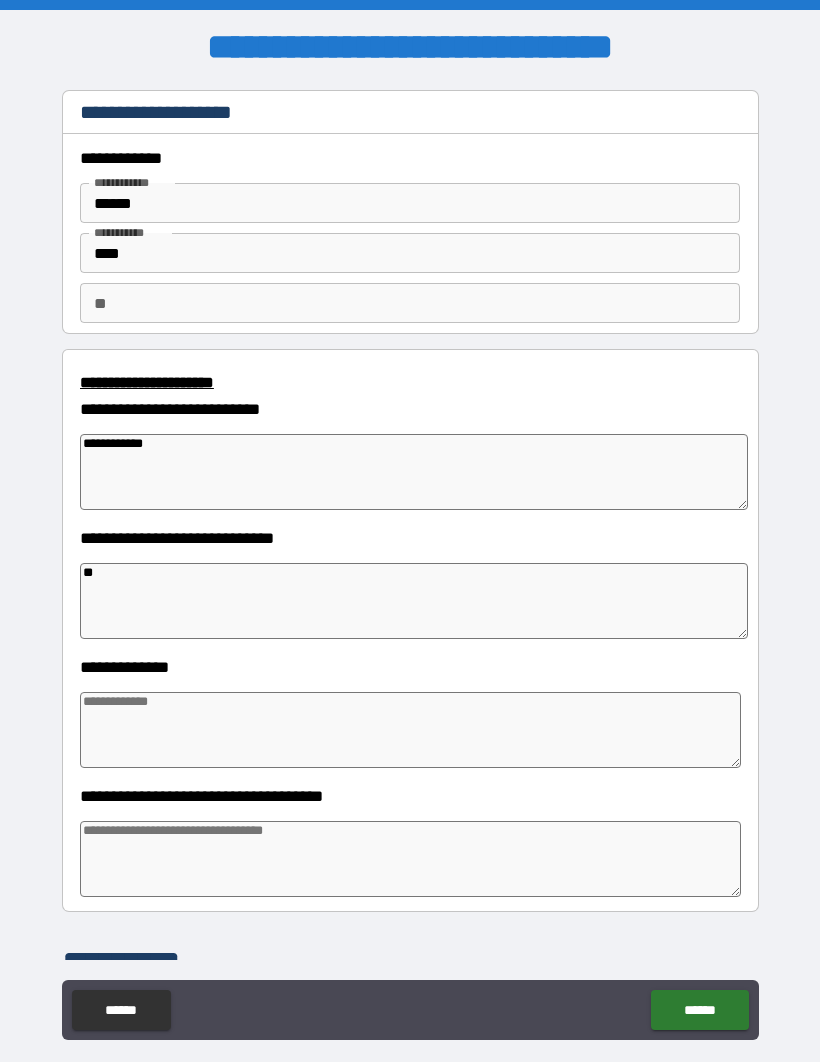 type on "*" 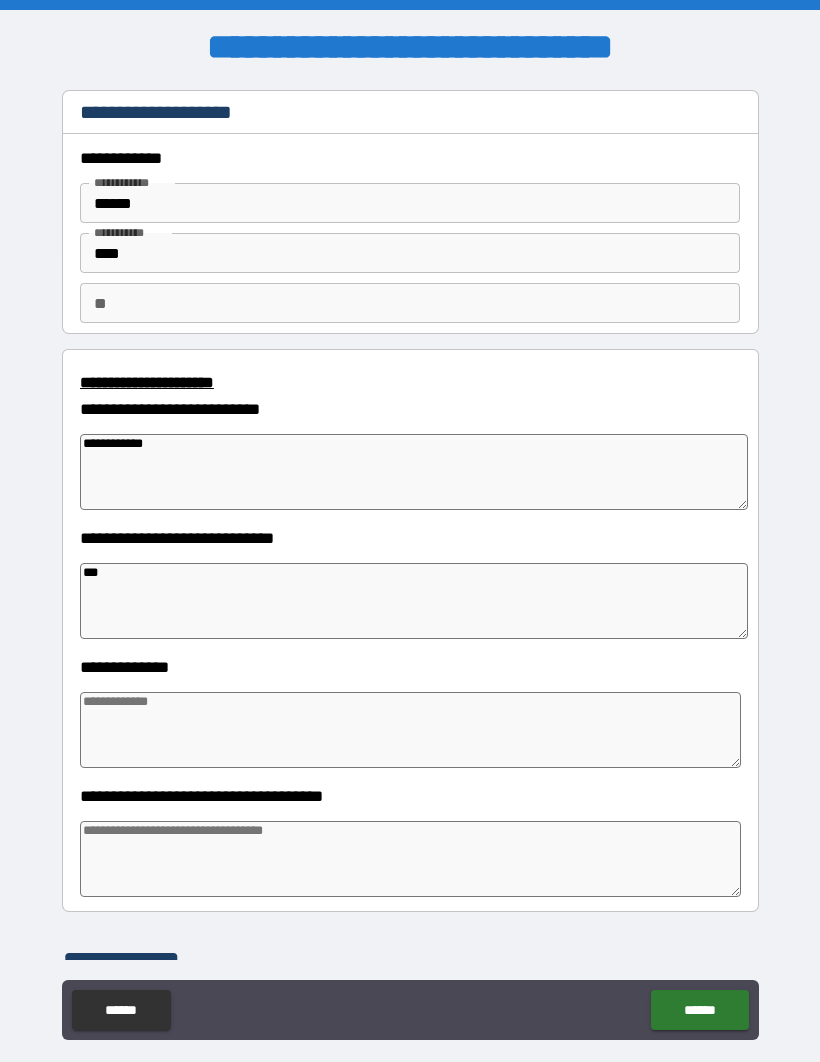 type on "*" 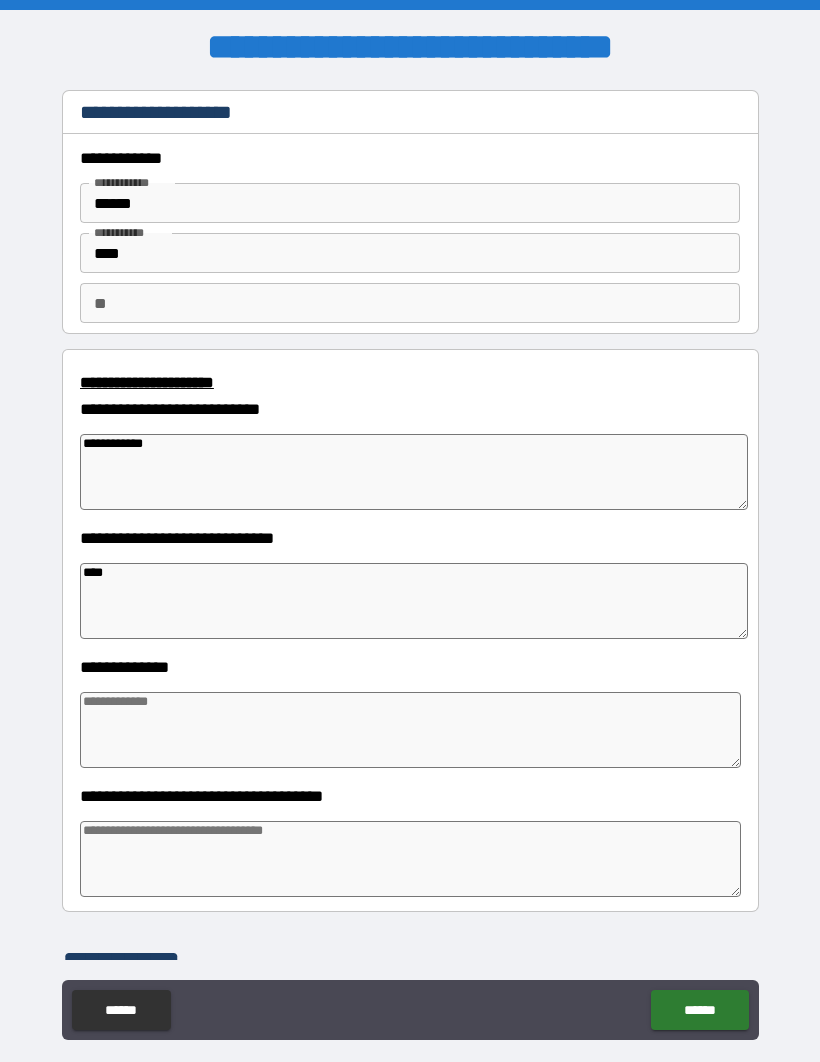 type on "*" 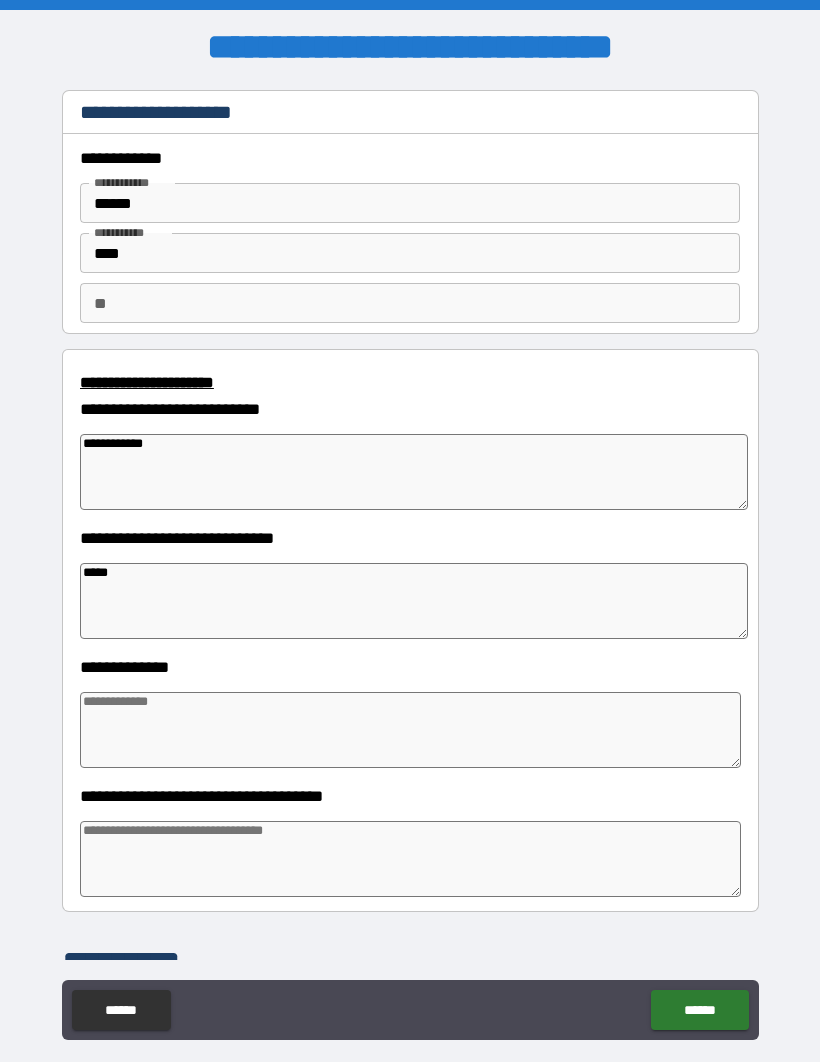 type on "*" 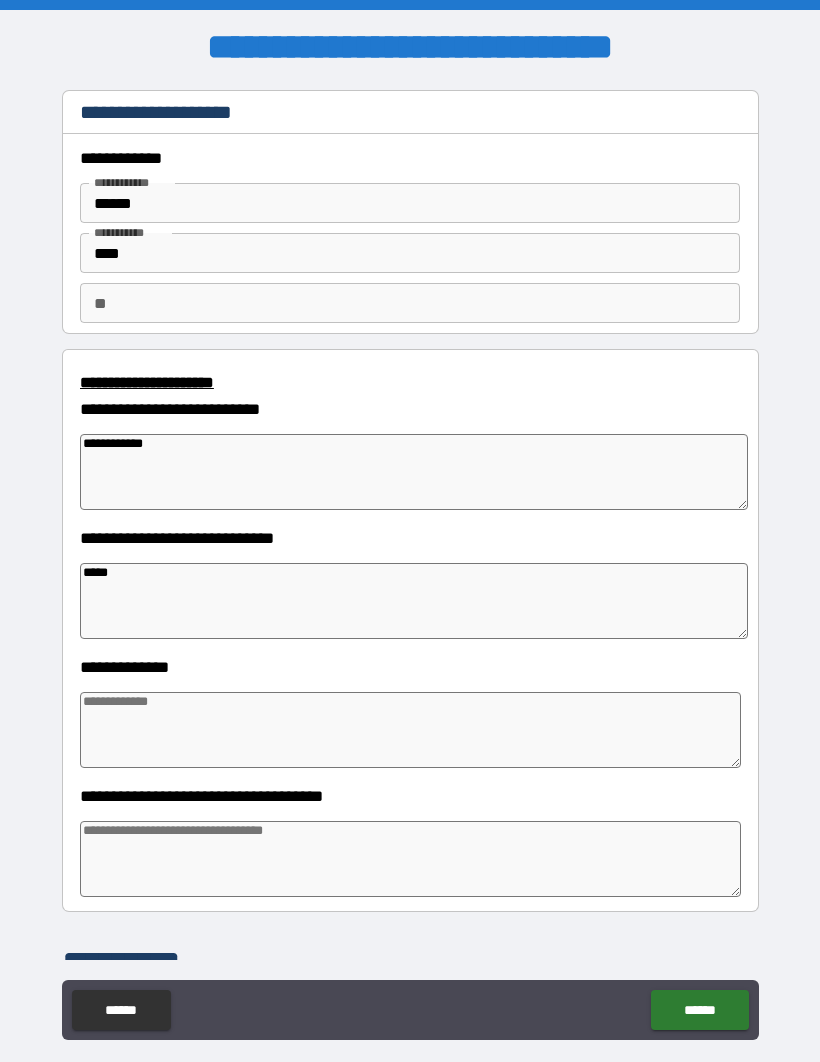 type on "****" 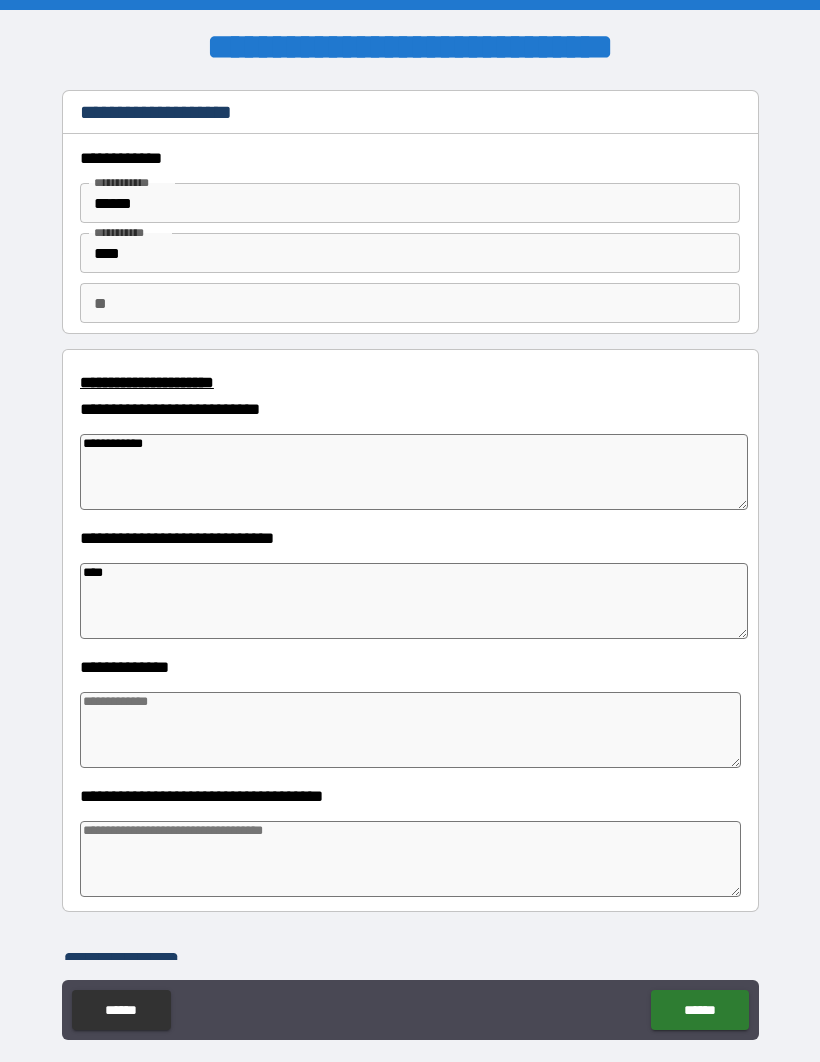 type on "*" 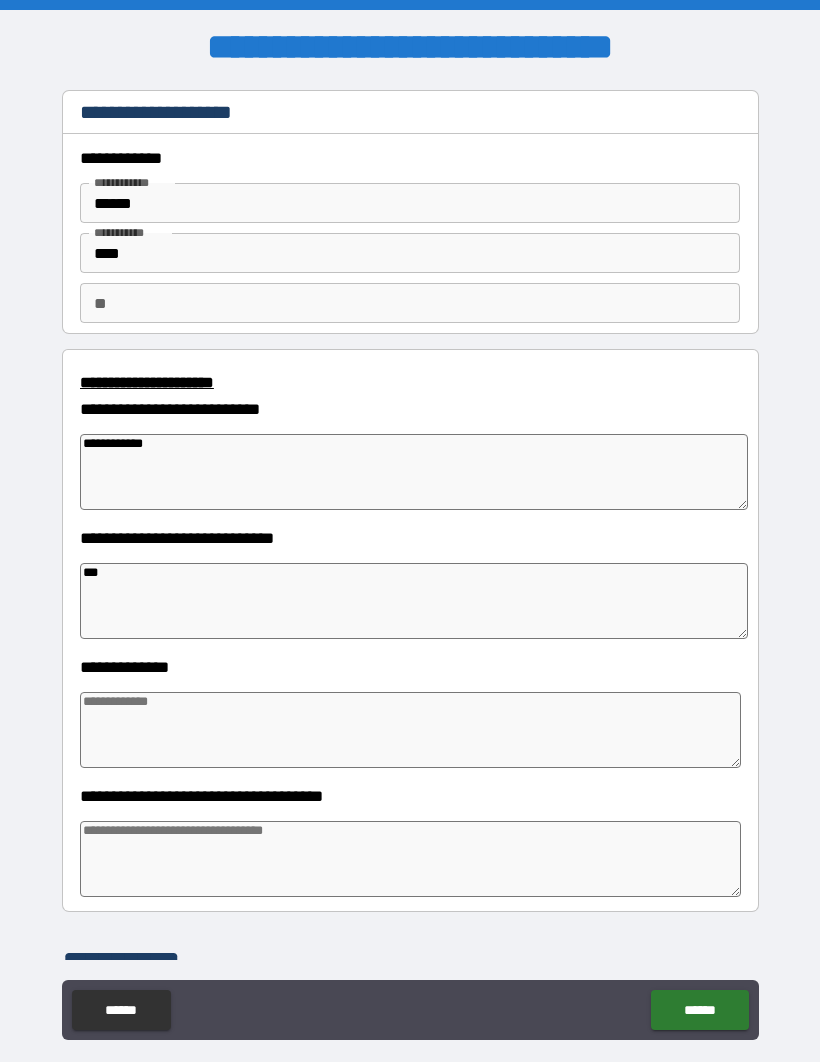 type on "*" 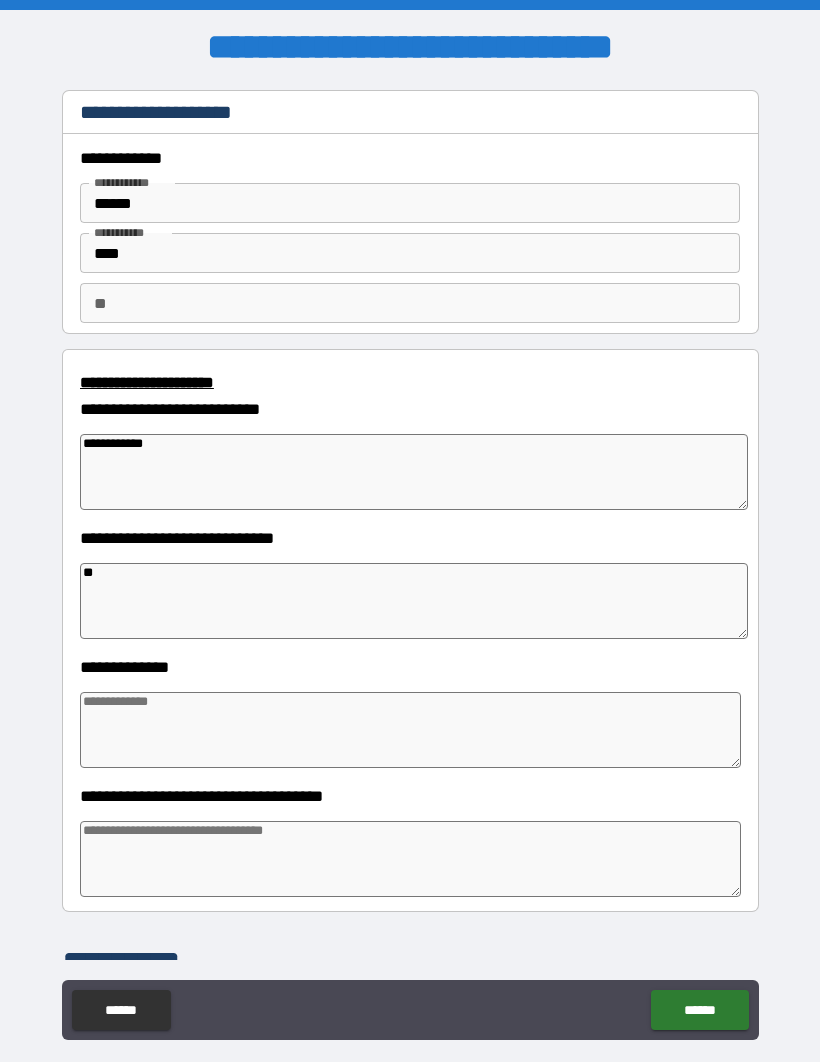 type on "*" 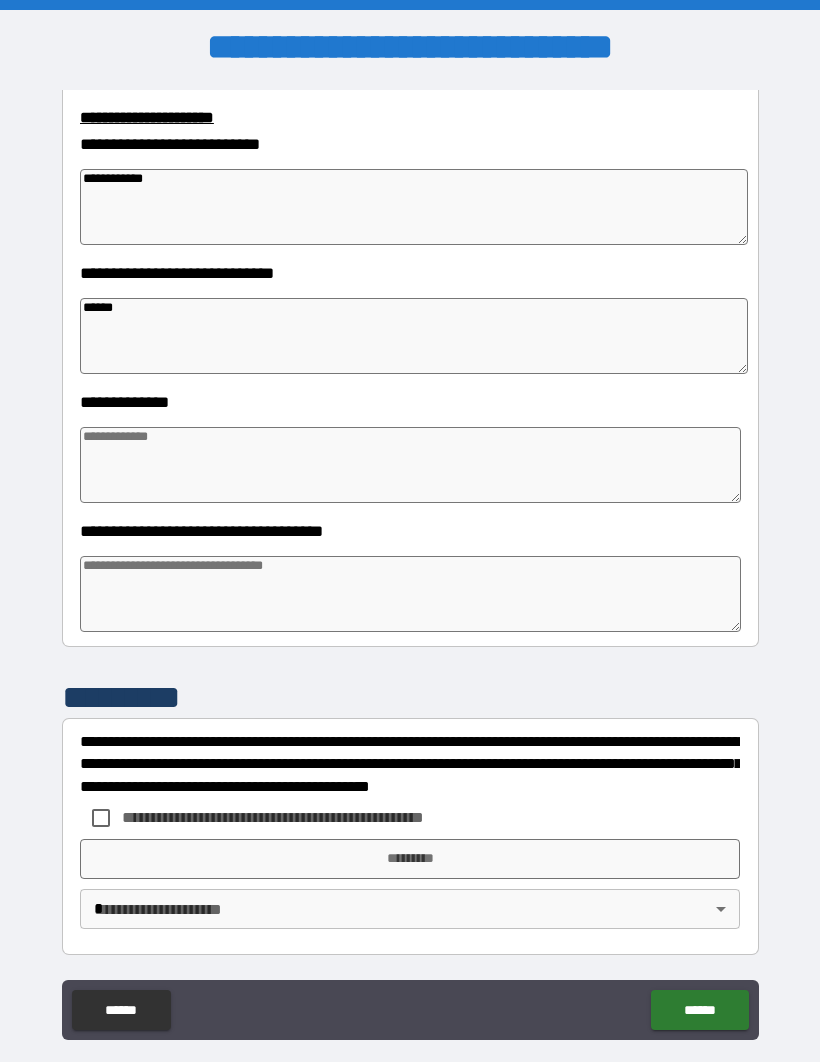 scroll, scrollTop: 264, scrollLeft: 0, axis: vertical 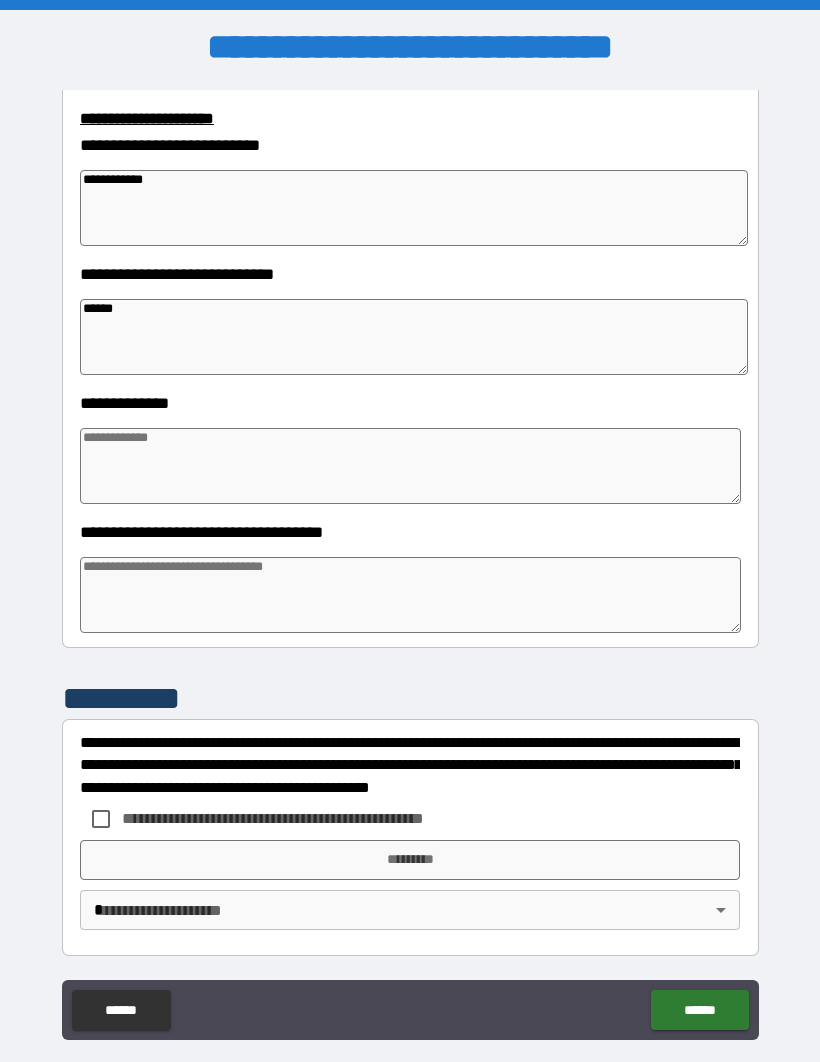 click at bounding box center (410, 466) 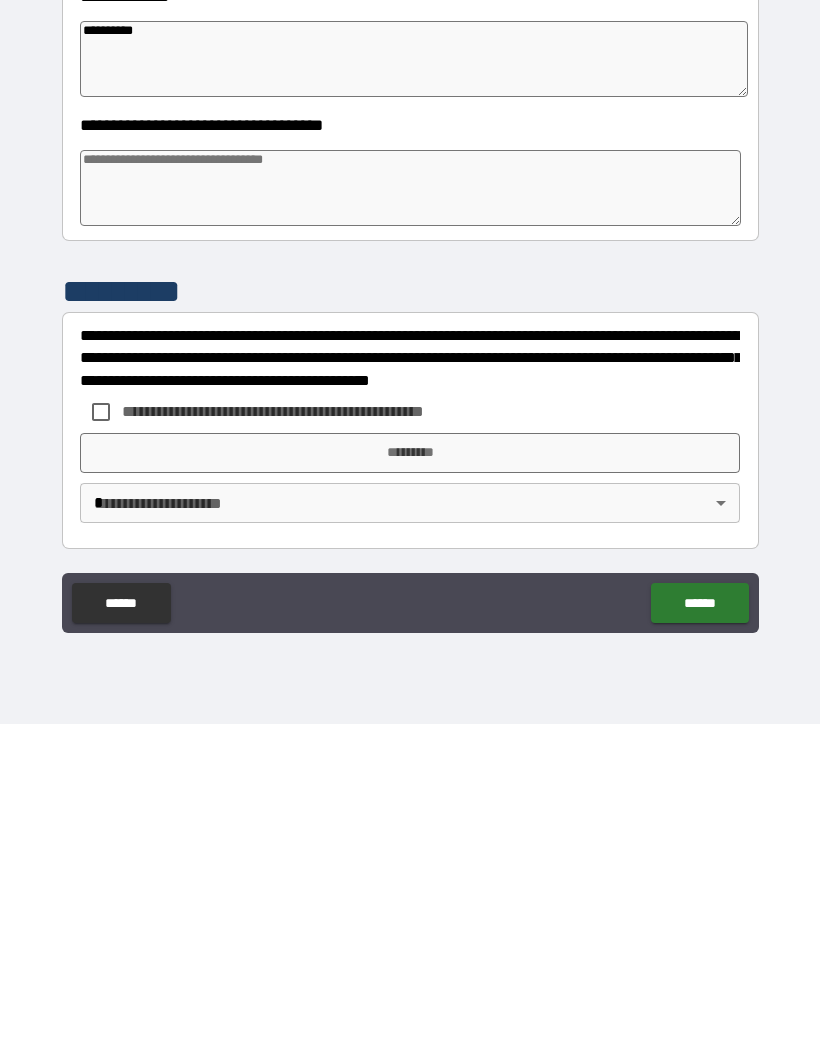 scroll, scrollTop: 69, scrollLeft: 0, axis: vertical 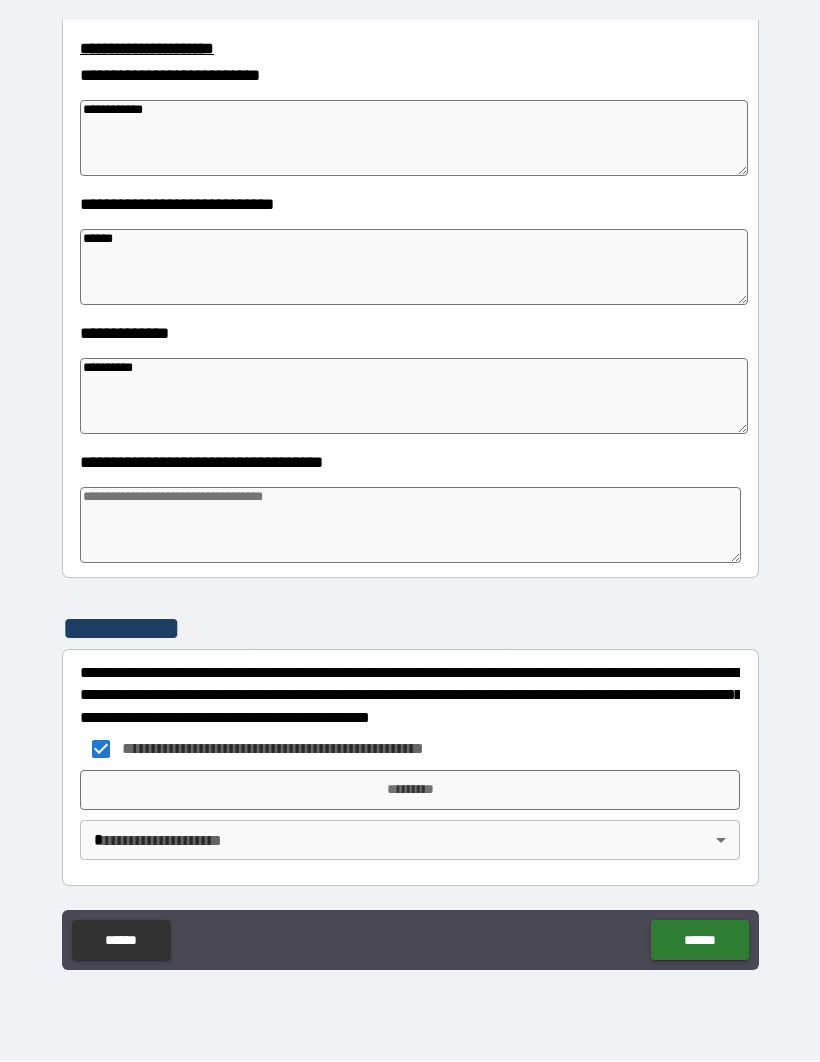 click on "*********" at bounding box center (410, 791) 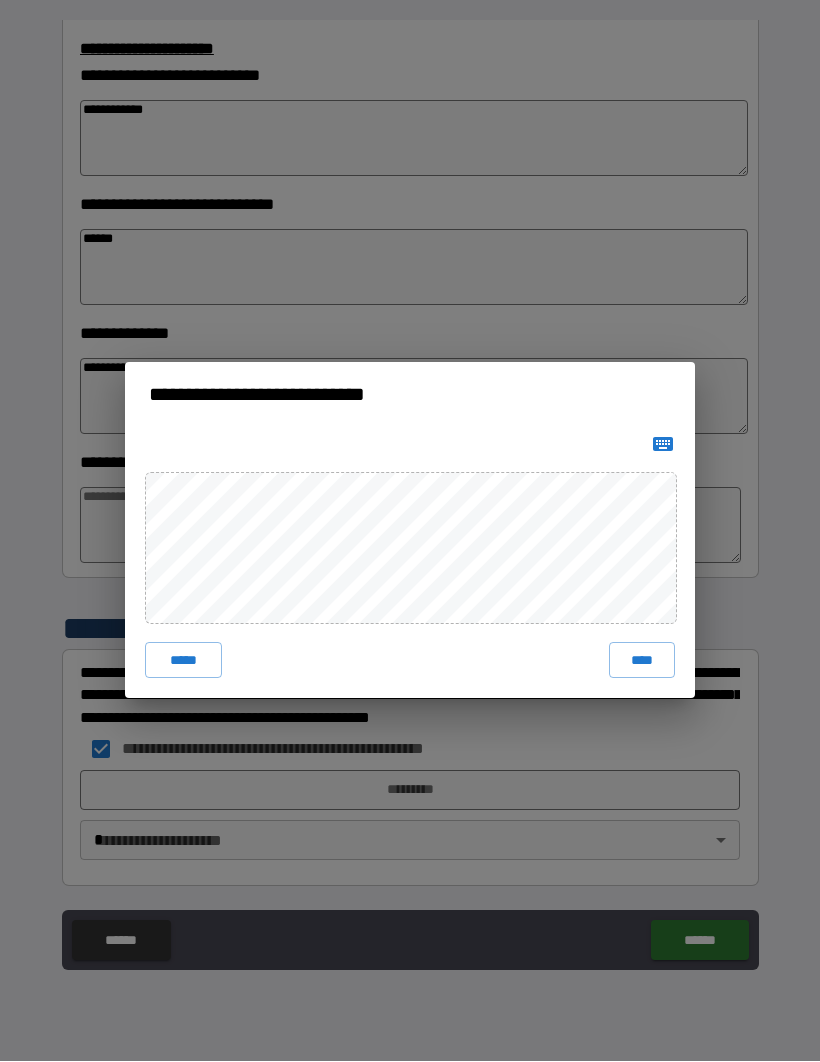 click on "****" at bounding box center [642, 661] 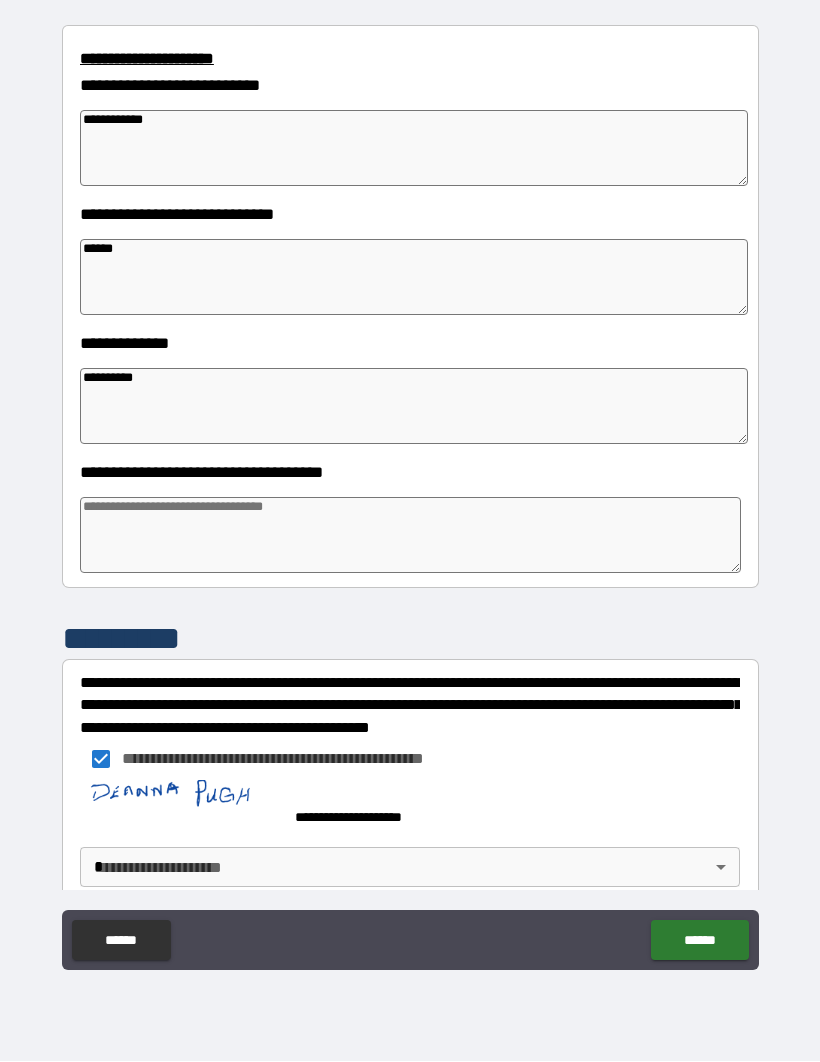 click on "**********" at bounding box center [410, 496] 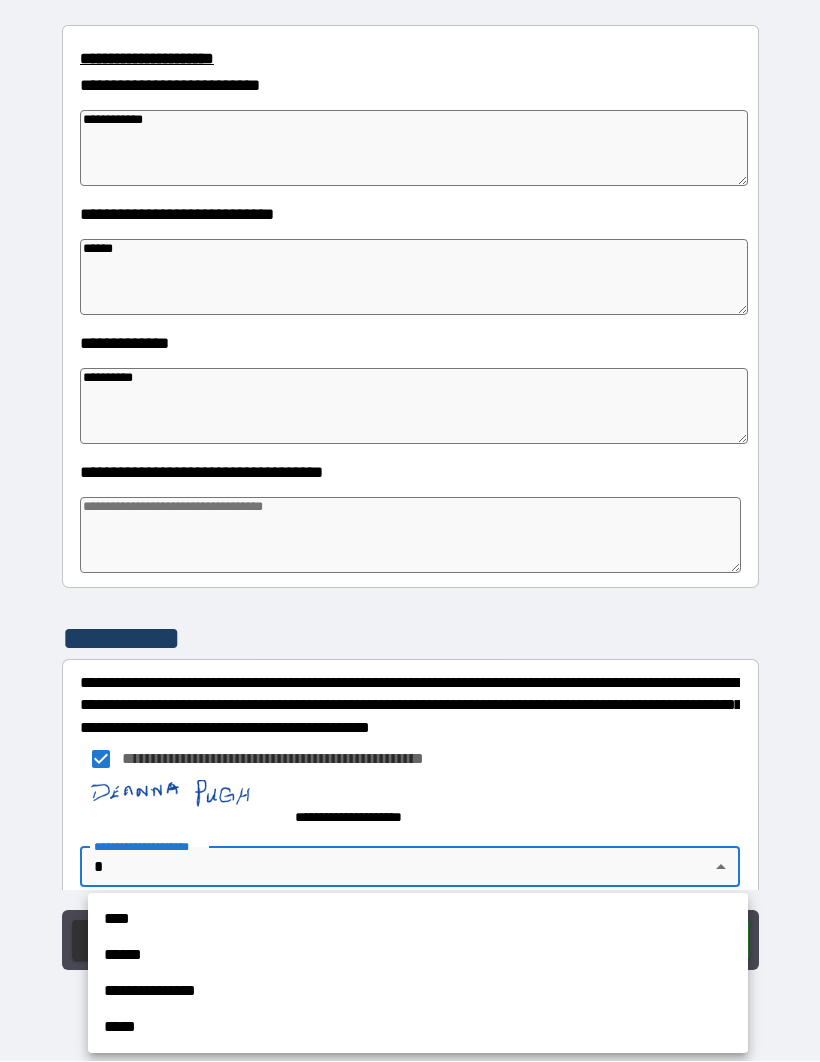click on "****" at bounding box center [418, 920] 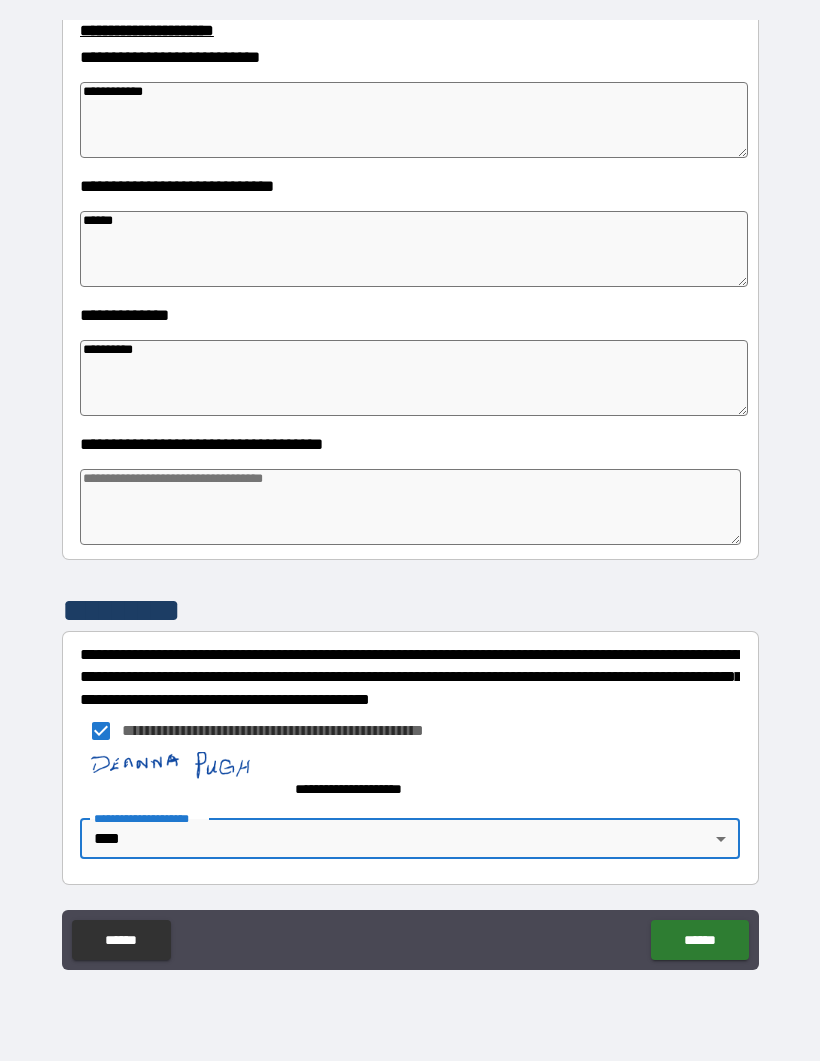 scroll, scrollTop: 282, scrollLeft: 0, axis: vertical 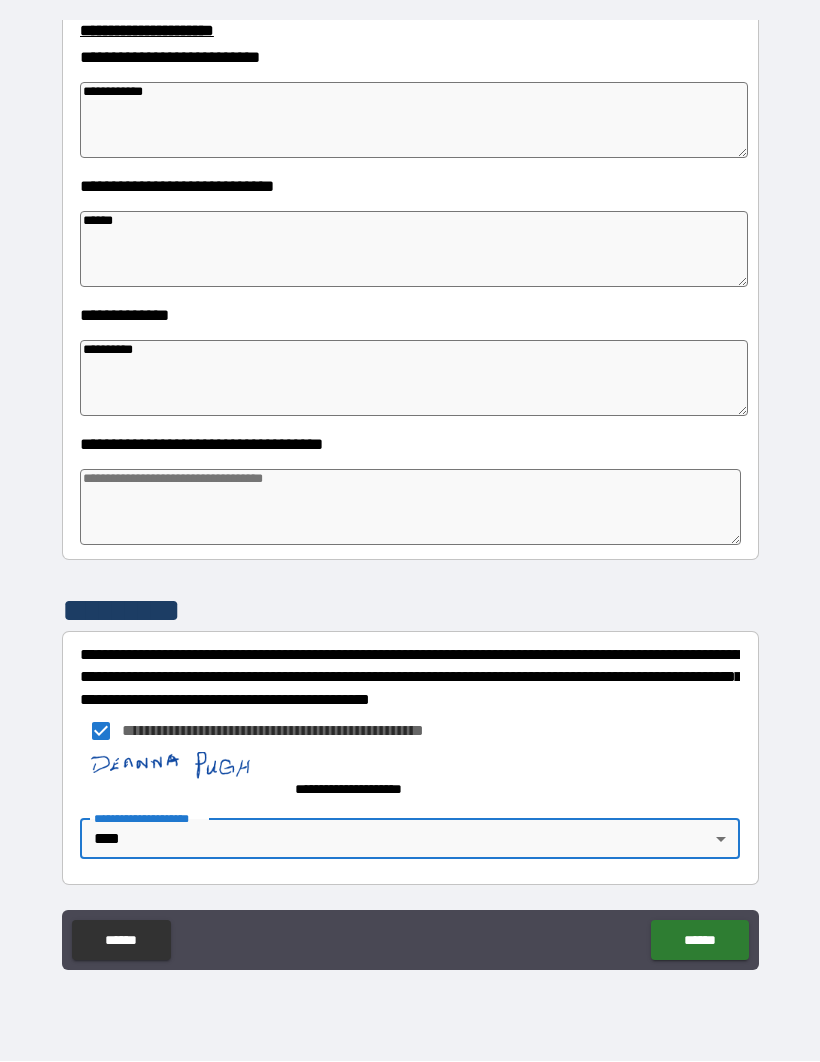 click on "******" at bounding box center [699, 941] 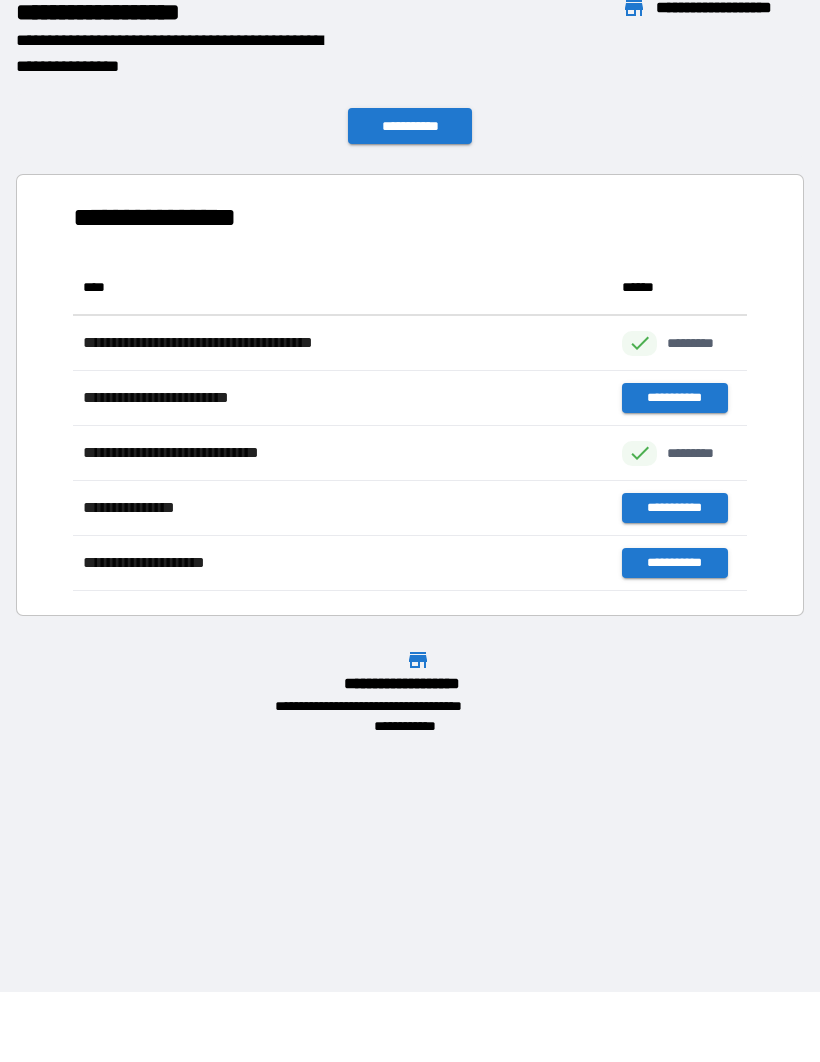 scroll, scrollTop: 1, scrollLeft: 1, axis: both 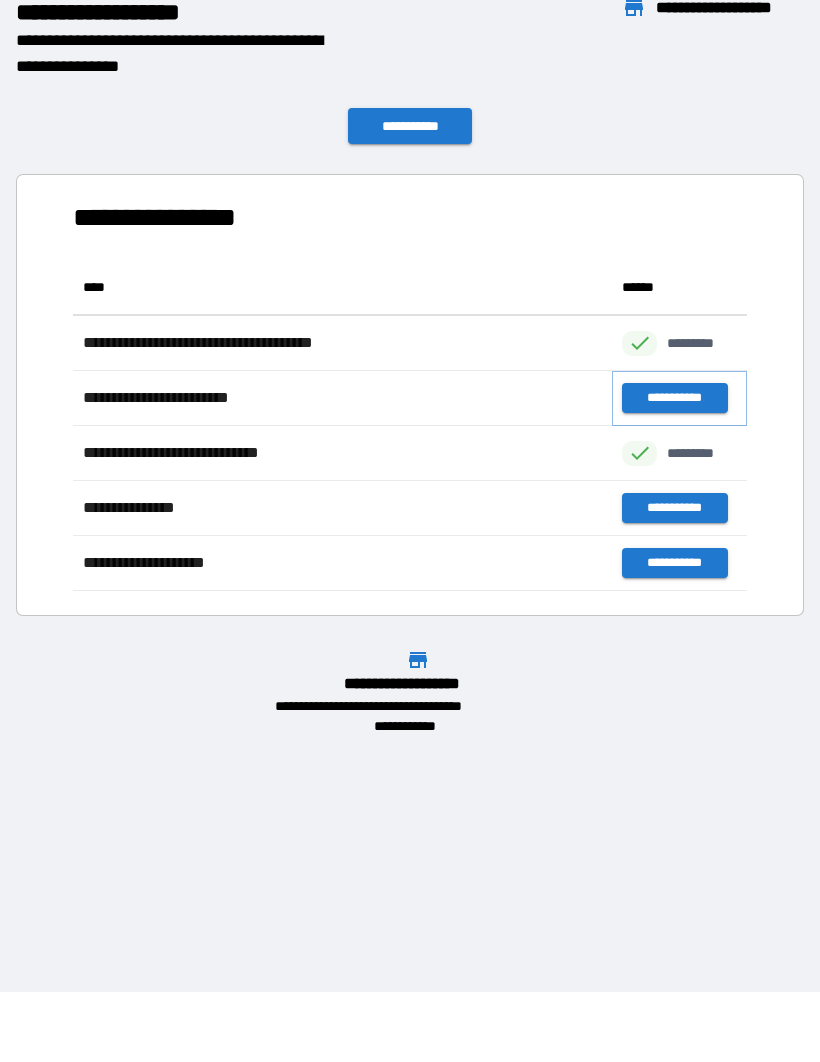 click on "**********" at bounding box center [674, 399] 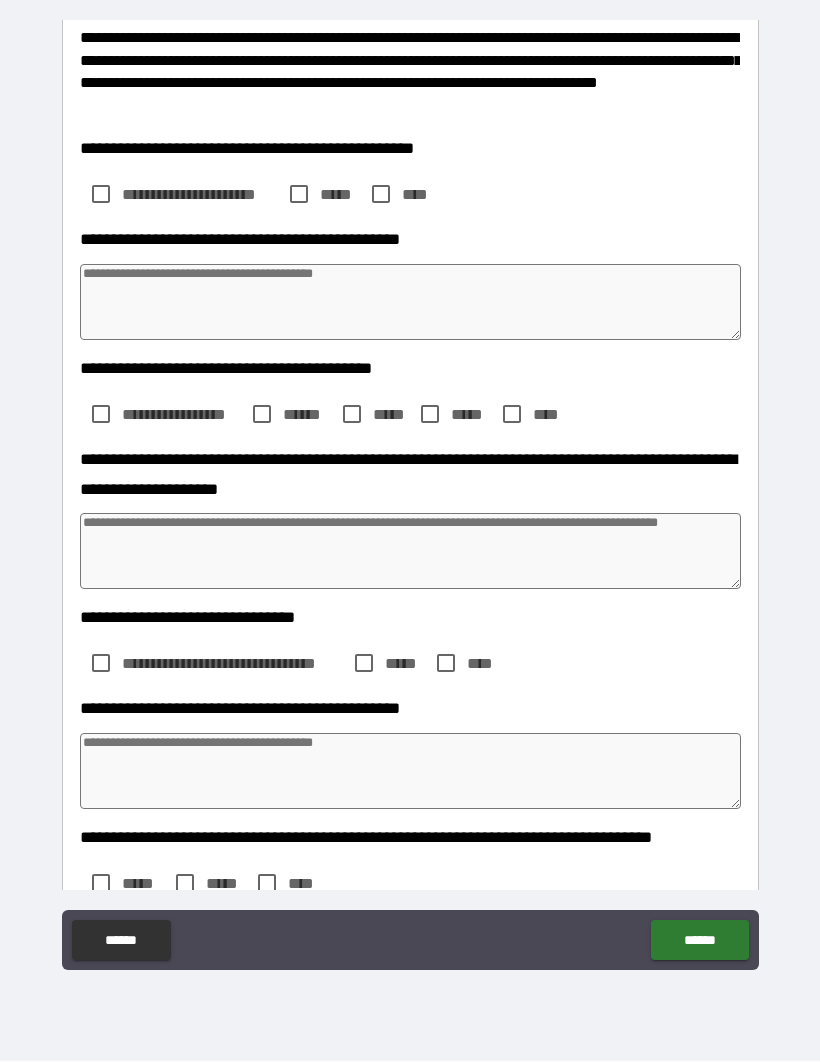 scroll, scrollTop: 379, scrollLeft: 0, axis: vertical 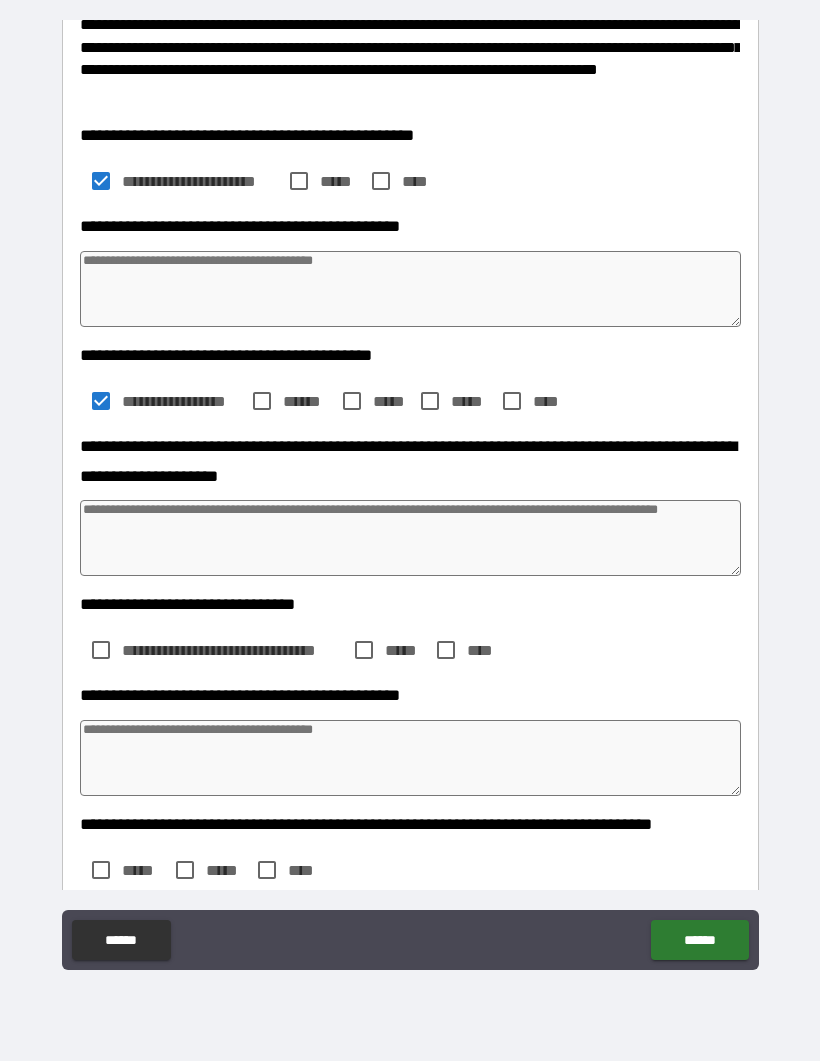 click at bounding box center (410, 539) 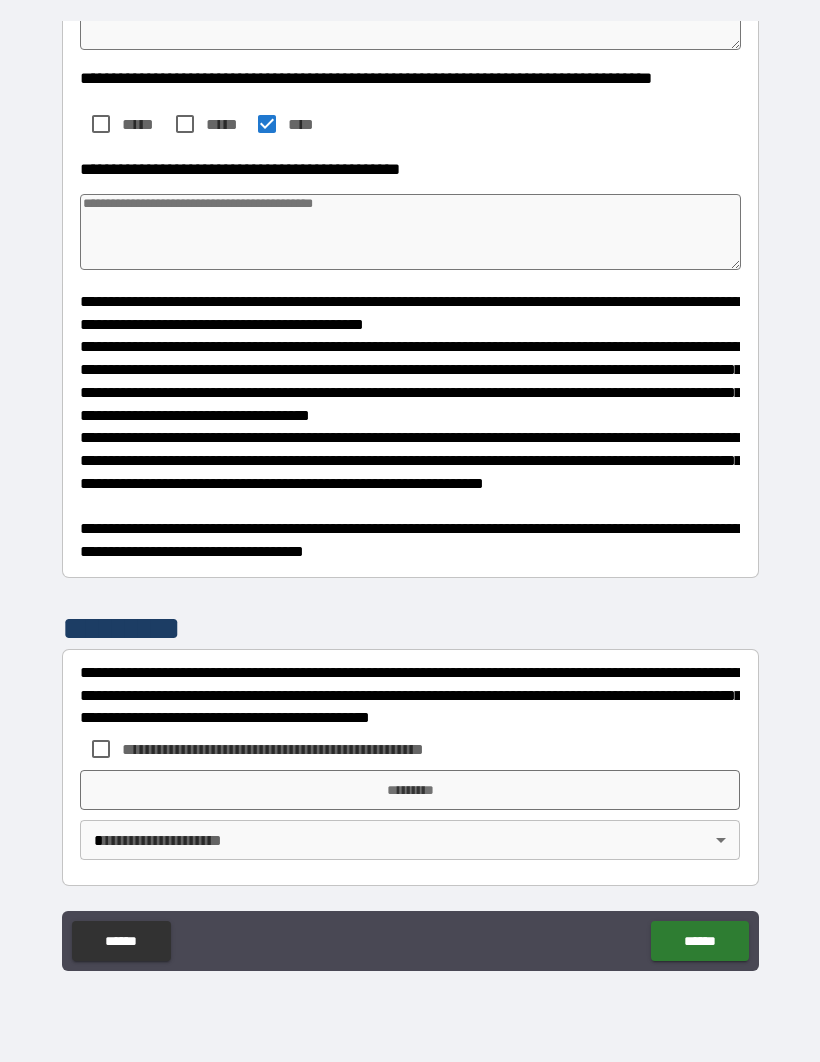scroll, scrollTop: 1126, scrollLeft: 0, axis: vertical 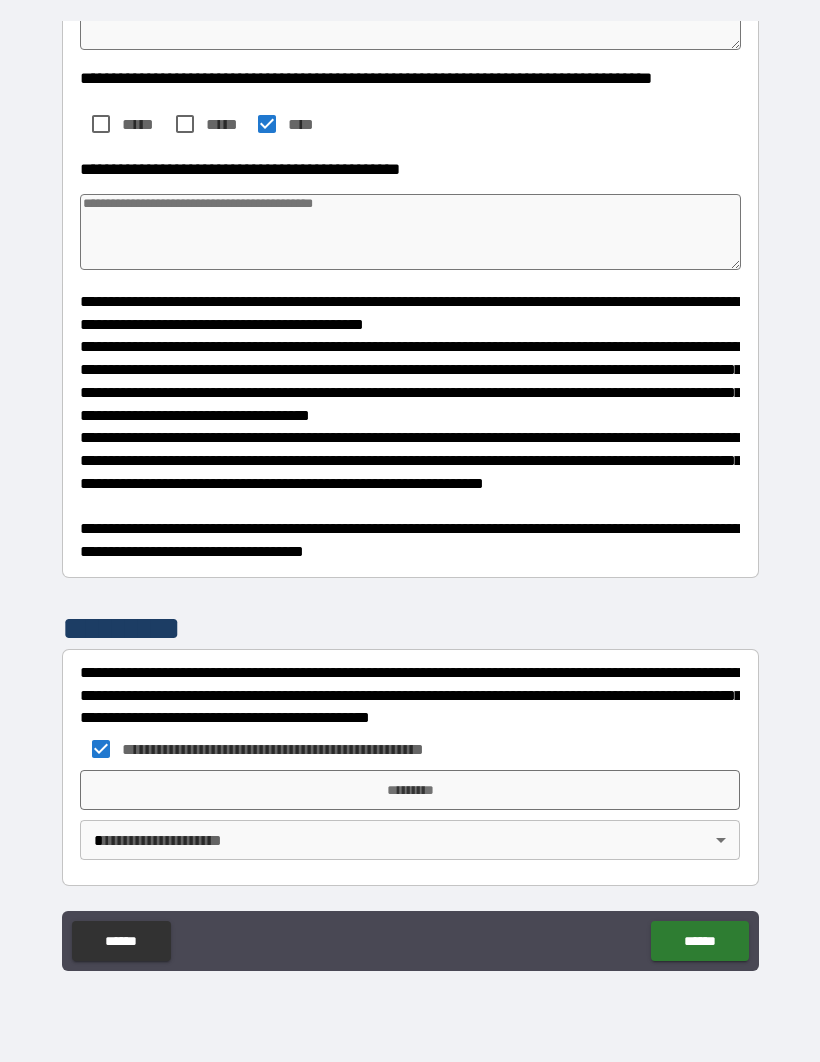 click on "*********" at bounding box center (410, 790) 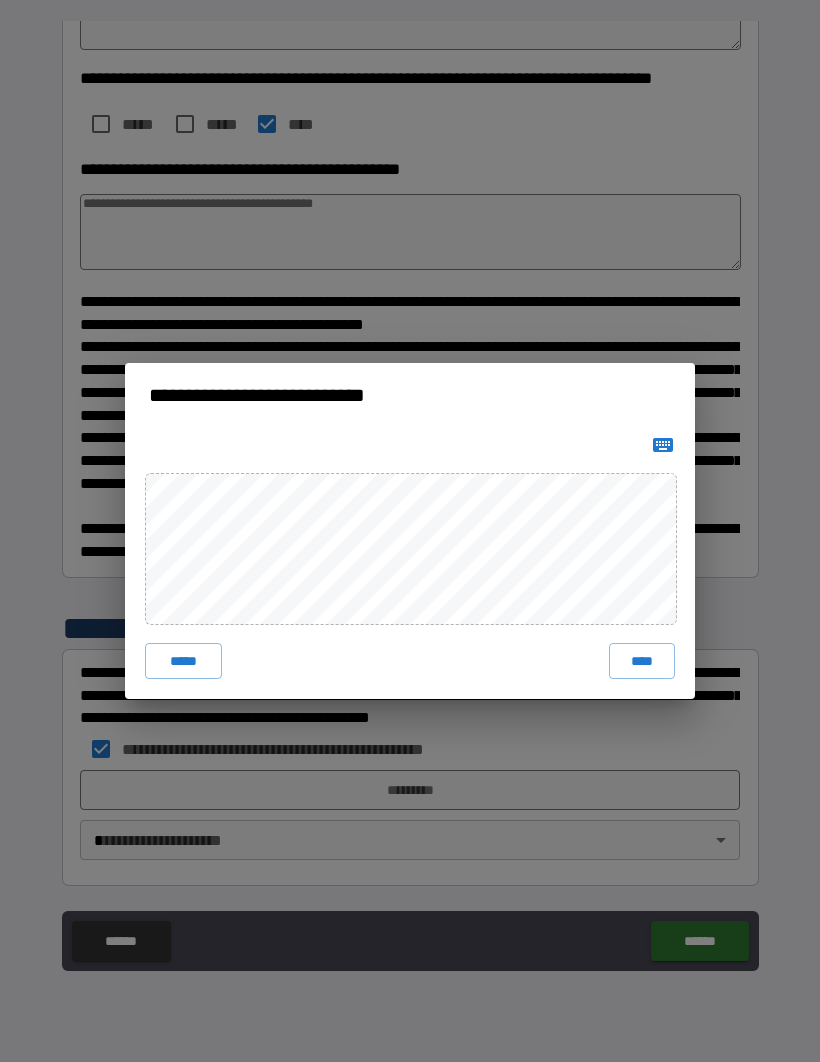 click on "****" at bounding box center [642, 661] 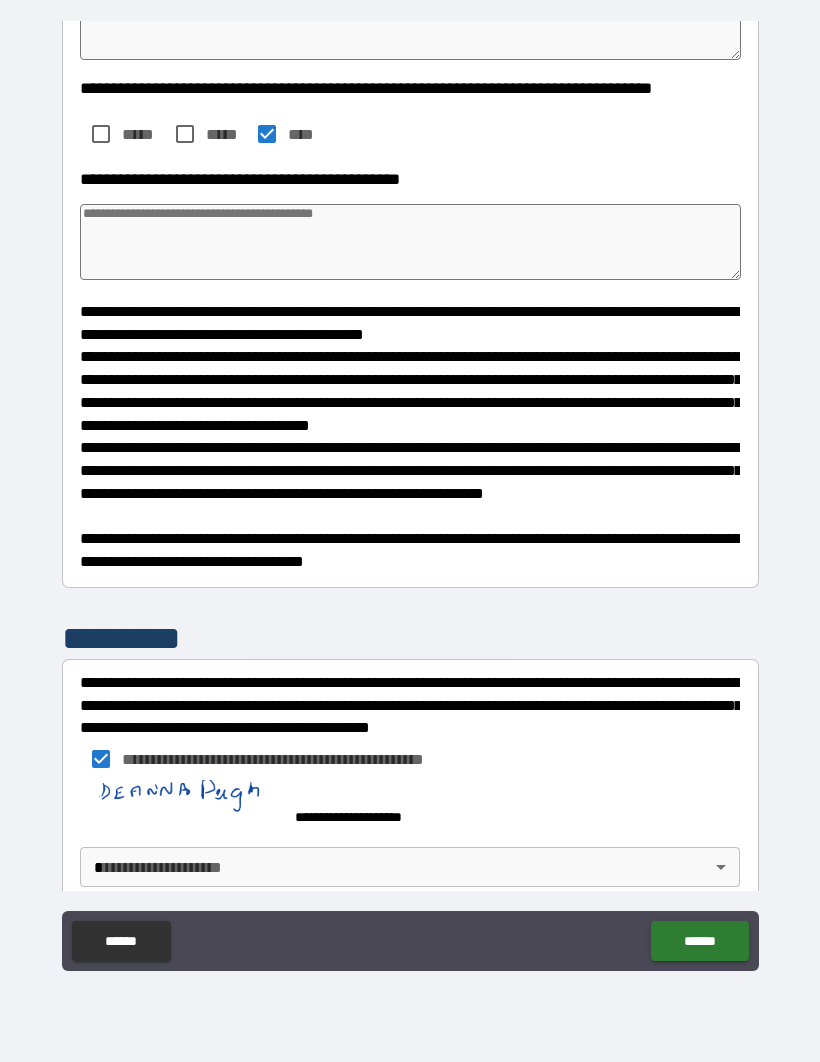 click on "**********" at bounding box center (410, 496) 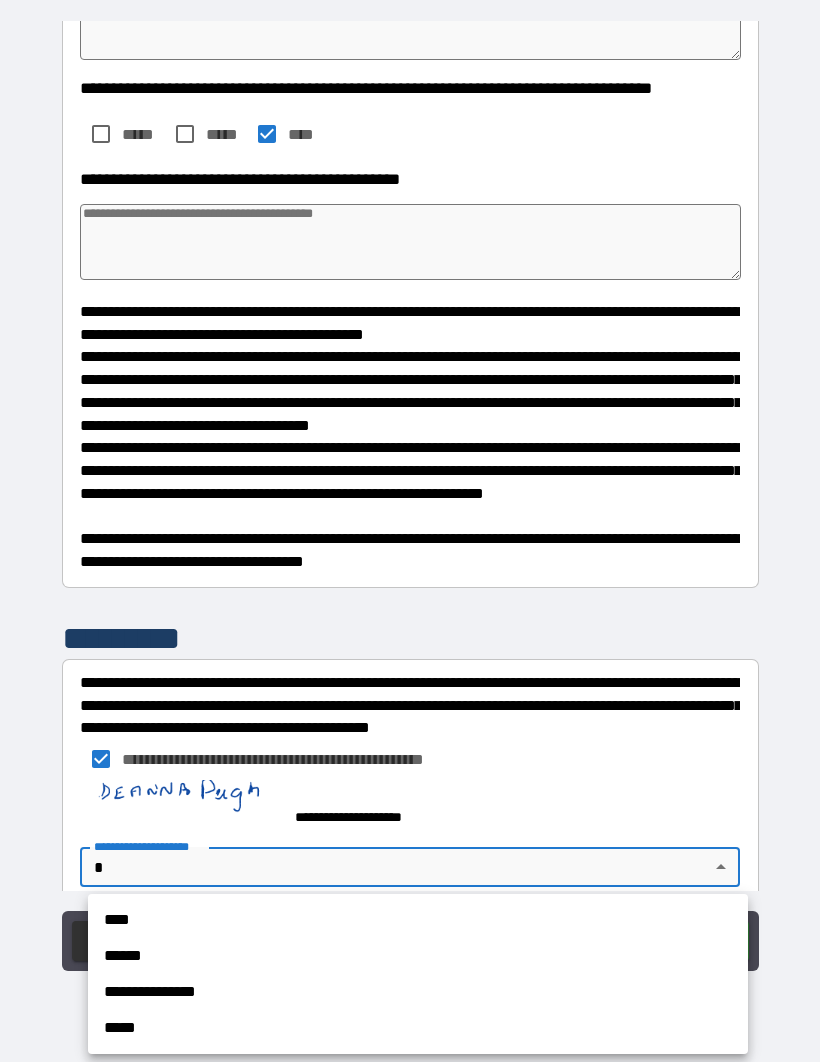 click on "****" at bounding box center (418, 920) 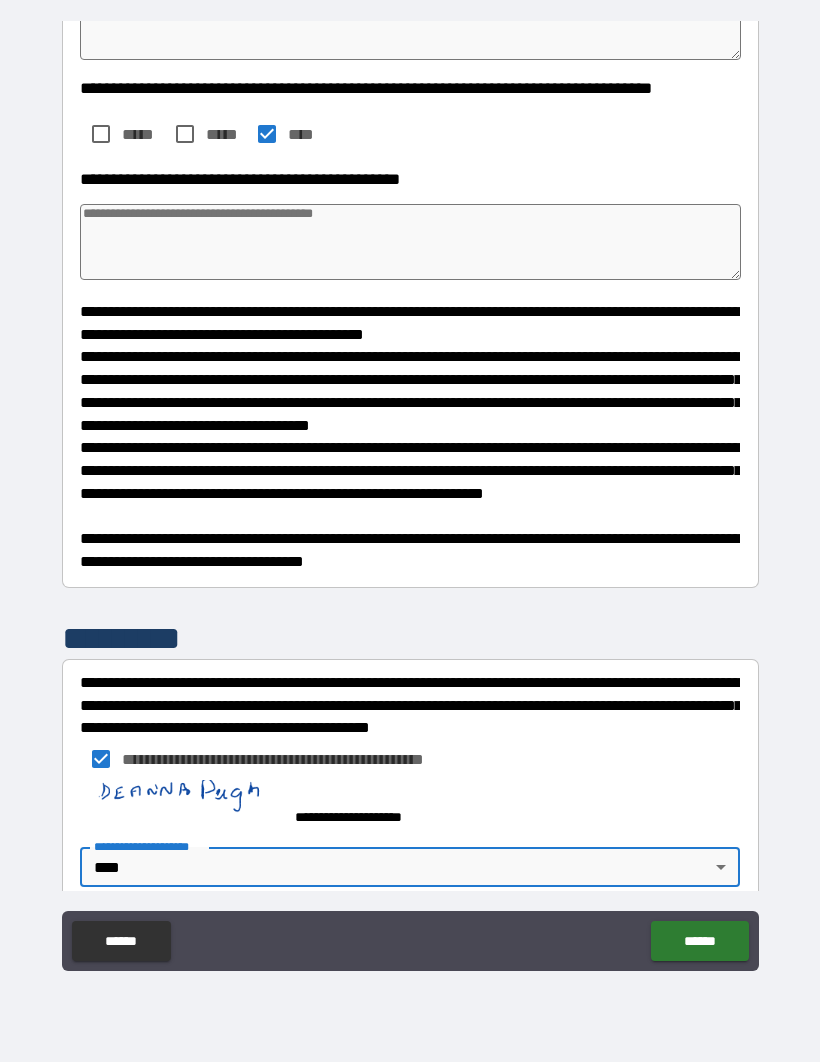 click on "******" at bounding box center (699, 941) 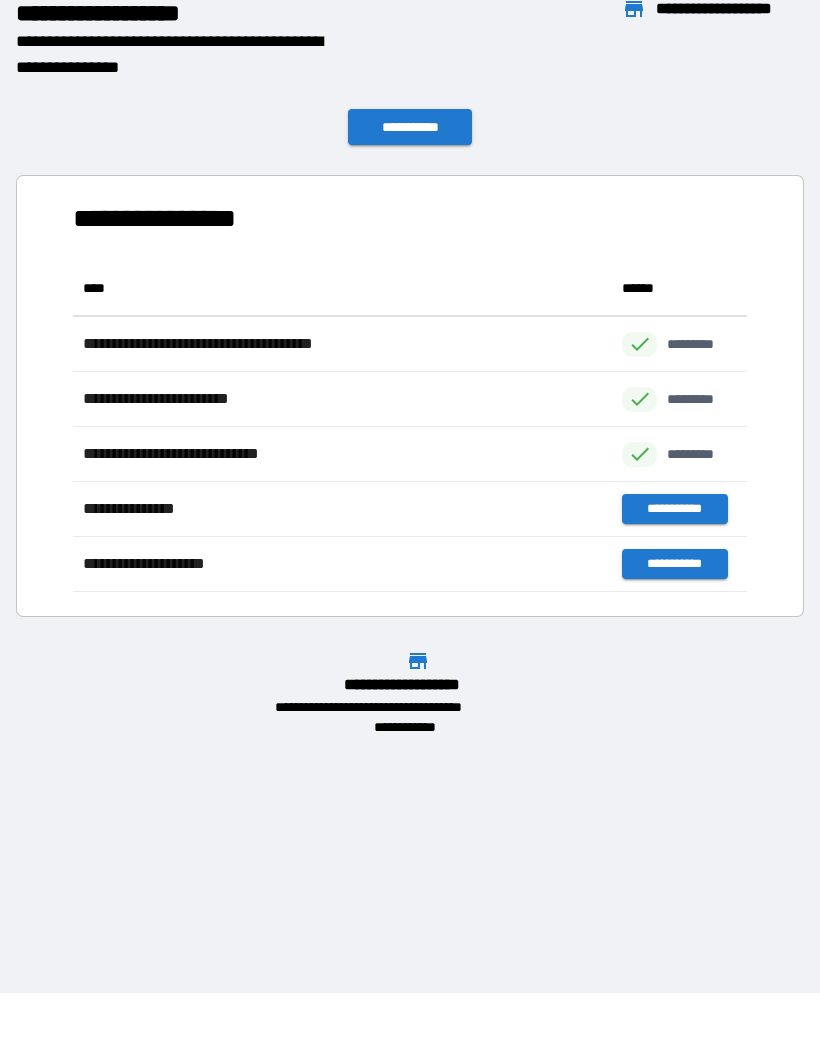 scroll, scrollTop: 1, scrollLeft: 1, axis: both 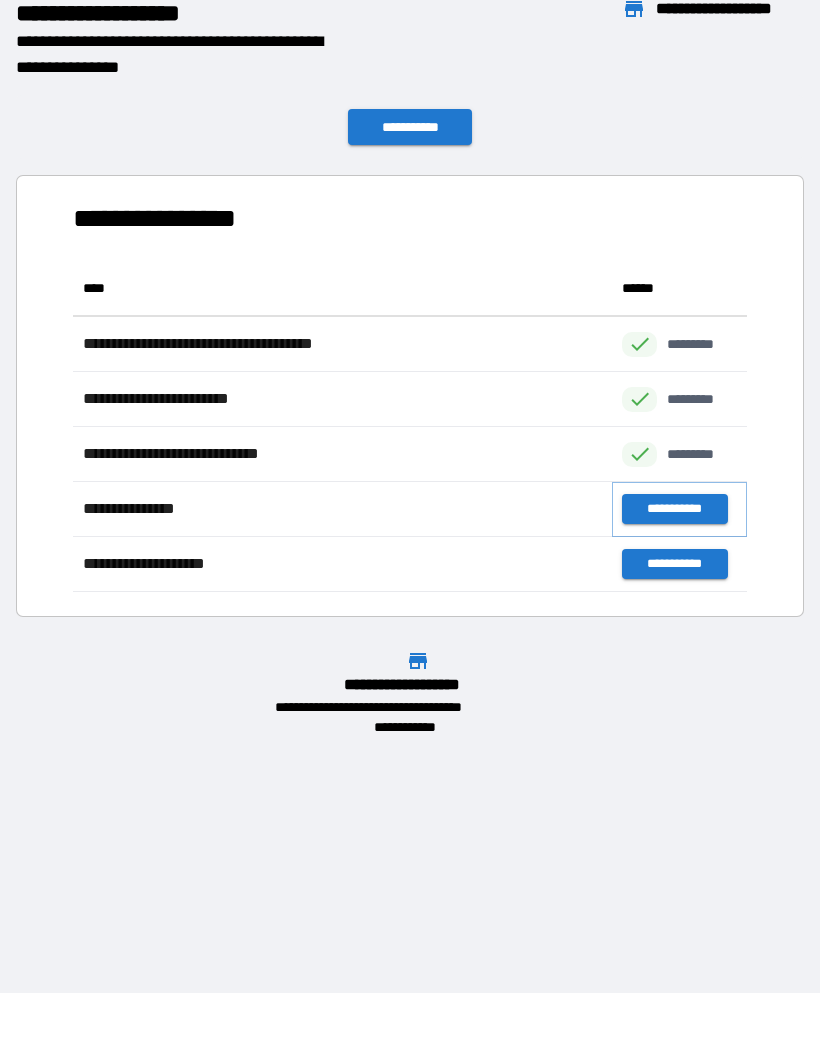 click on "**********" at bounding box center [674, 509] 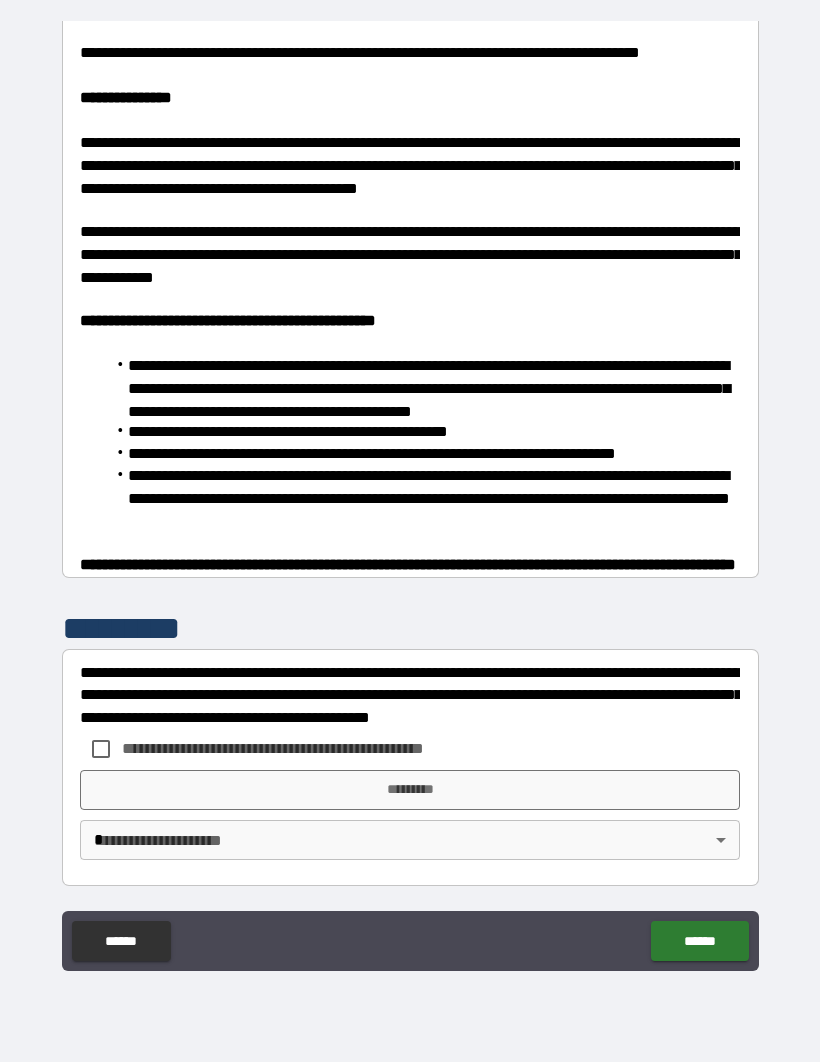 scroll, scrollTop: 1200, scrollLeft: 0, axis: vertical 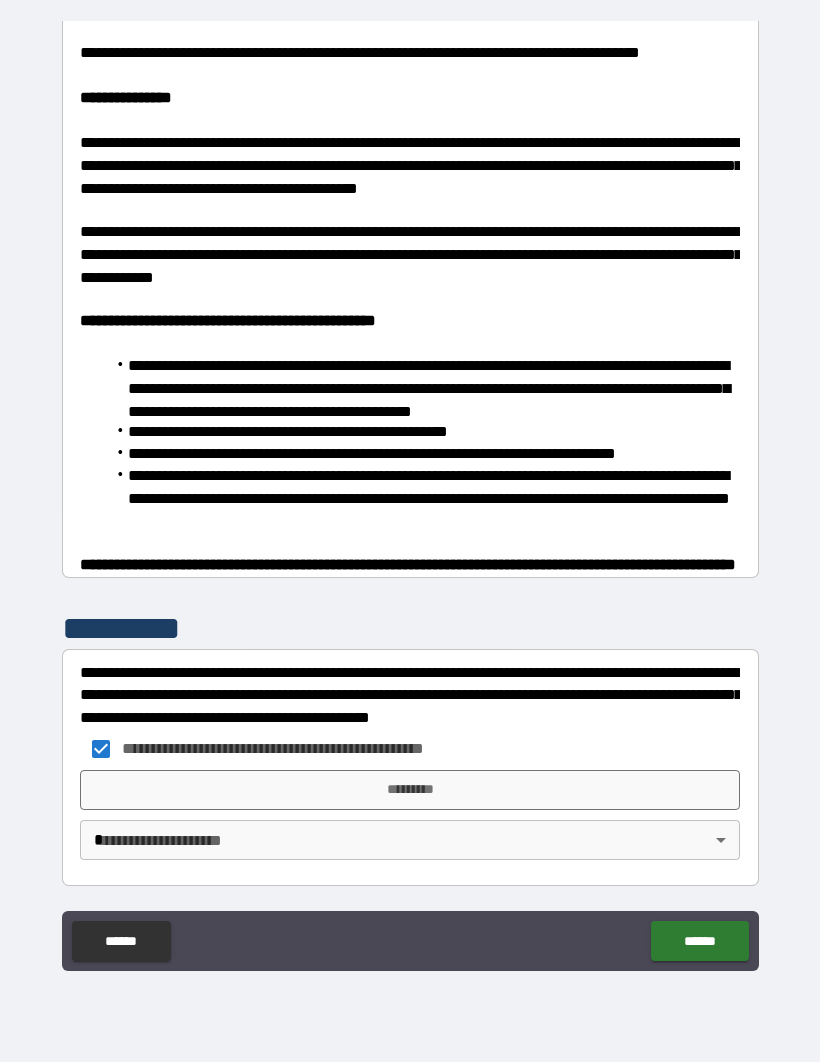 click on "*********" at bounding box center [410, 790] 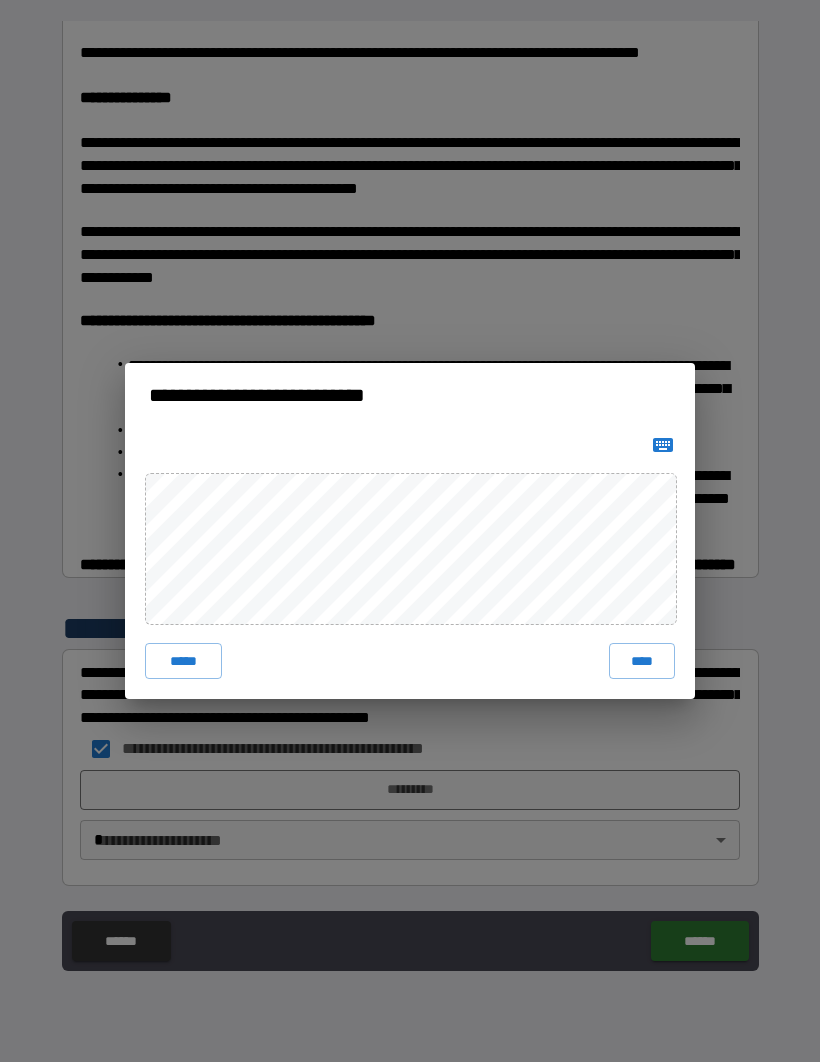 click on "****" at bounding box center [642, 661] 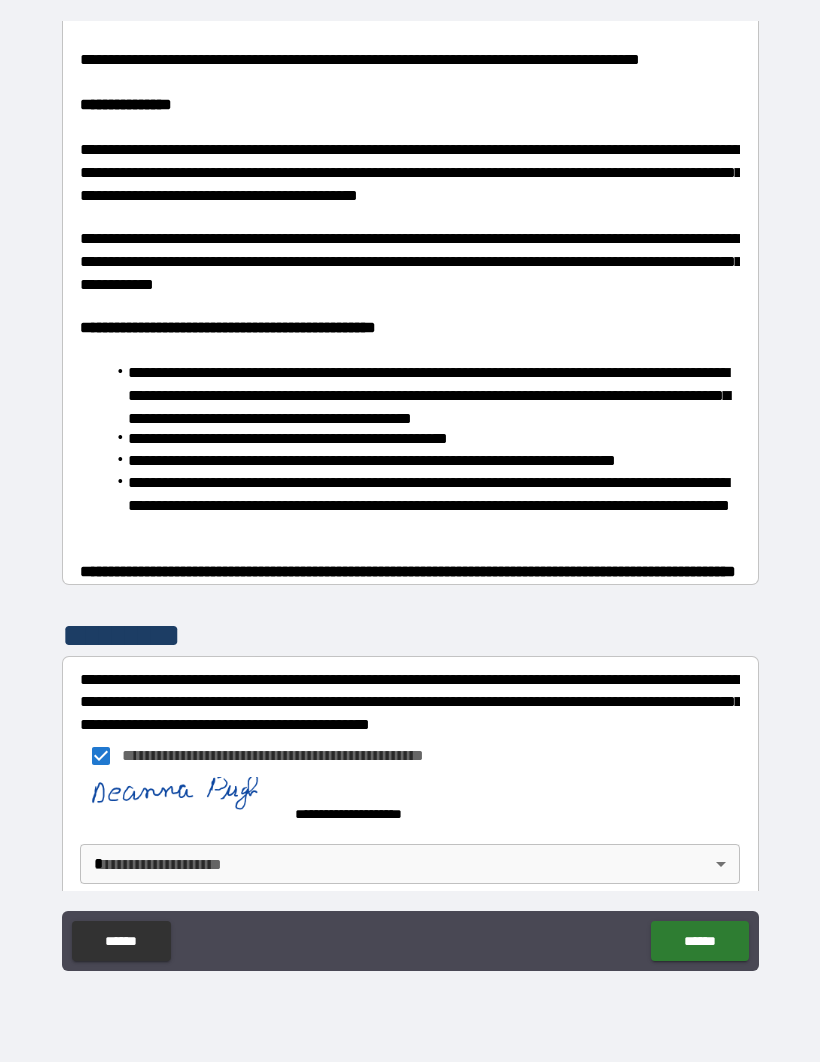 click on "**********" at bounding box center [410, 496] 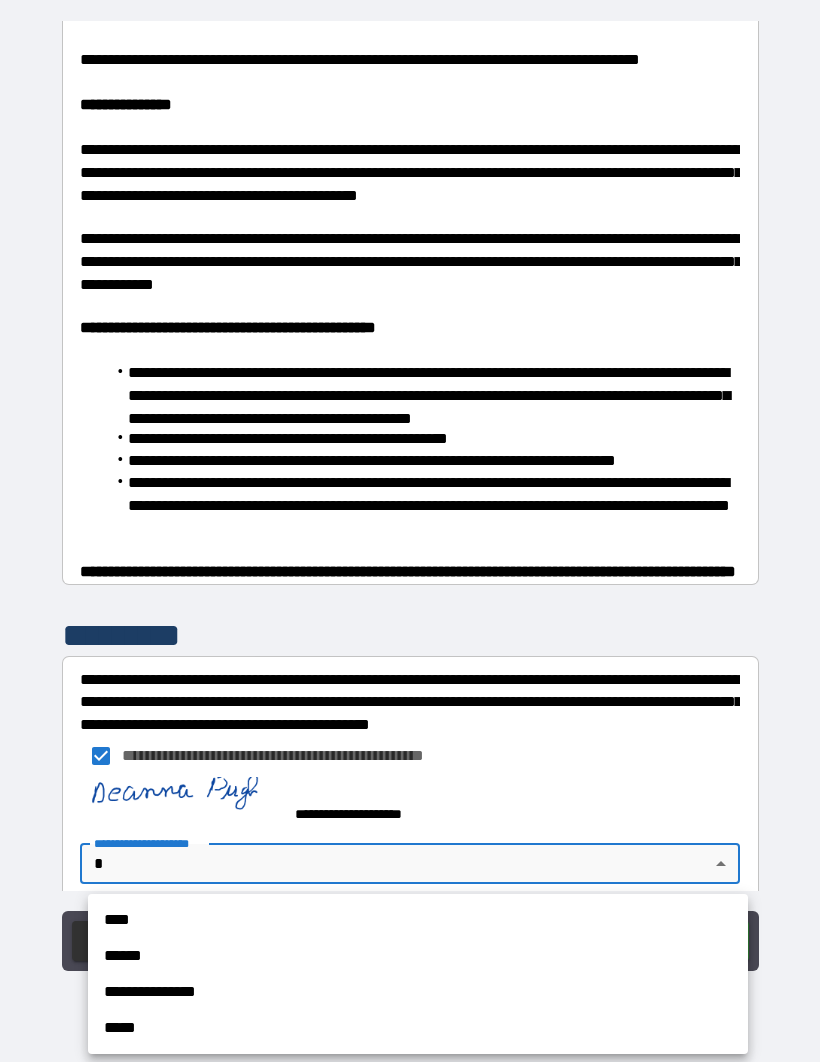 click on "****" at bounding box center (418, 920) 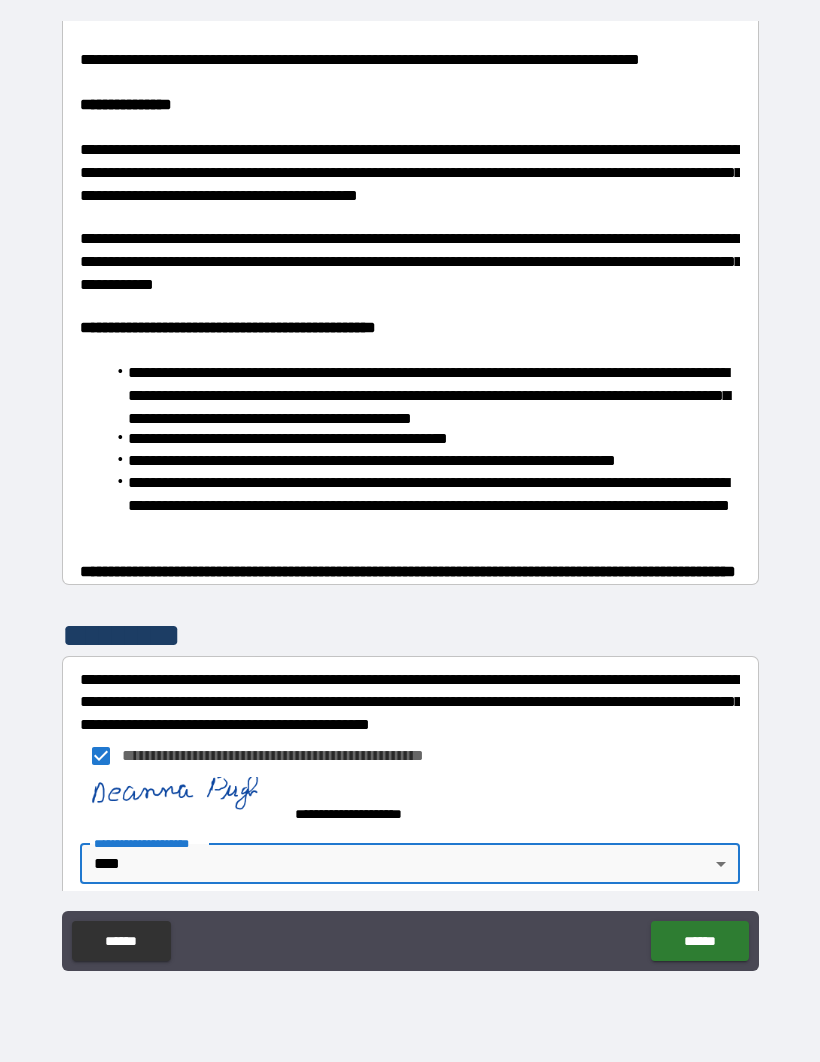 click on "******" at bounding box center [699, 941] 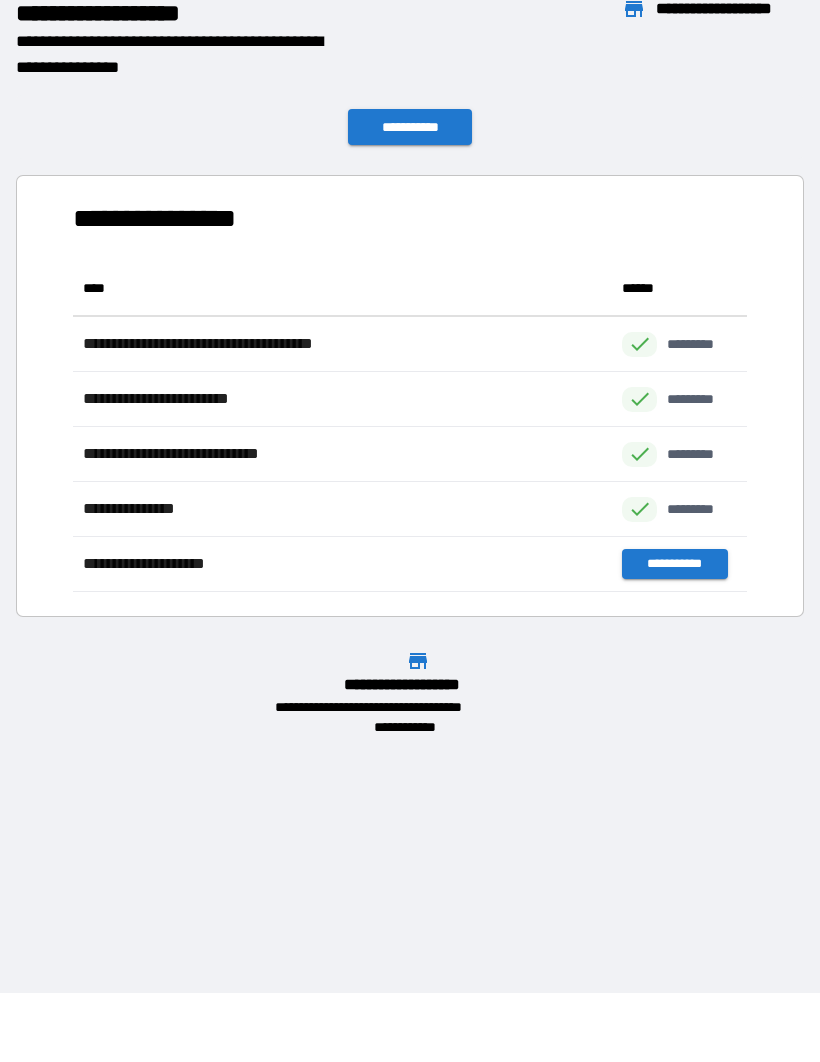 scroll, scrollTop: 1, scrollLeft: 1, axis: both 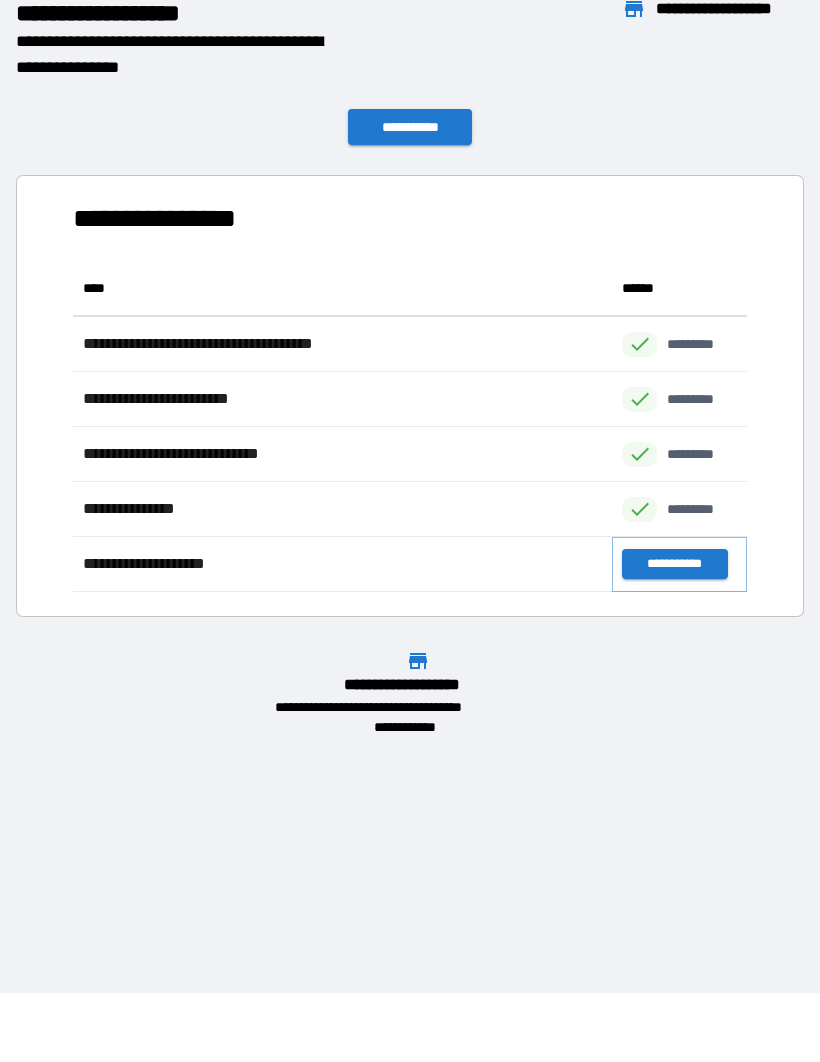 click on "**********" at bounding box center (674, 564) 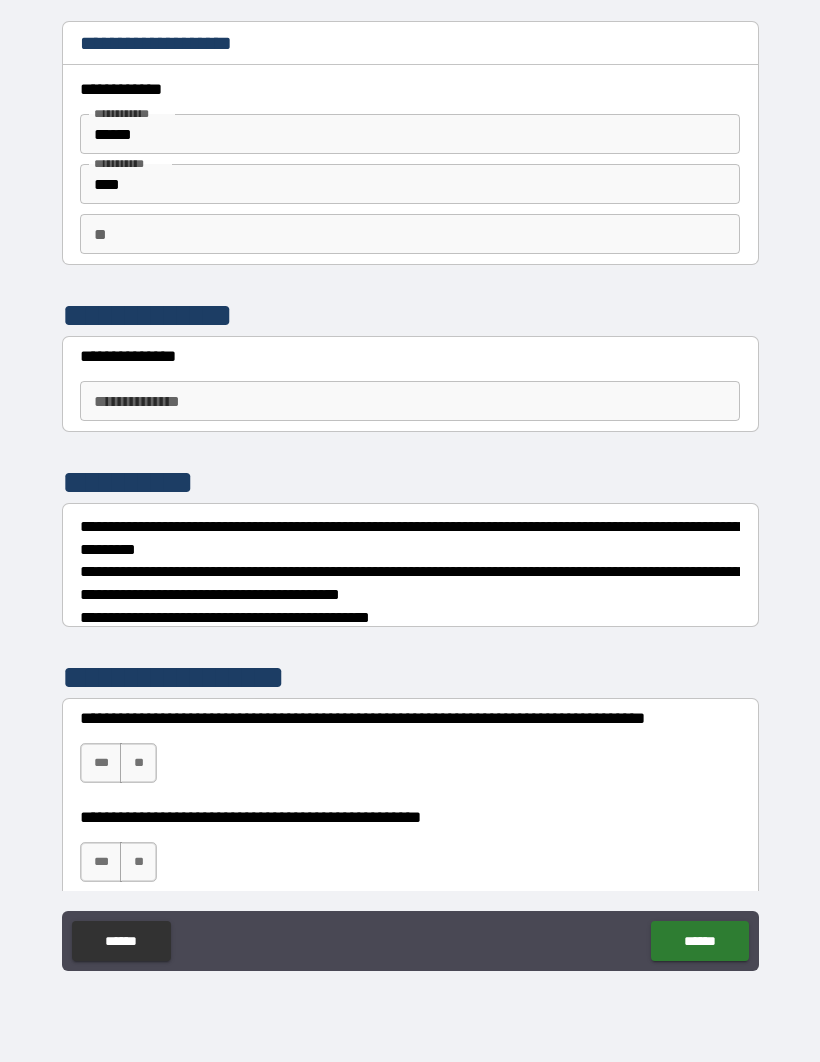 click on "**********" at bounding box center [410, 401] 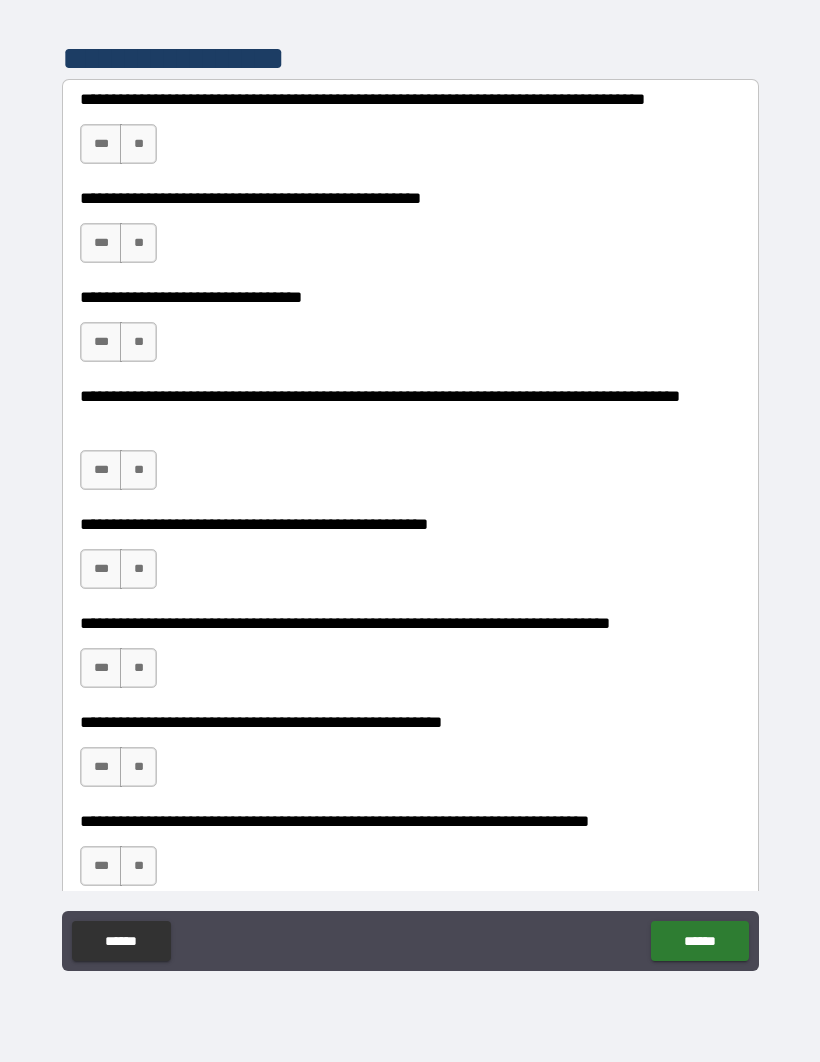 scroll, scrollTop: 620, scrollLeft: 0, axis: vertical 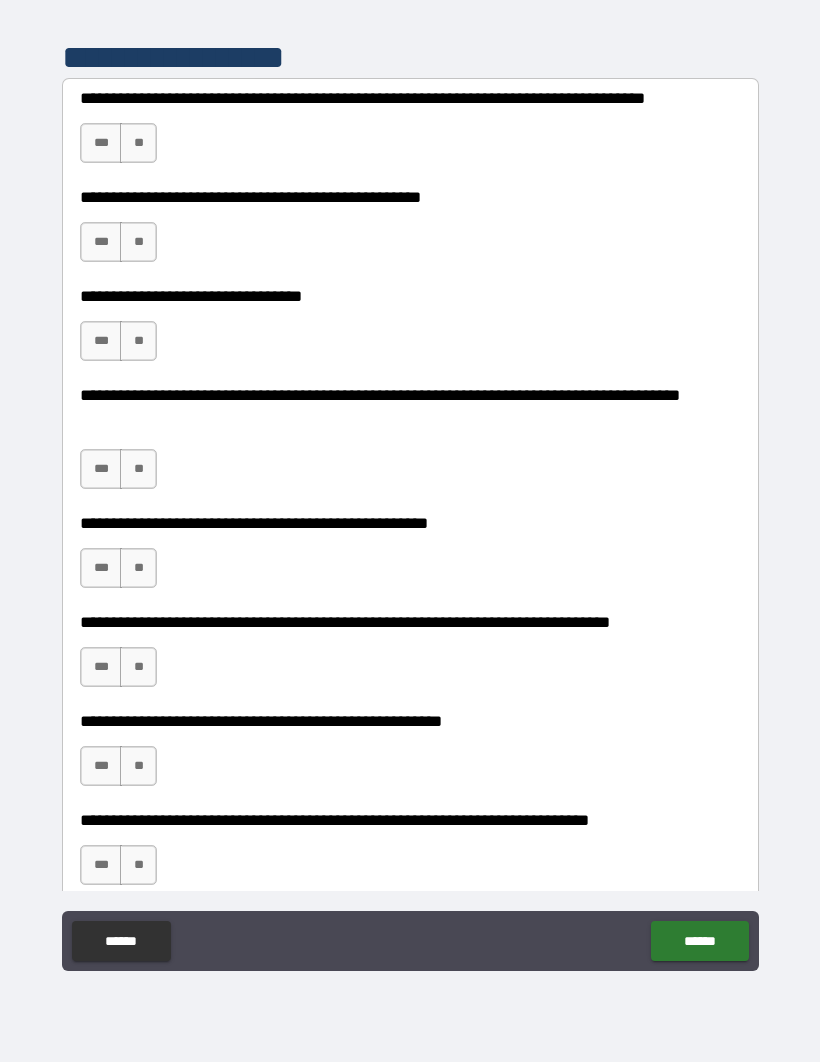 click on "***" at bounding box center (101, 143) 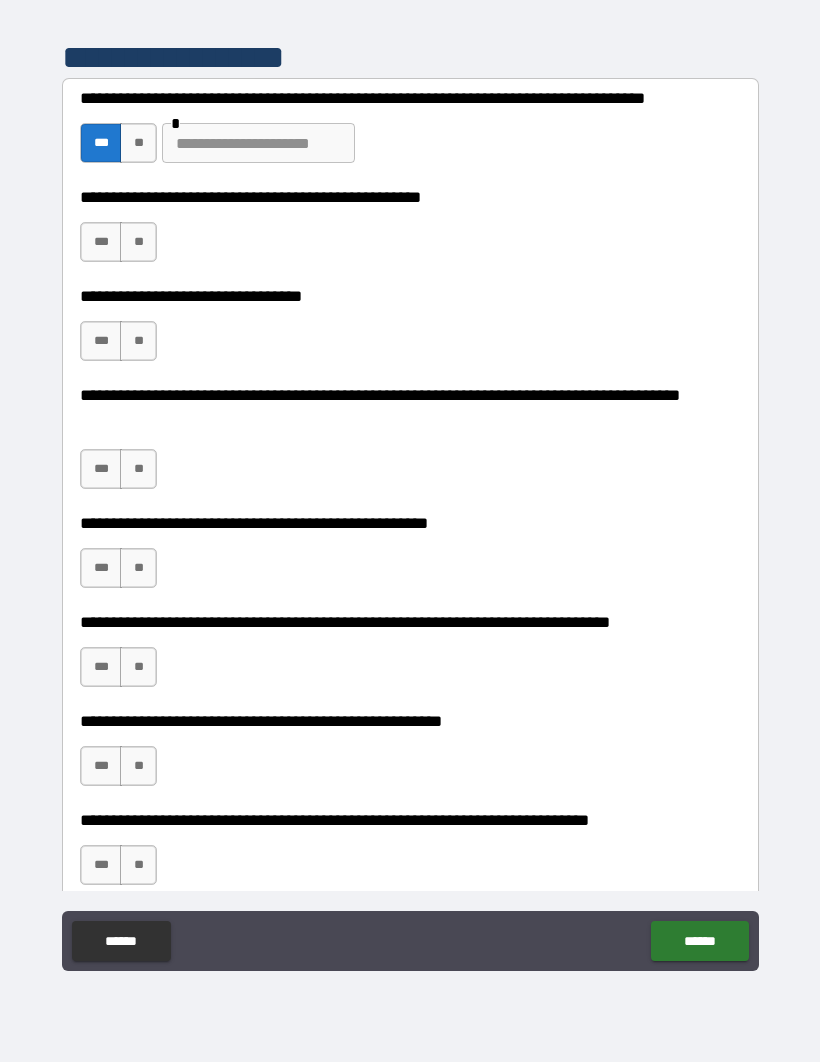 click at bounding box center [258, 143] 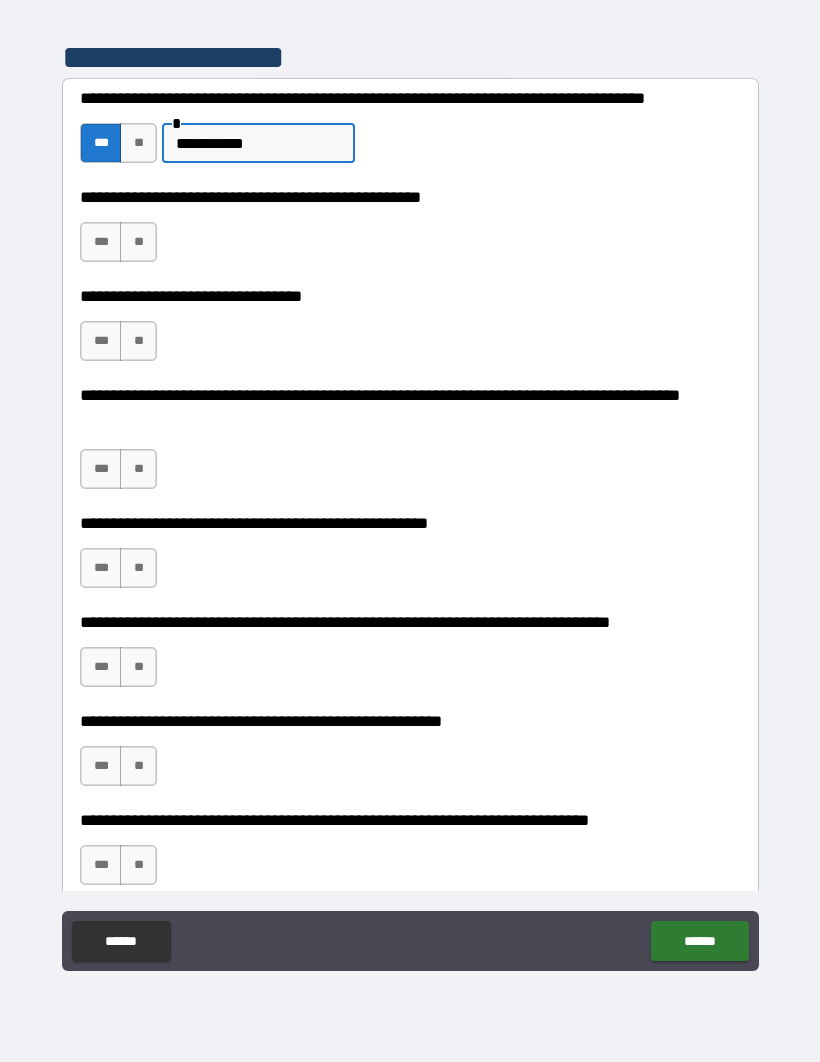 click on "**" at bounding box center (138, 242) 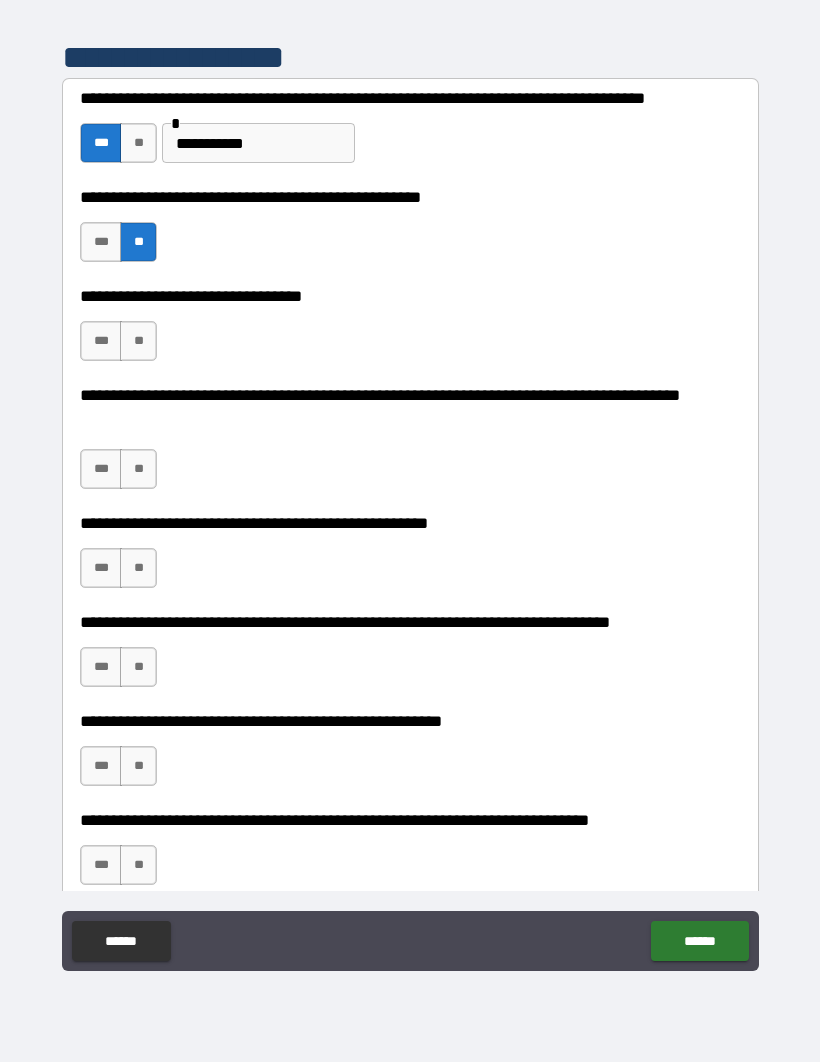 click on "***" at bounding box center (101, 341) 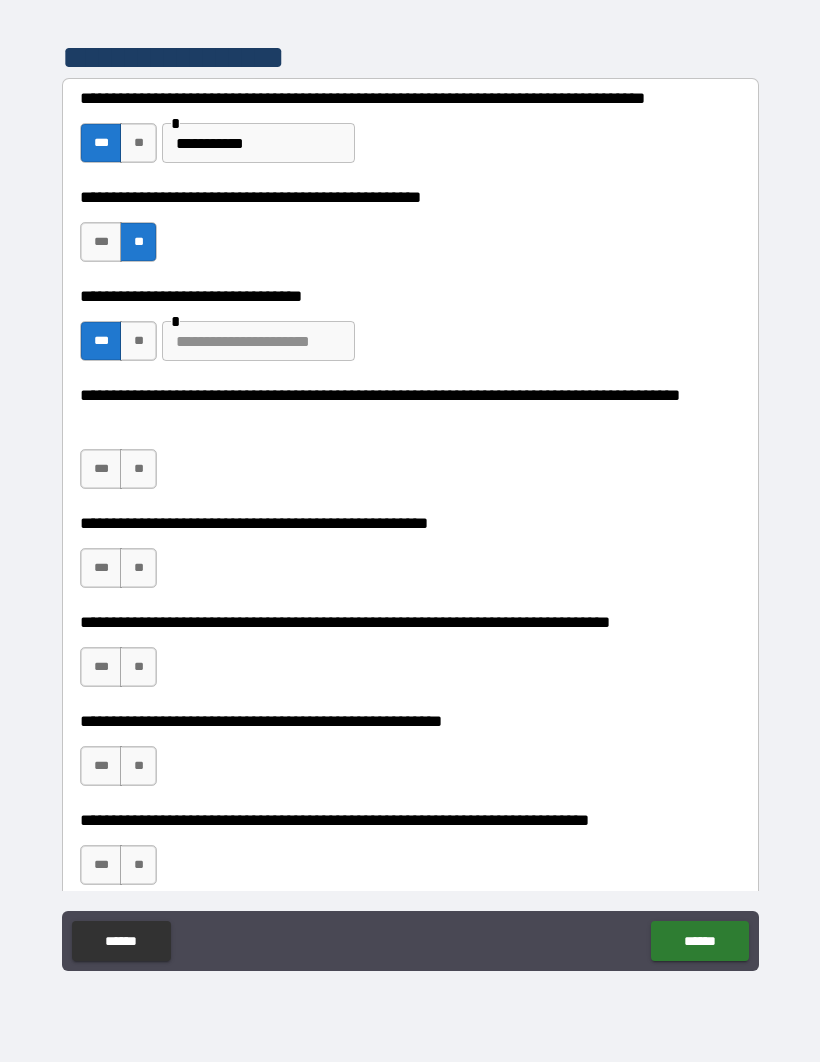 click at bounding box center [258, 341] 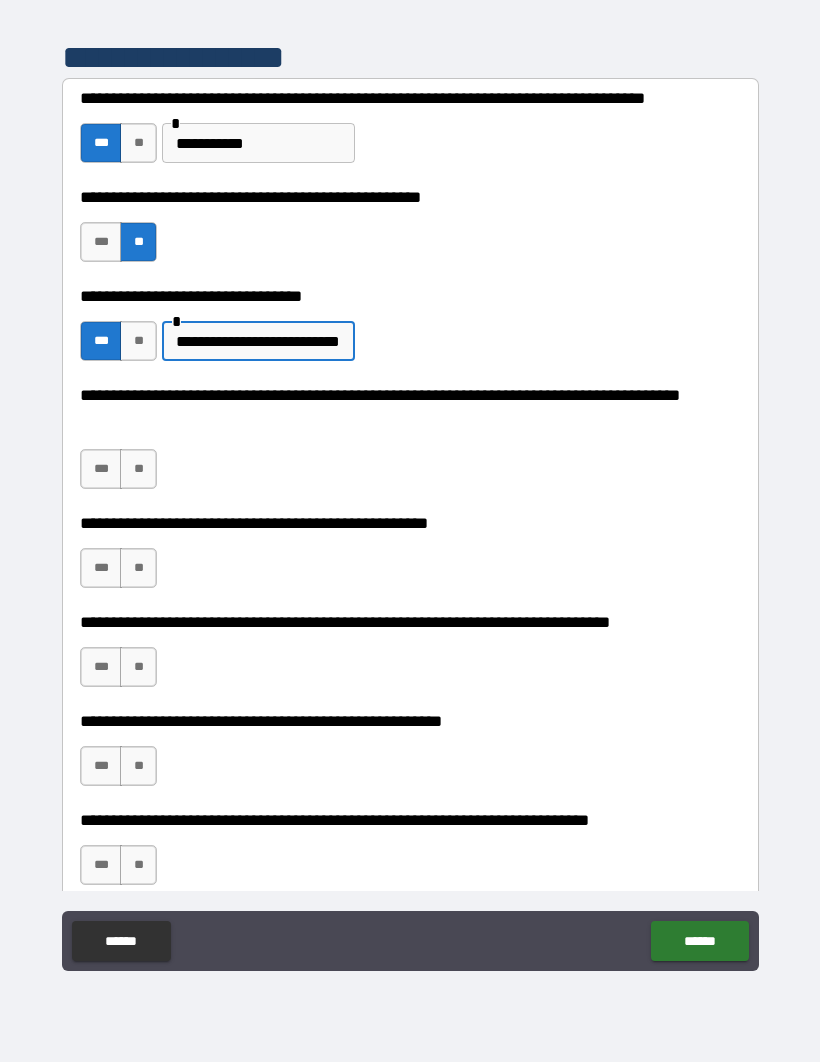 click on "***" at bounding box center (101, 469) 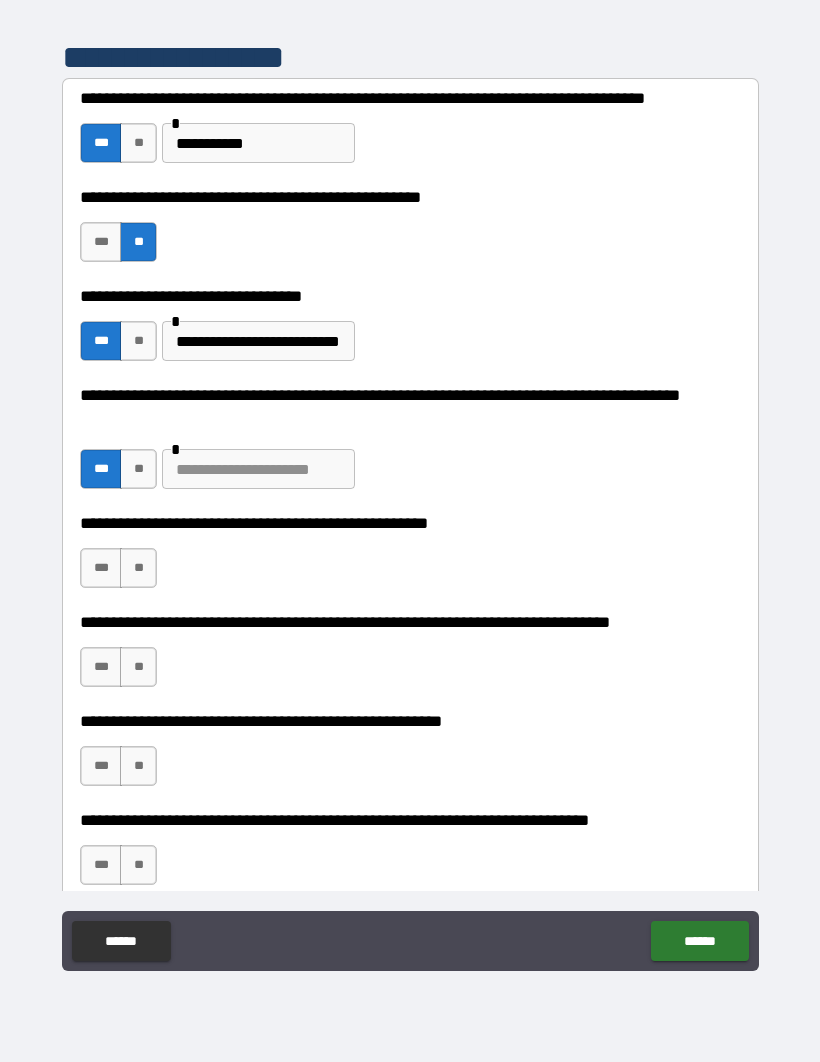 click at bounding box center (258, 469) 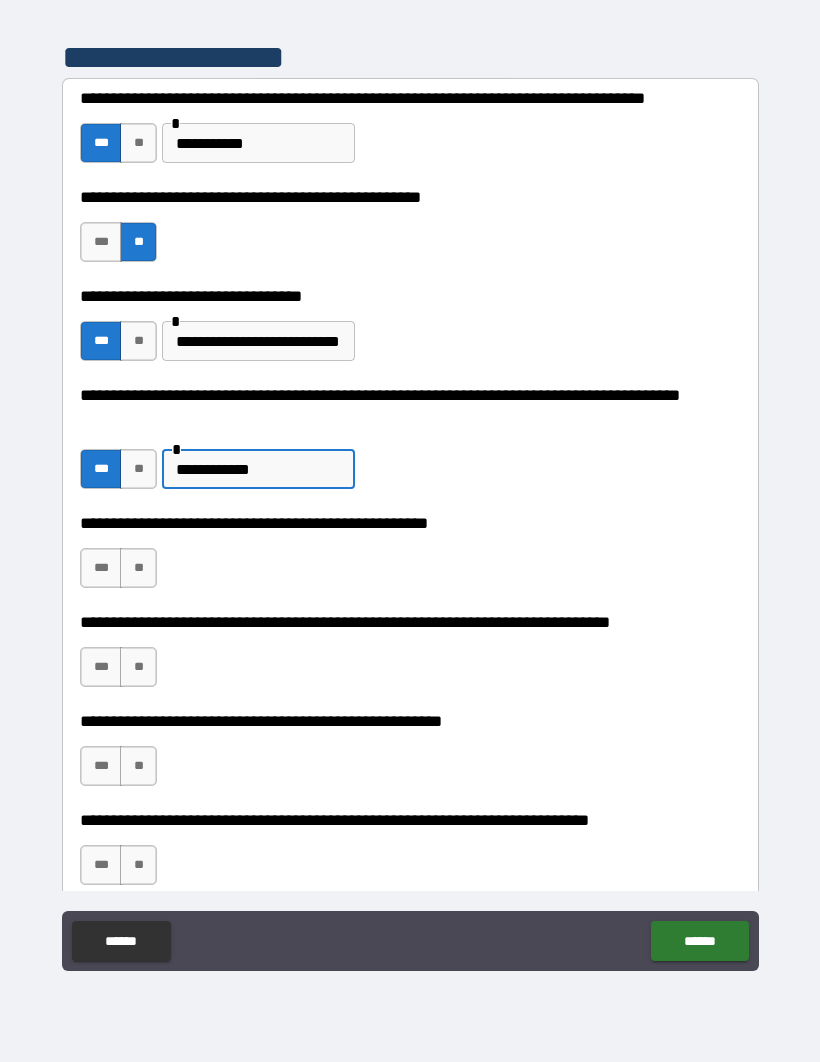 click on "**" at bounding box center (138, 568) 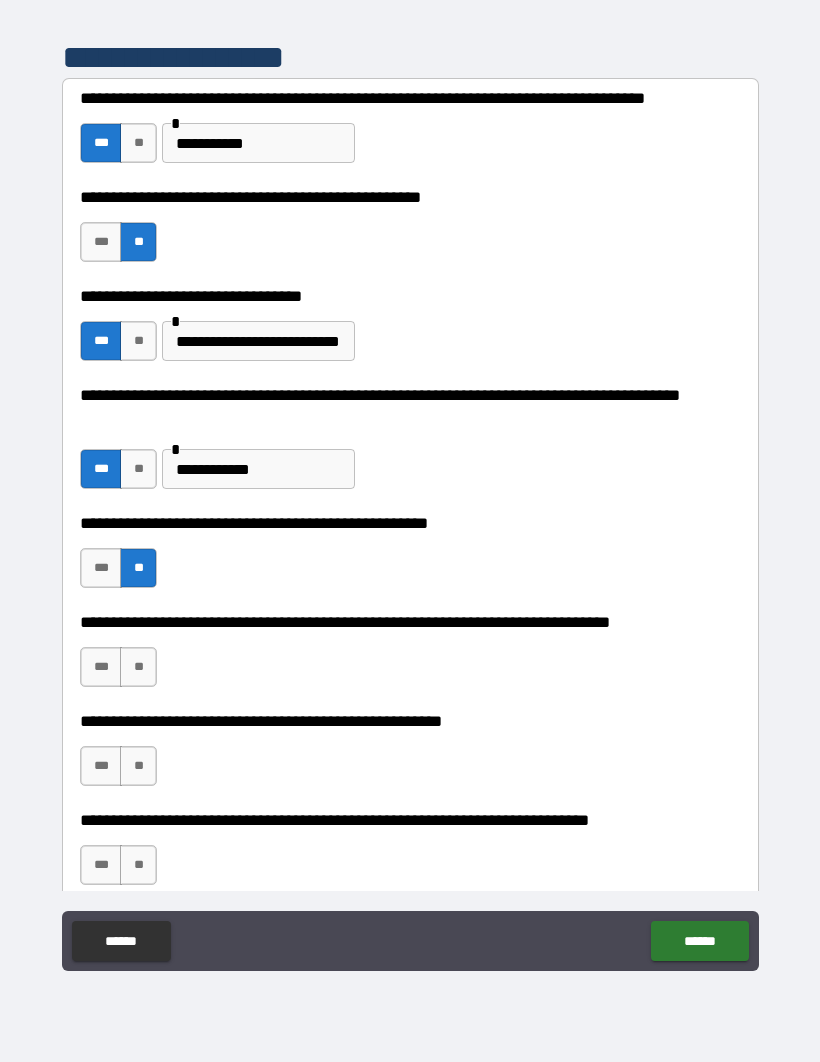 click on "**" at bounding box center (138, 667) 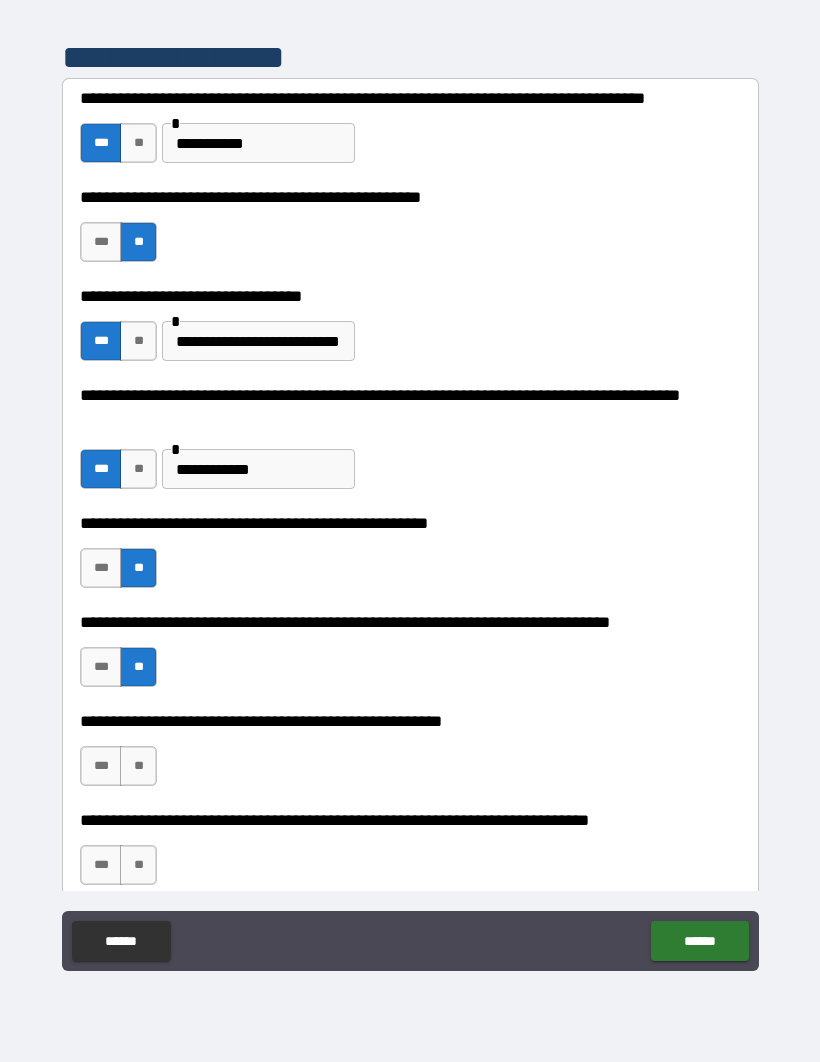 click on "**" at bounding box center [138, 766] 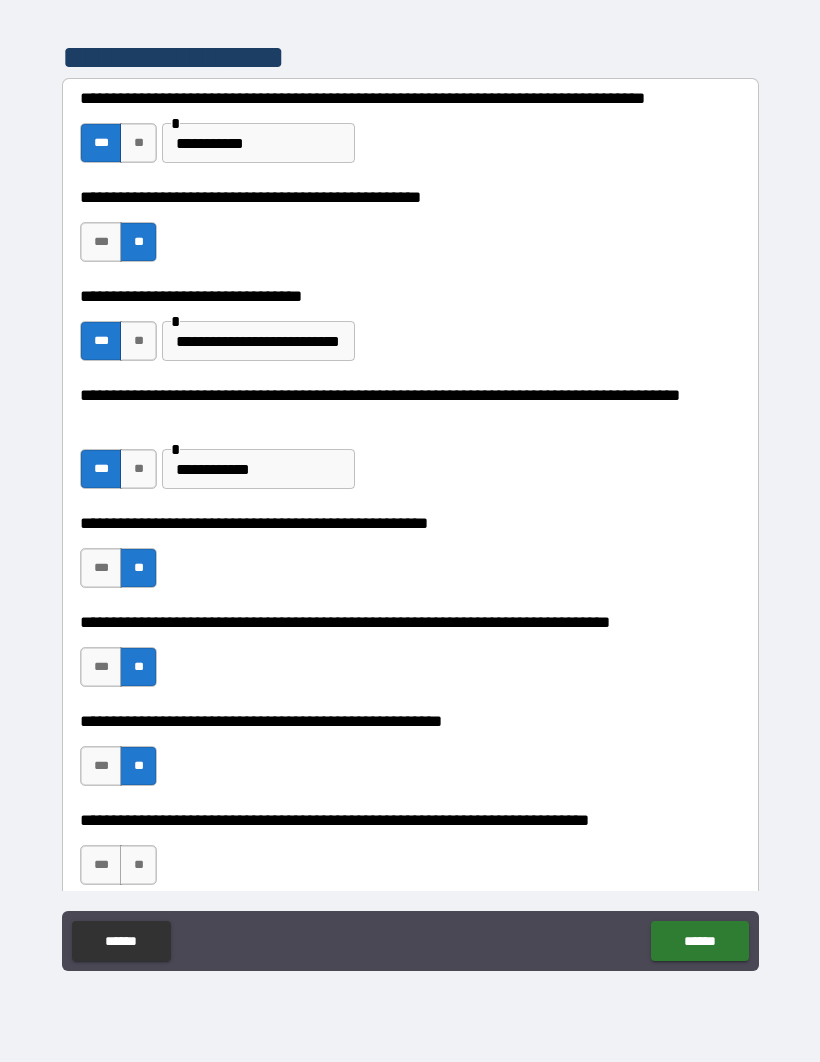 click on "**" at bounding box center (138, 865) 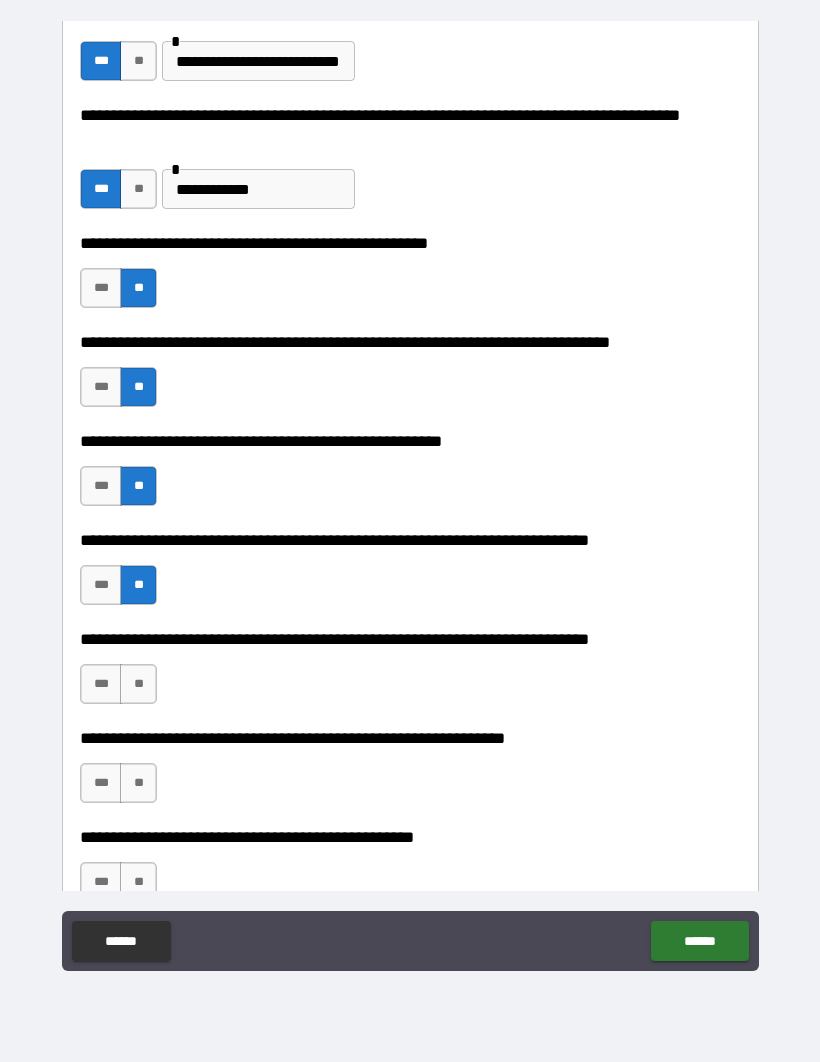 scroll, scrollTop: 901, scrollLeft: 0, axis: vertical 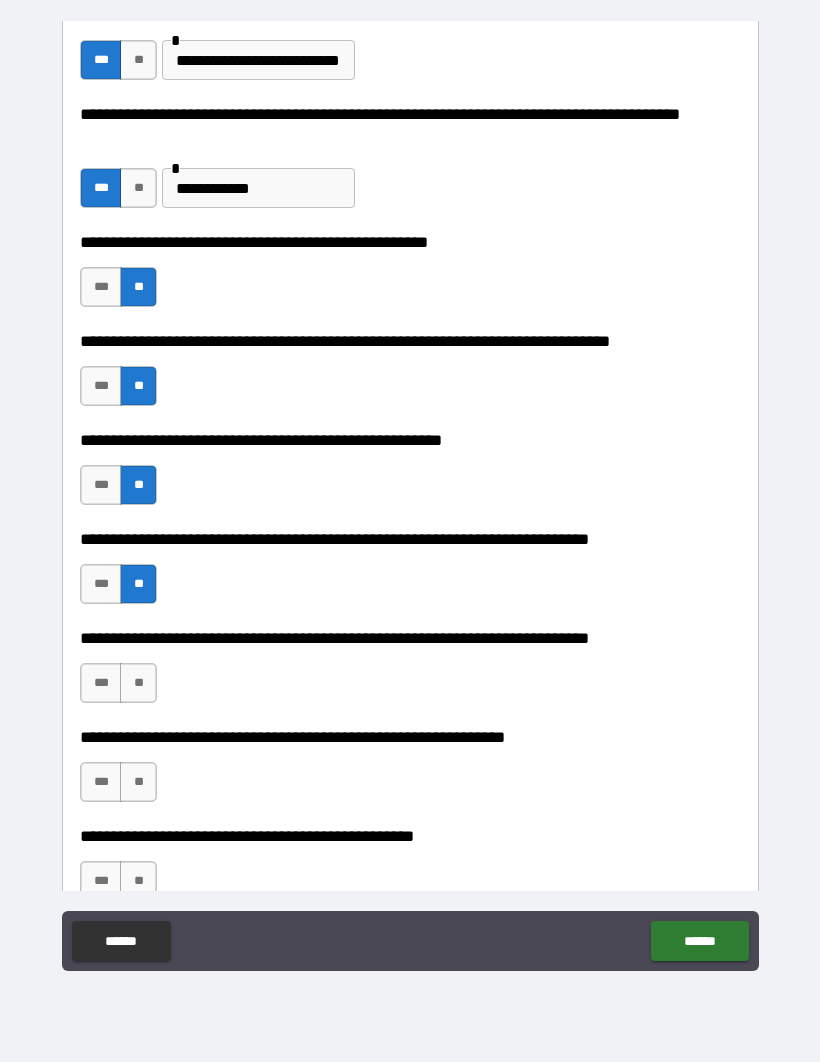 click on "**" at bounding box center [138, 683] 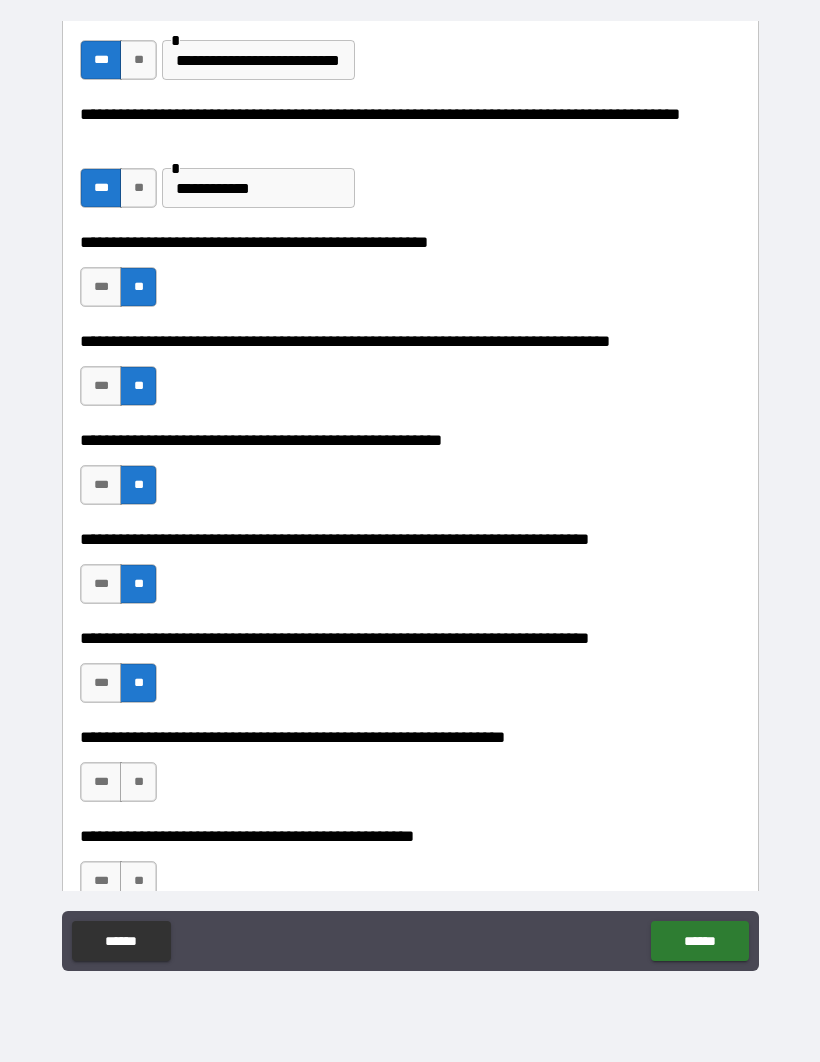 click on "***" at bounding box center (101, 782) 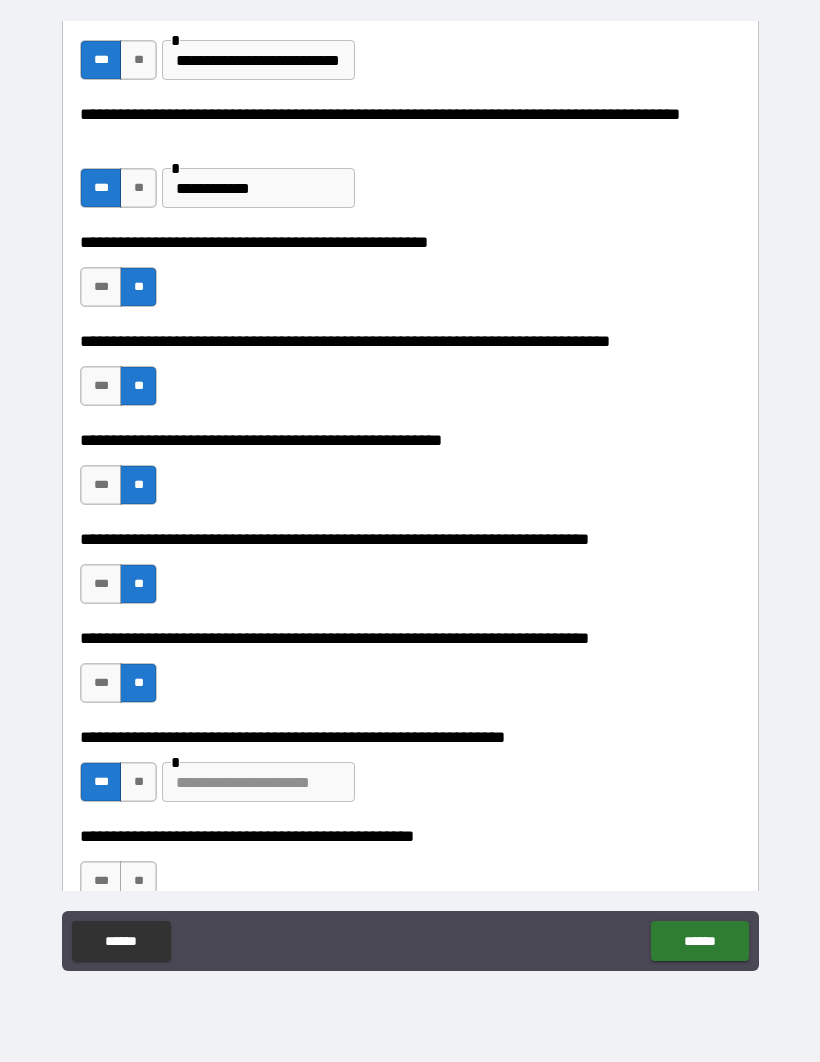 click at bounding box center (258, 782) 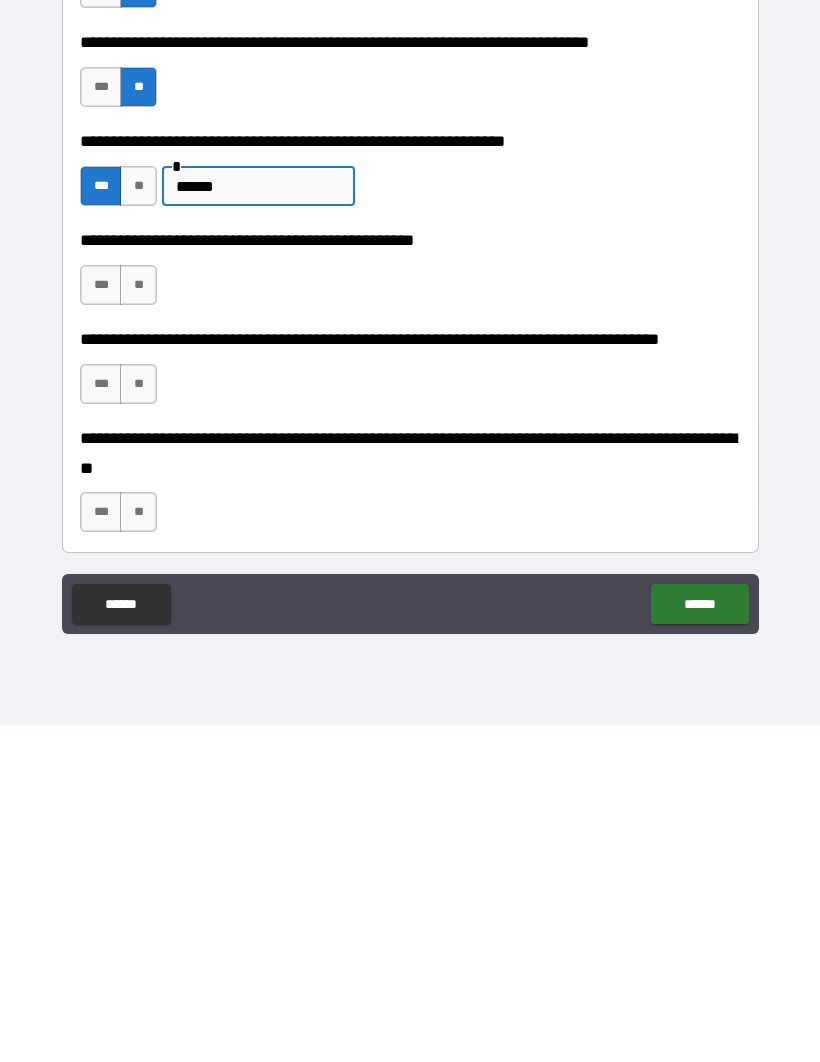 scroll, scrollTop: 1161, scrollLeft: 0, axis: vertical 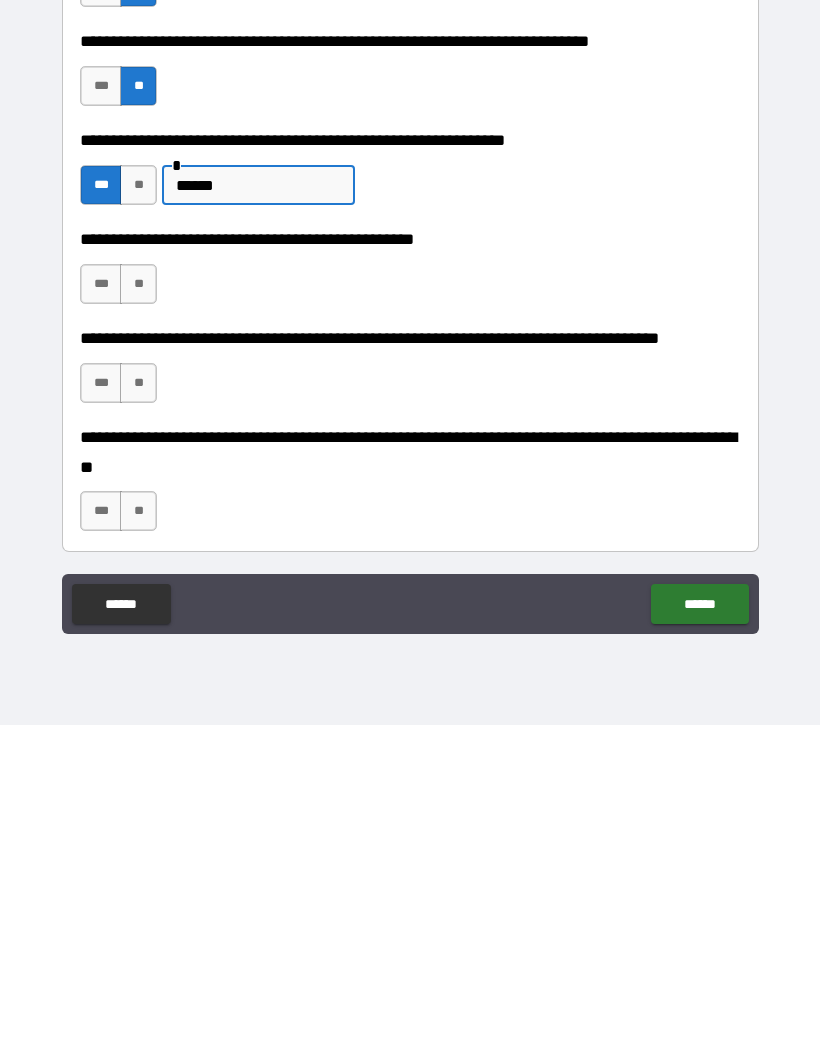 click on "**" at bounding box center (138, 621) 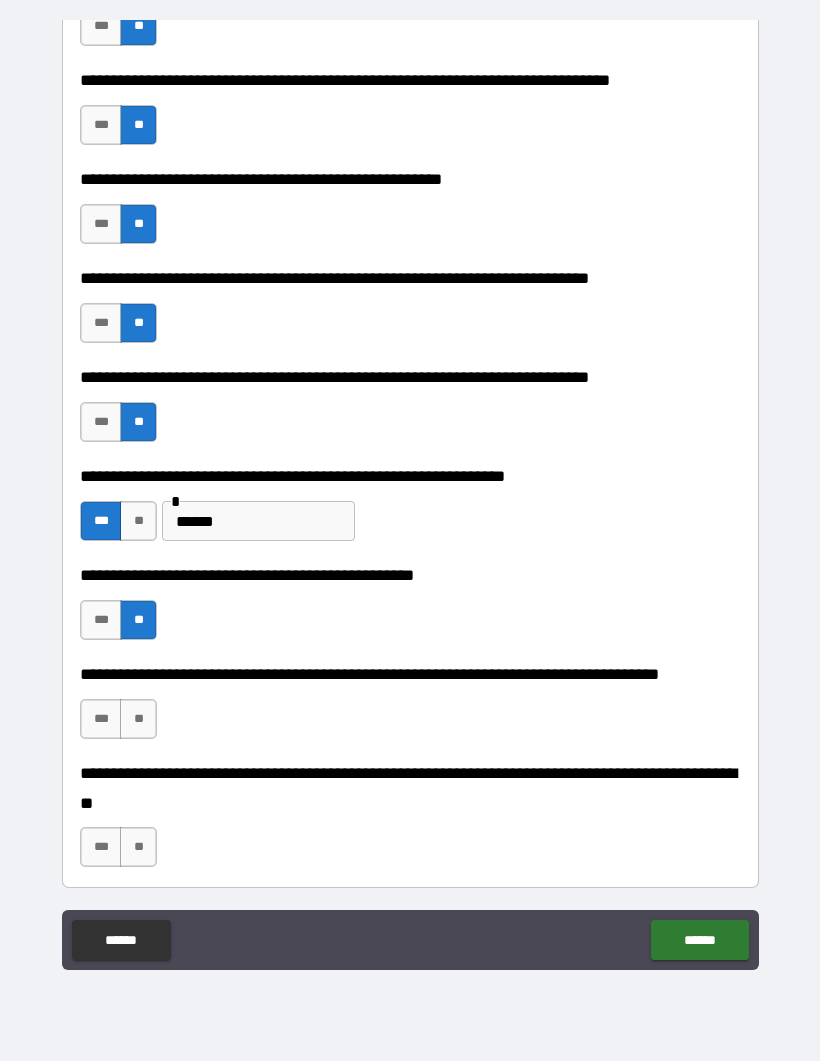 click on "***" at bounding box center (101, 720) 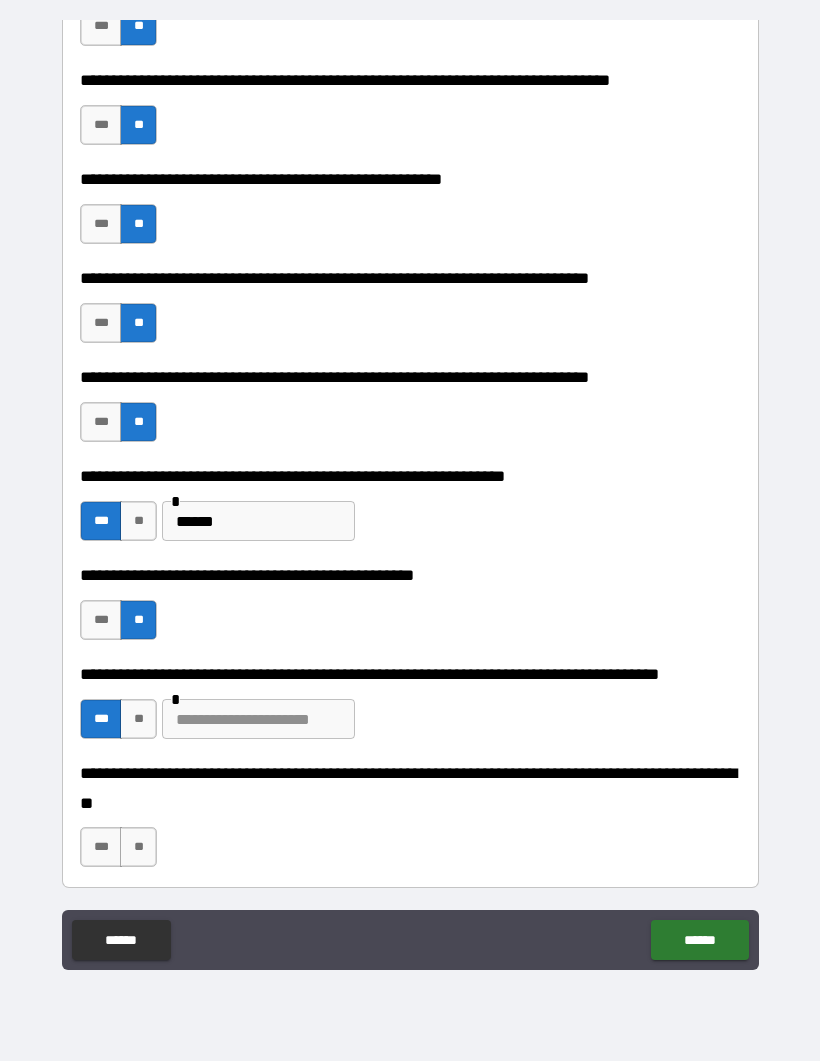 click at bounding box center (258, 720) 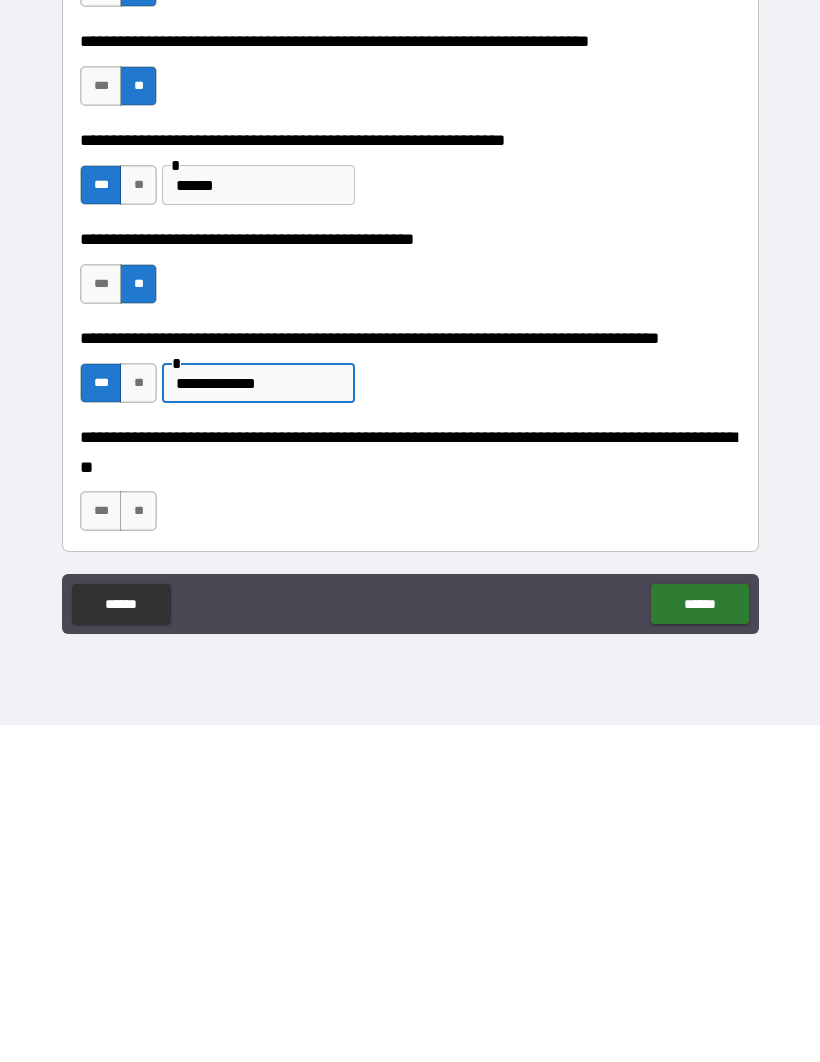 click on "***" at bounding box center (101, 848) 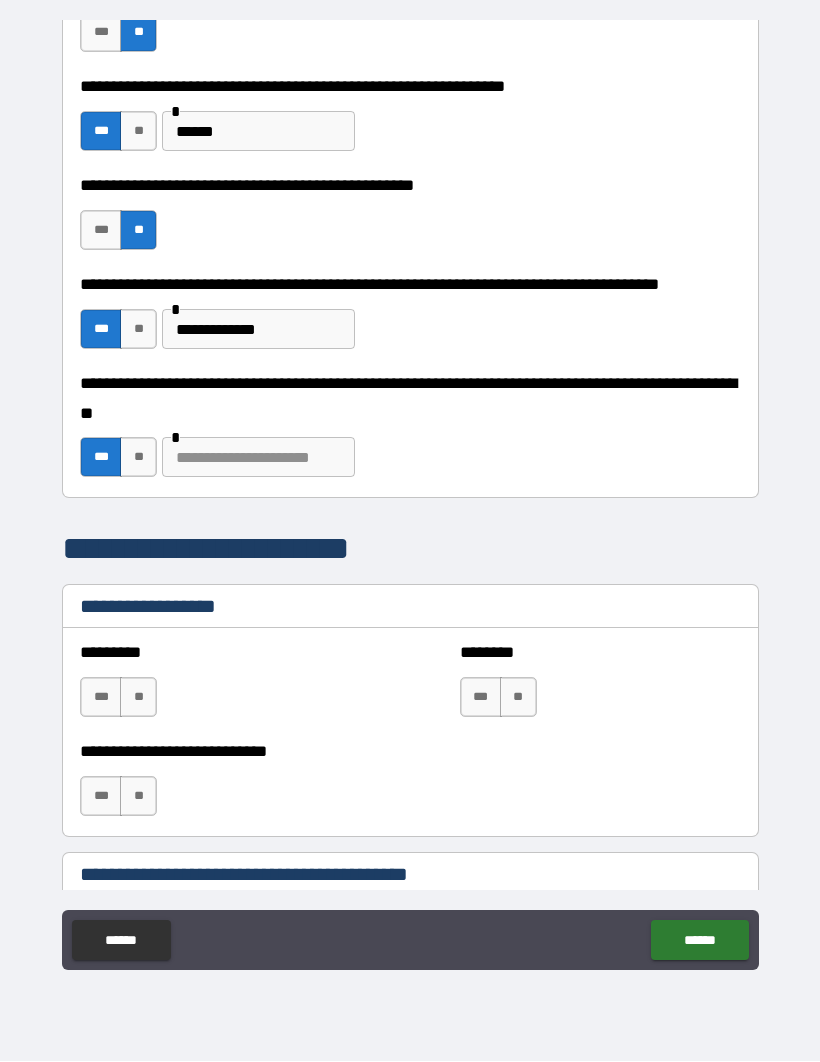 scroll, scrollTop: 1558, scrollLeft: 0, axis: vertical 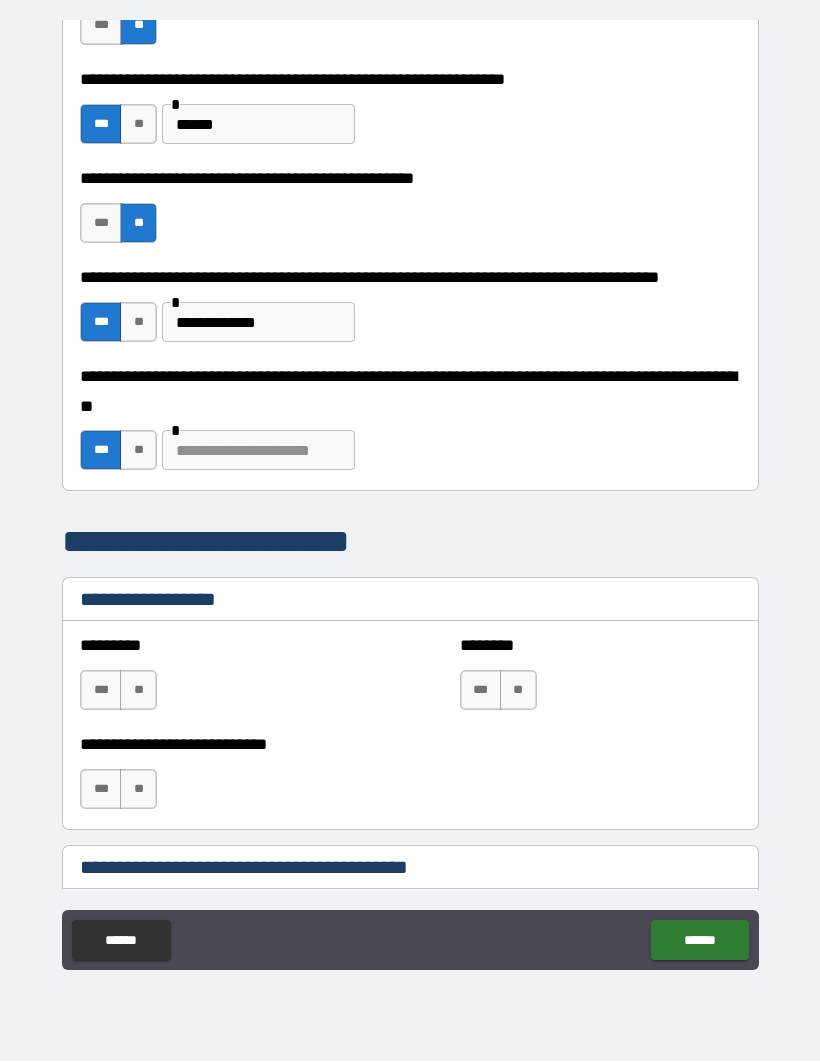 click at bounding box center (258, 451) 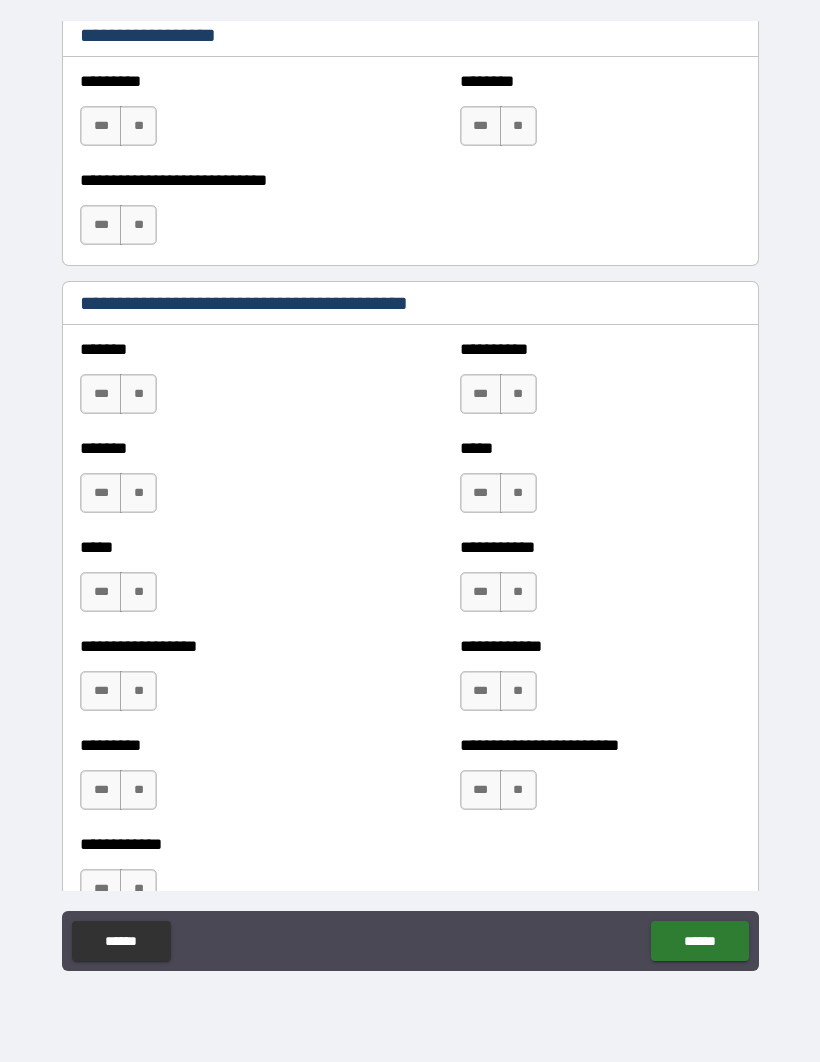 scroll, scrollTop: 2127, scrollLeft: 0, axis: vertical 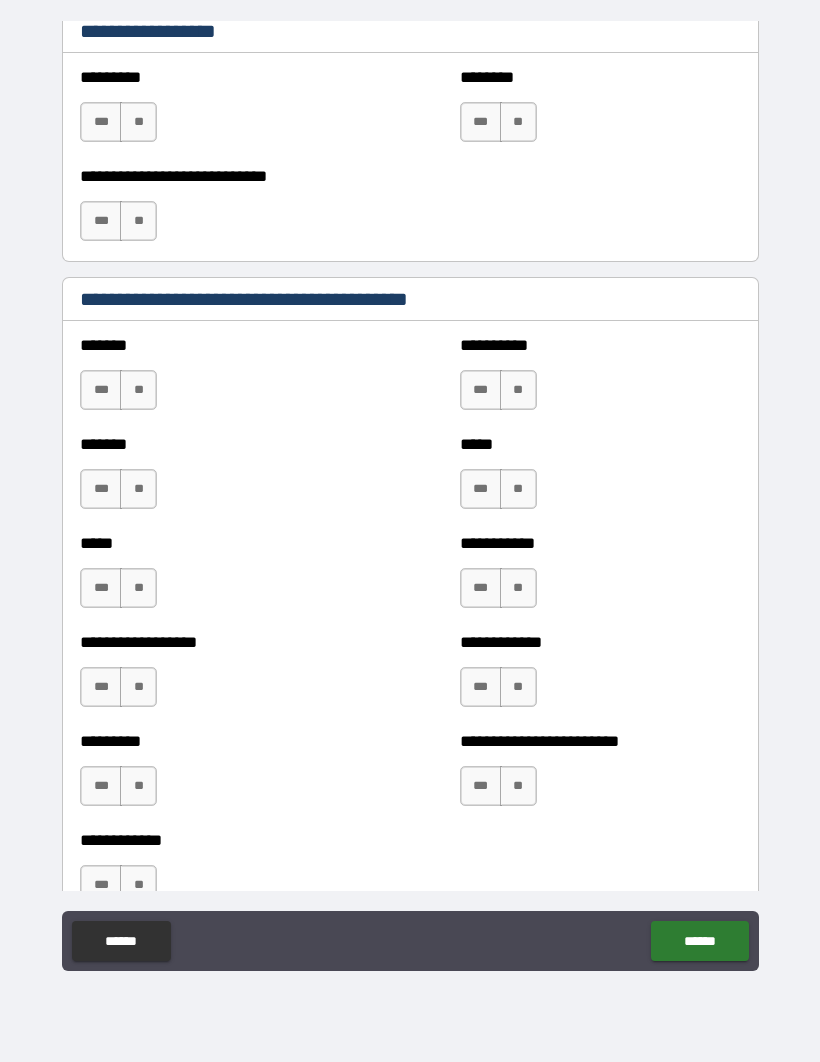 click on "**" at bounding box center (138, 122) 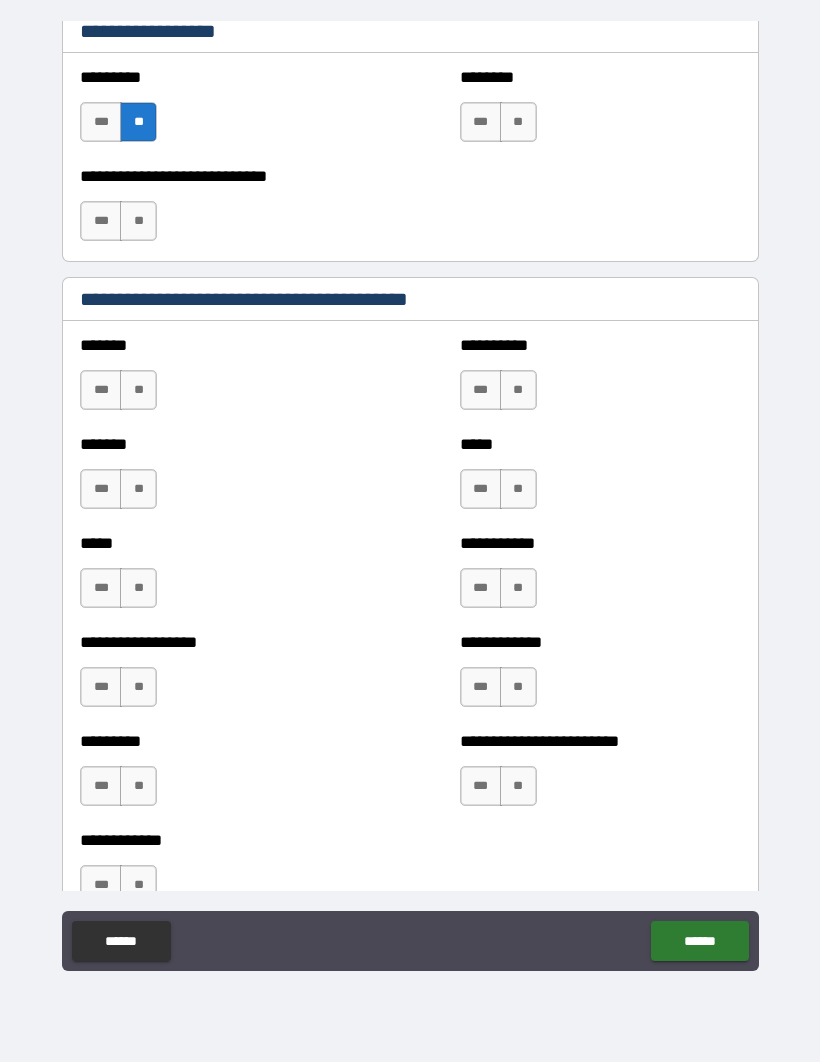 click on "**" at bounding box center [138, 221] 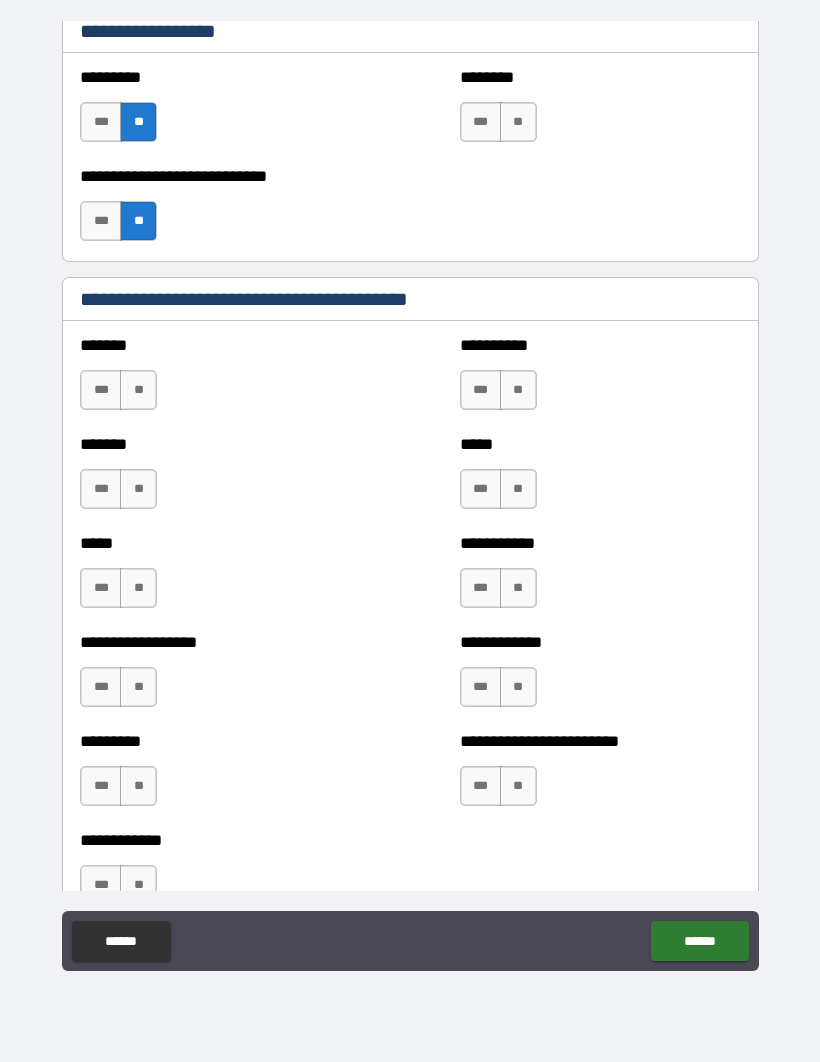 click on "**" at bounding box center (518, 122) 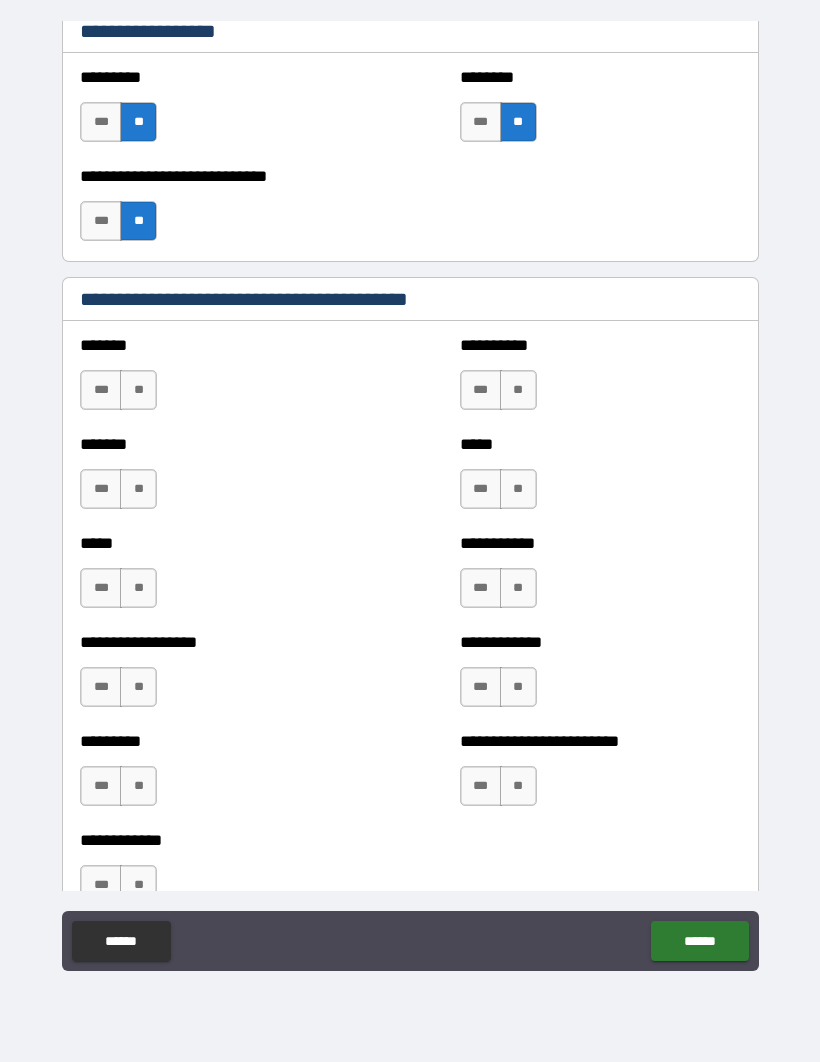 click on "**" at bounding box center [138, 390] 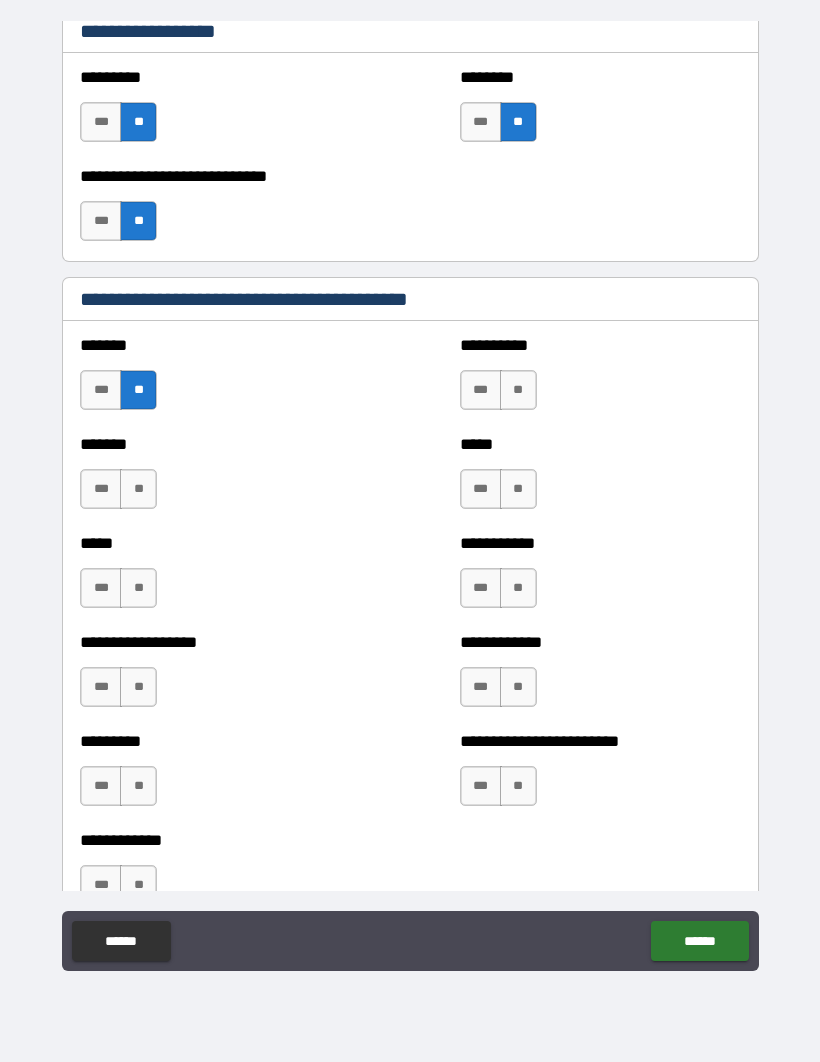 click on "***" at bounding box center [101, 489] 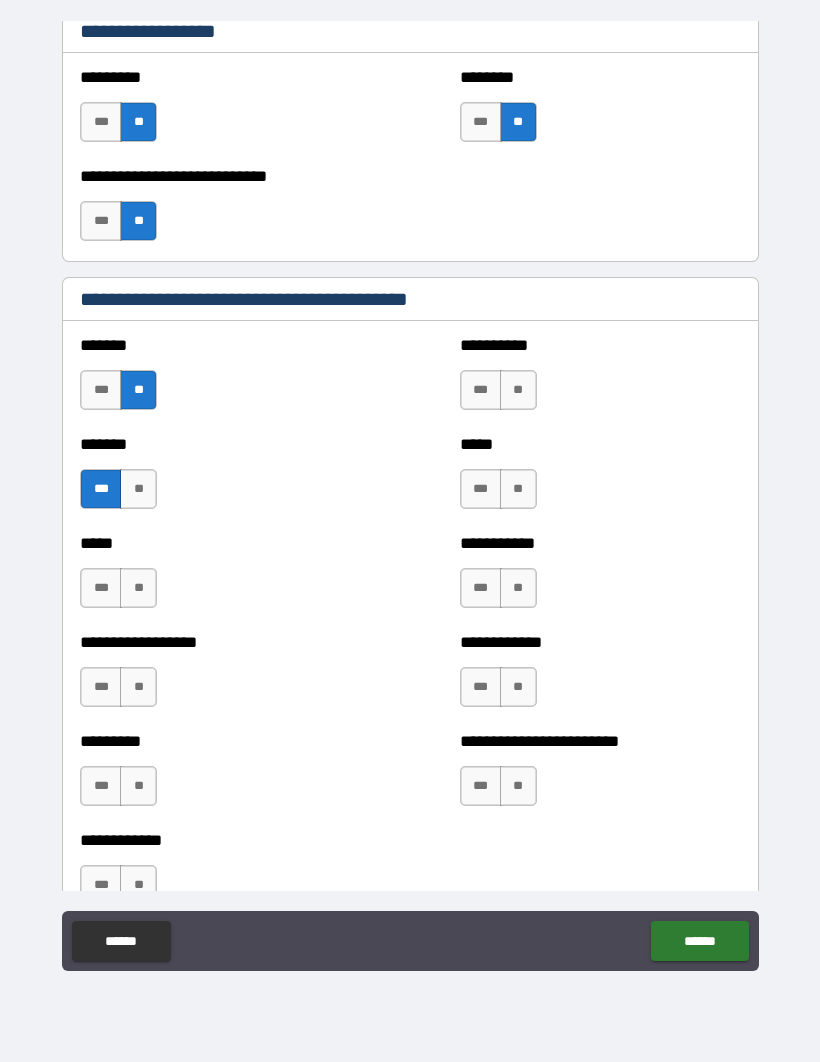click on "**" at bounding box center (138, 588) 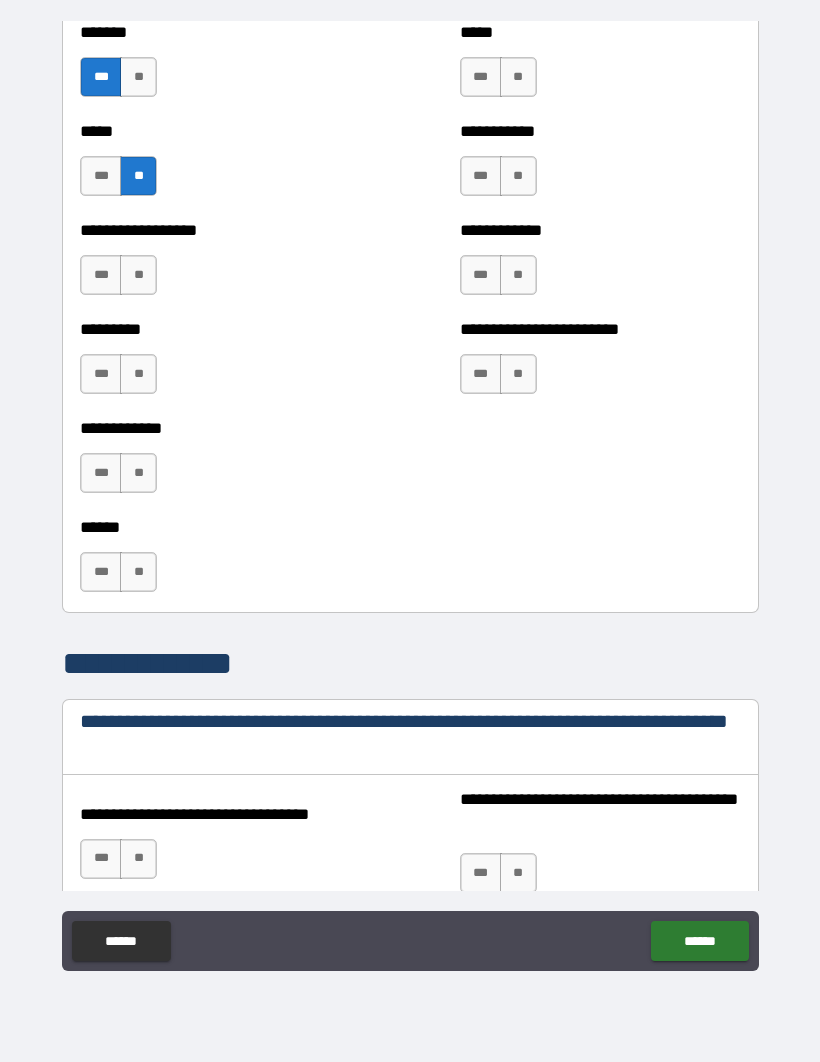 scroll, scrollTop: 2543, scrollLeft: 0, axis: vertical 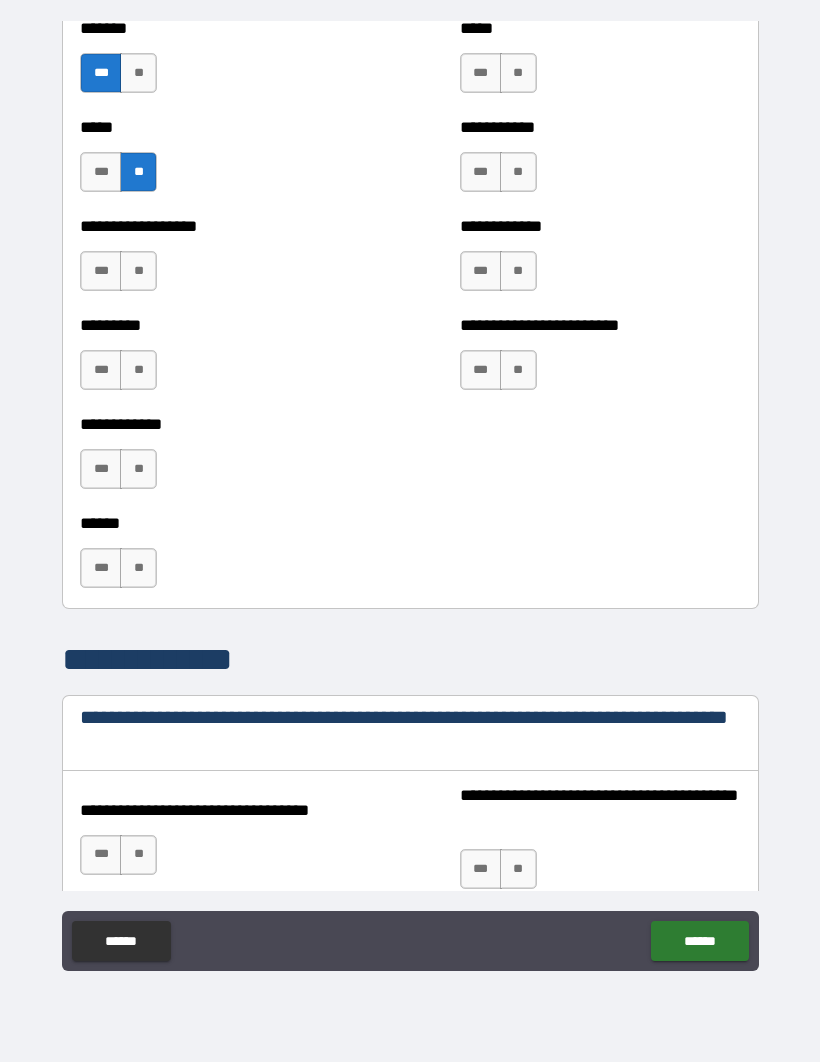 click on "**" at bounding box center (138, 271) 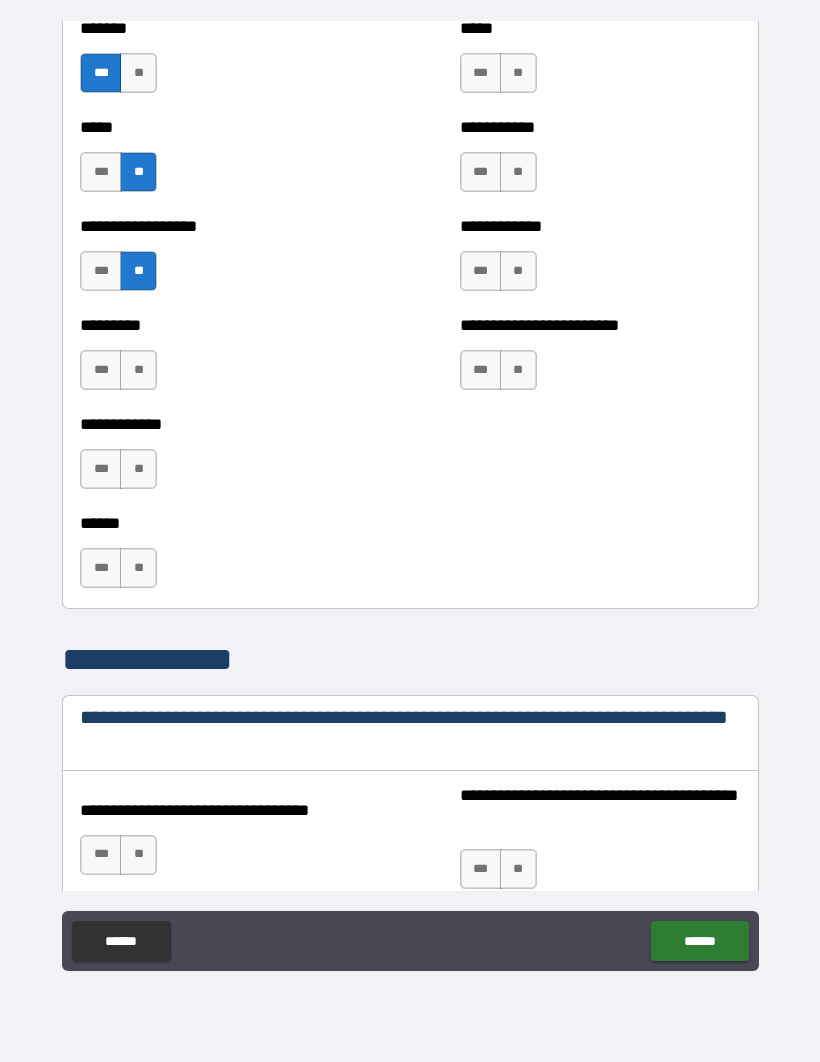 click on "**" at bounding box center [138, 370] 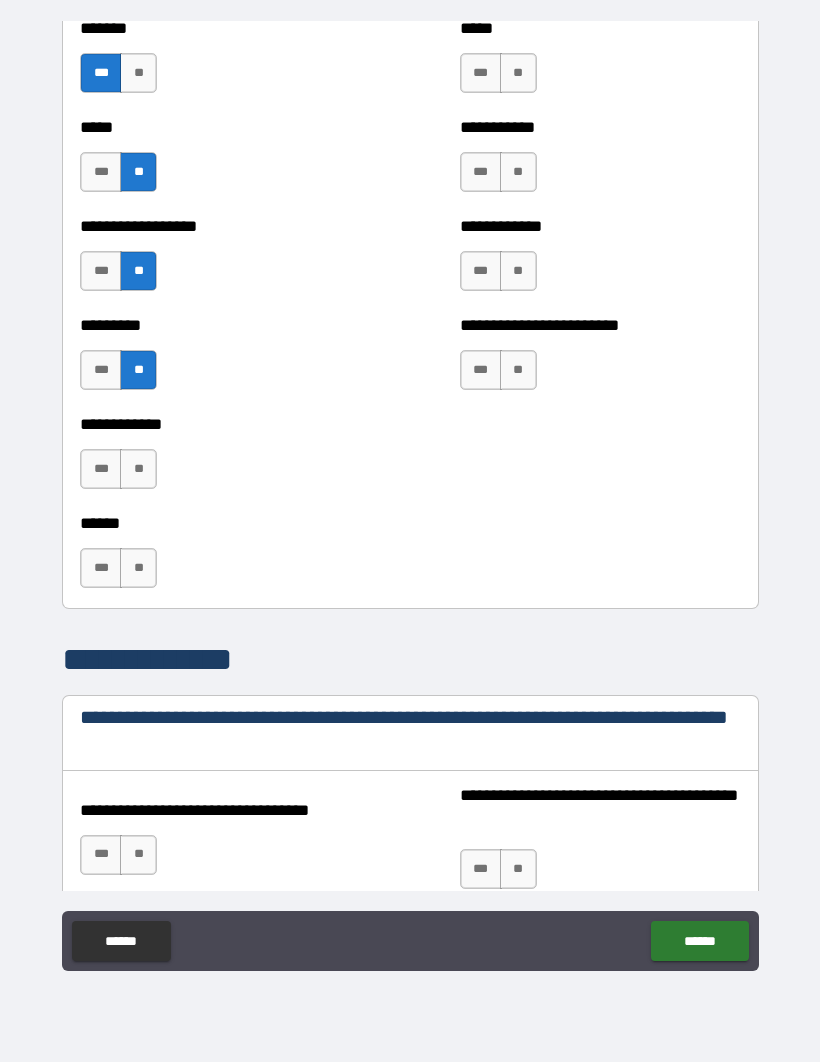 click on "**" at bounding box center (138, 469) 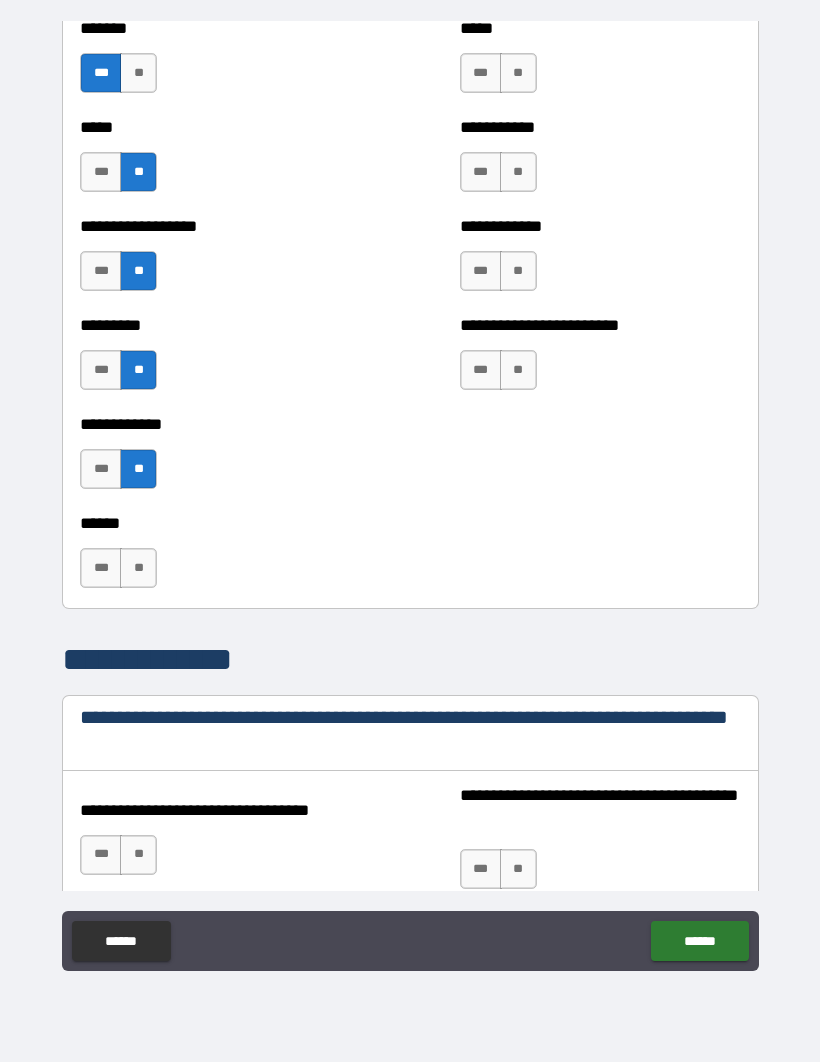 click on "**" at bounding box center (138, 568) 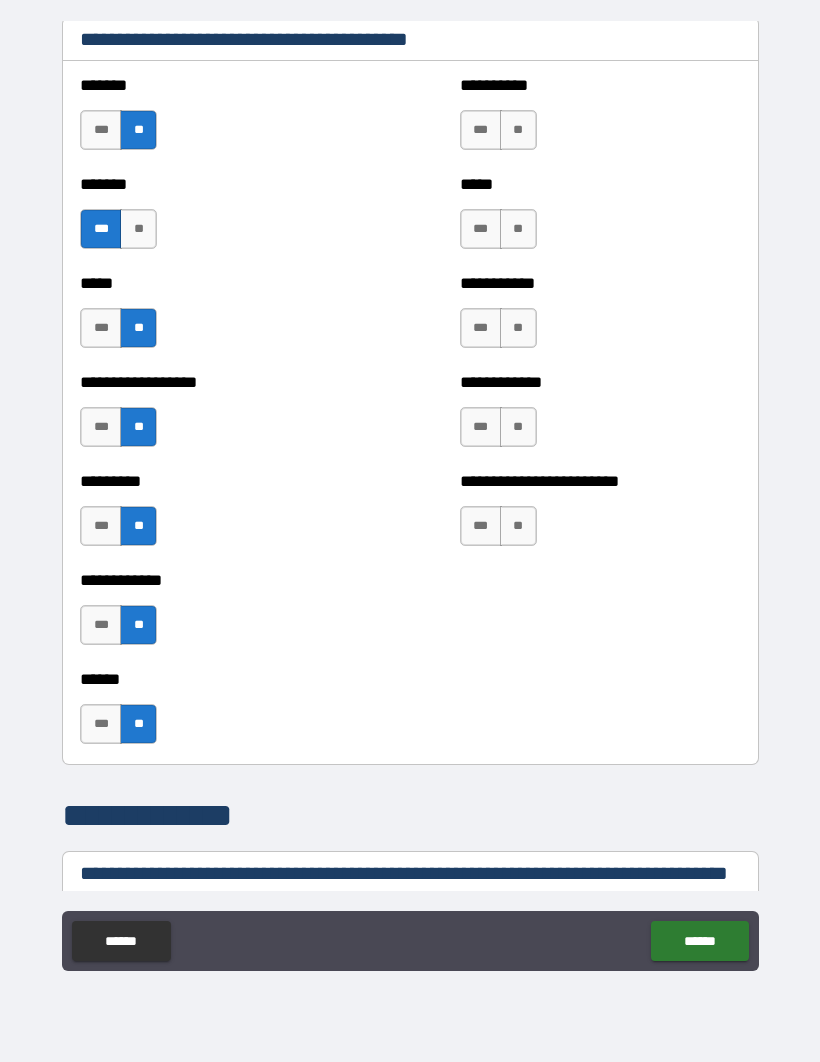 scroll, scrollTop: 2388, scrollLeft: 0, axis: vertical 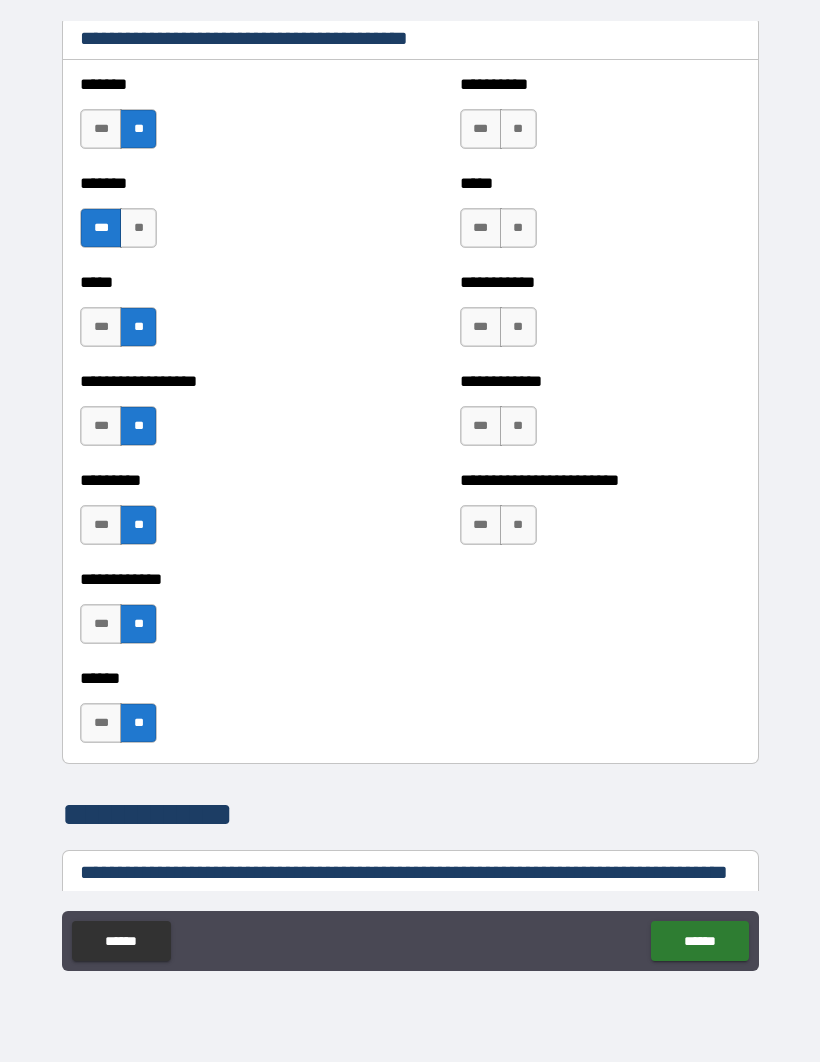 click on "***" at bounding box center [101, 723] 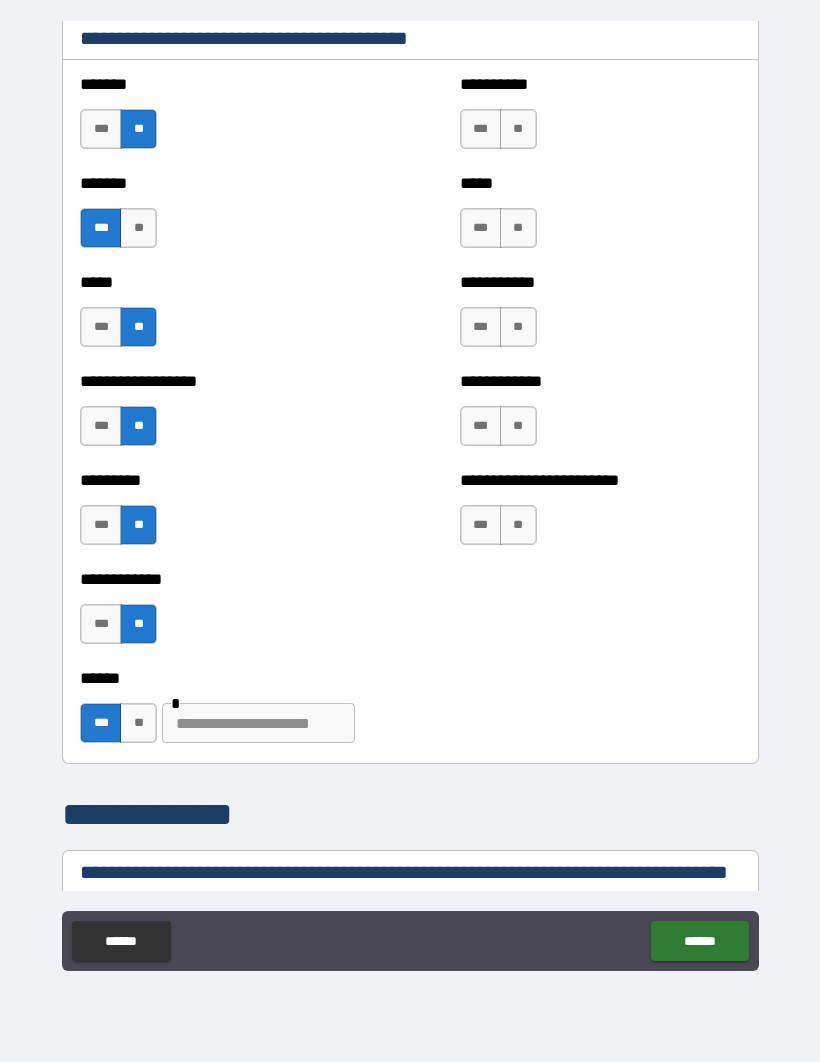 click at bounding box center [258, 723] 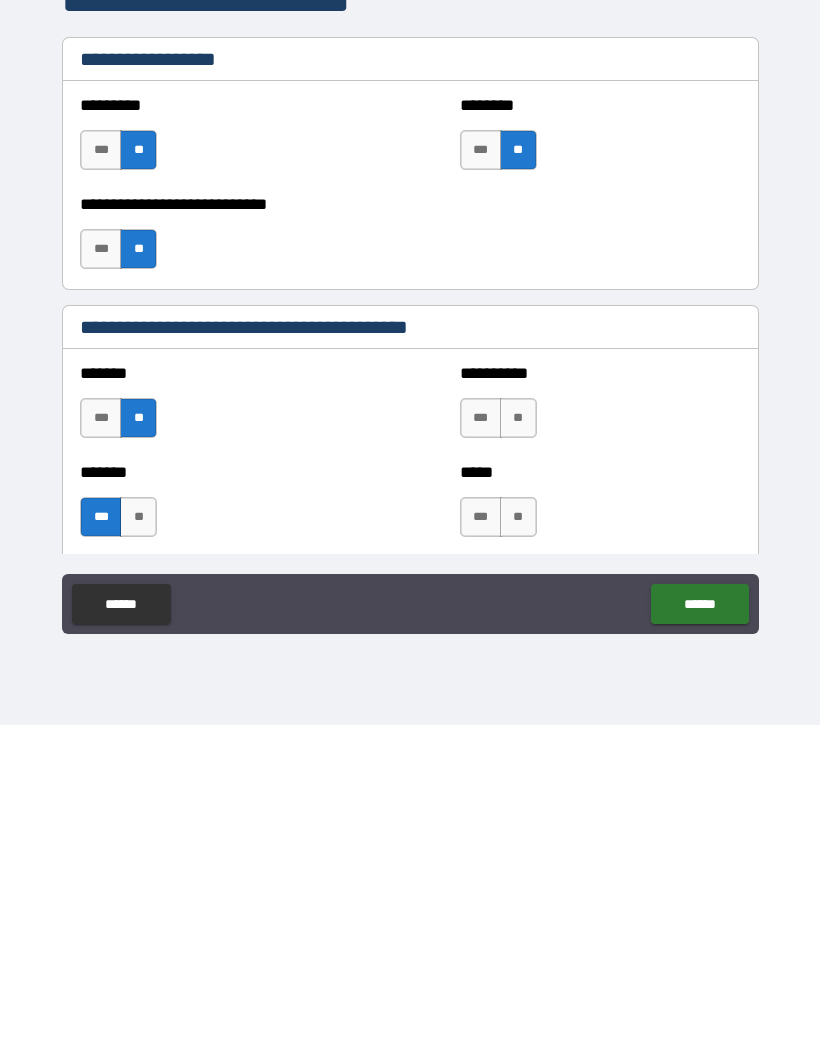 scroll, scrollTop: 1760, scrollLeft: 0, axis: vertical 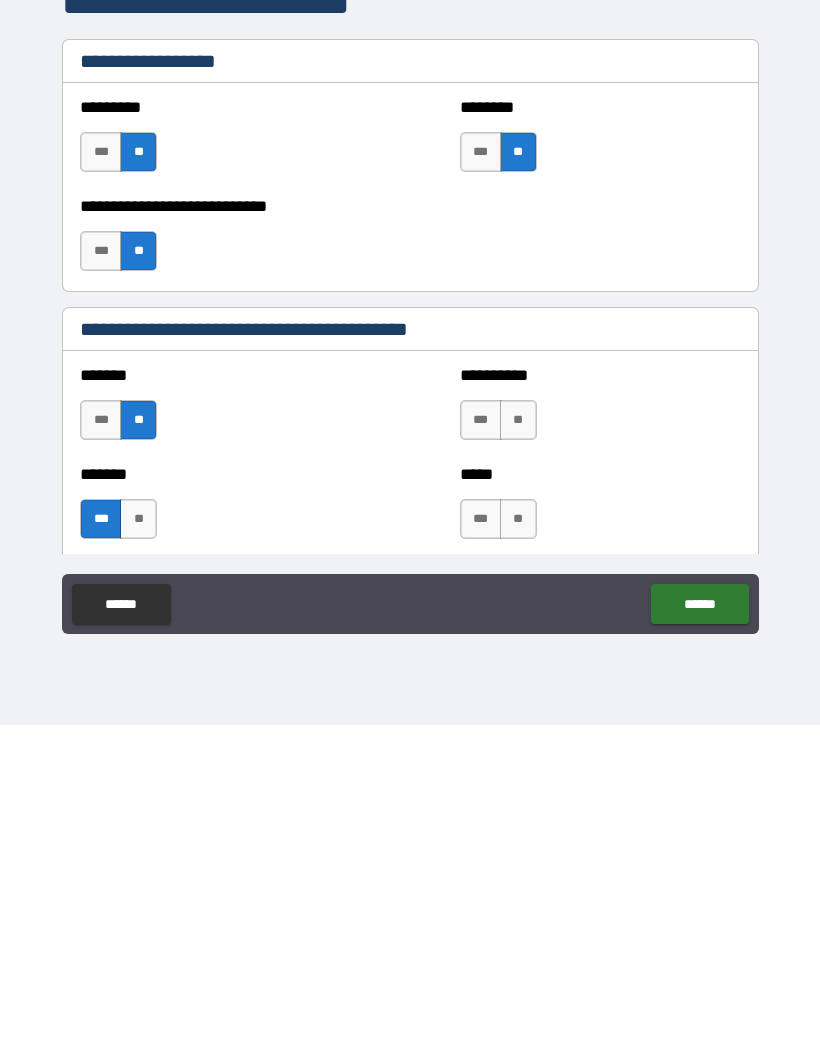 click on "**" at bounding box center (518, 757) 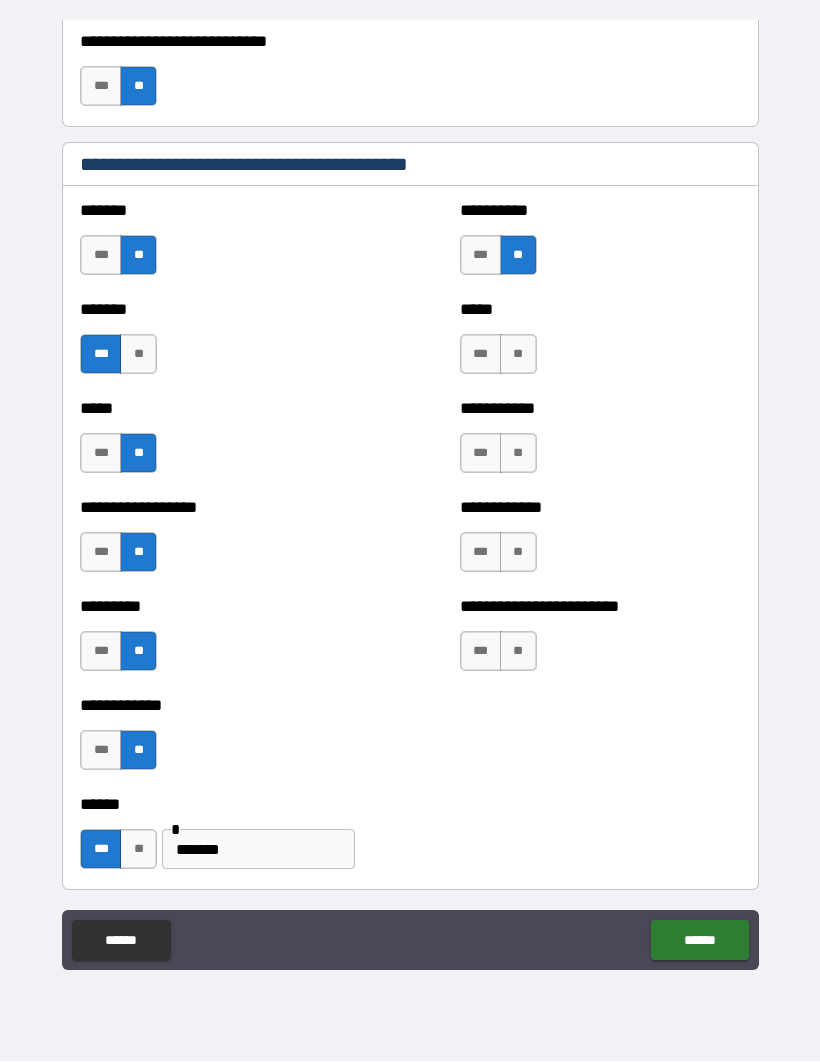 scroll, scrollTop: 2300, scrollLeft: 0, axis: vertical 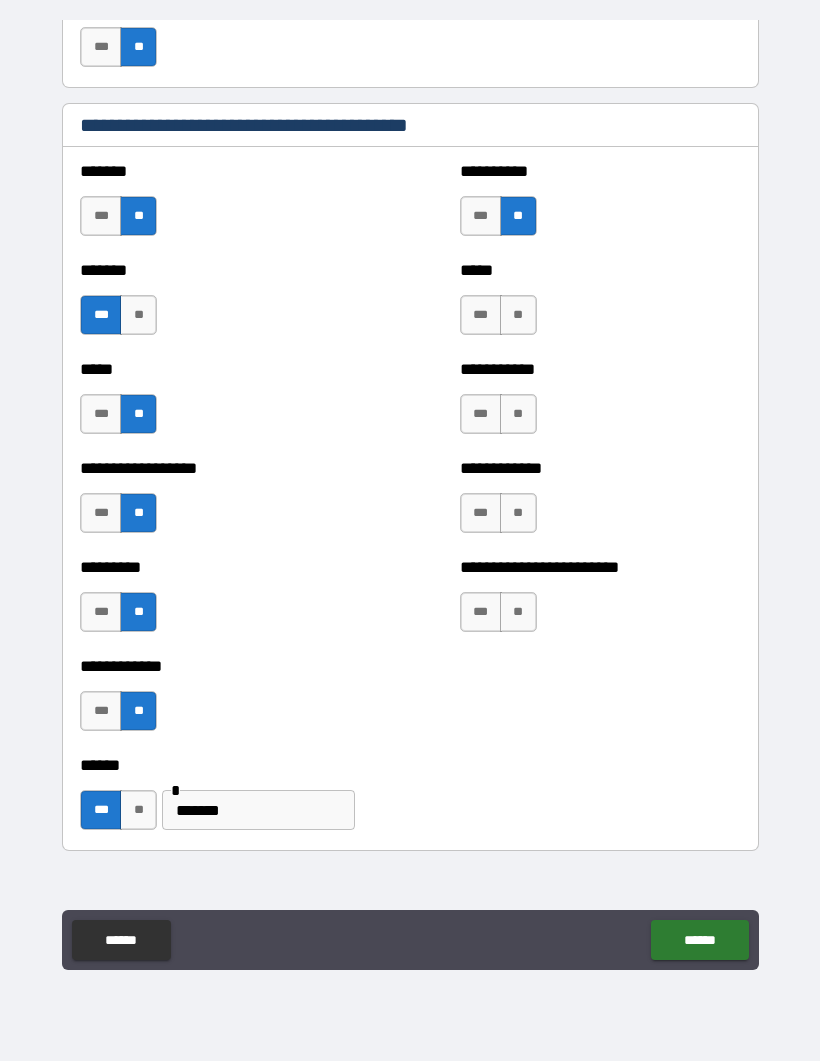 click on "**" at bounding box center (518, 316) 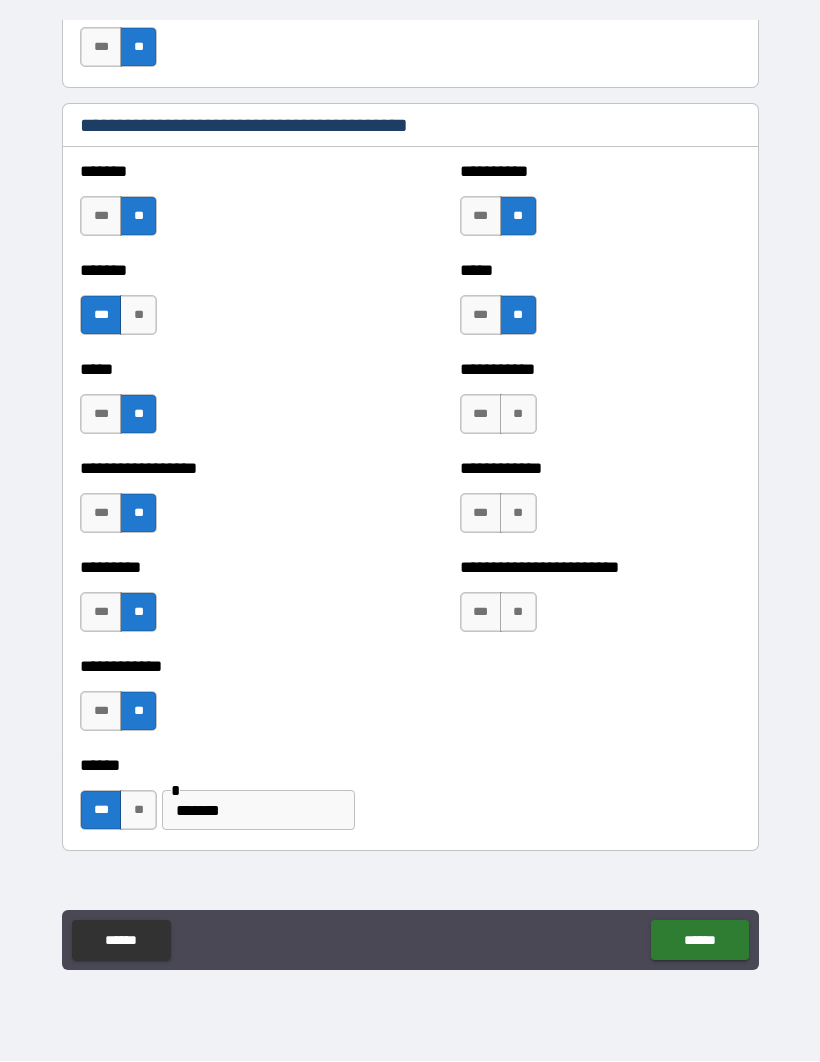 click on "**" at bounding box center [518, 415] 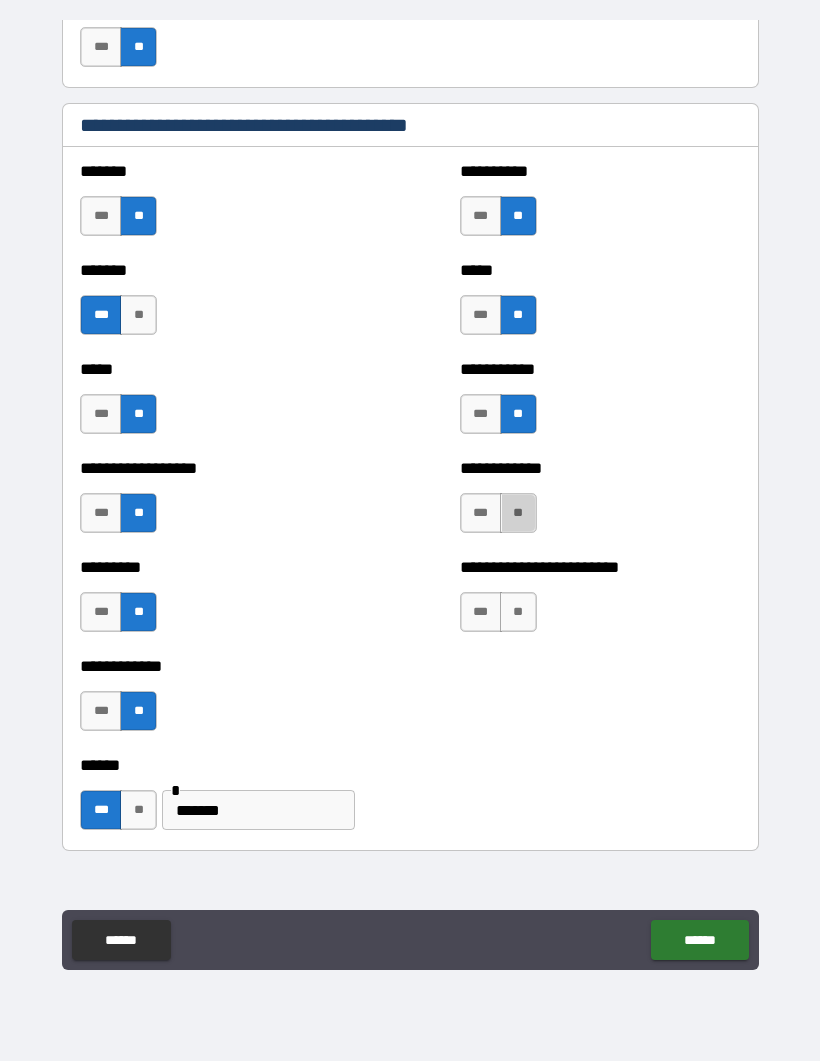 click on "**" at bounding box center [518, 514] 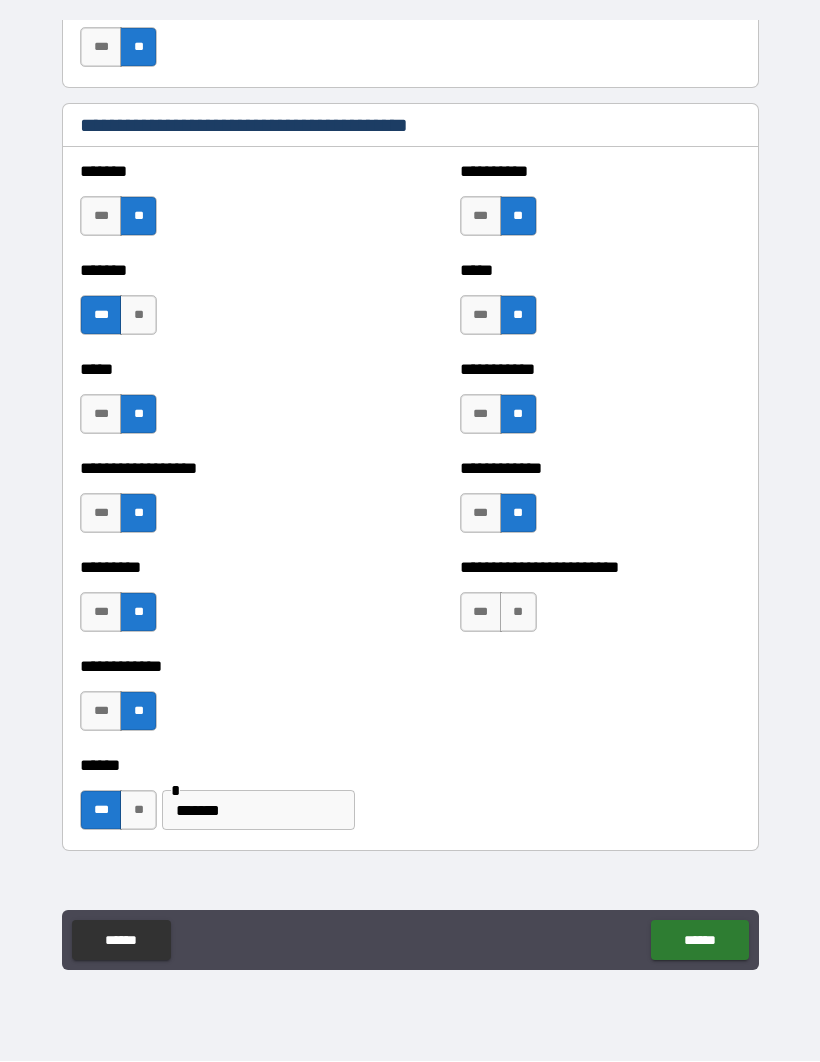 click on "**" at bounding box center [518, 613] 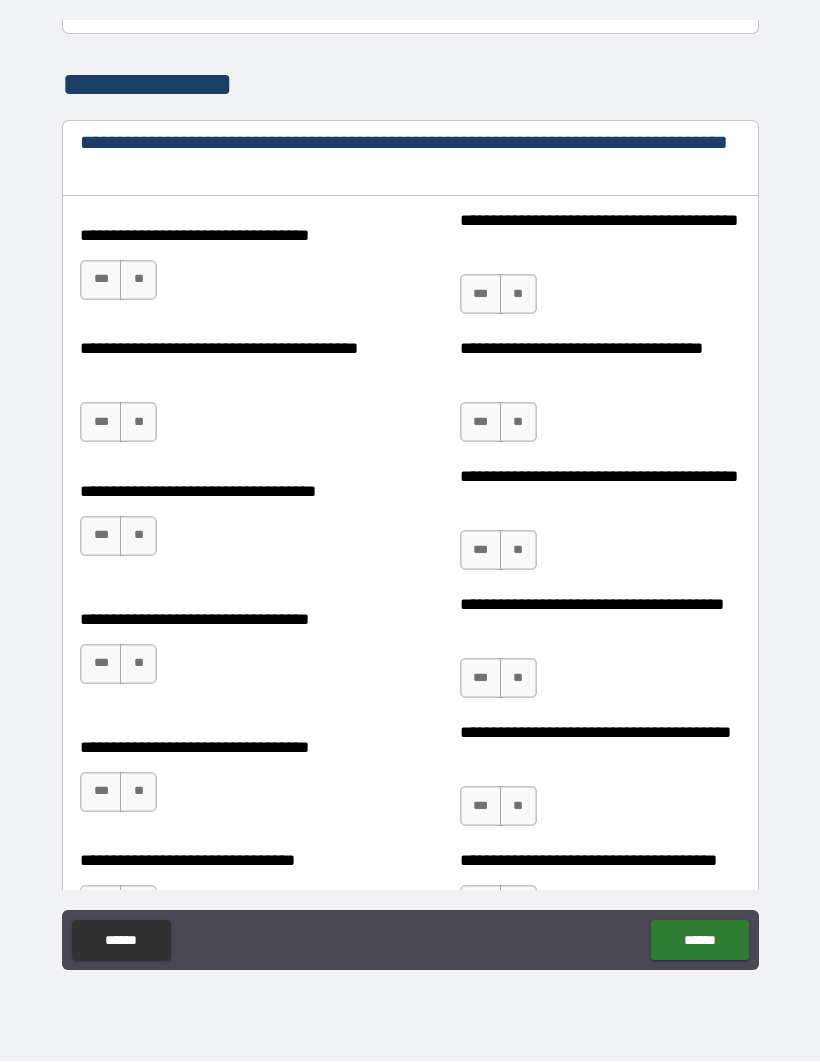 scroll, scrollTop: 3117, scrollLeft: 0, axis: vertical 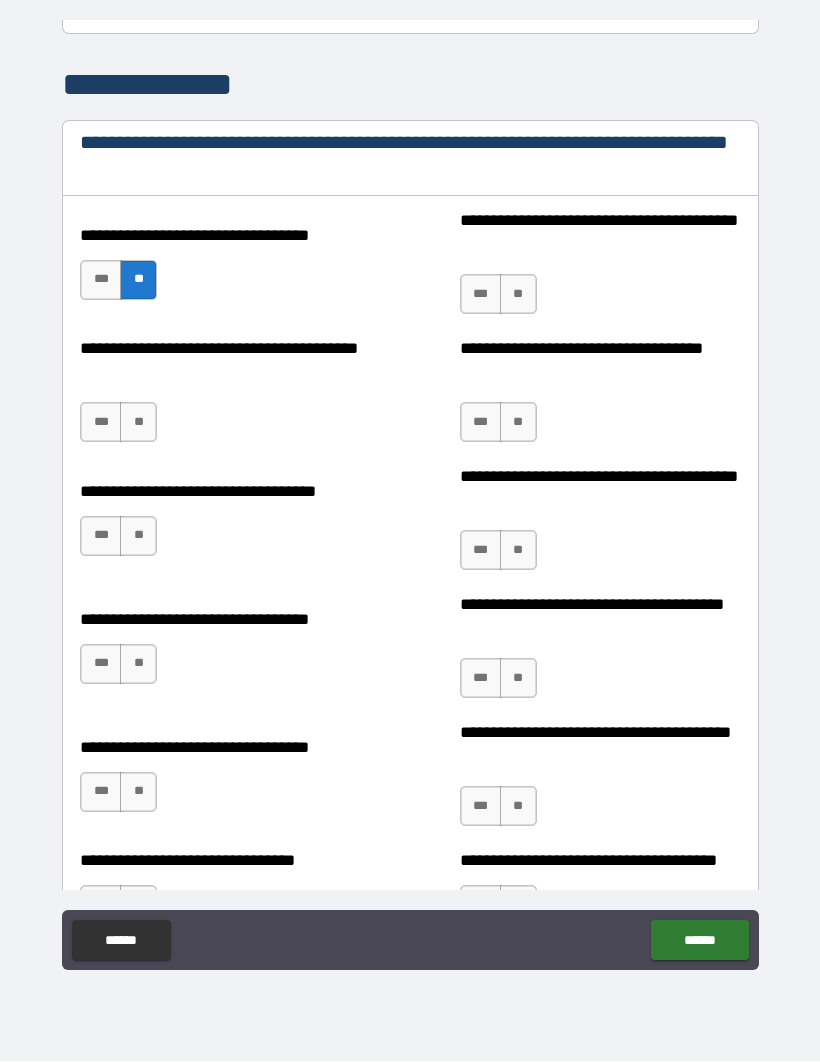 click on "**" at bounding box center [518, 295] 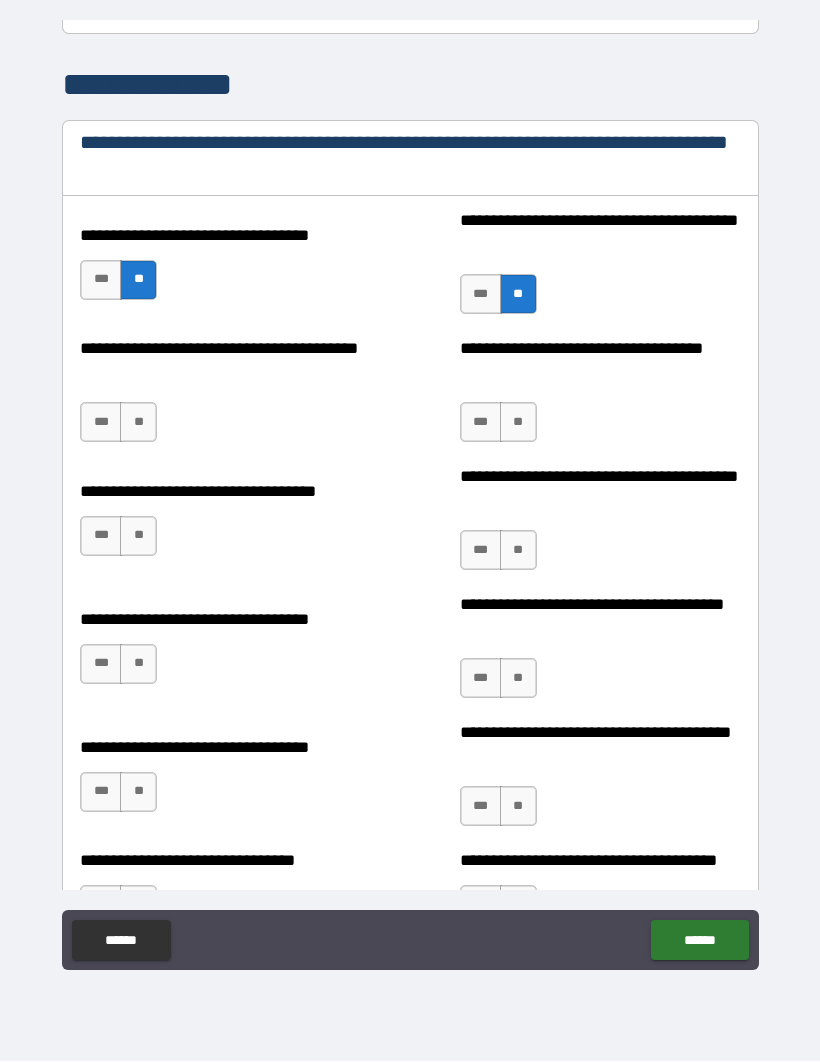 click on "**" at bounding box center (138, 423) 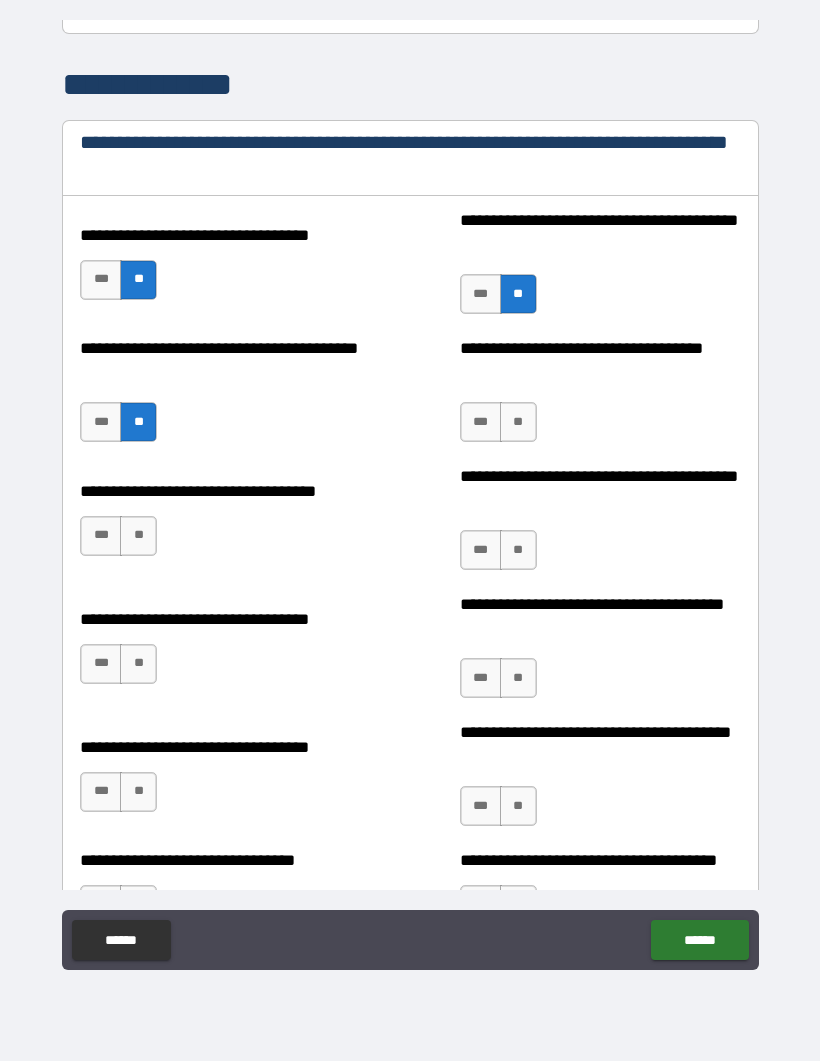 click on "**" at bounding box center [518, 423] 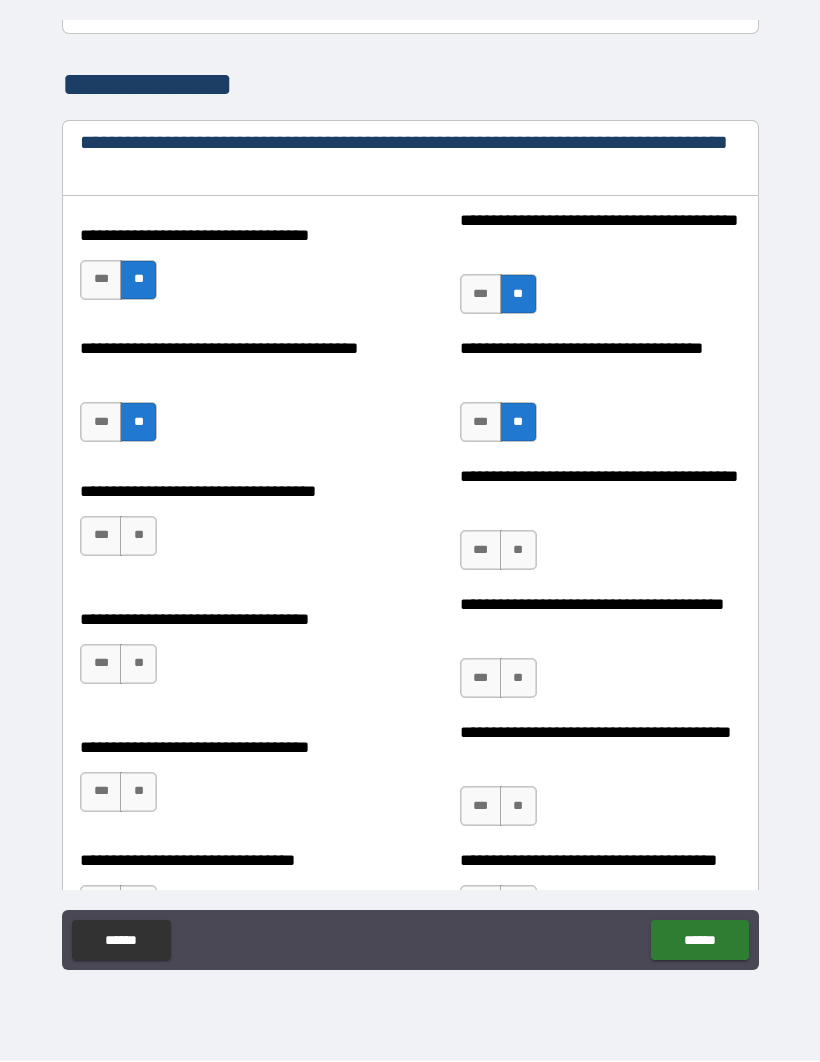 click on "**" at bounding box center (138, 537) 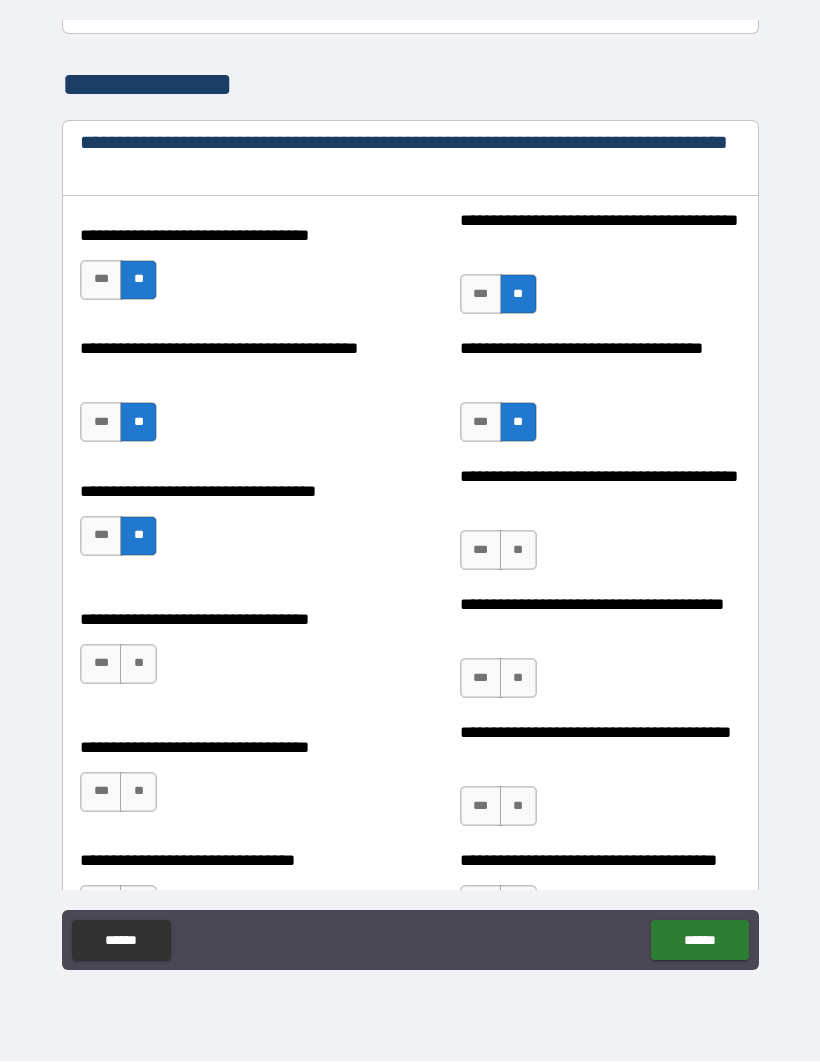 click on "**" at bounding box center [138, 665] 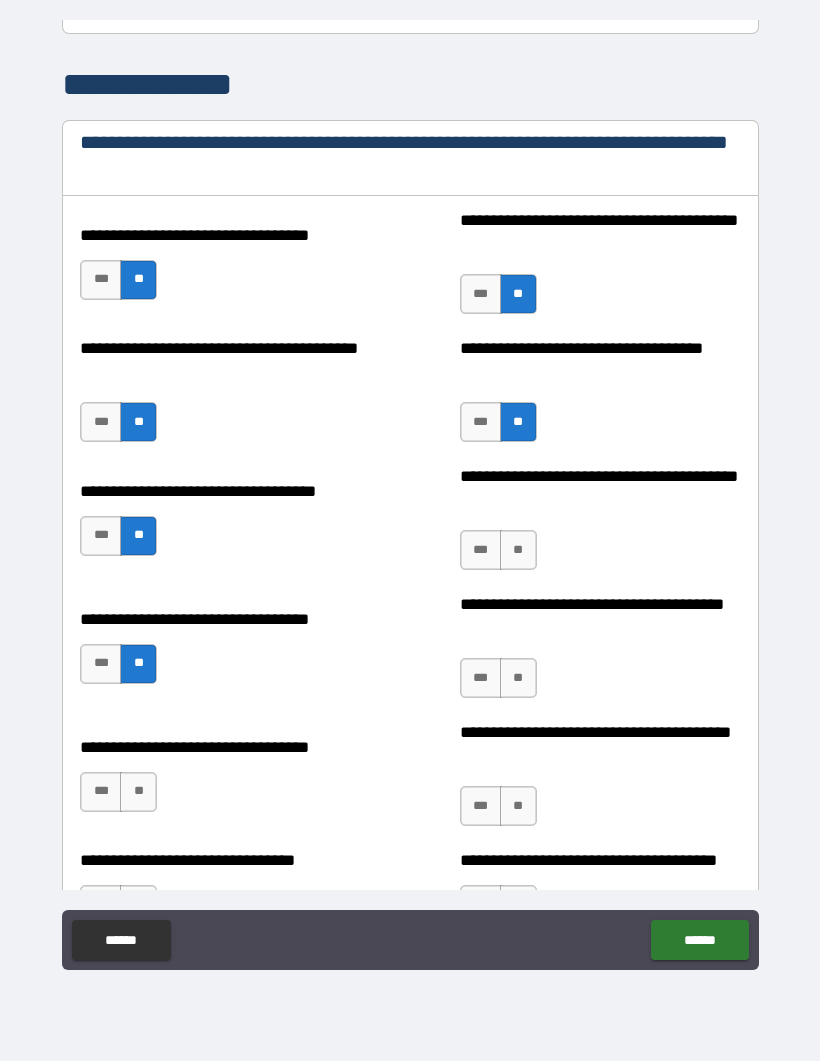 click on "***" at bounding box center (481, 679) 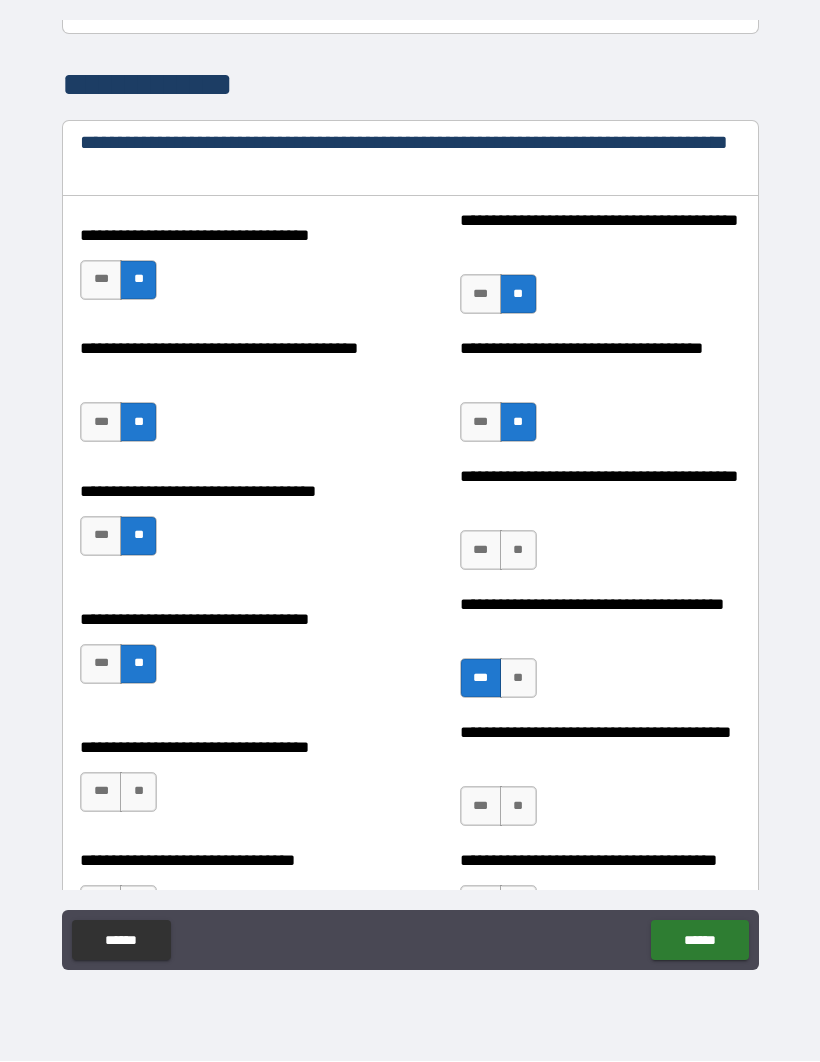 click on "***" at bounding box center (101, 793) 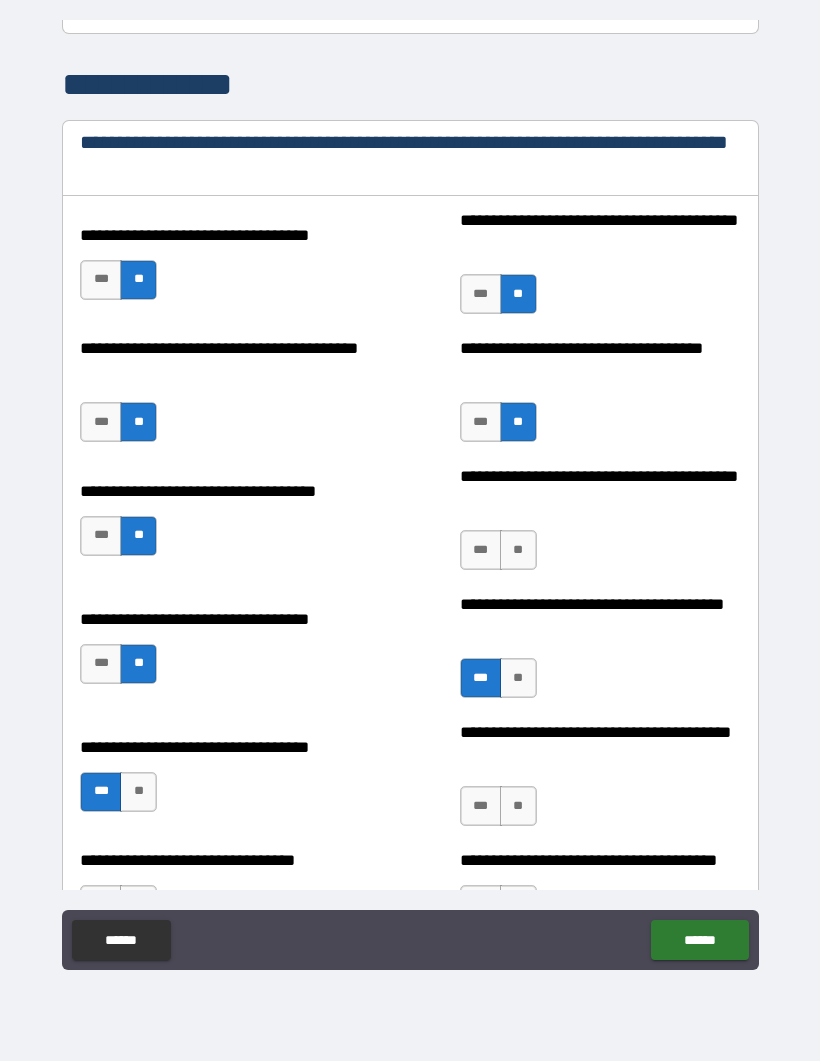 click on "**" at bounding box center [518, 807] 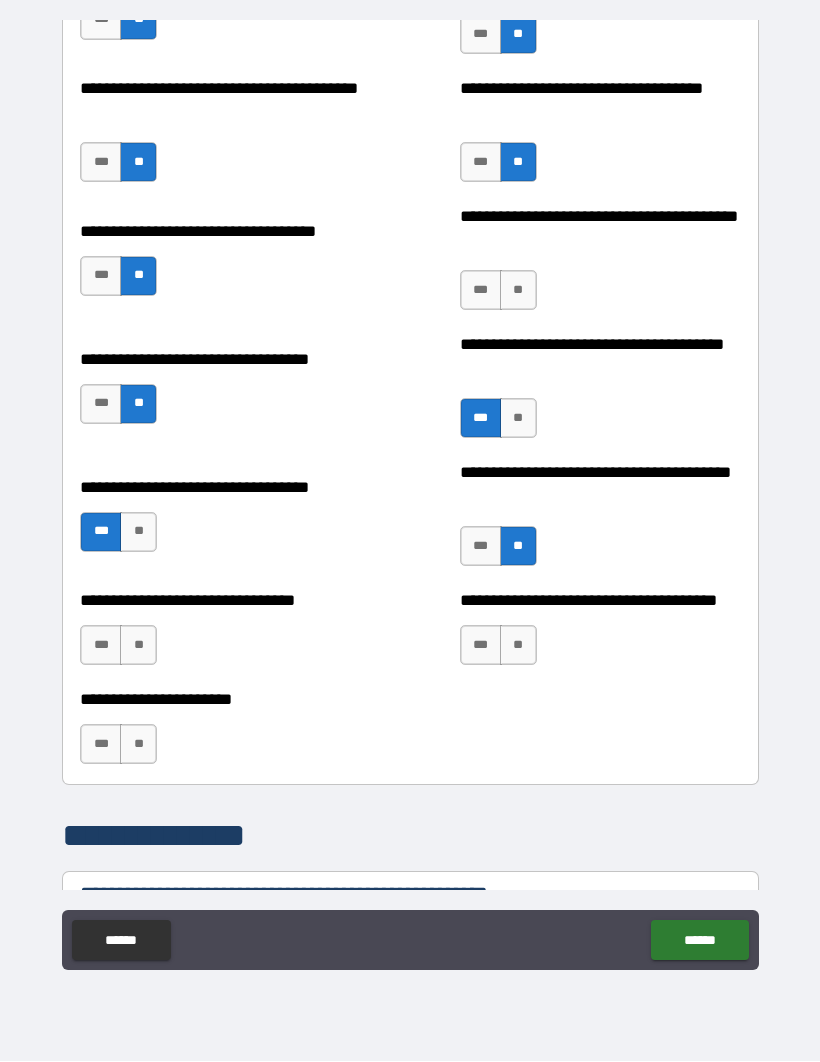 scroll, scrollTop: 3377, scrollLeft: 0, axis: vertical 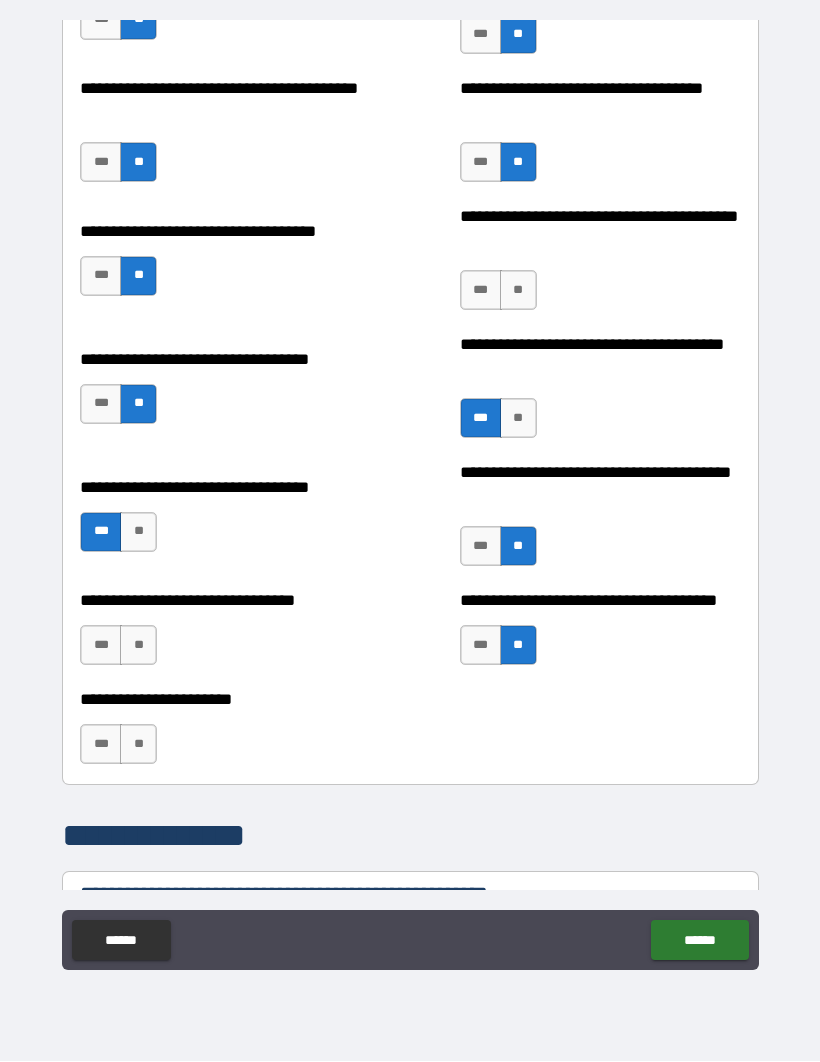 click on "**" at bounding box center [138, 646] 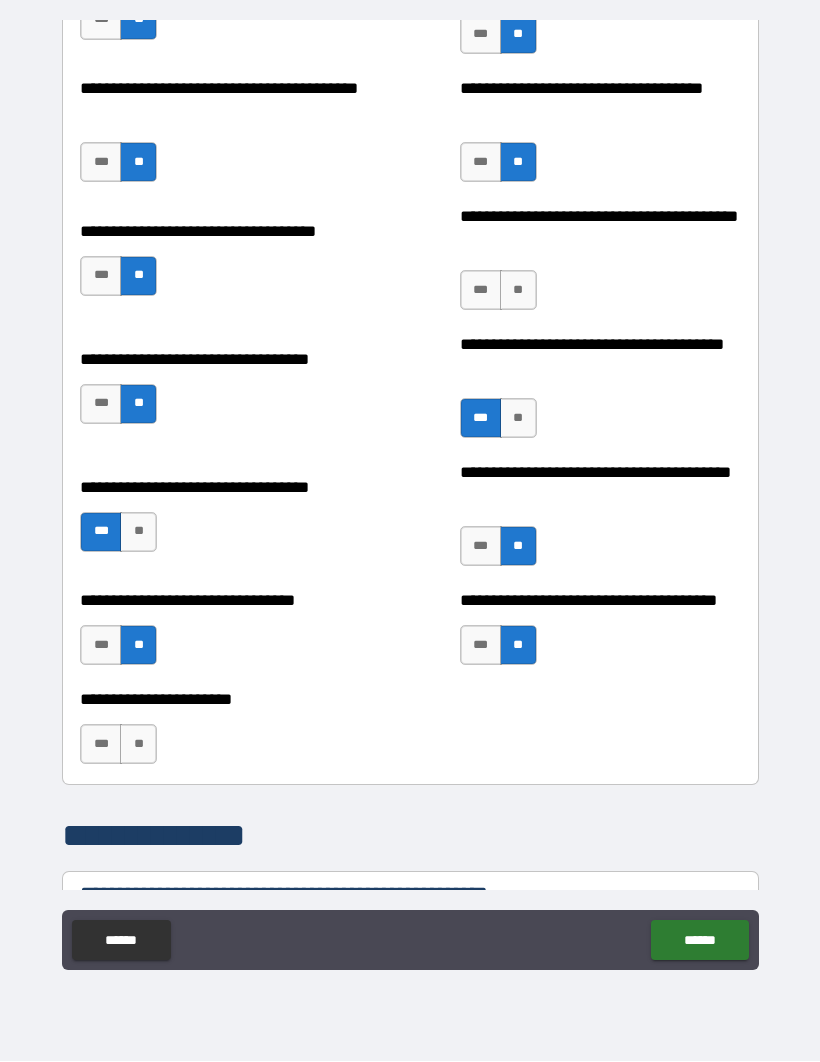 click on "**" at bounding box center (138, 745) 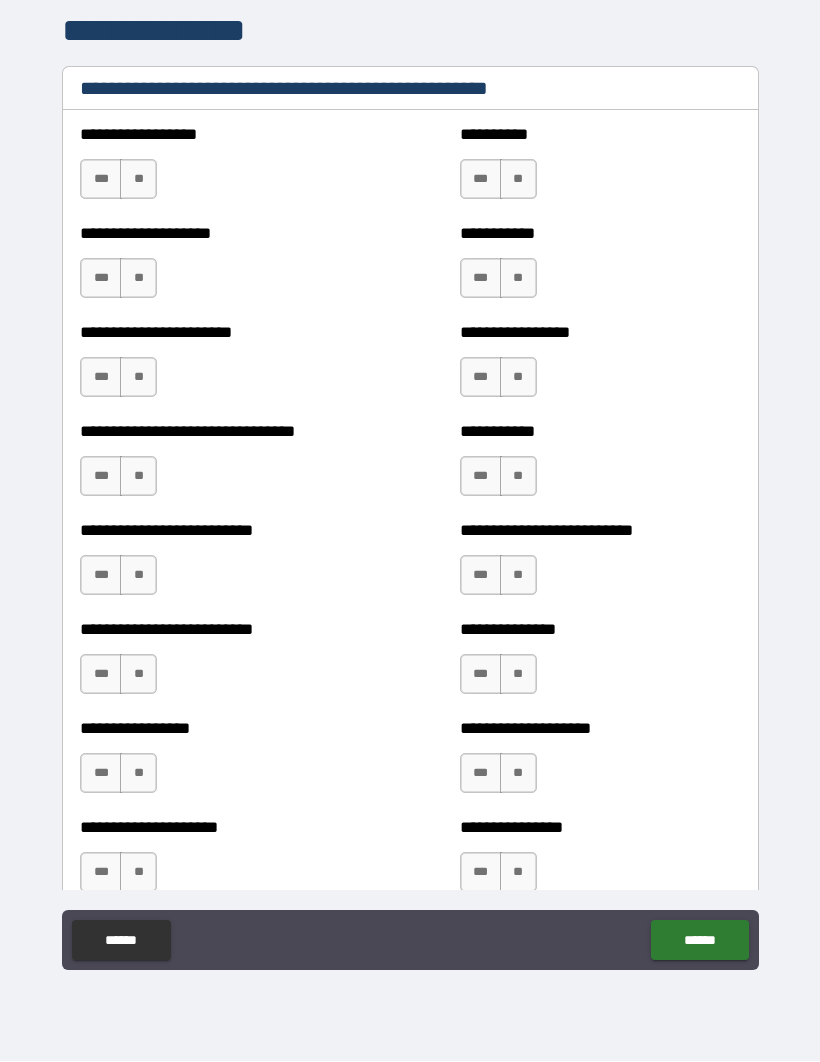 scroll, scrollTop: 4182, scrollLeft: 0, axis: vertical 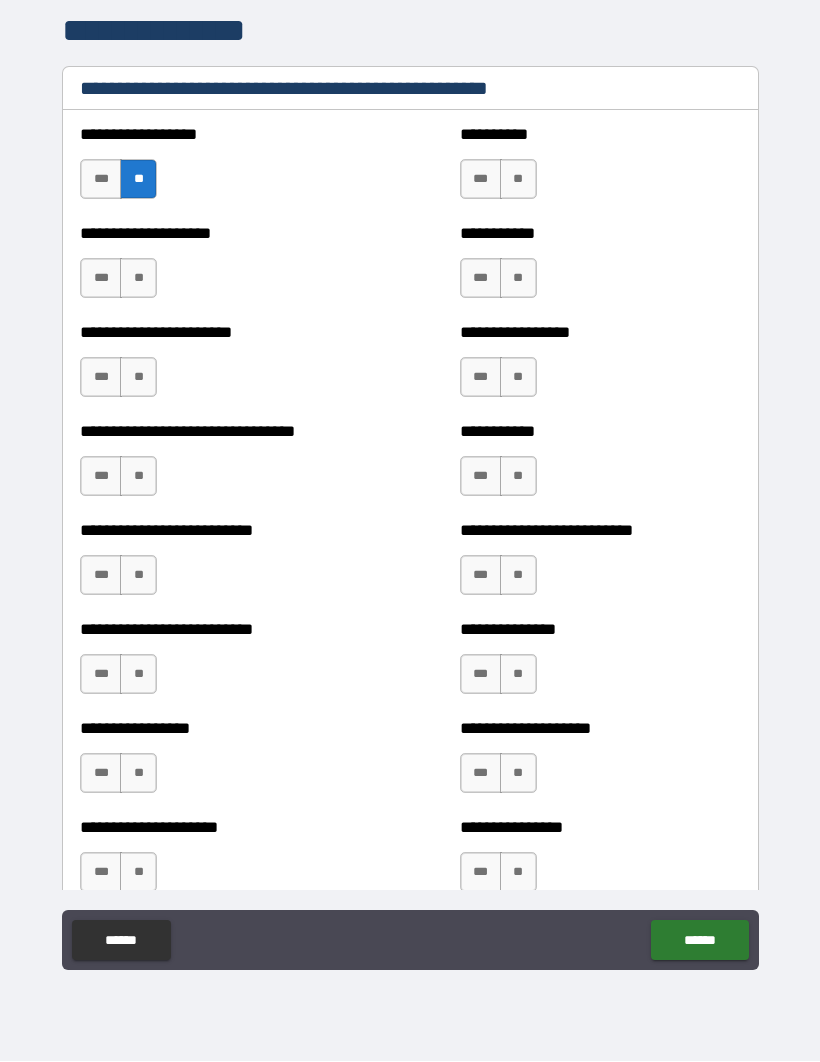 click on "**" at bounding box center [138, 279] 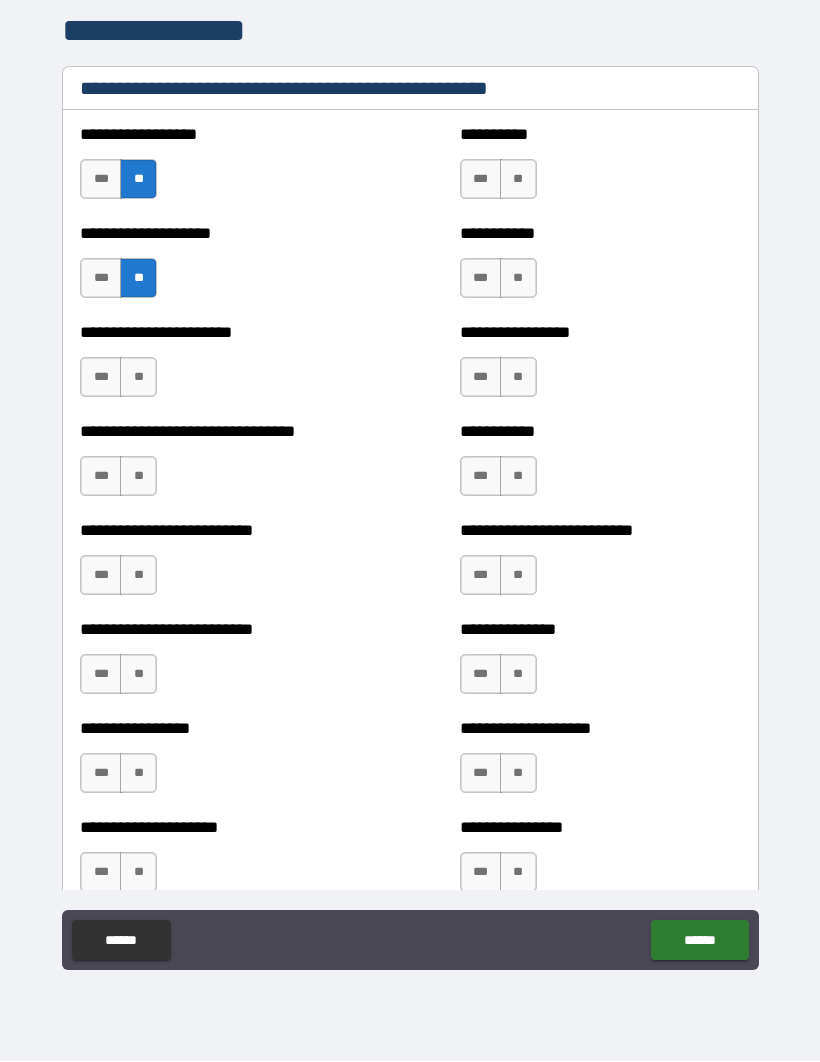 click on "**" at bounding box center [138, 378] 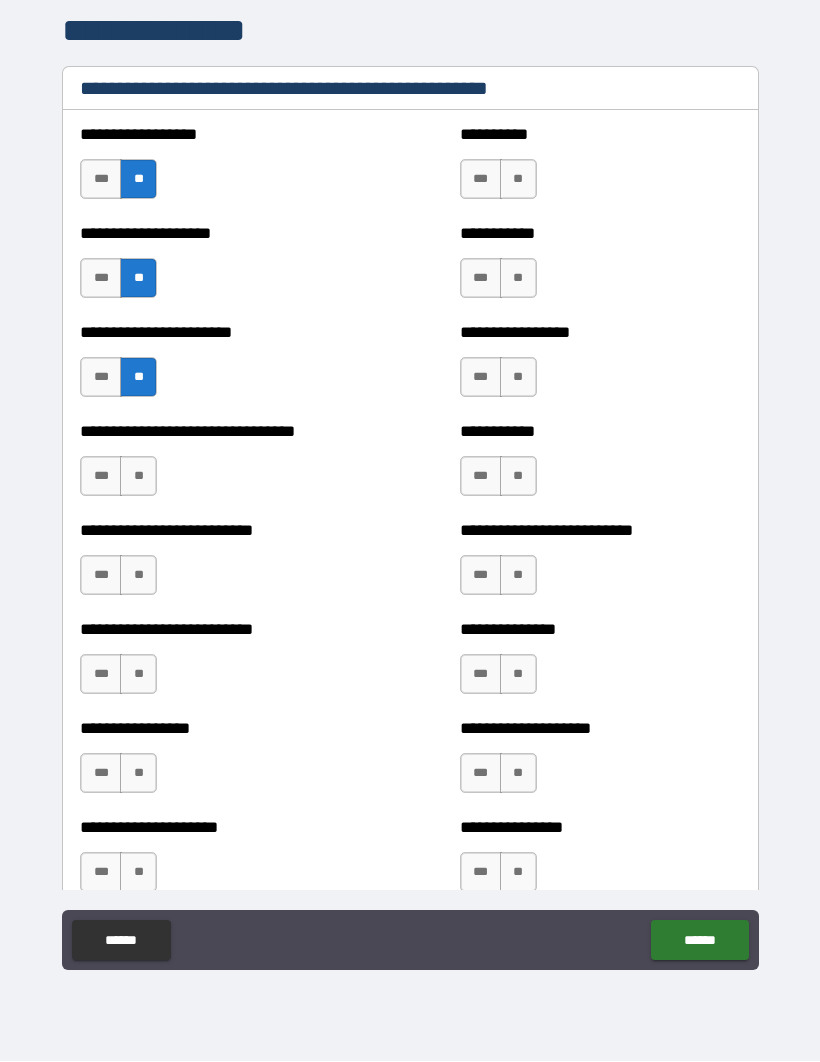 click on "***" at bounding box center (101, 477) 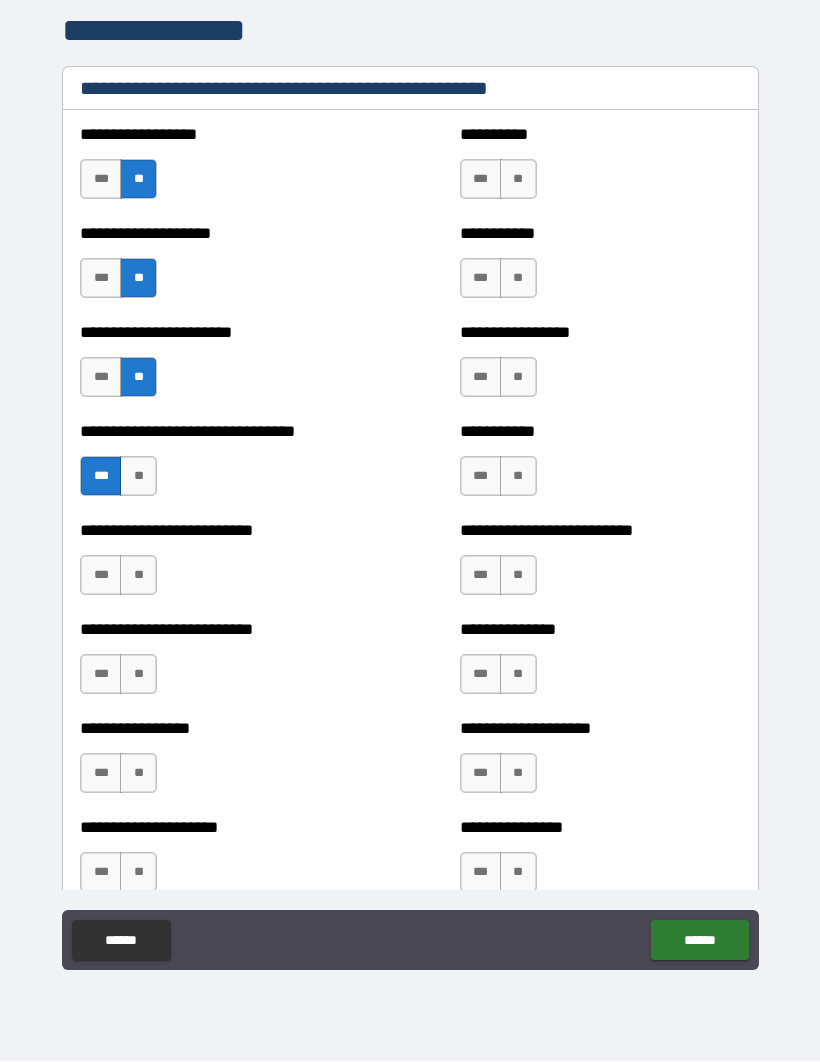 click on "**" at bounding box center (138, 576) 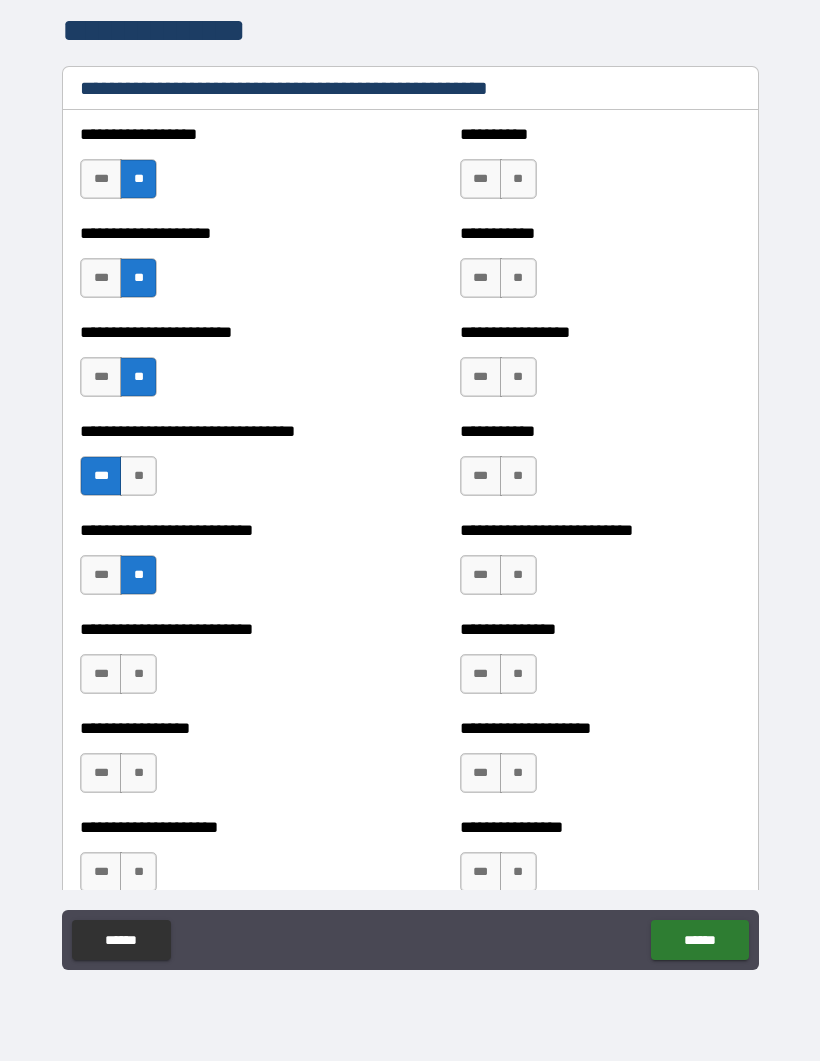 click on "**" at bounding box center (138, 675) 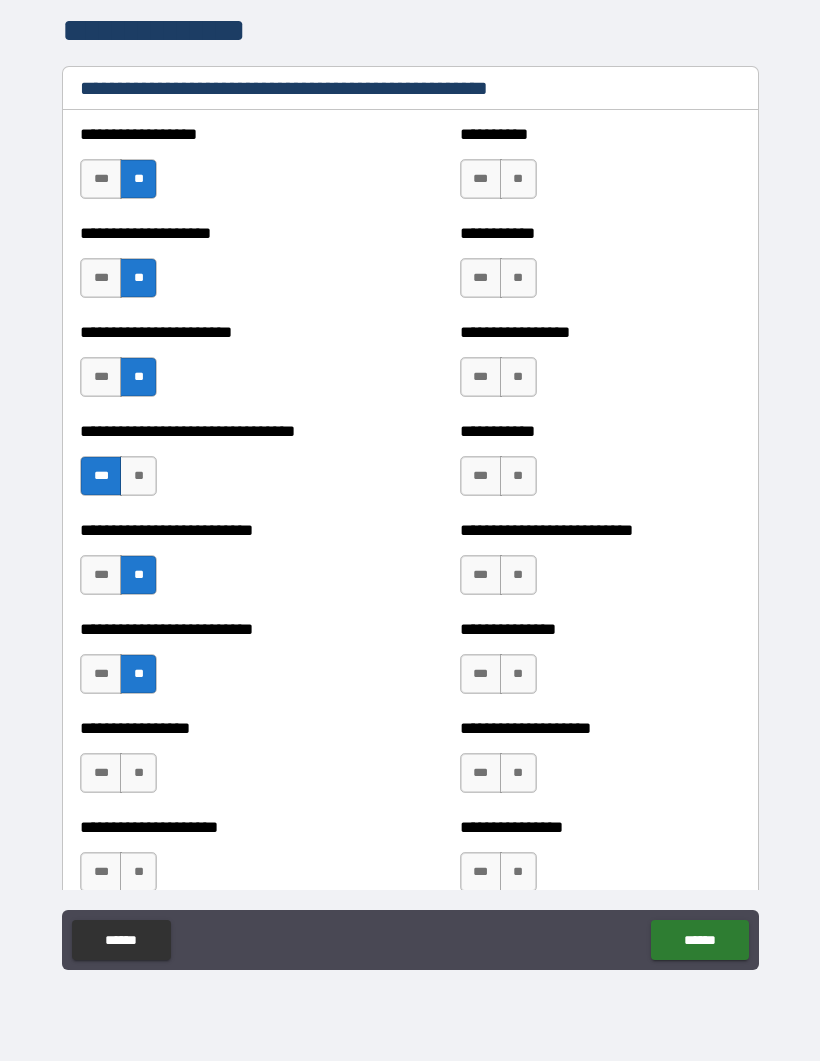 click on "**" at bounding box center (138, 774) 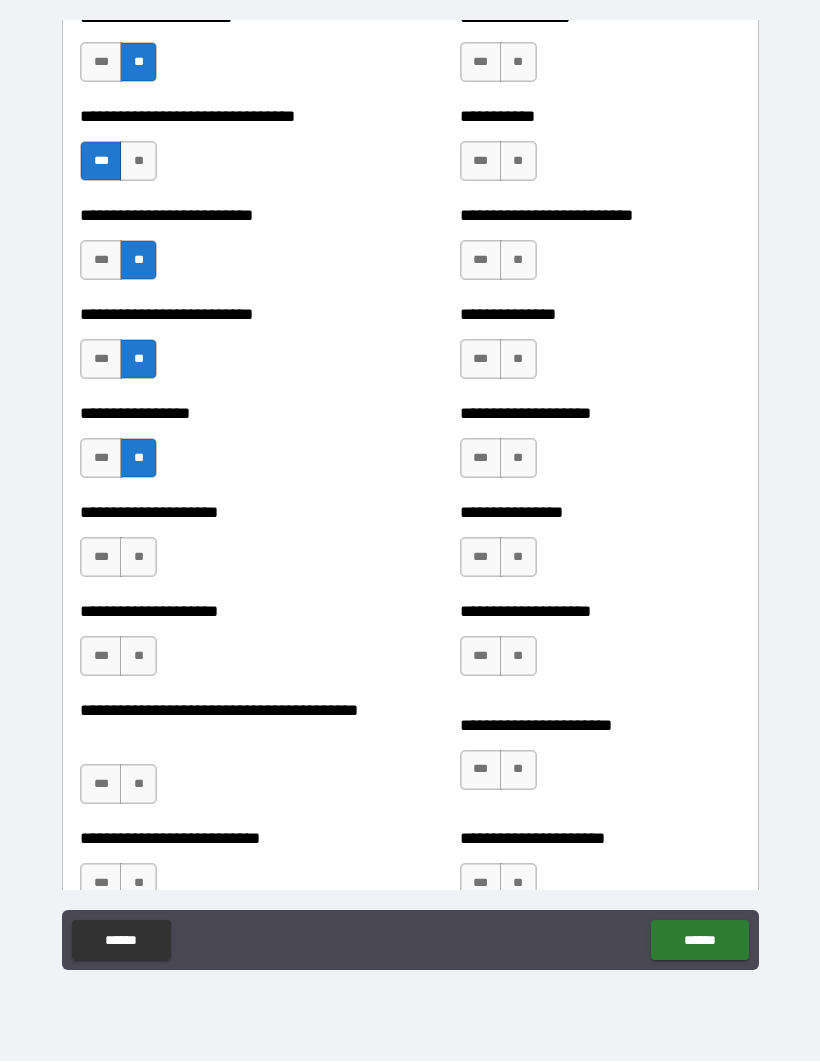 scroll, scrollTop: 4508, scrollLeft: 0, axis: vertical 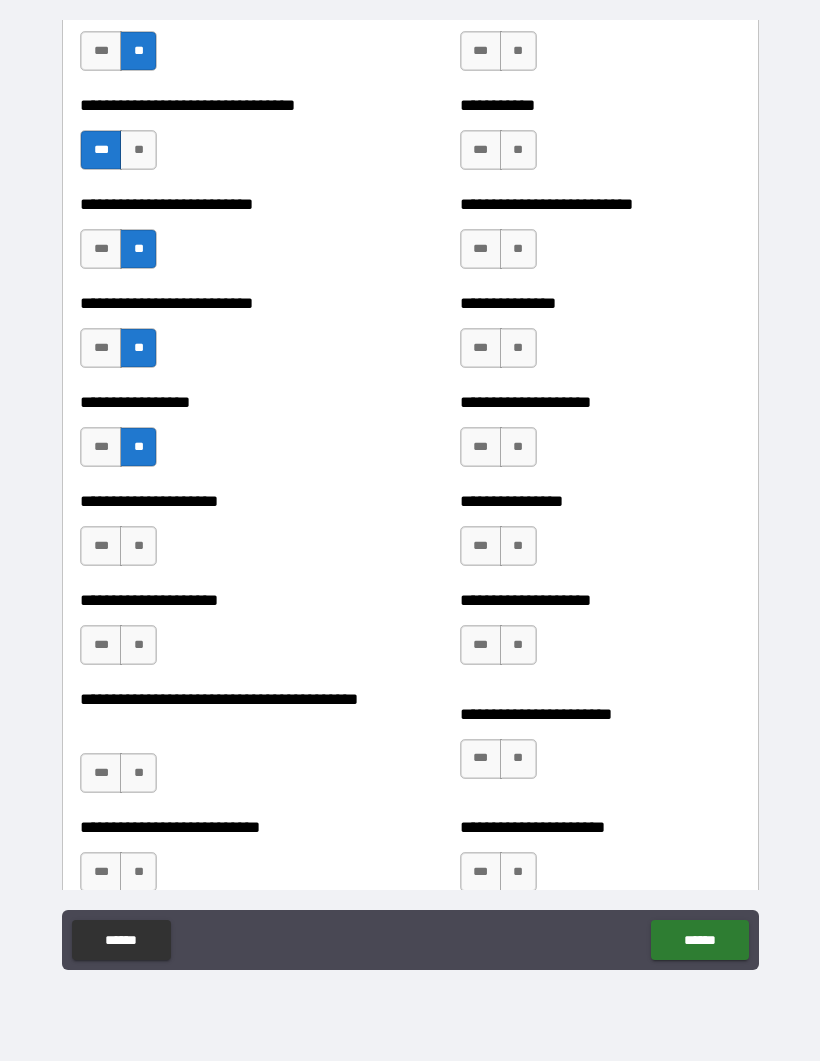 click on "**" at bounding box center (138, 547) 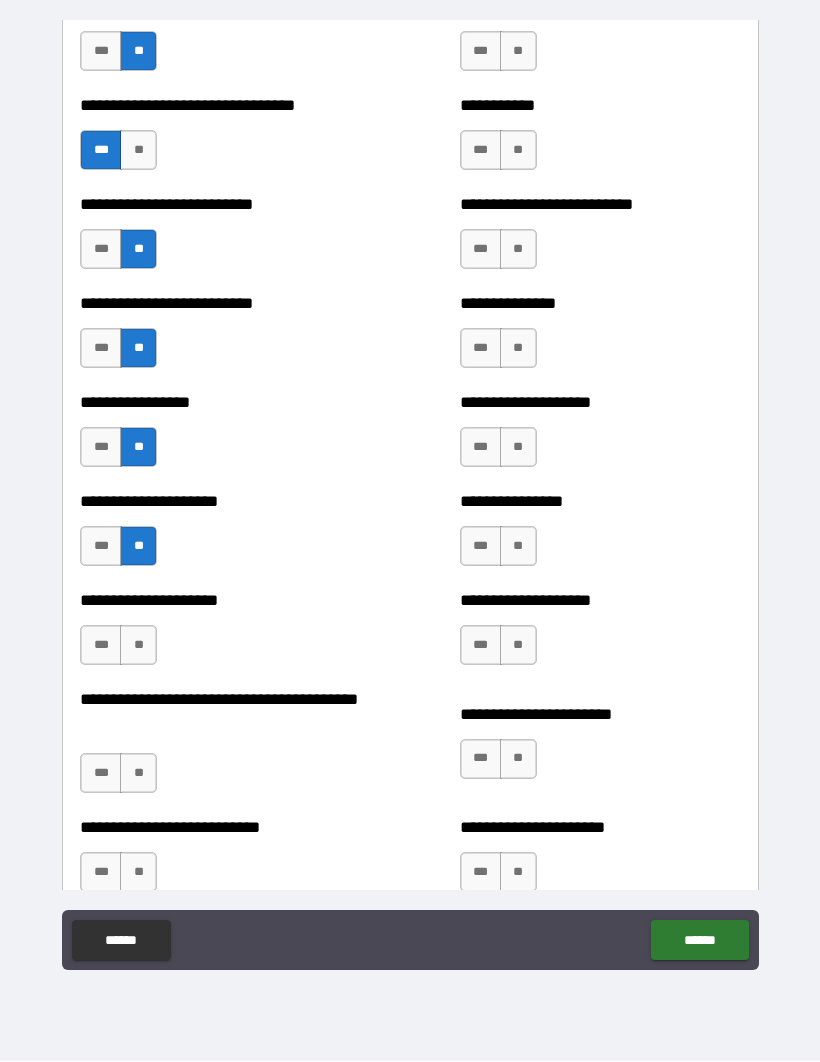 click on "**" at bounding box center (138, 646) 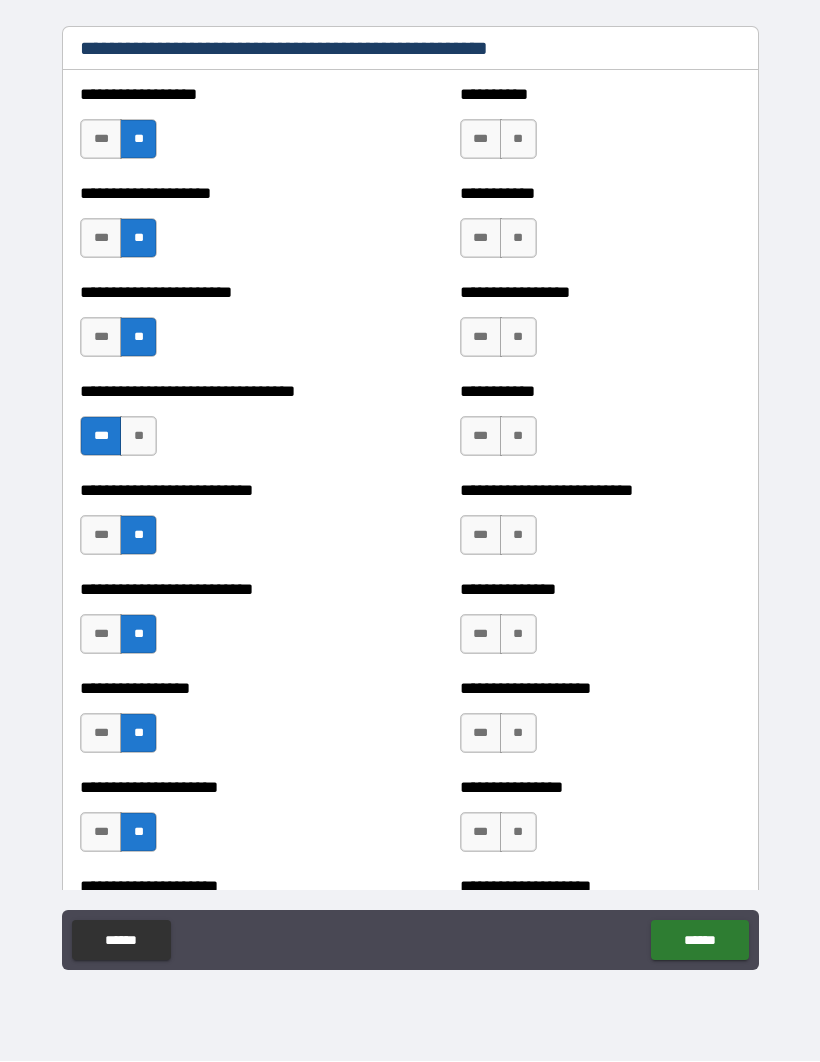 scroll, scrollTop: 4217, scrollLeft: 0, axis: vertical 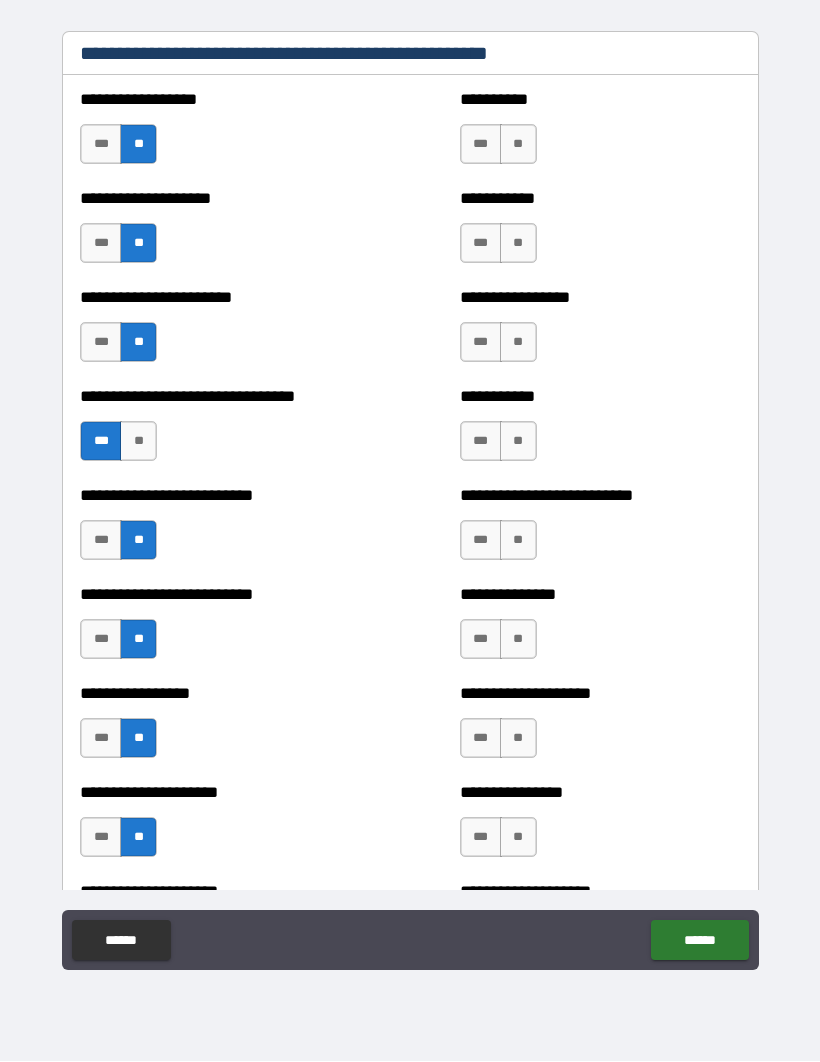click on "**" at bounding box center [518, 145] 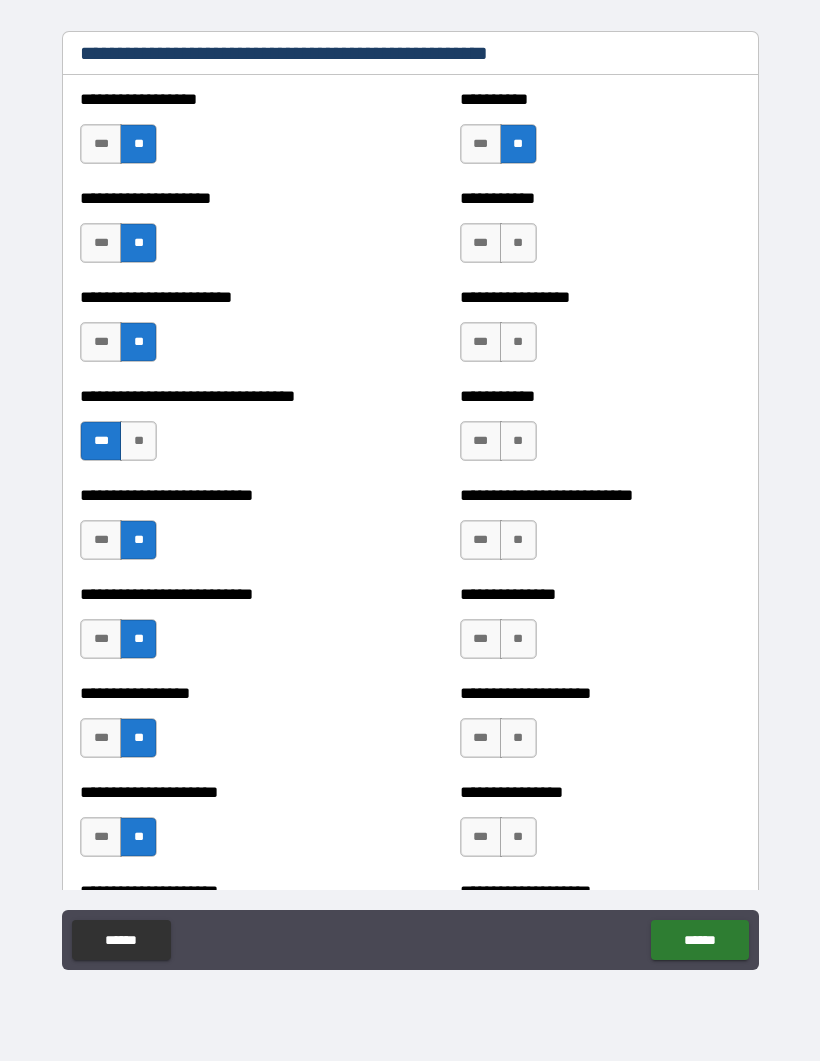 click on "**" at bounding box center (518, 244) 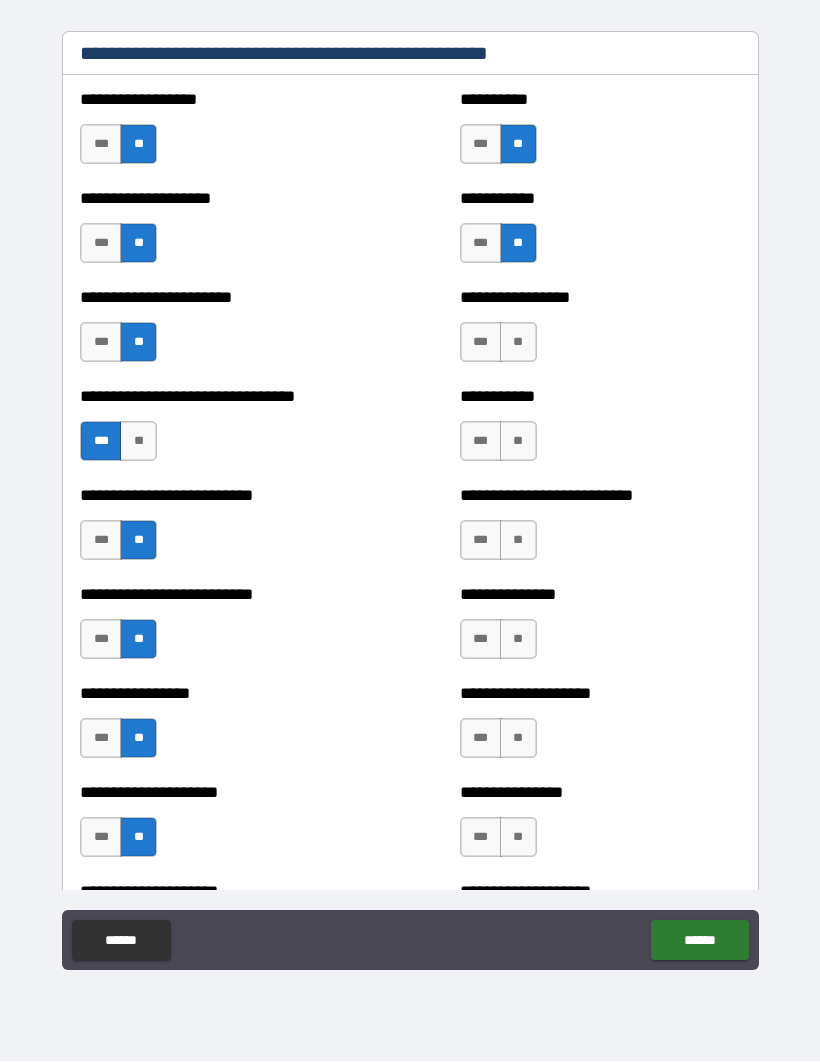click on "***" at bounding box center [481, 343] 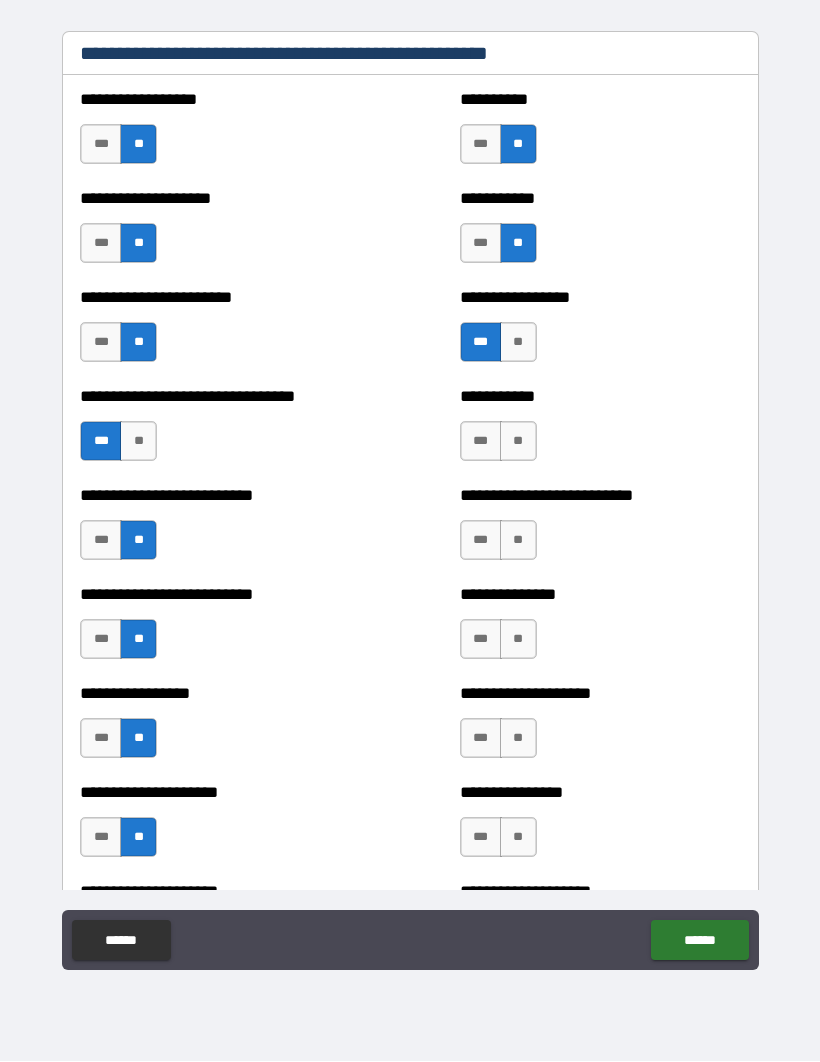 click on "**" at bounding box center (518, 442) 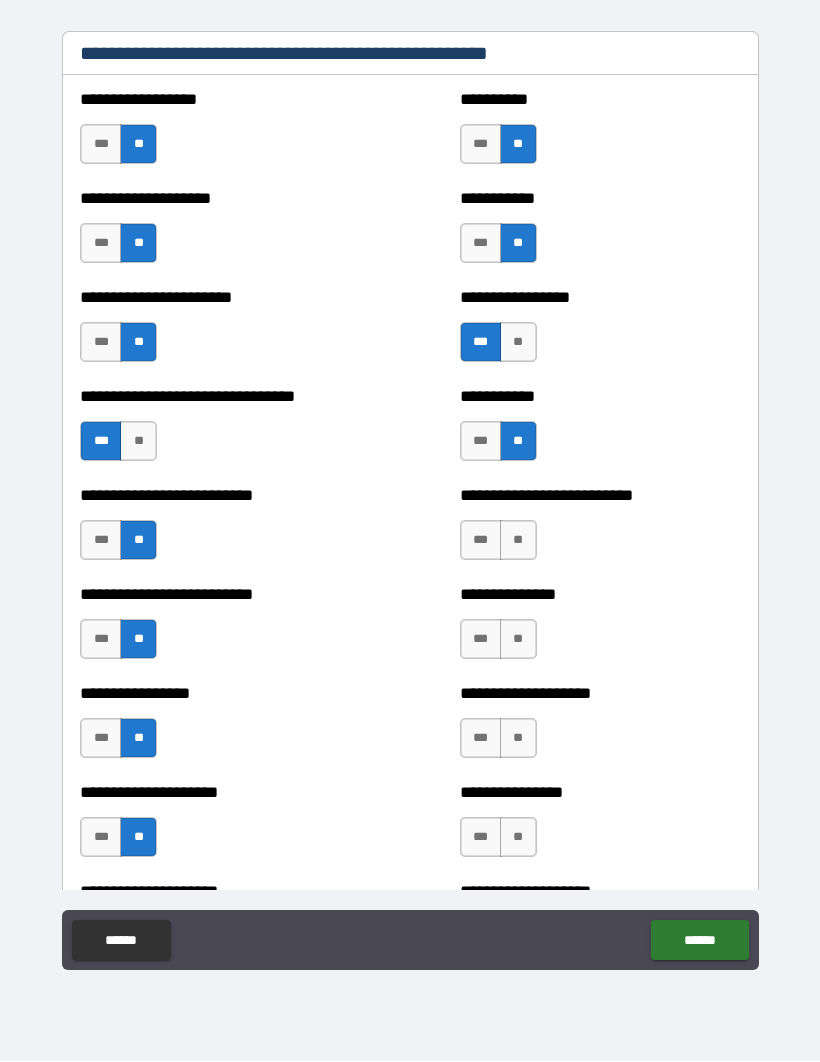 click on "**" at bounding box center (518, 541) 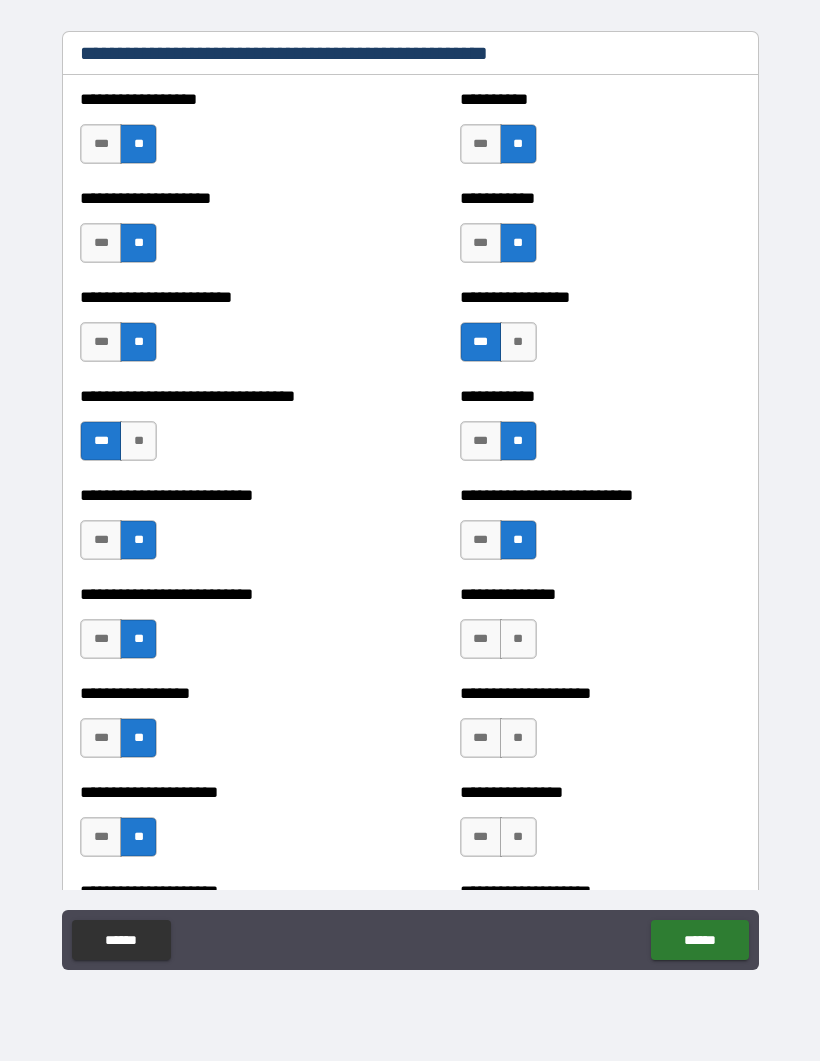 click on "**" at bounding box center (518, 640) 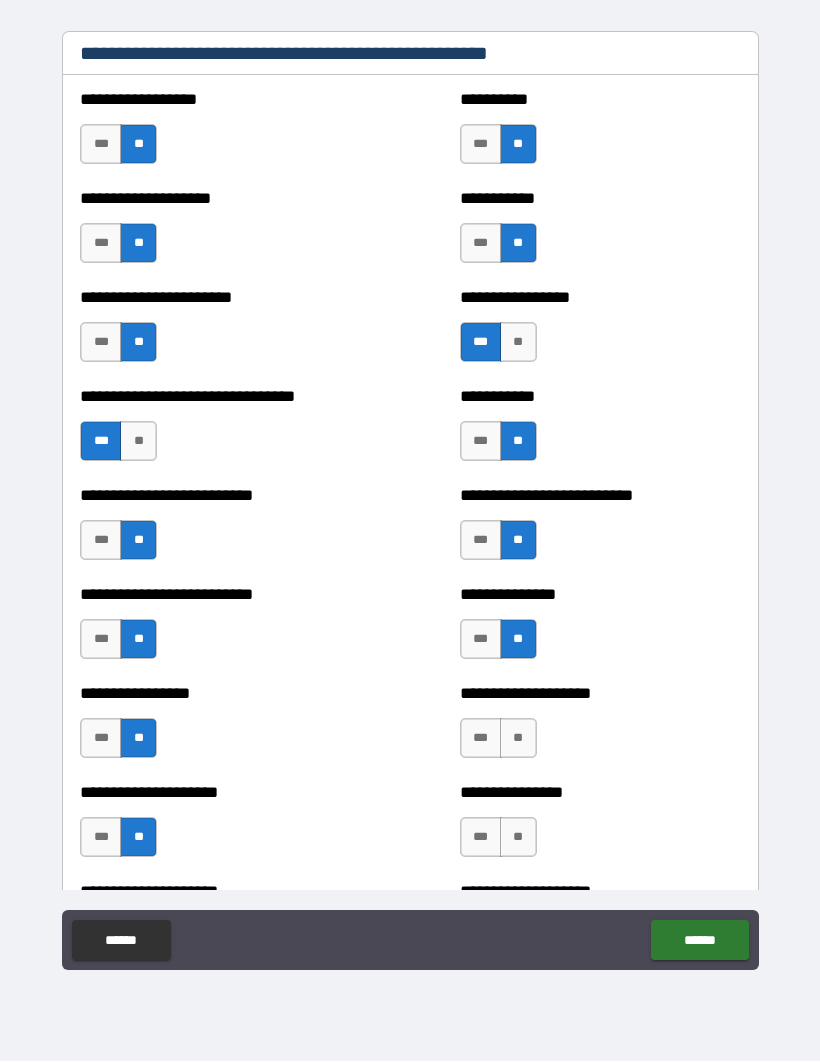 click on "**" at bounding box center [518, 739] 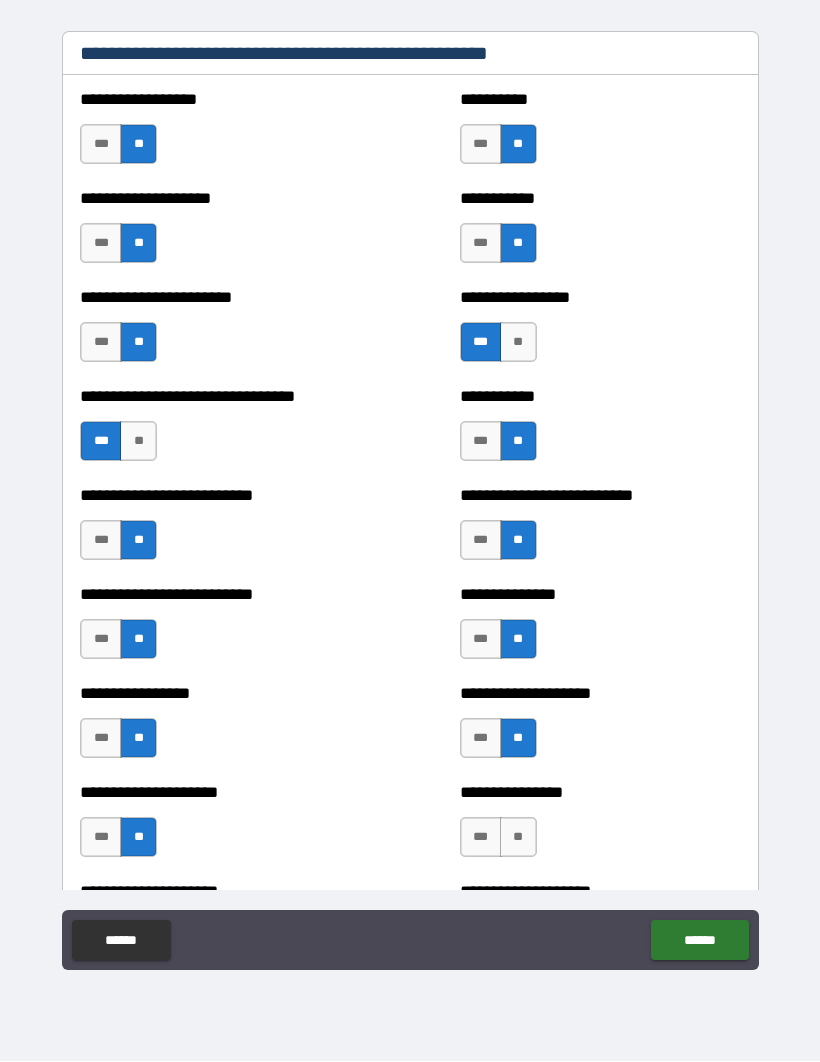 click on "**" at bounding box center [518, 838] 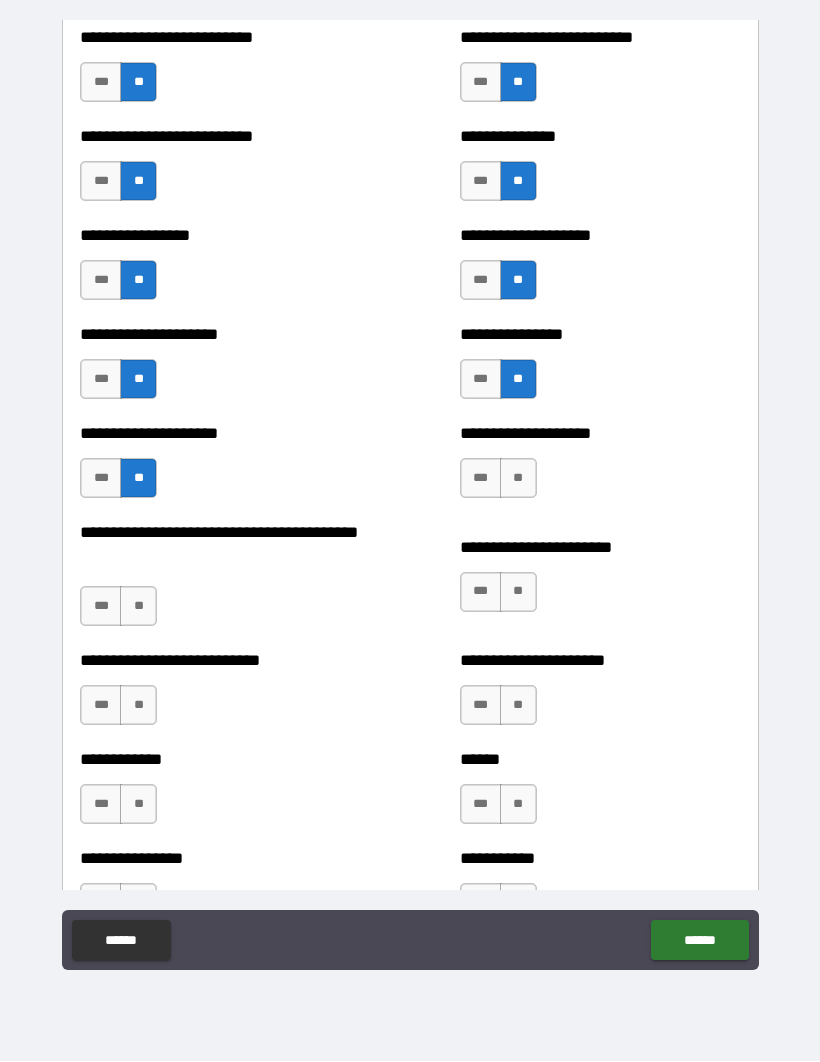 scroll, scrollTop: 4694, scrollLeft: 0, axis: vertical 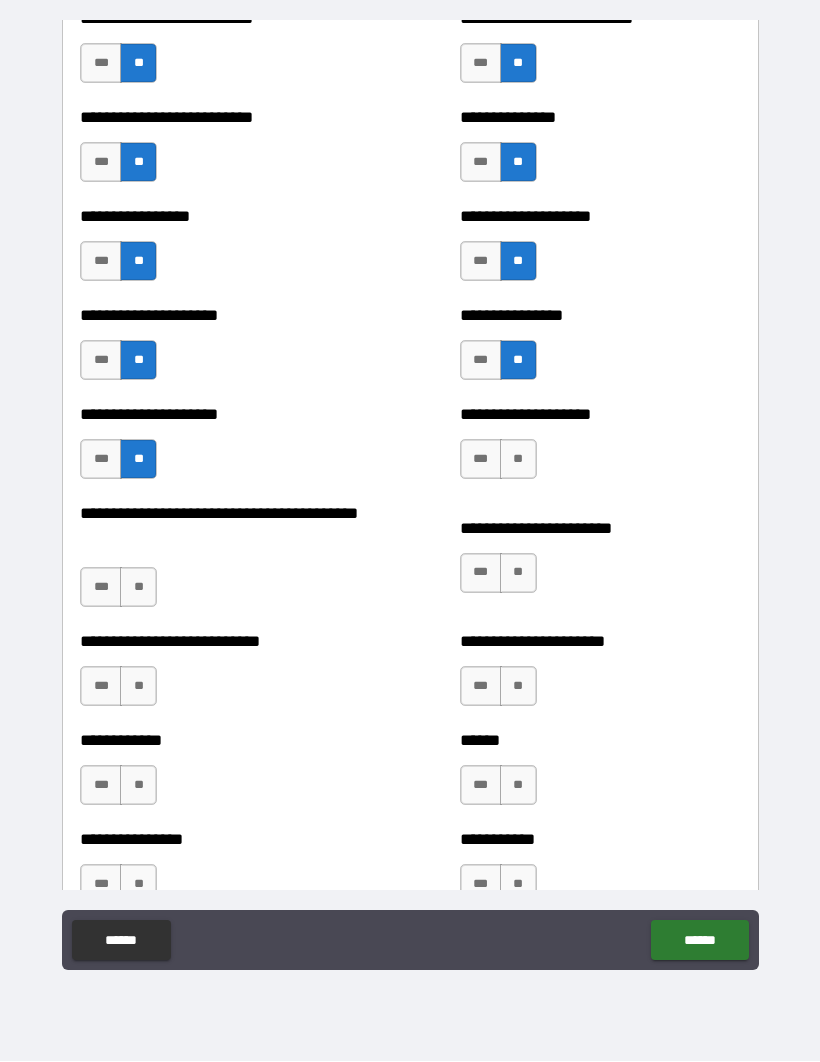 click on "**" at bounding box center [518, 460] 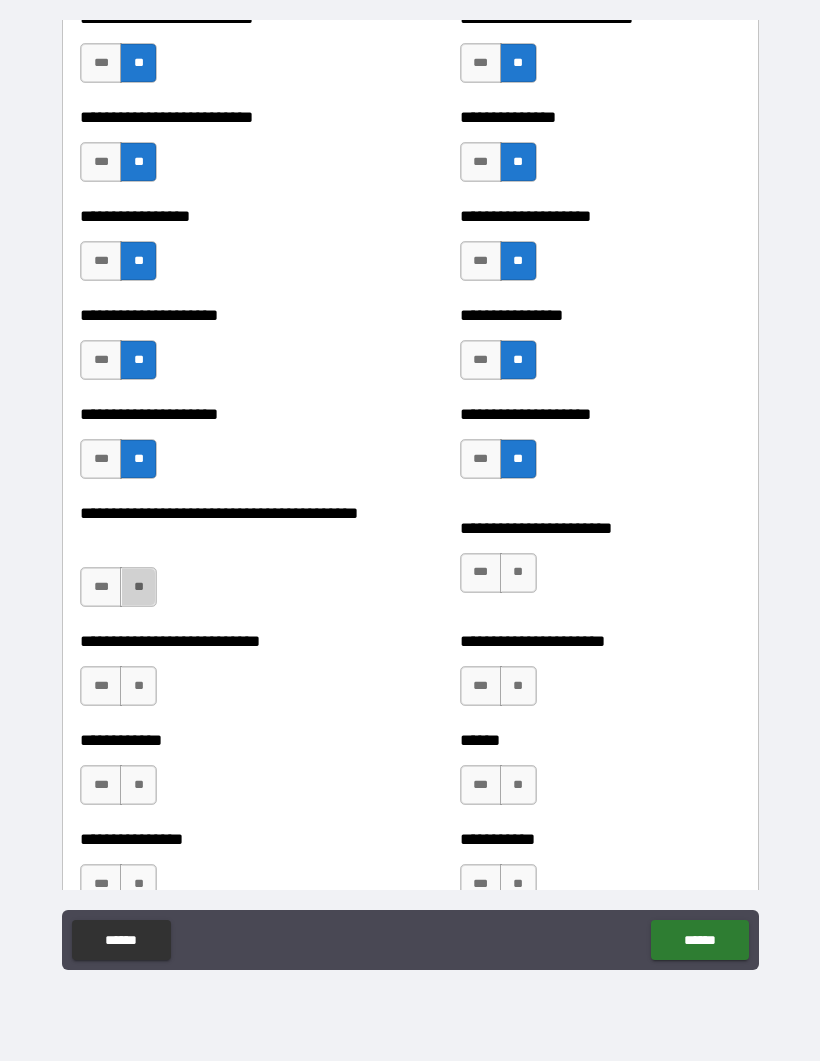 click on "**" at bounding box center [138, 588] 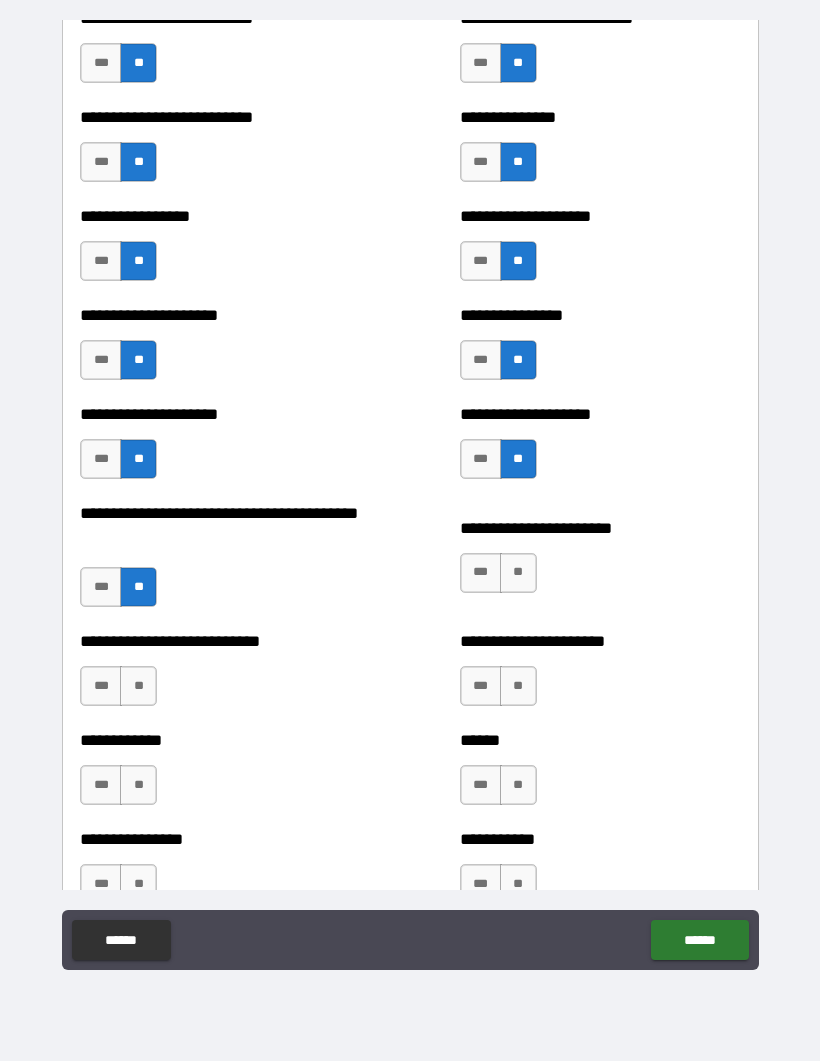 click on "**" at bounding box center (518, 574) 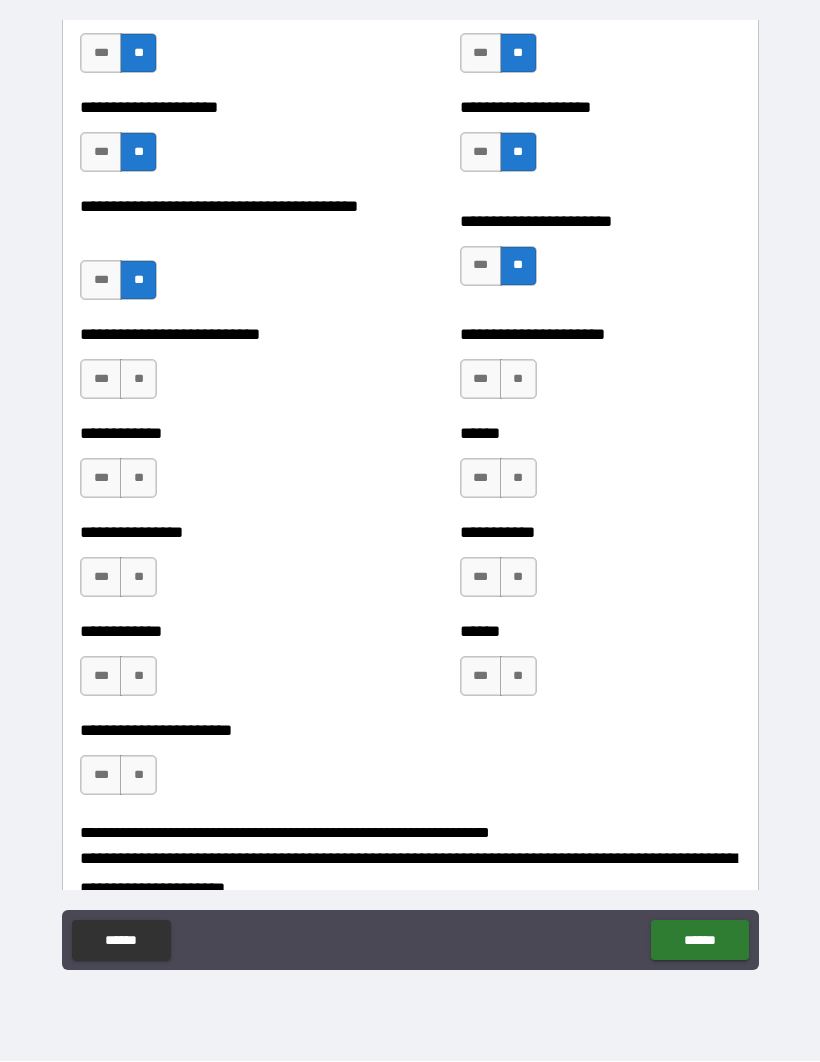 scroll, scrollTop: 5021, scrollLeft: 0, axis: vertical 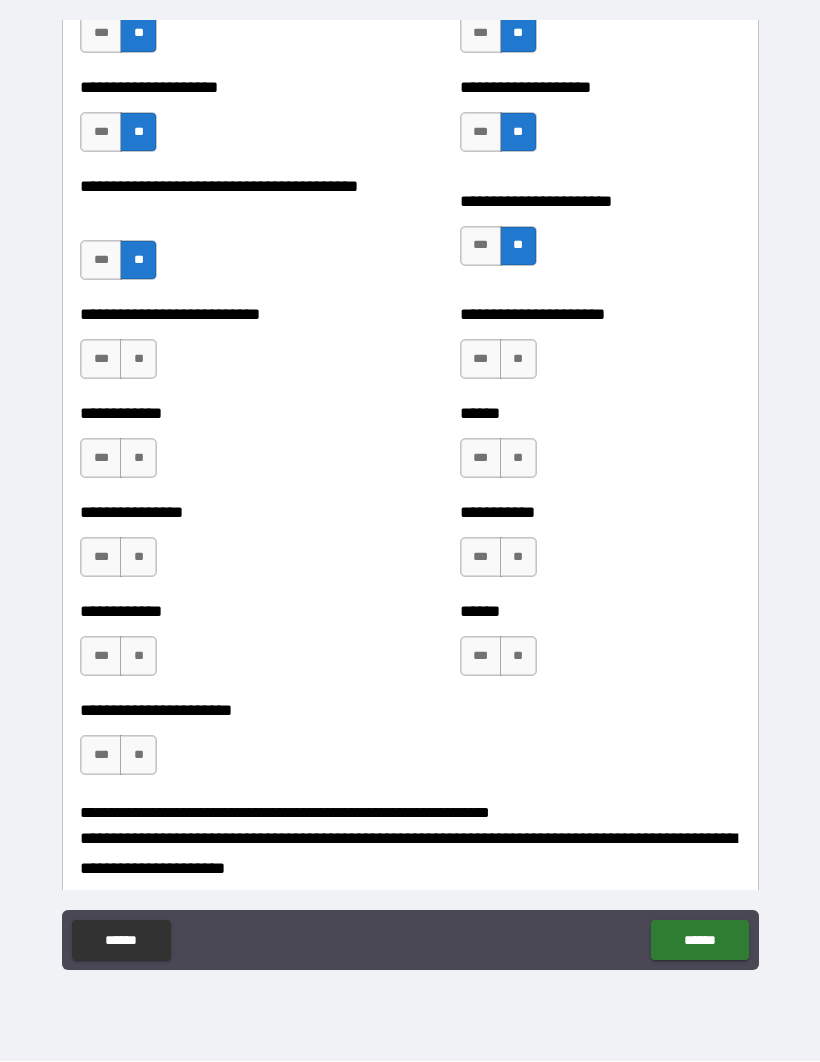 click on "***" at bounding box center [101, 261] 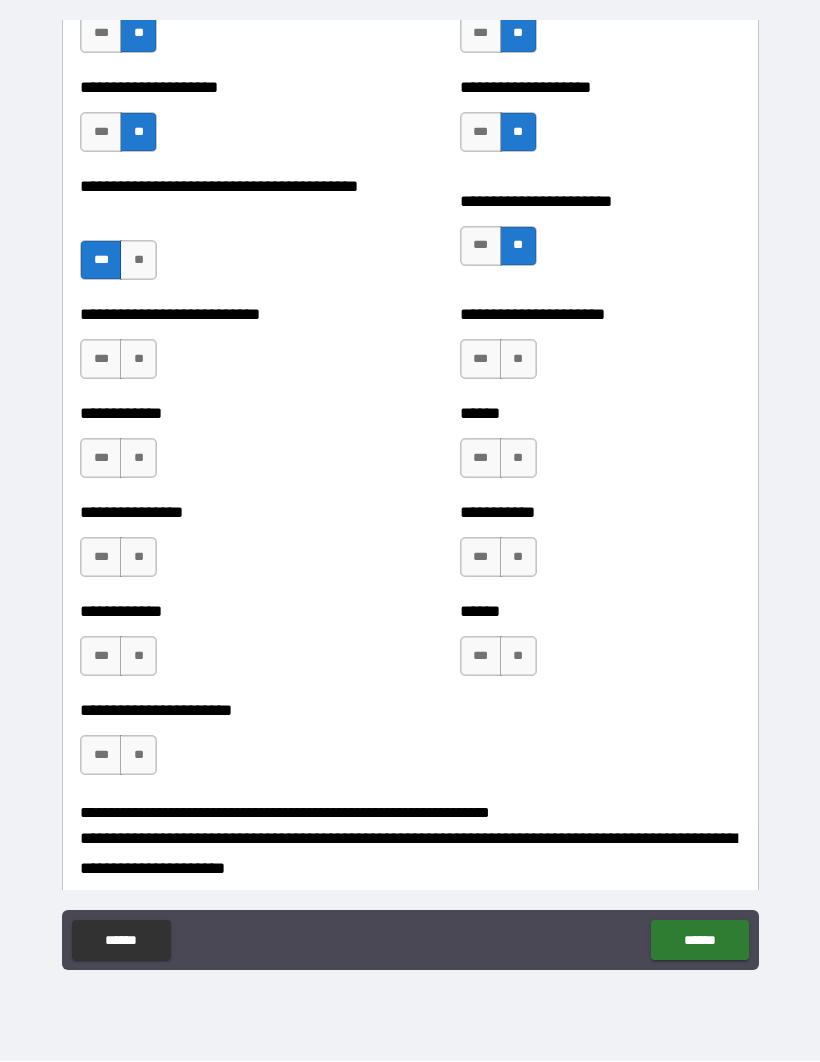 click on "**" at bounding box center [518, 360] 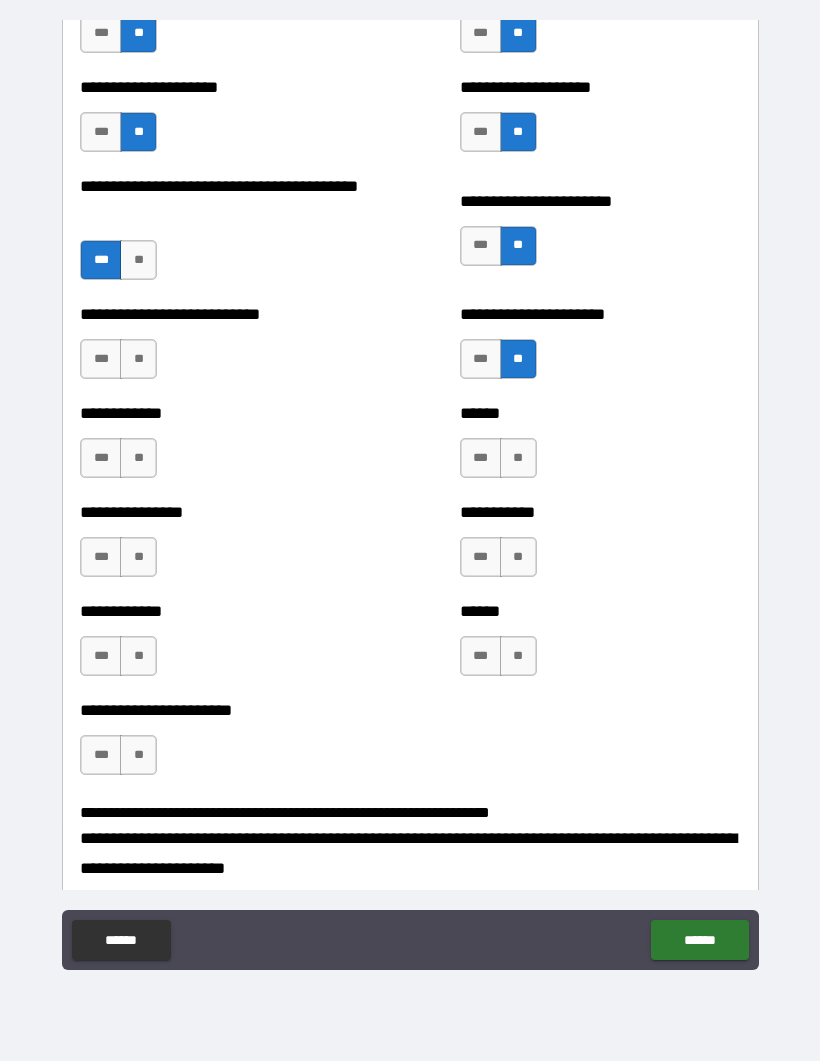 click on "**" at bounding box center (518, 459) 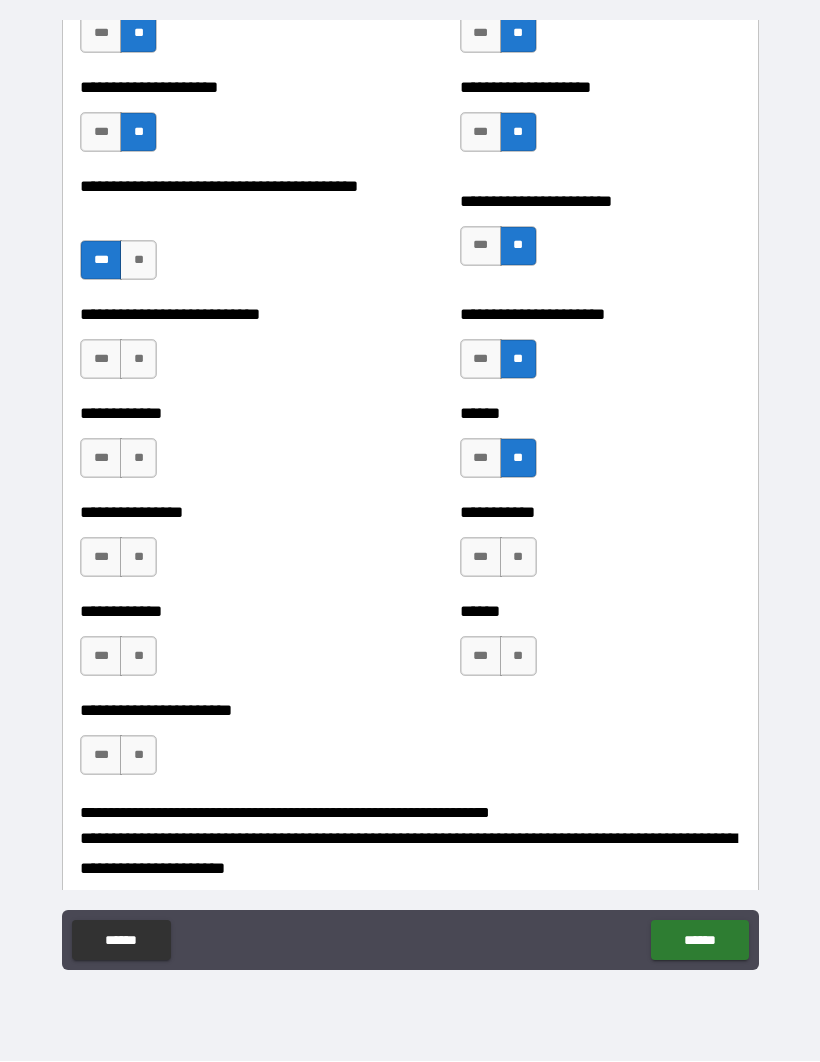 click on "***" at bounding box center (481, 558) 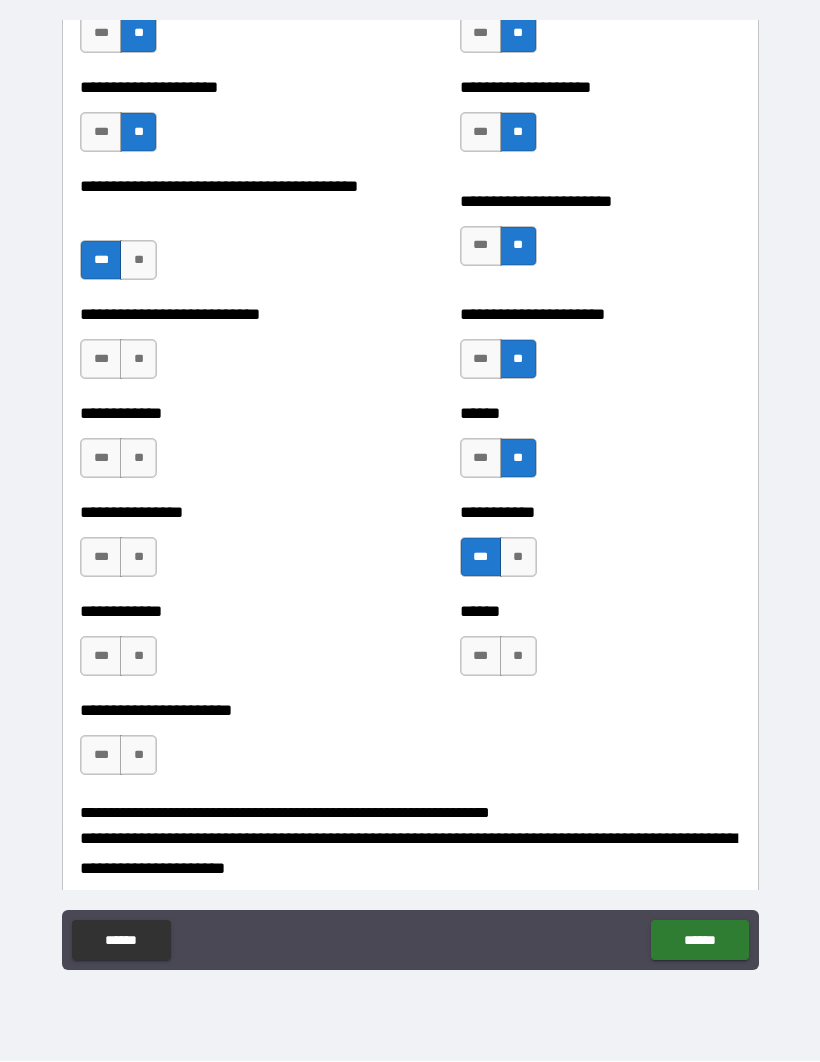 click on "**" at bounding box center (518, 657) 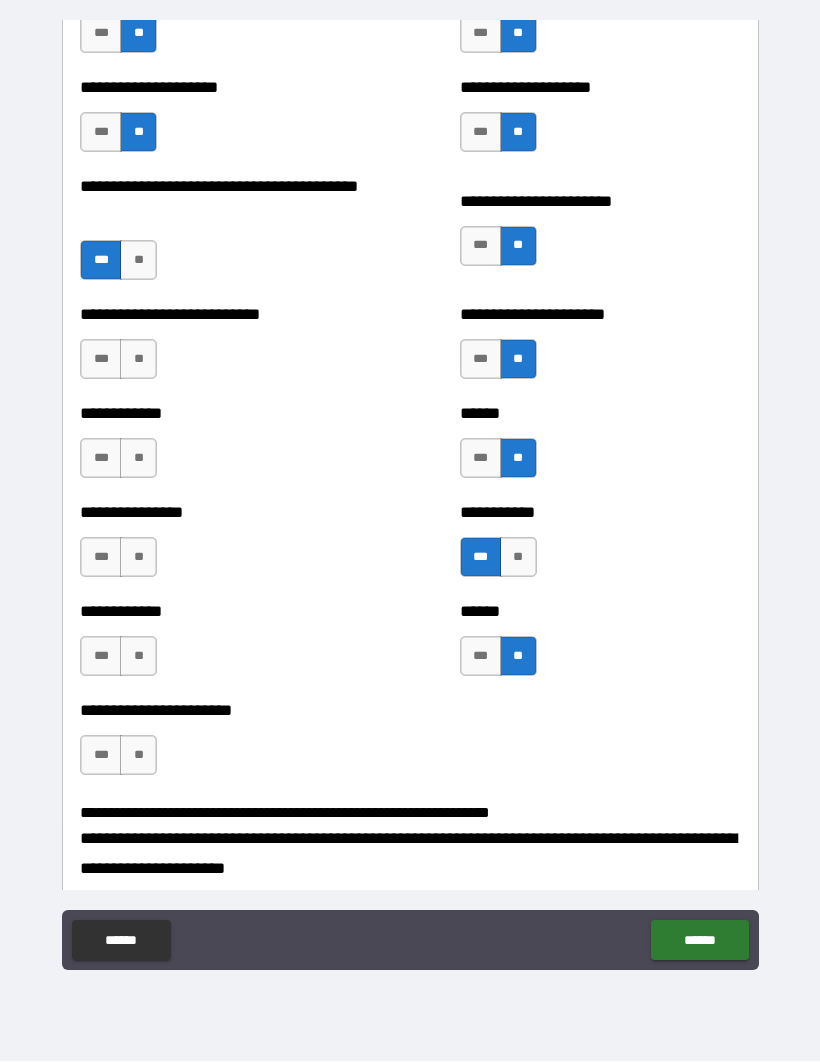 click on "**" at bounding box center (138, 756) 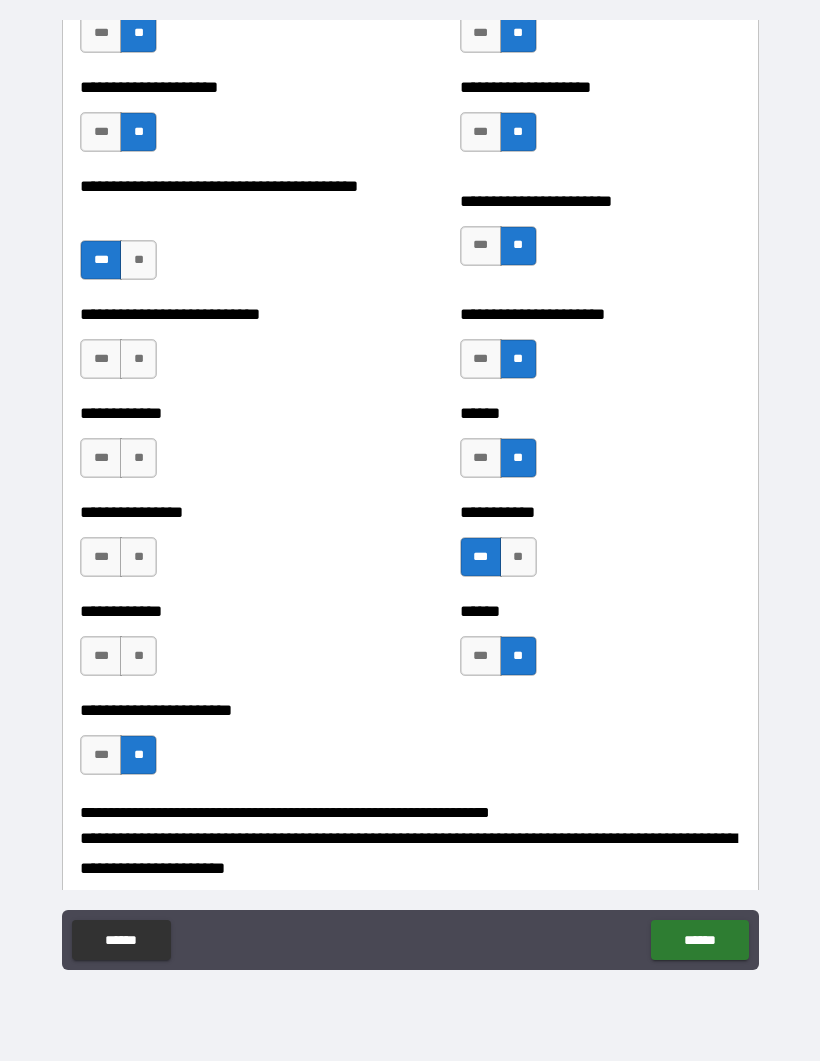 click on "**" at bounding box center [138, 657] 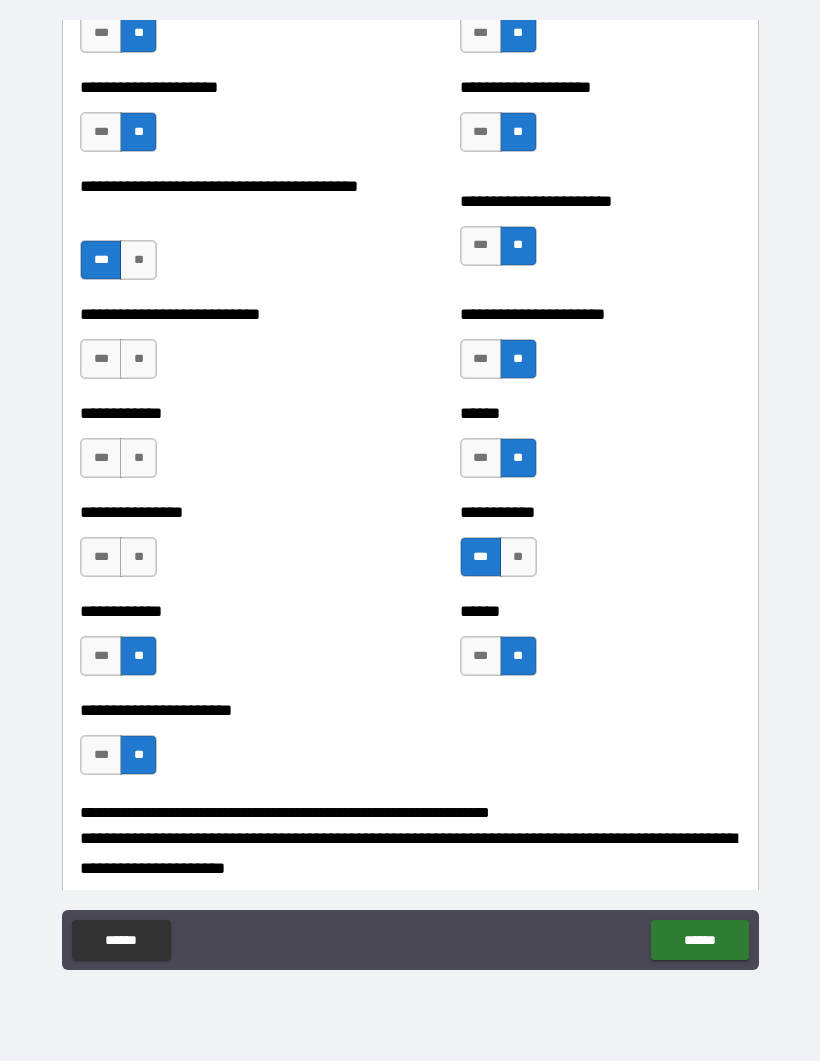 click on "**" at bounding box center [138, 558] 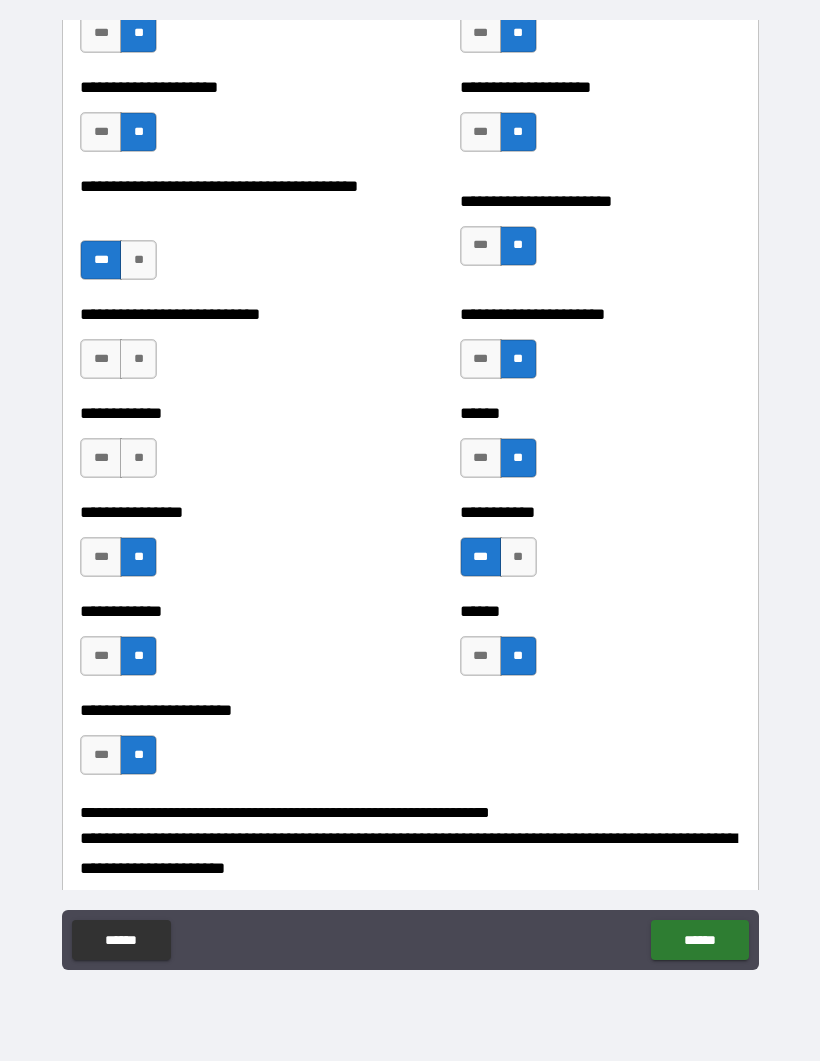 click on "***" at bounding box center (101, 459) 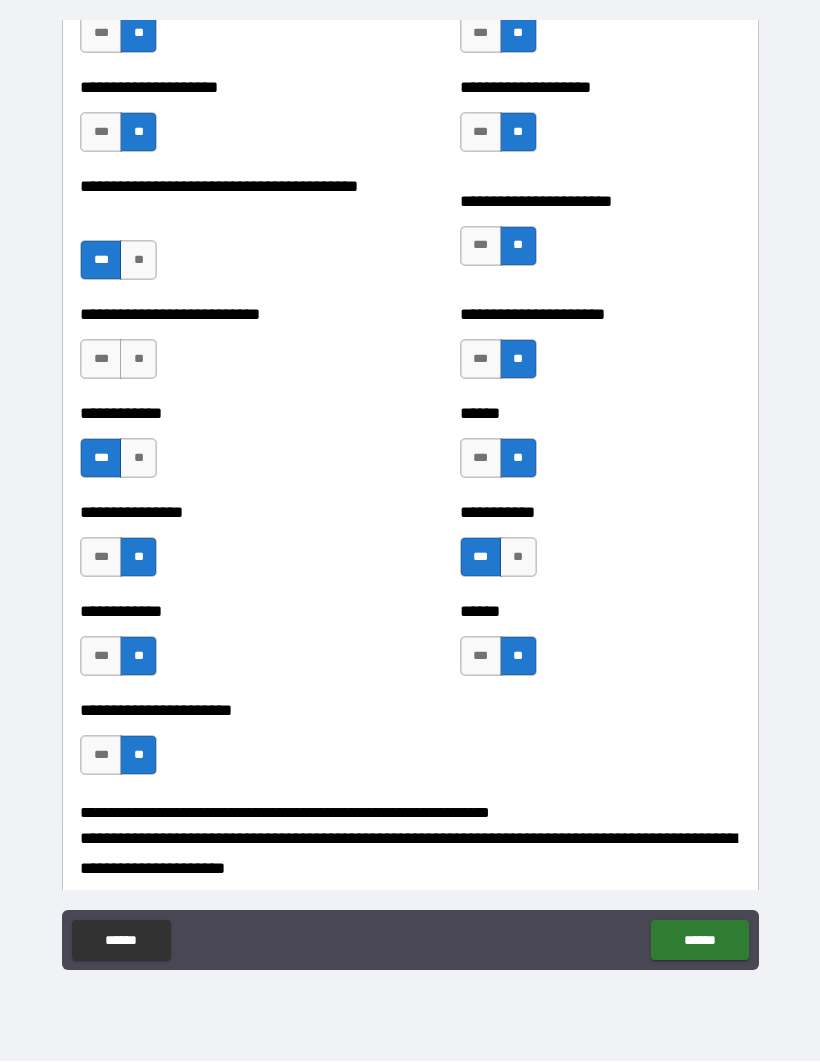 click on "**" at bounding box center (138, 360) 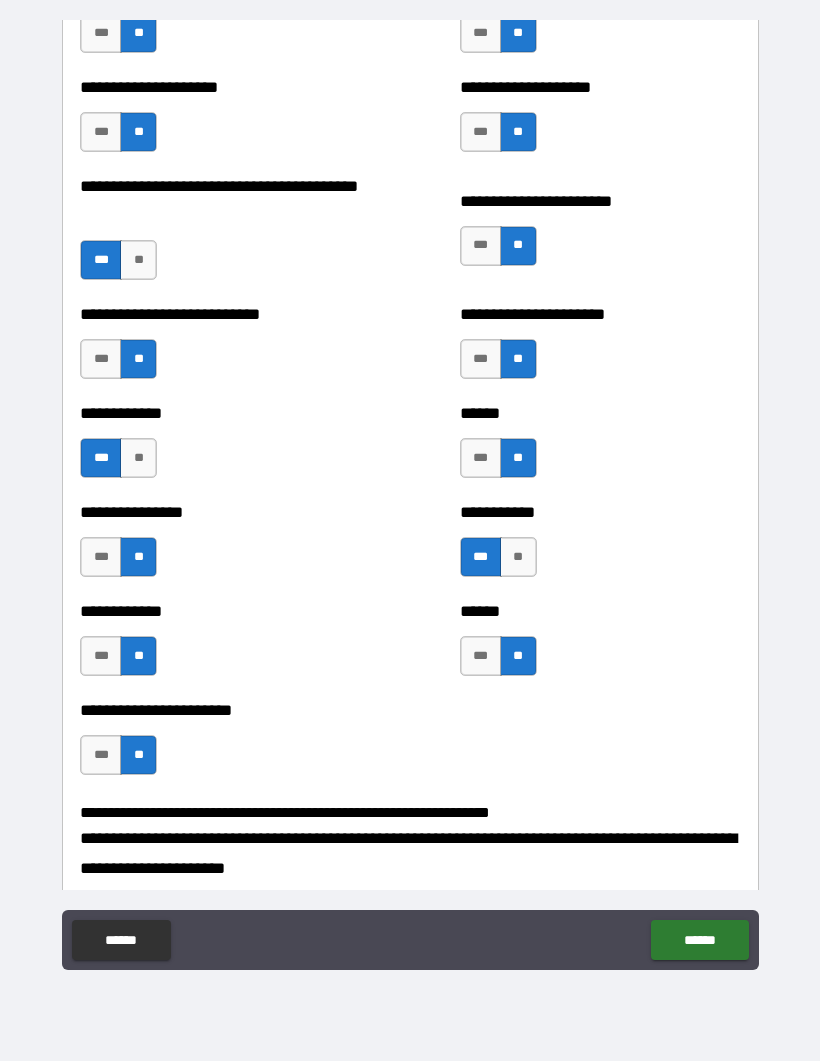 click on "**" at bounding box center [138, 261] 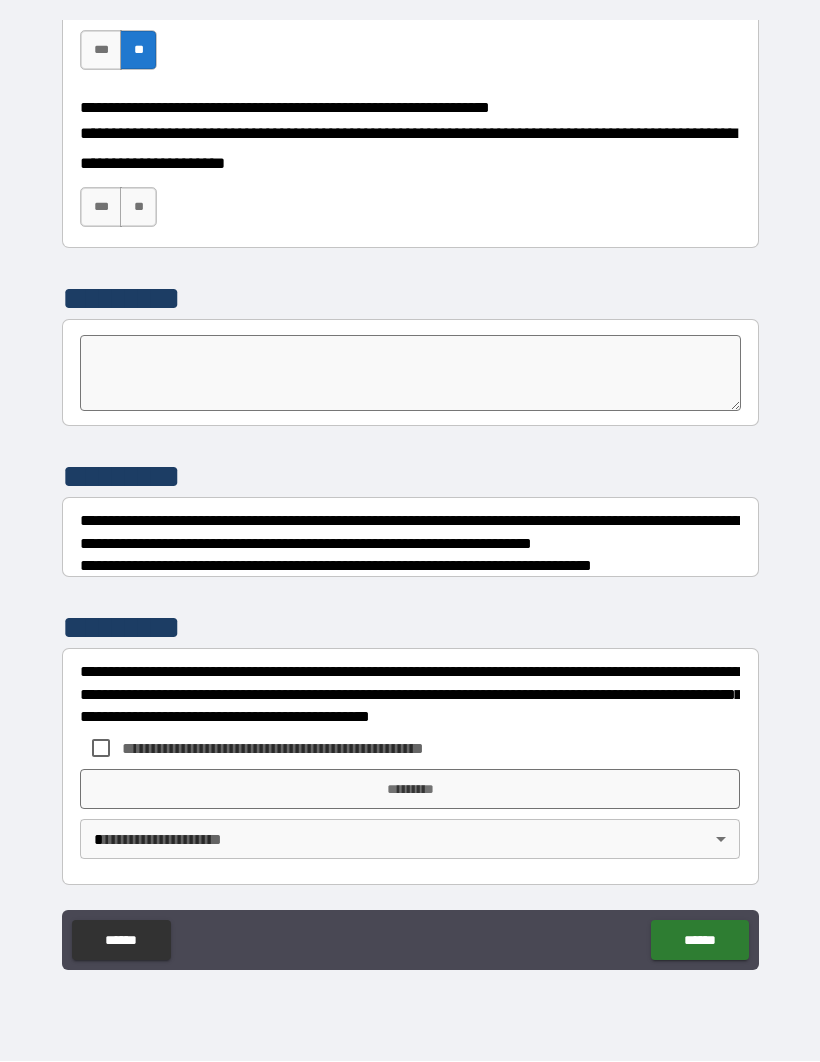 scroll, scrollTop: 5726, scrollLeft: 0, axis: vertical 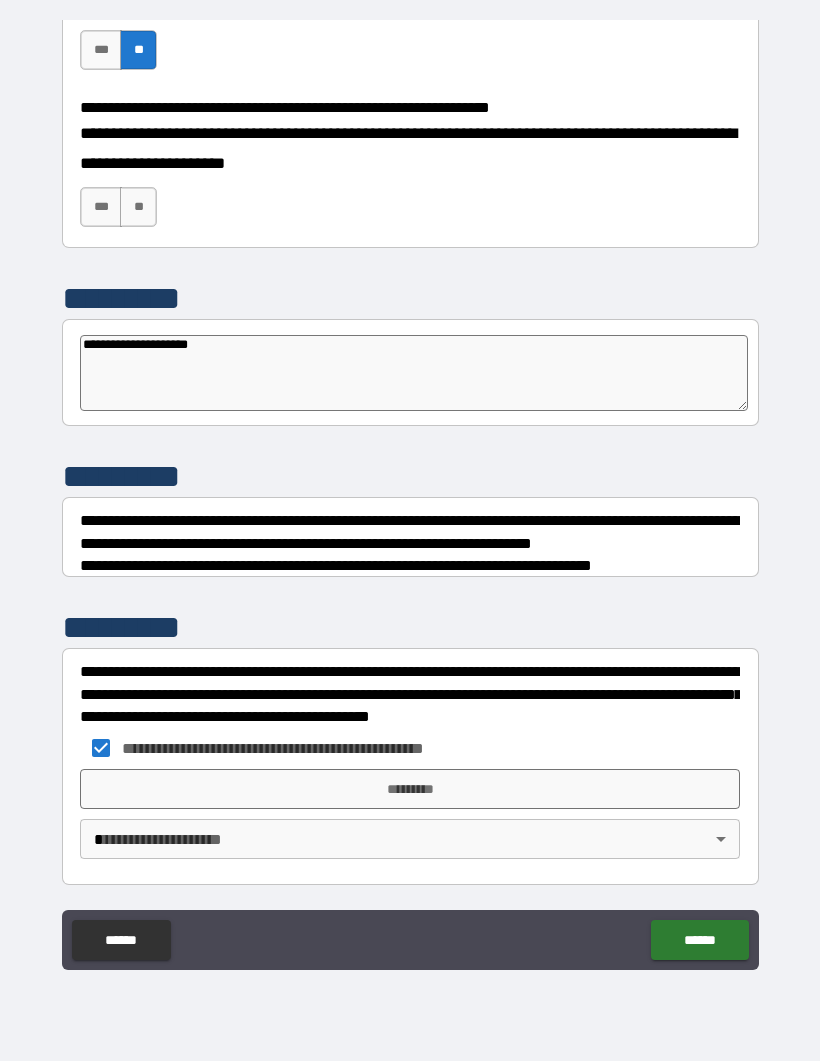 click on "*********" at bounding box center [410, 790] 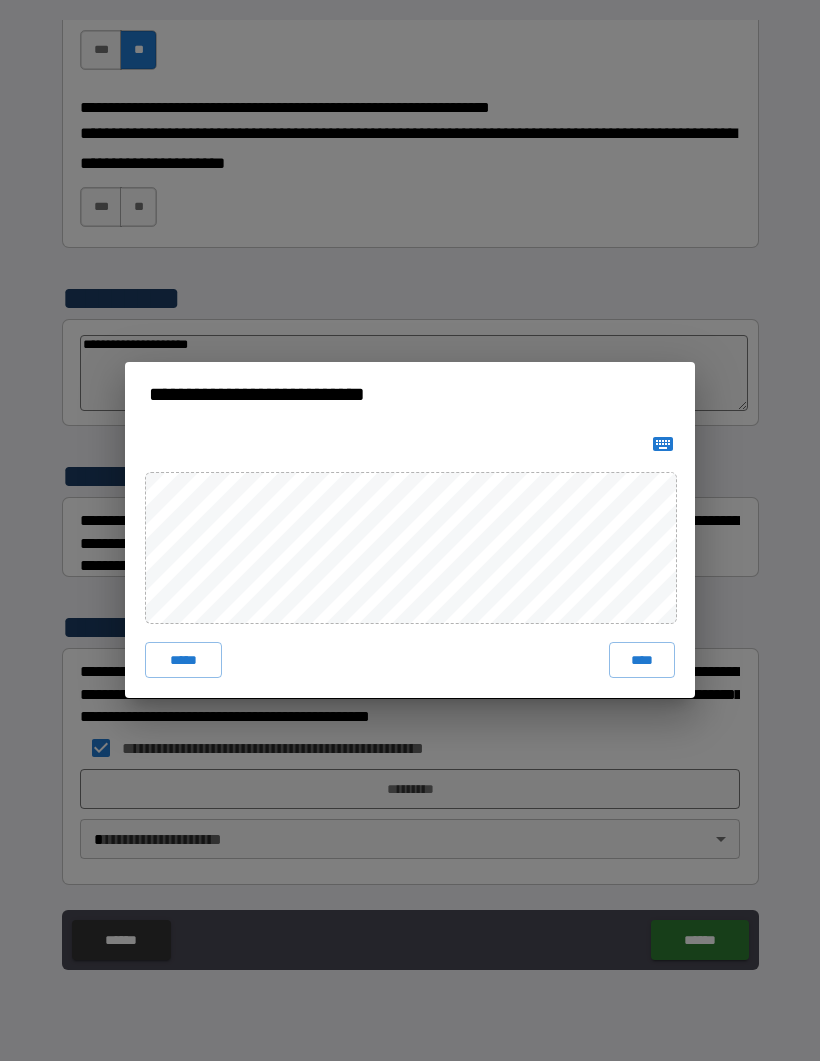 click on "****" at bounding box center (642, 661) 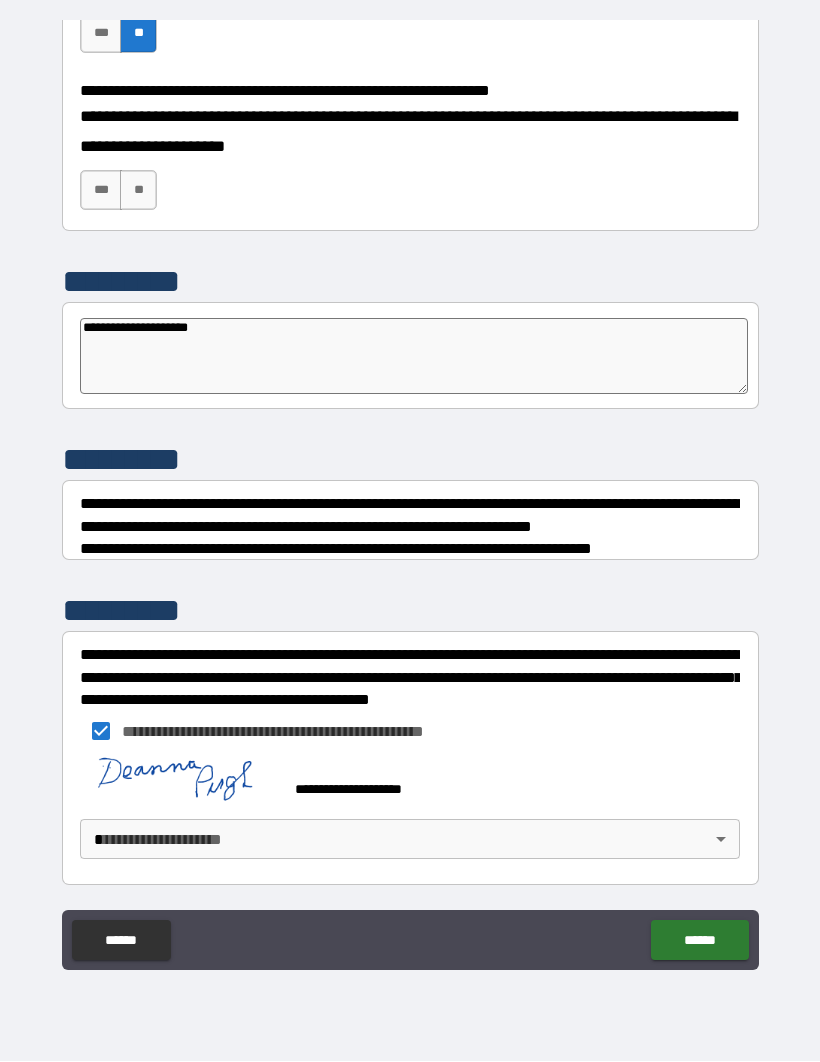 scroll, scrollTop: 5743, scrollLeft: 0, axis: vertical 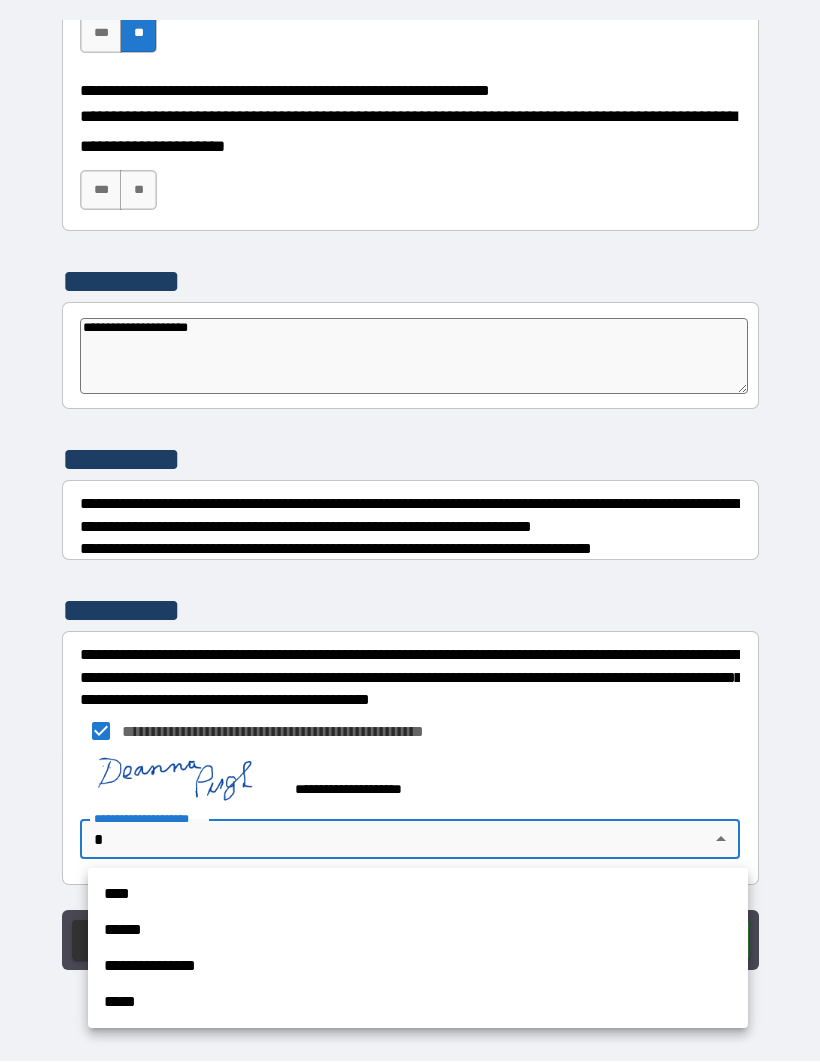 click on "****" at bounding box center [418, 895] 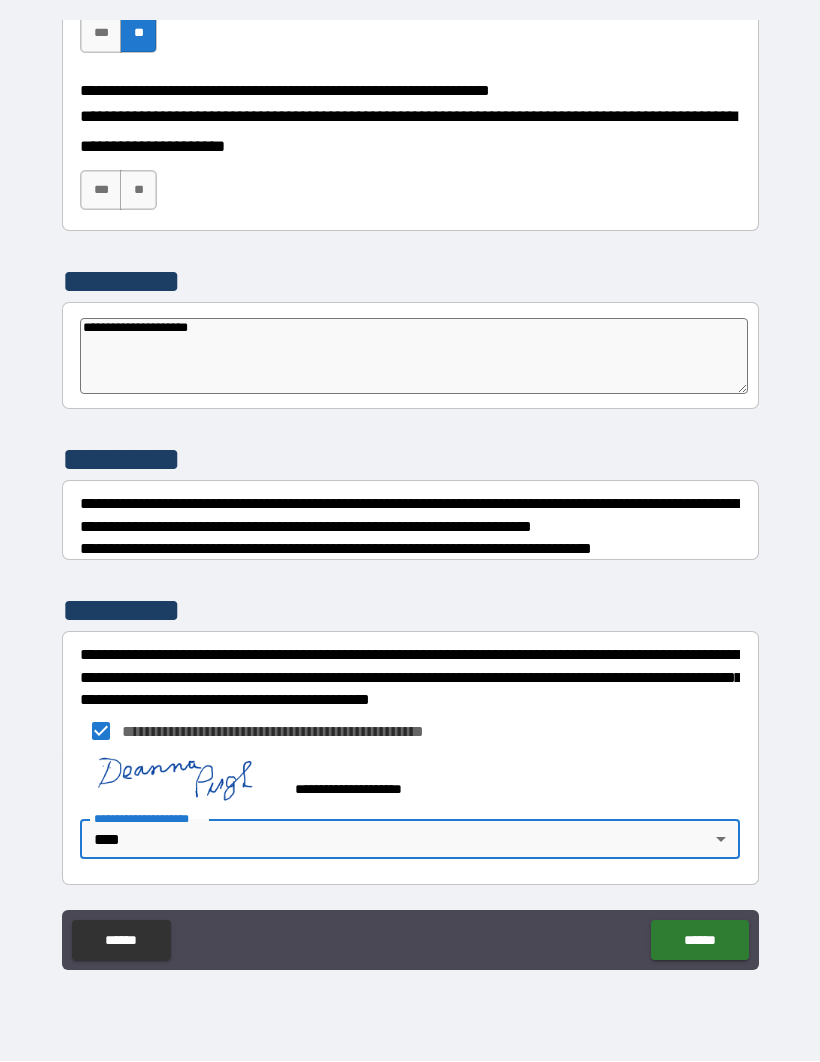 click on "**********" at bounding box center (414, 357) 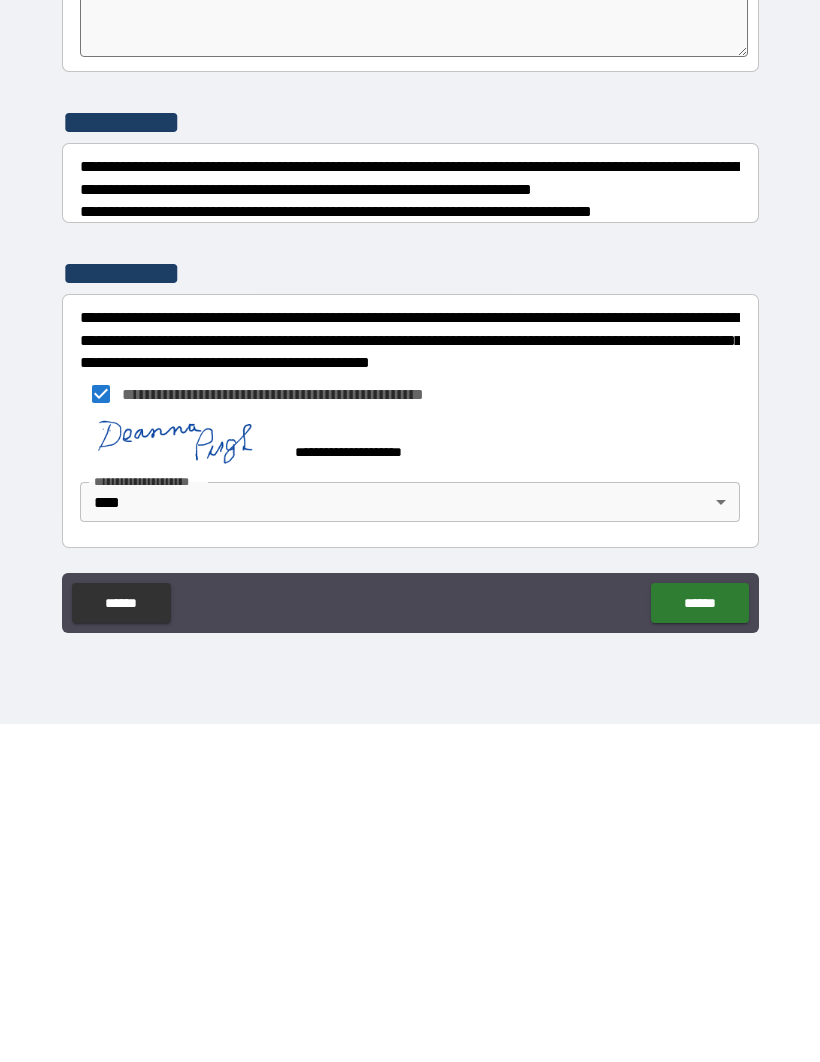 scroll, scrollTop: 69, scrollLeft: 0, axis: vertical 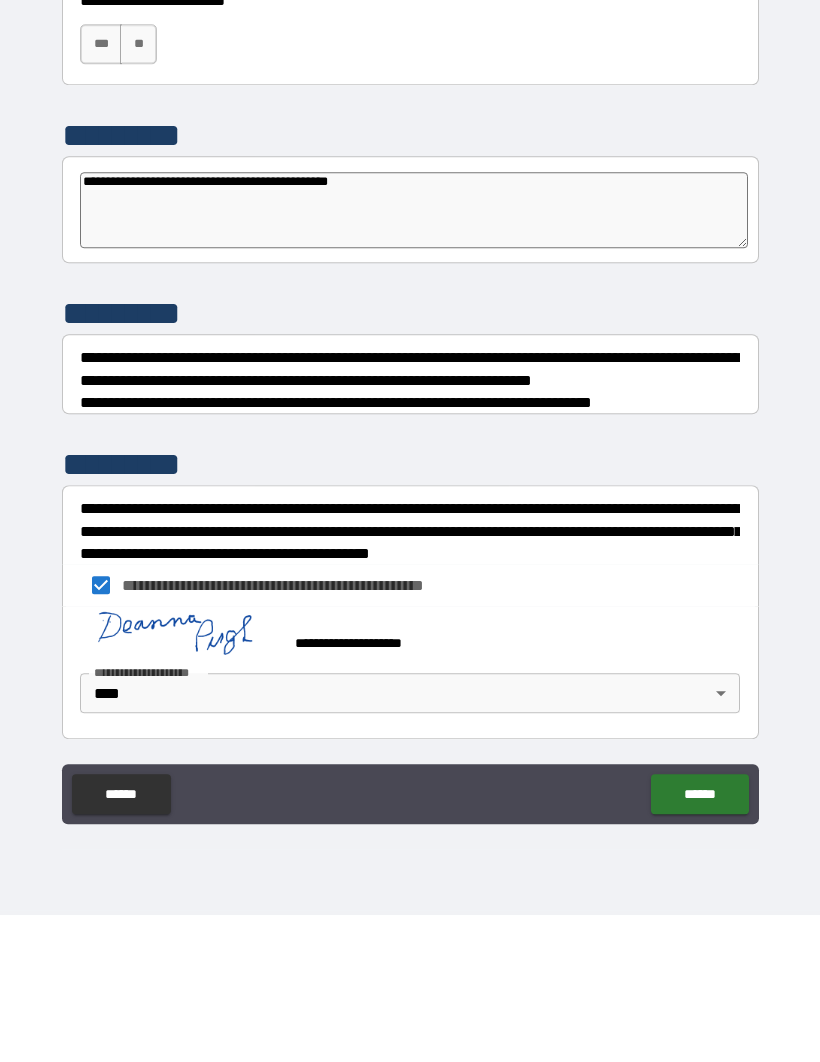 click on "******" at bounding box center (699, 941) 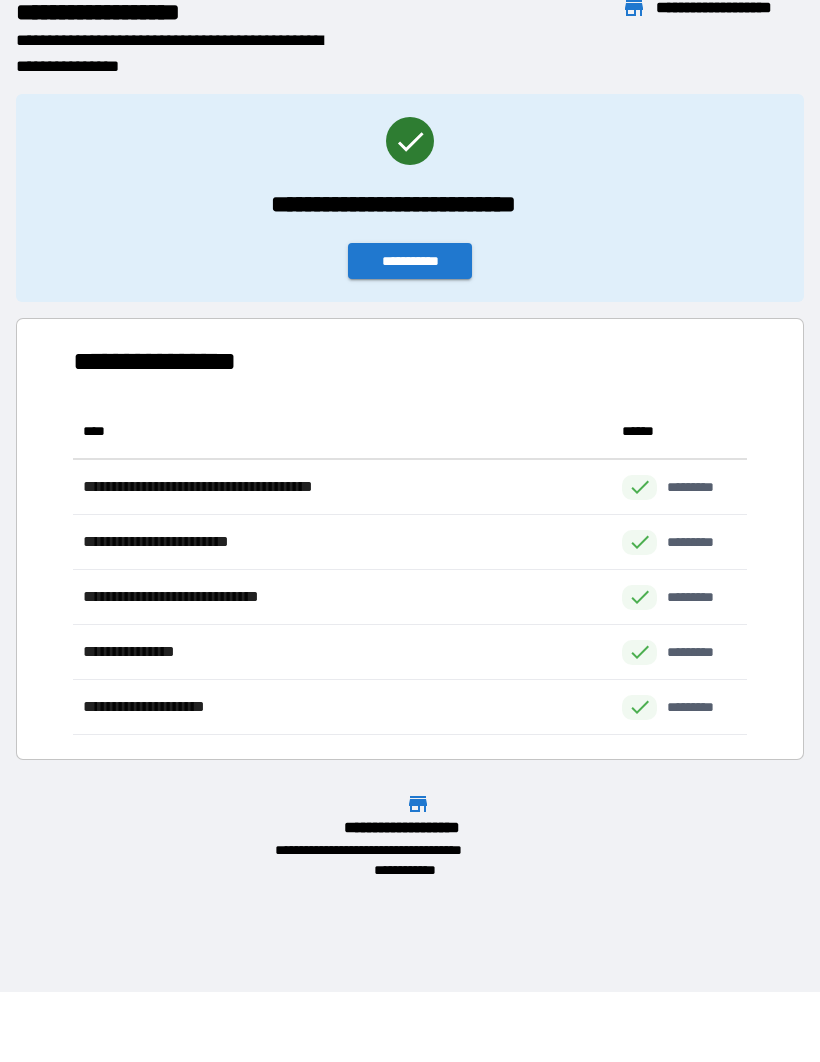 scroll, scrollTop: 1, scrollLeft: 1, axis: both 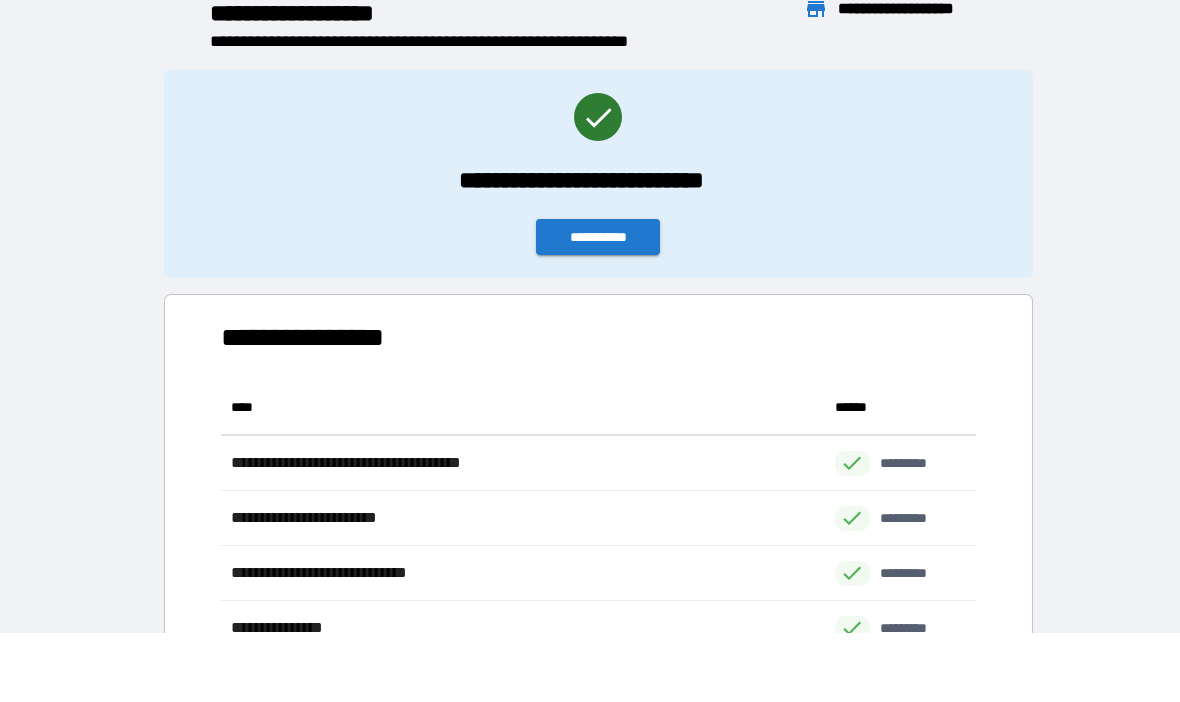 click on "**********" at bounding box center (598, 237) 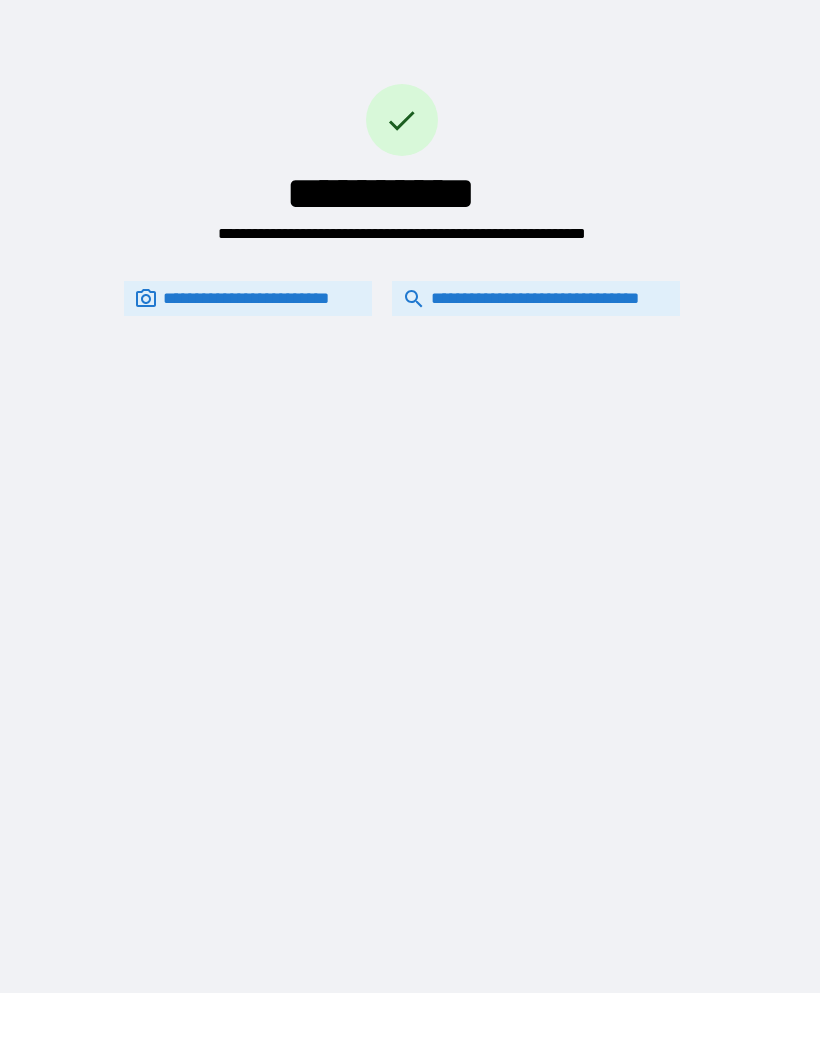 click on "**********" at bounding box center (402, 298) 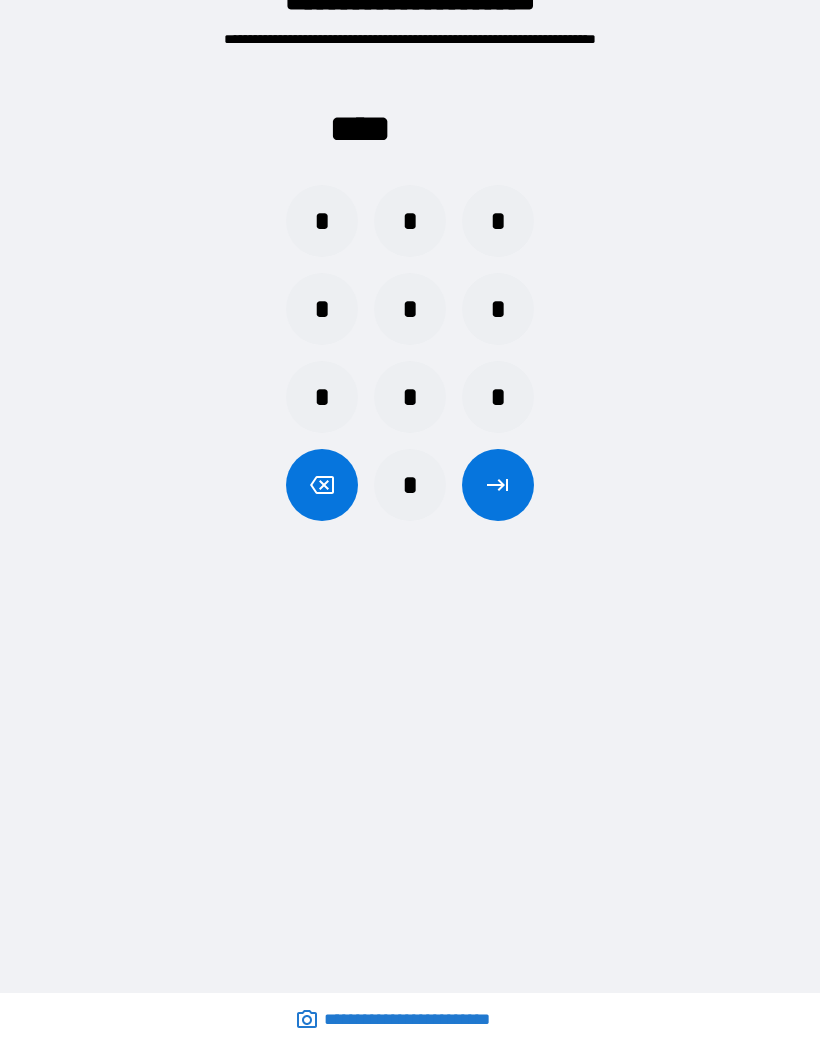 click on "*" at bounding box center [498, 397] 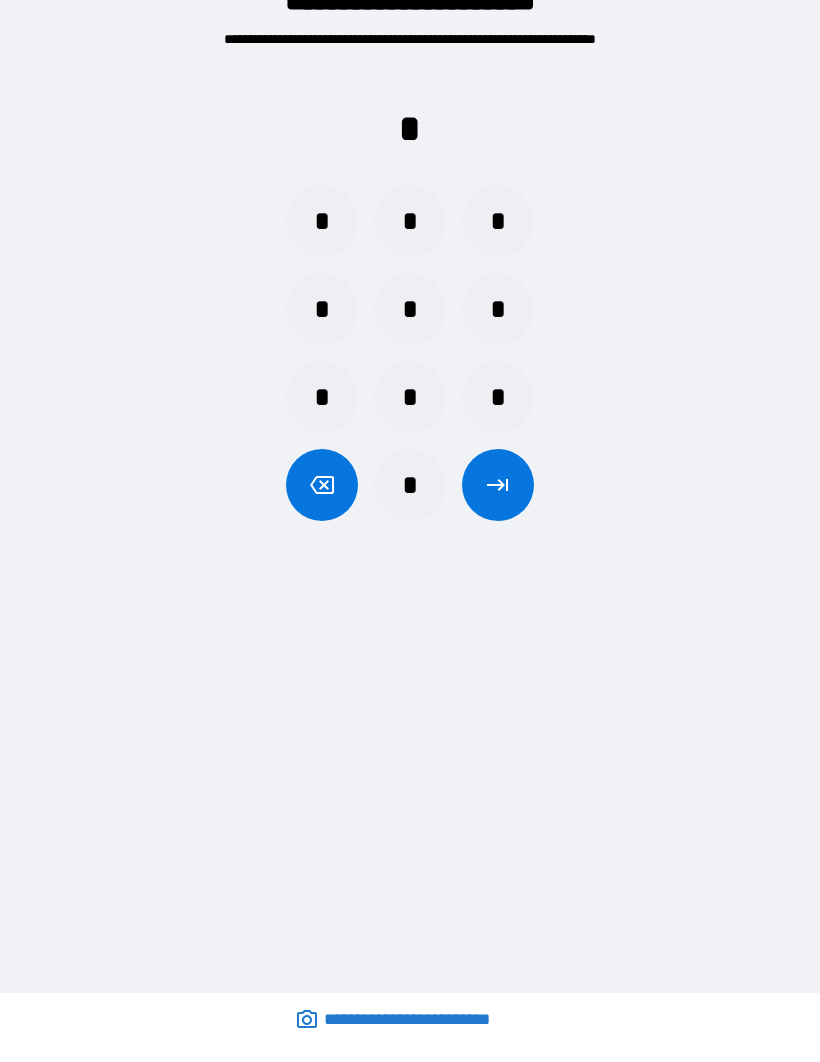click on "*" at bounding box center (322, 309) 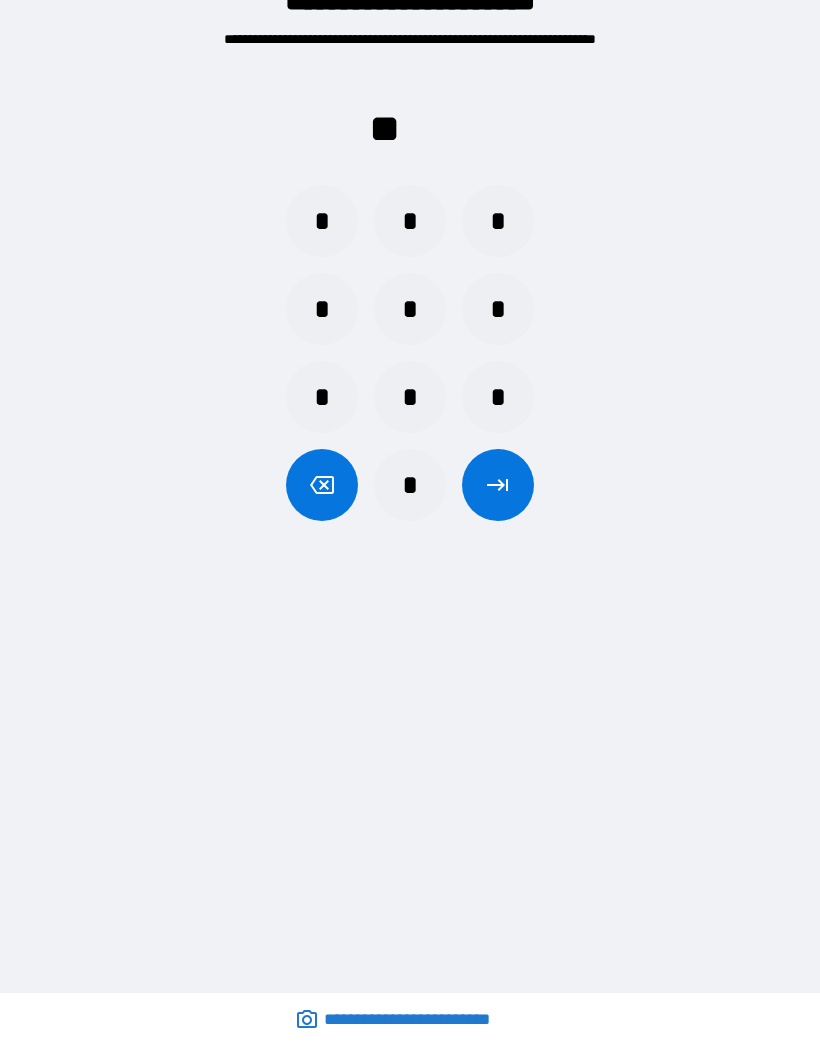 click on "*" at bounding box center (322, 397) 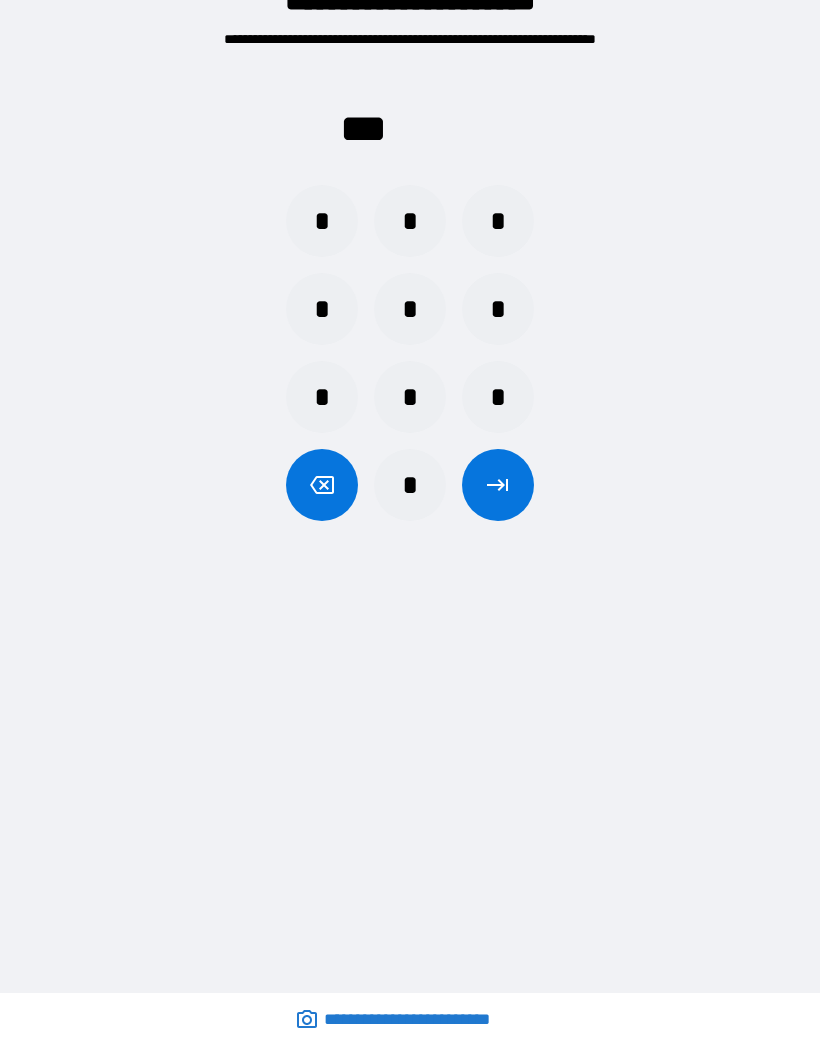 click on "*" at bounding box center [322, 221] 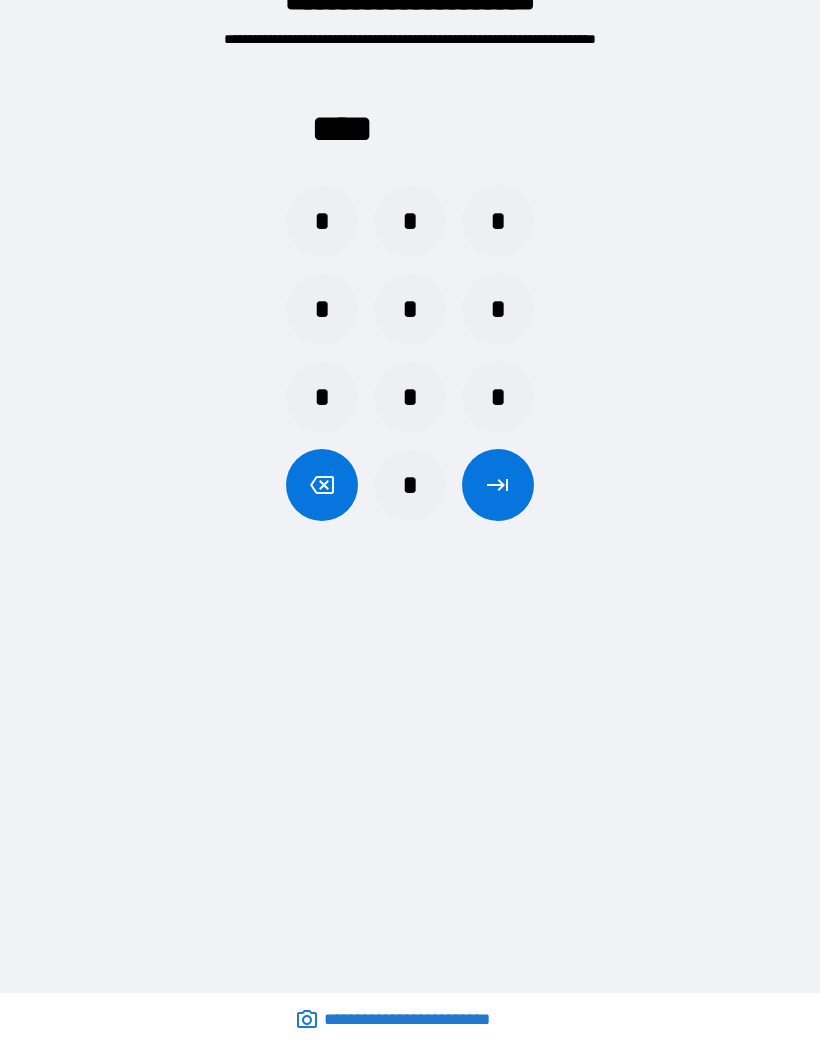 click 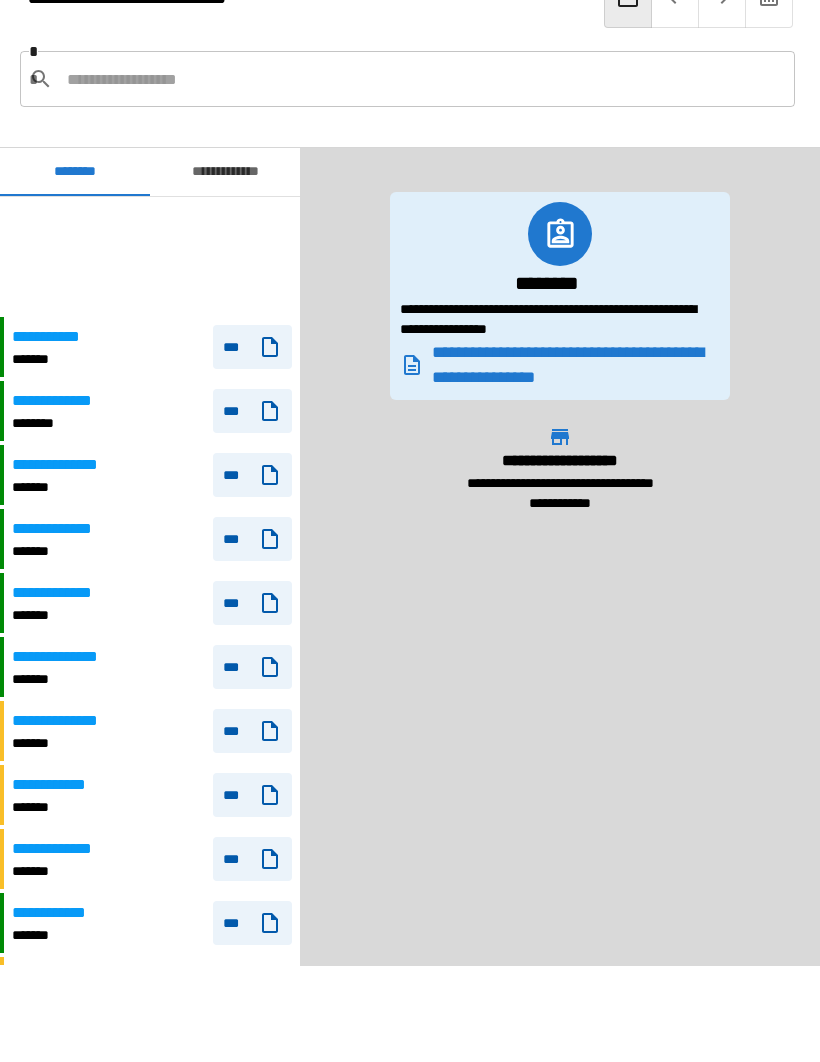 scroll, scrollTop: 120, scrollLeft: 0, axis: vertical 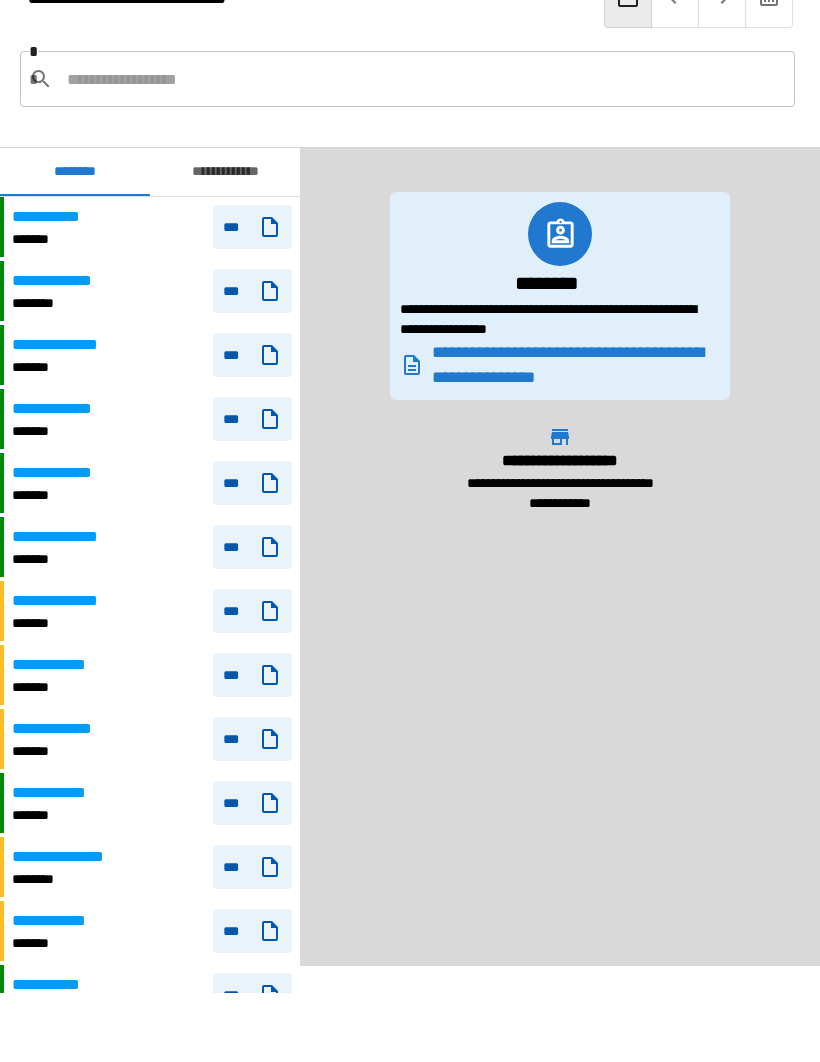 click on "**********" at bounding box center (560, 557) 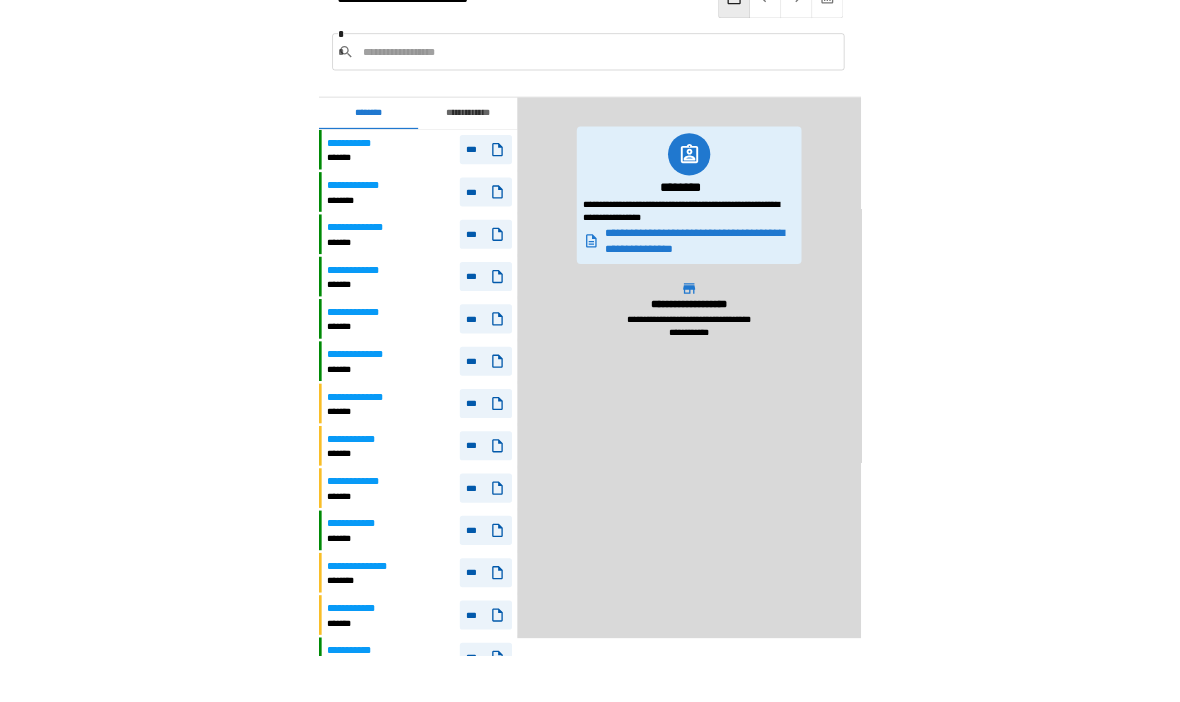 scroll, scrollTop: 69, scrollLeft: 0, axis: vertical 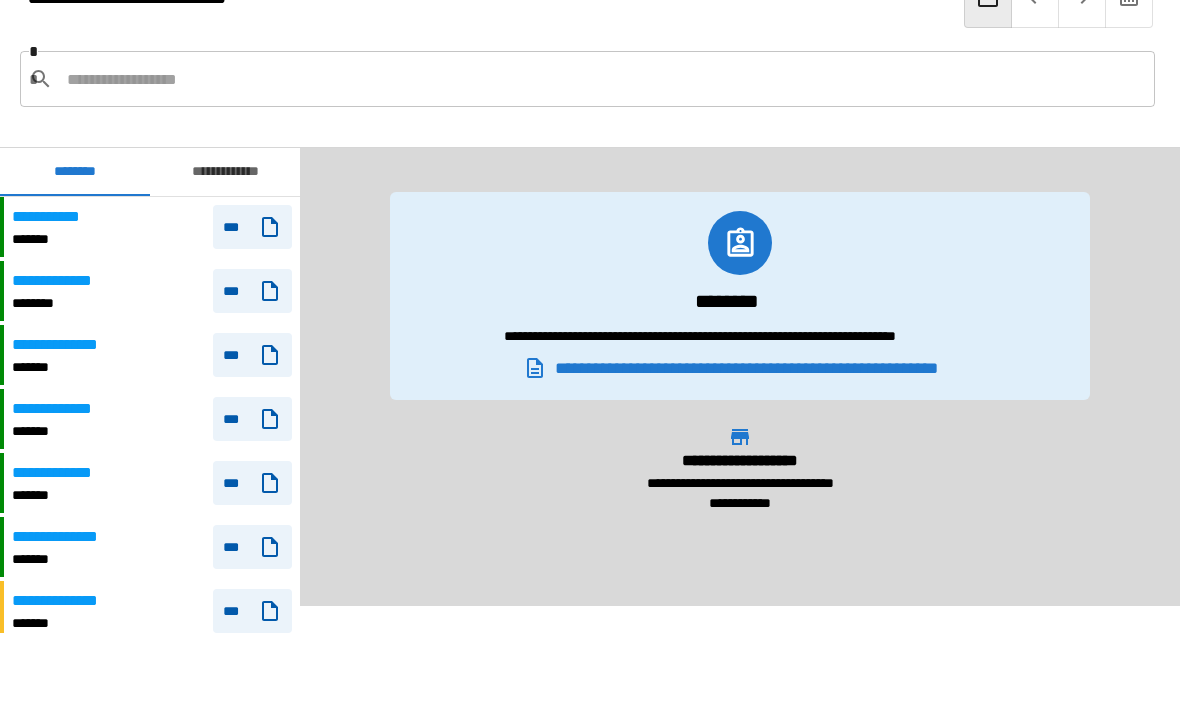 click at bounding box center [603, 79] 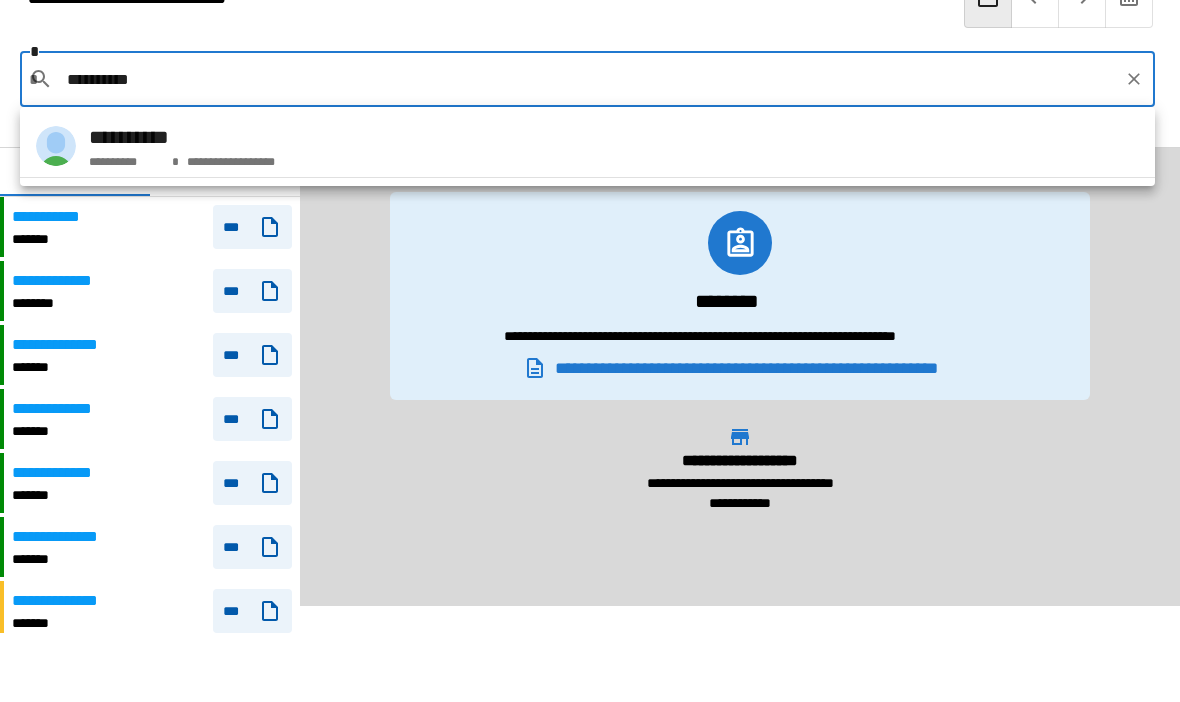 click on "**********" at bounding box center (740, 377) 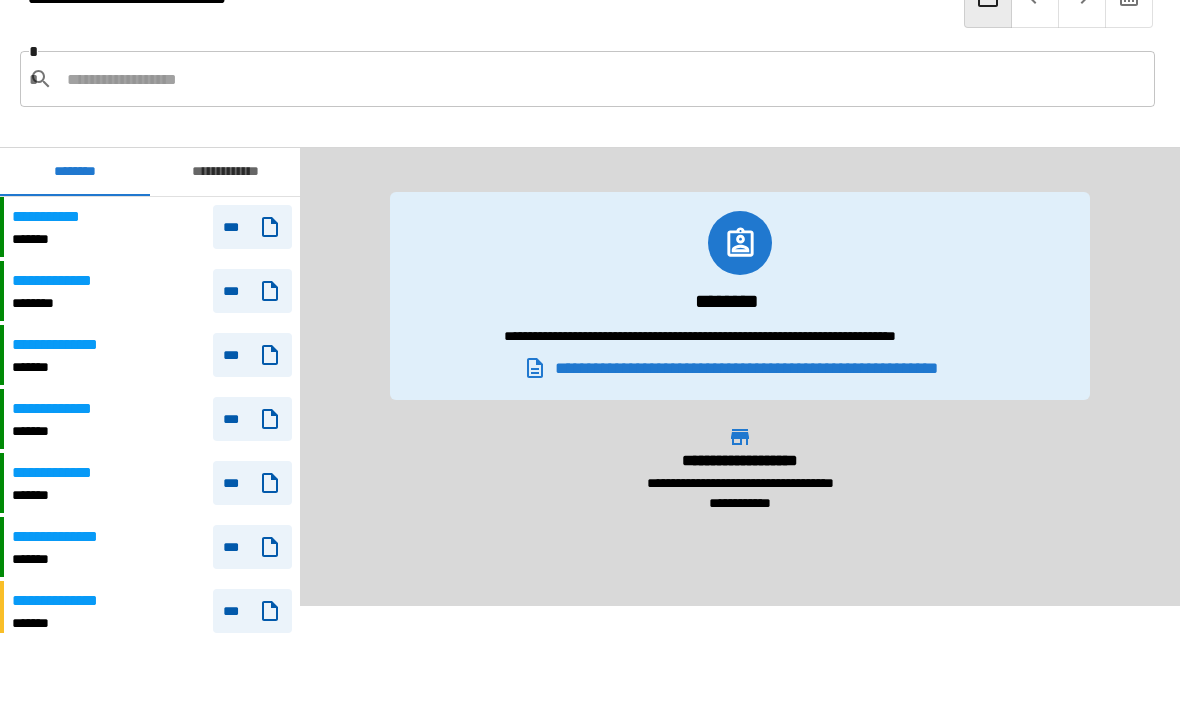 click at bounding box center [603, 79] 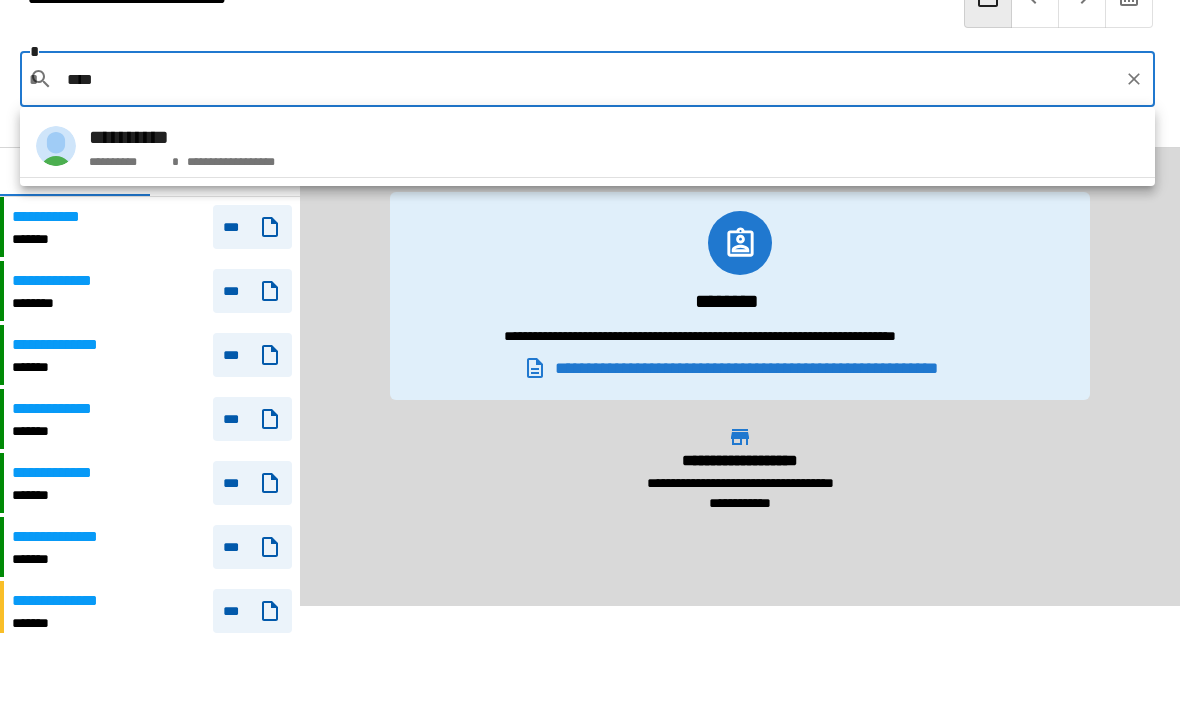click on "**********" at bounding box center (590, 44) 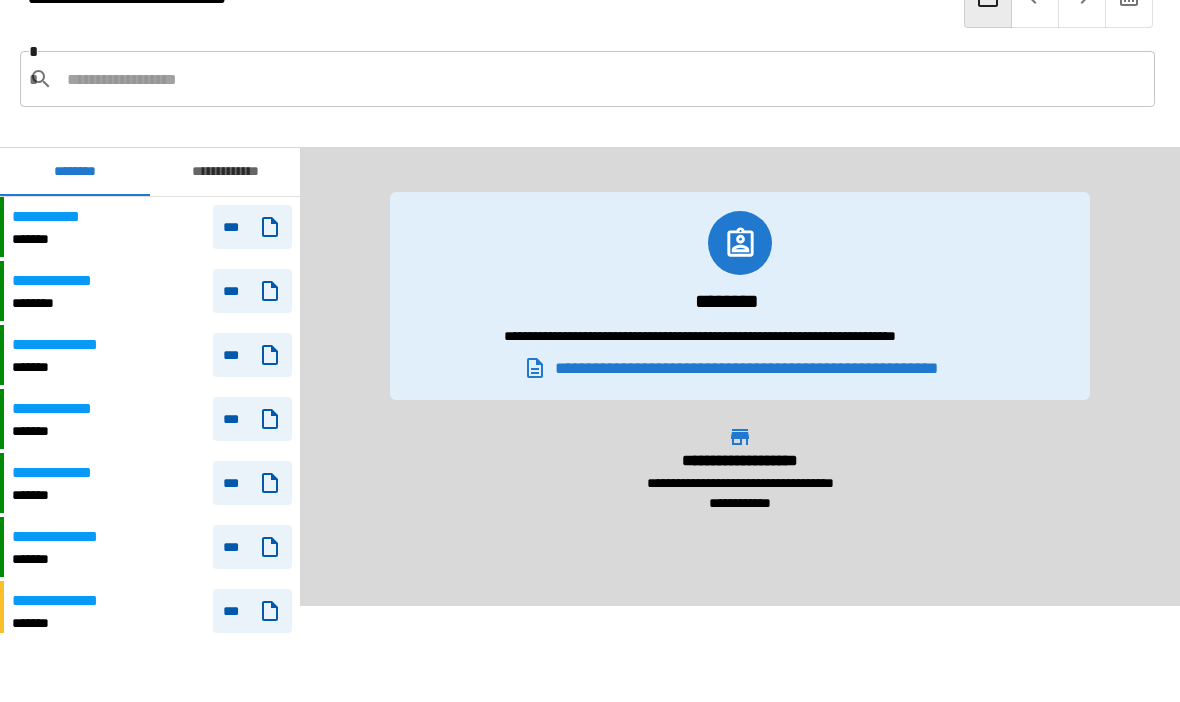 click at bounding box center (603, 79) 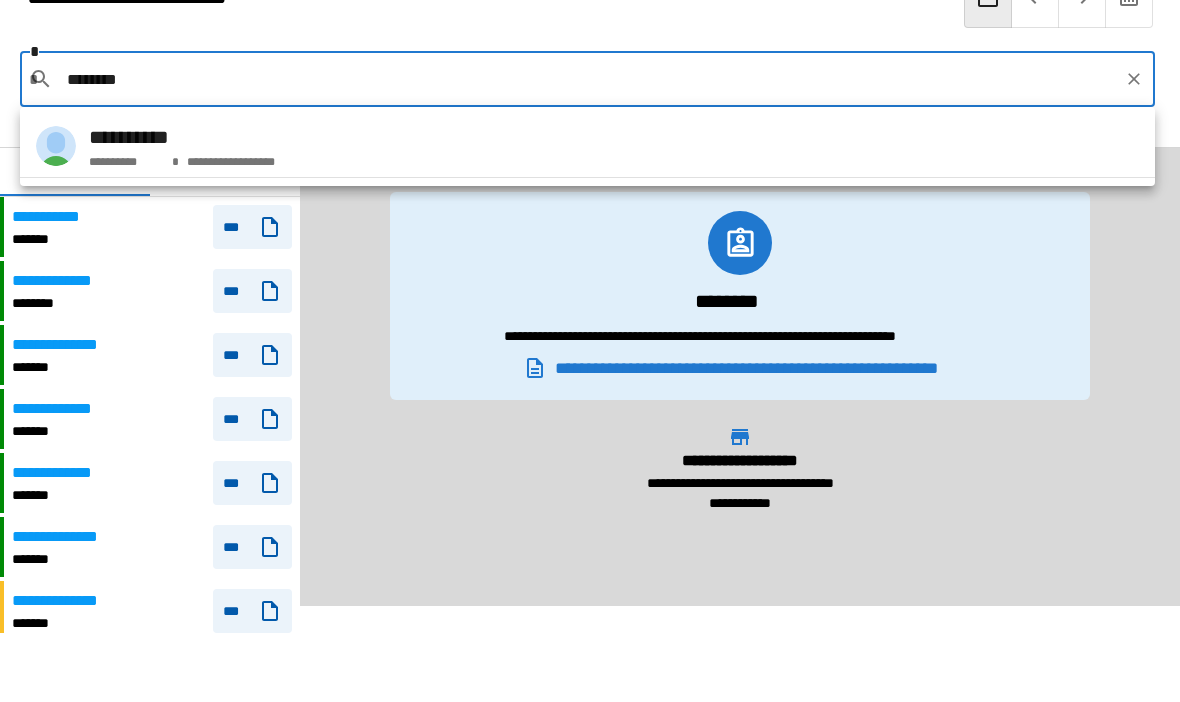 click on "**********" at bounding box center (122, 158) 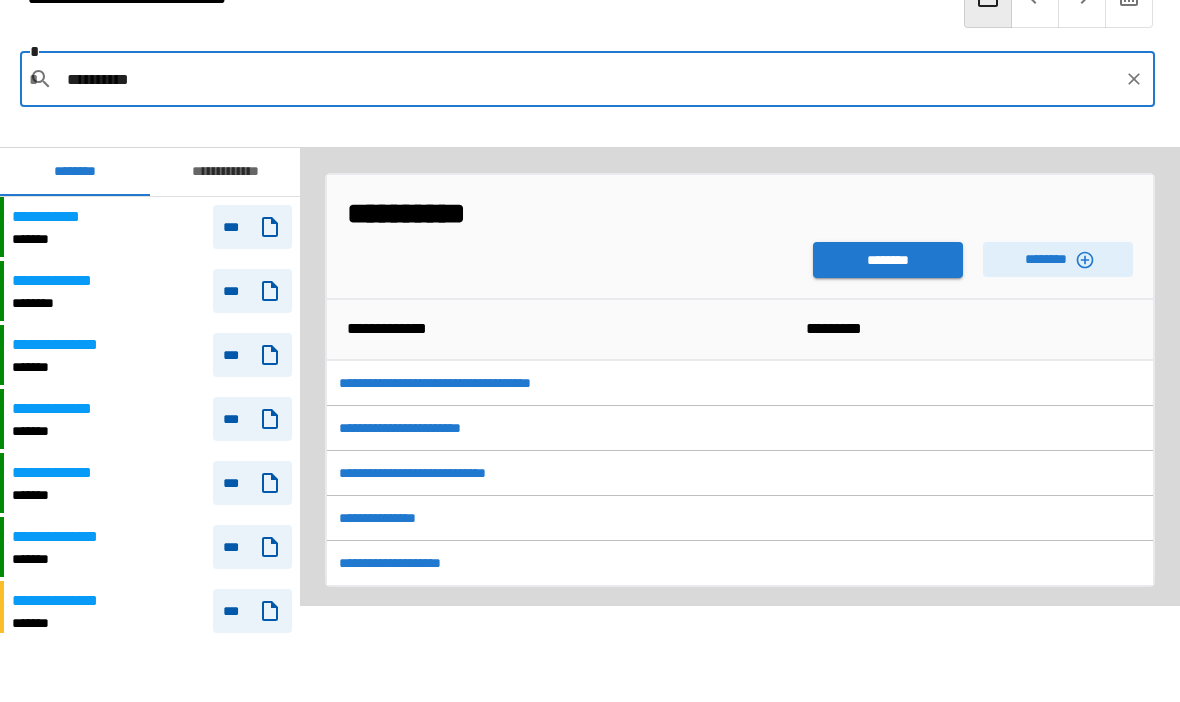 click on "**********" at bounding box center [740, 237] 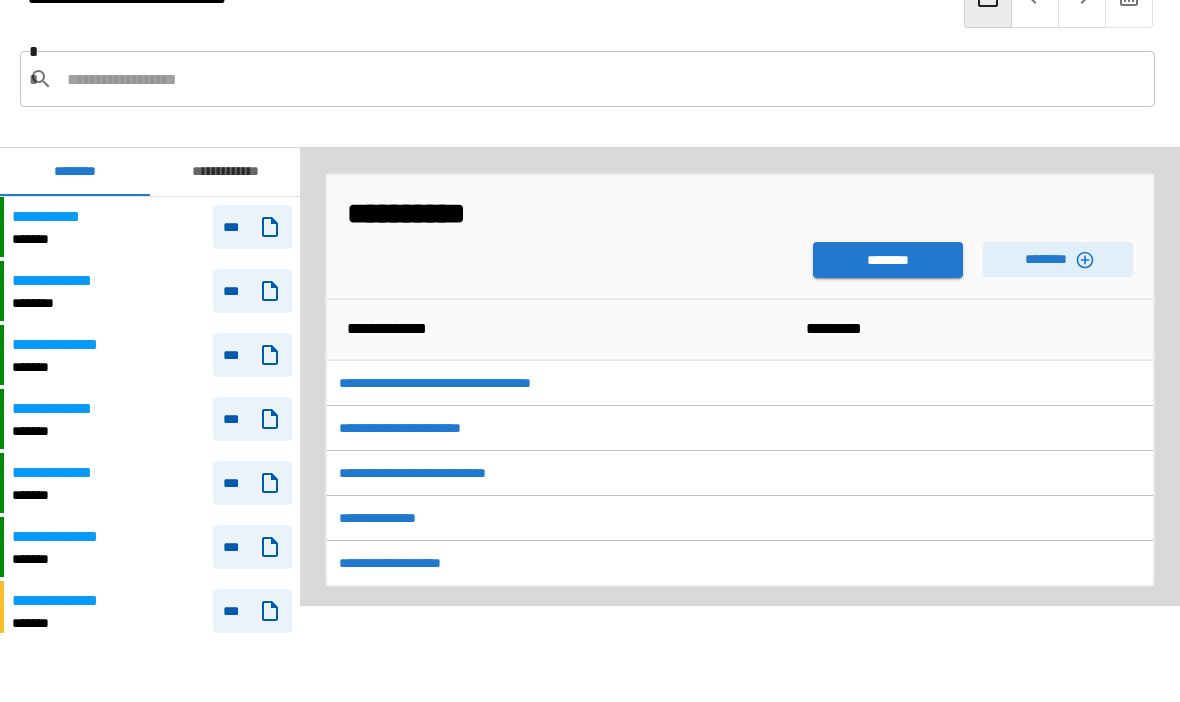 click on "********" at bounding box center [888, 260] 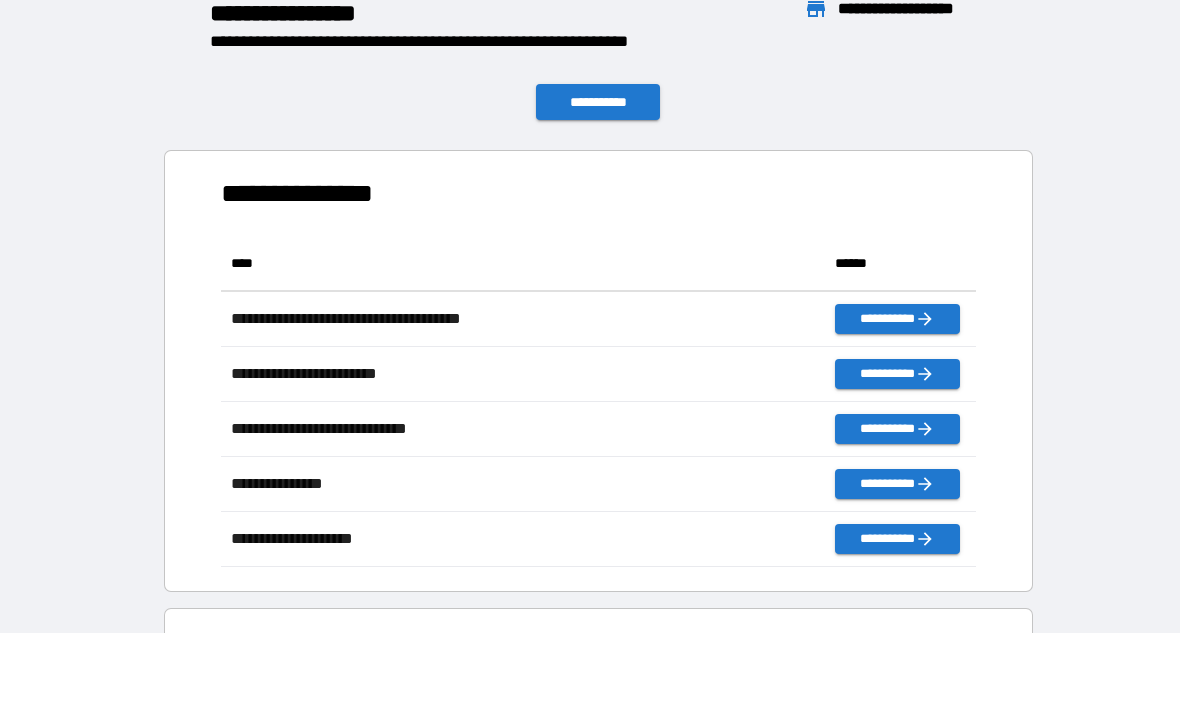 scroll, scrollTop: 1, scrollLeft: 1, axis: both 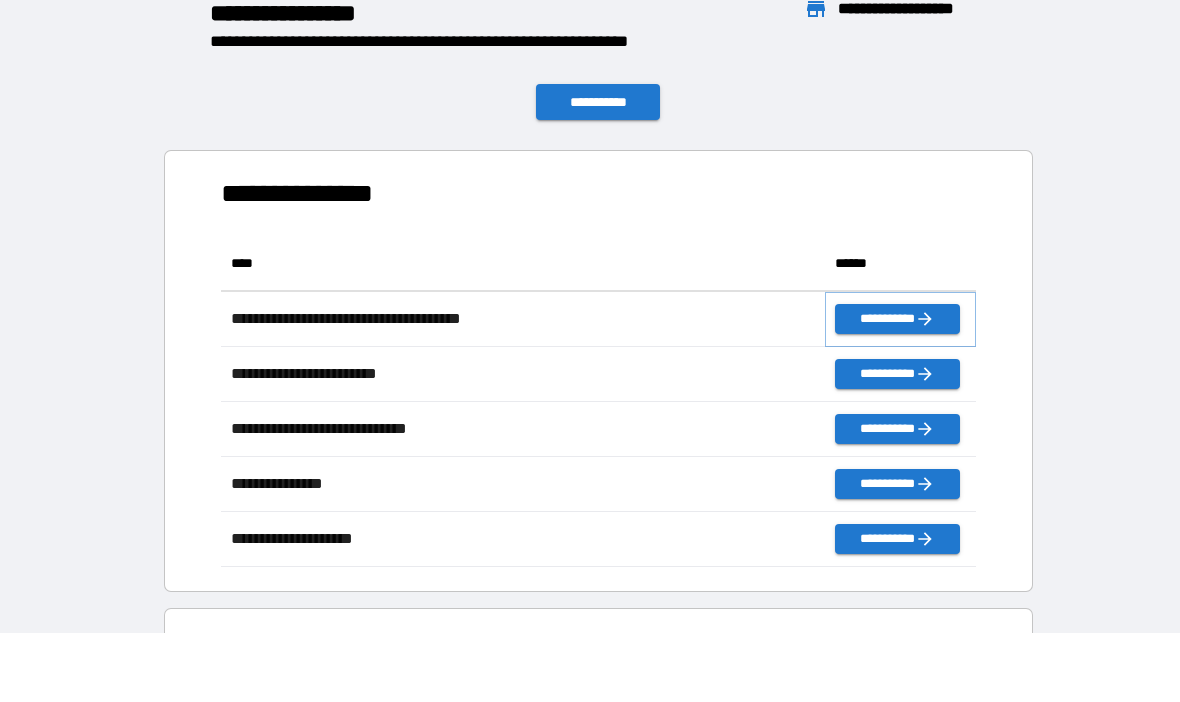 click on "**********" at bounding box center [897, 319] 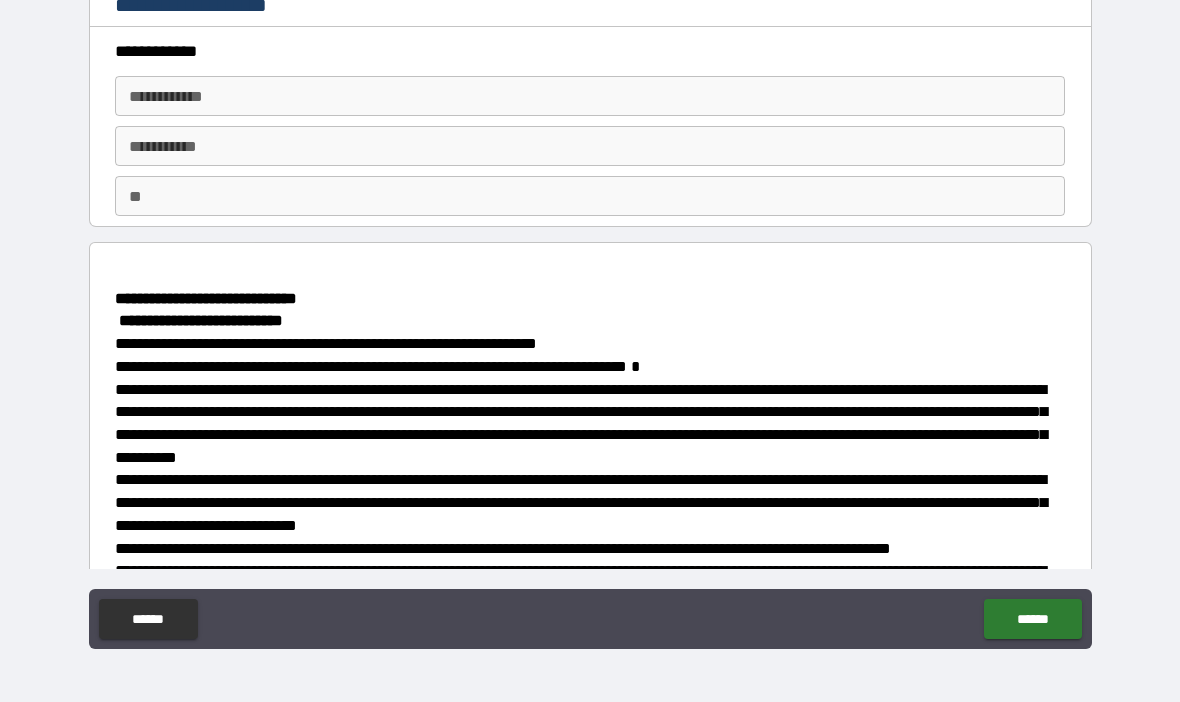 click on "**********" at bounding box center (590, 96) 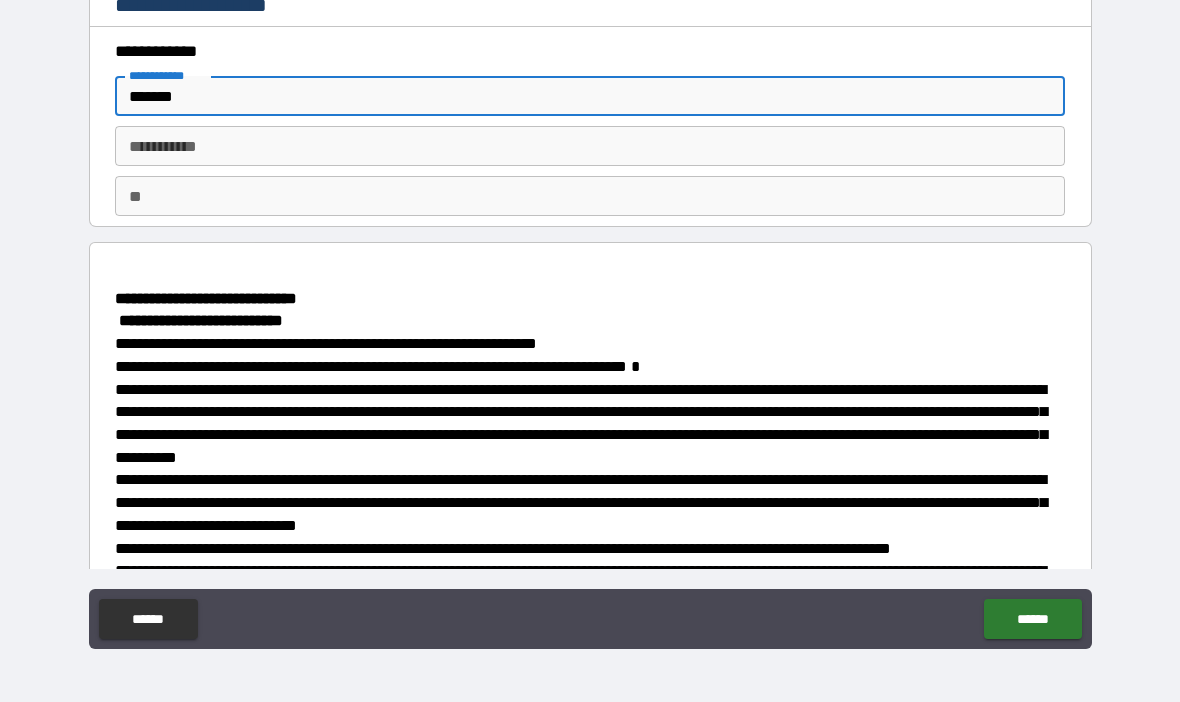 click on "*********   * *********   *" at bounding box center [590, 146] 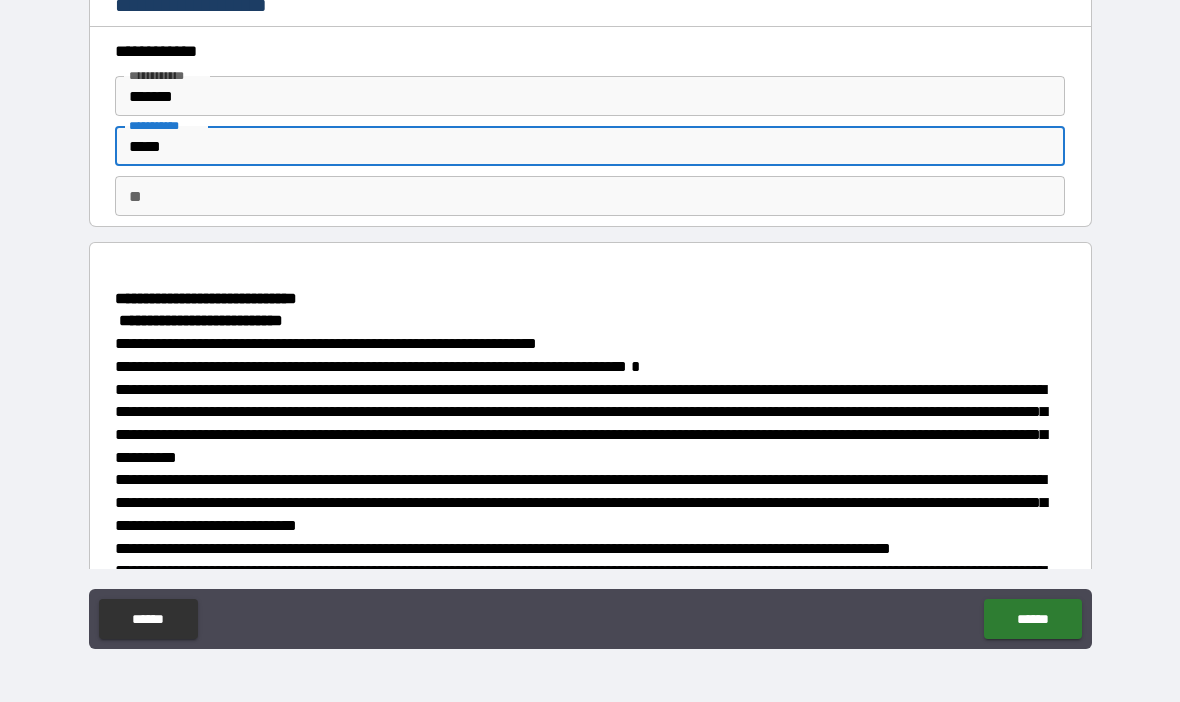 click on "**" at bounding box center [590, 196] 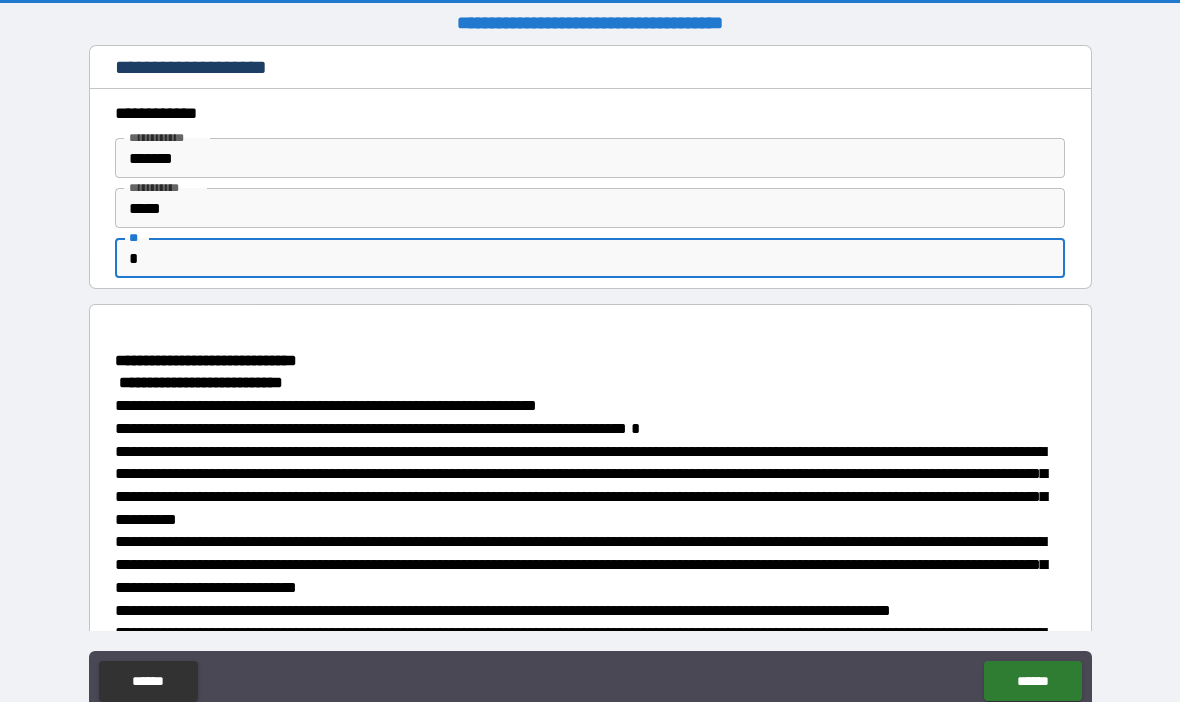 scroll, scrollTop: 0, scrollLeft: 0, axis: both 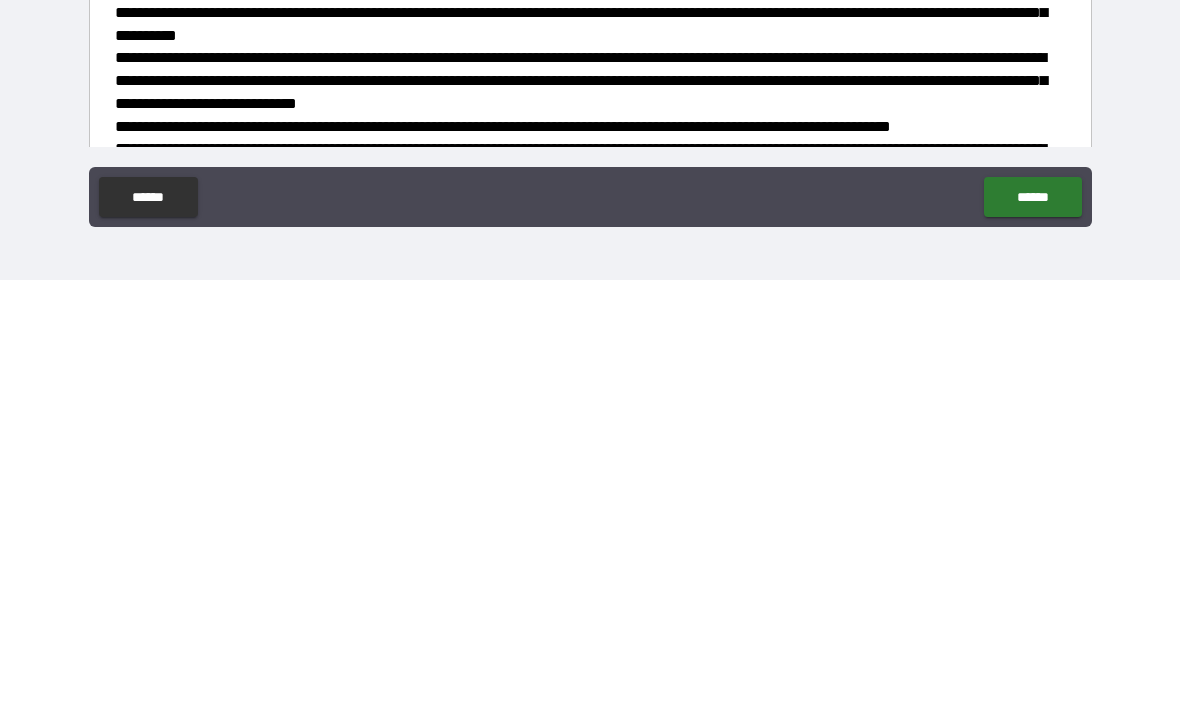 click on "******" at bounding box center [1032, 619] 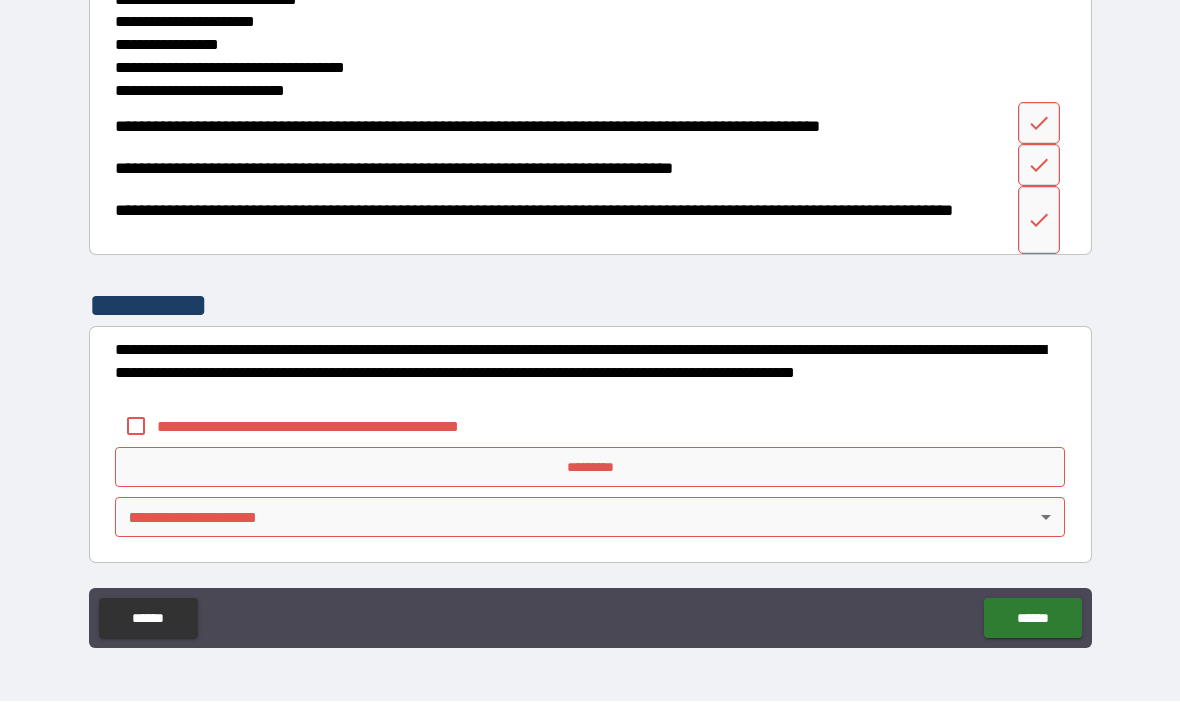 scroll, scrollTop: 2802, scrollLeft: 0, axis: vertical 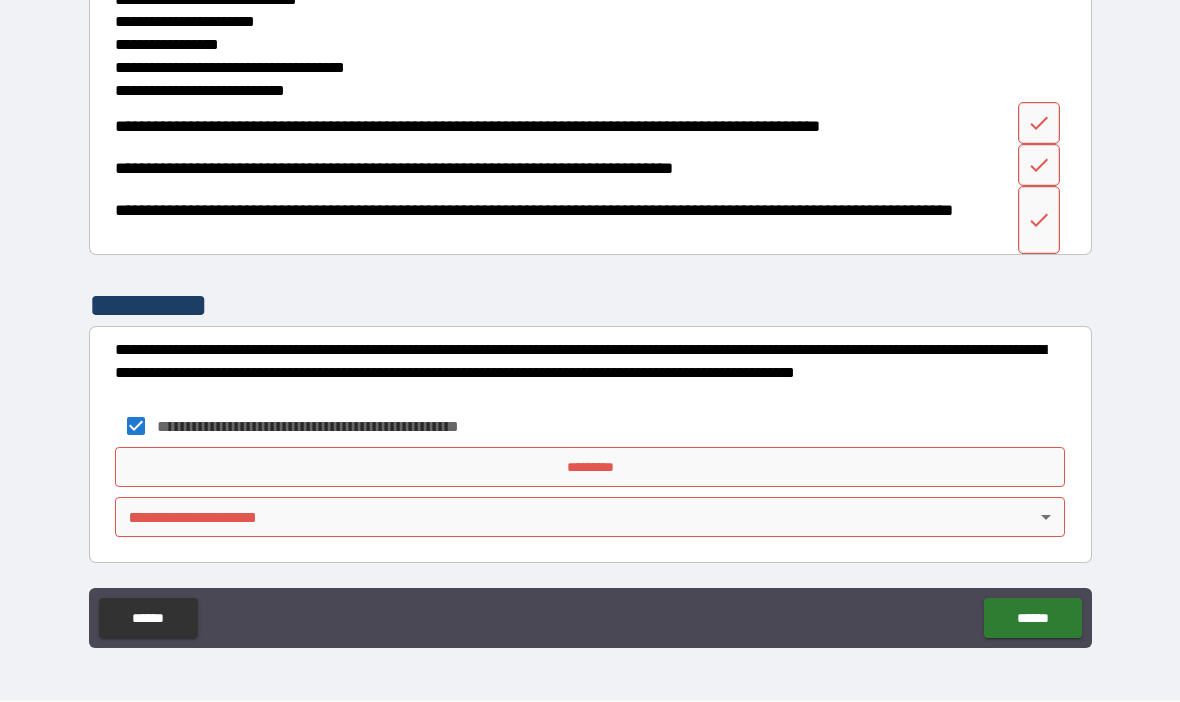 click on "*********" at bounding box center (590, 468) 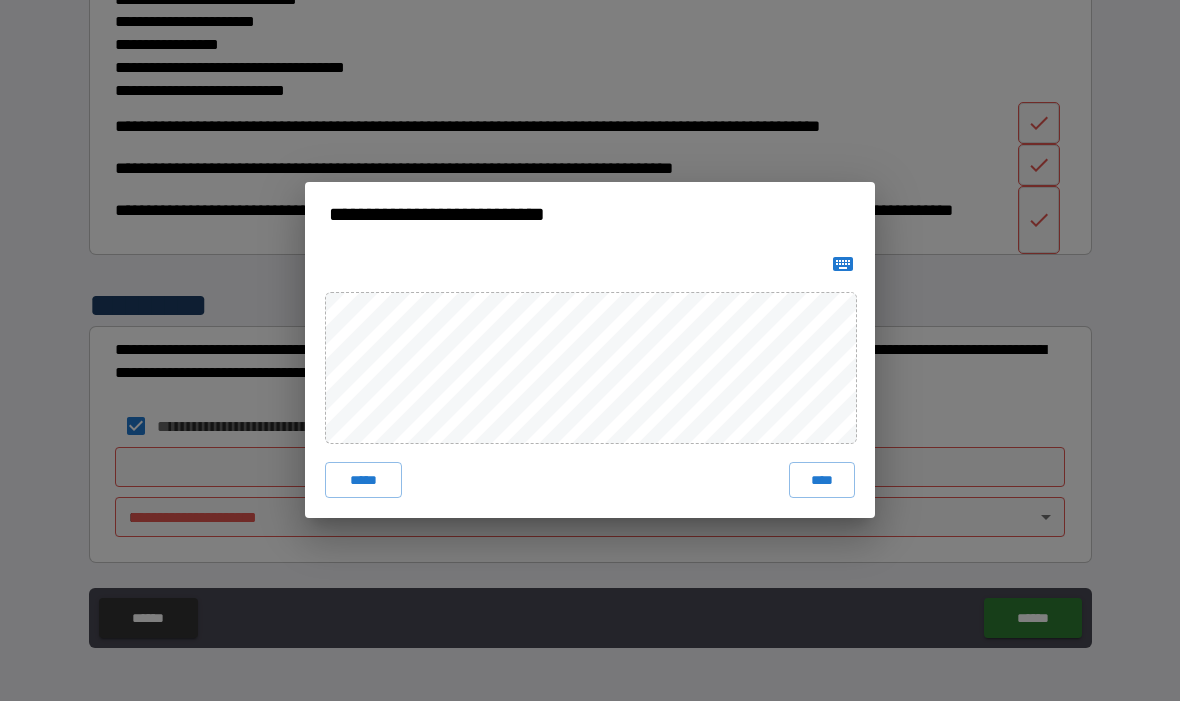 click on "****" at bounding box center (822, 481) 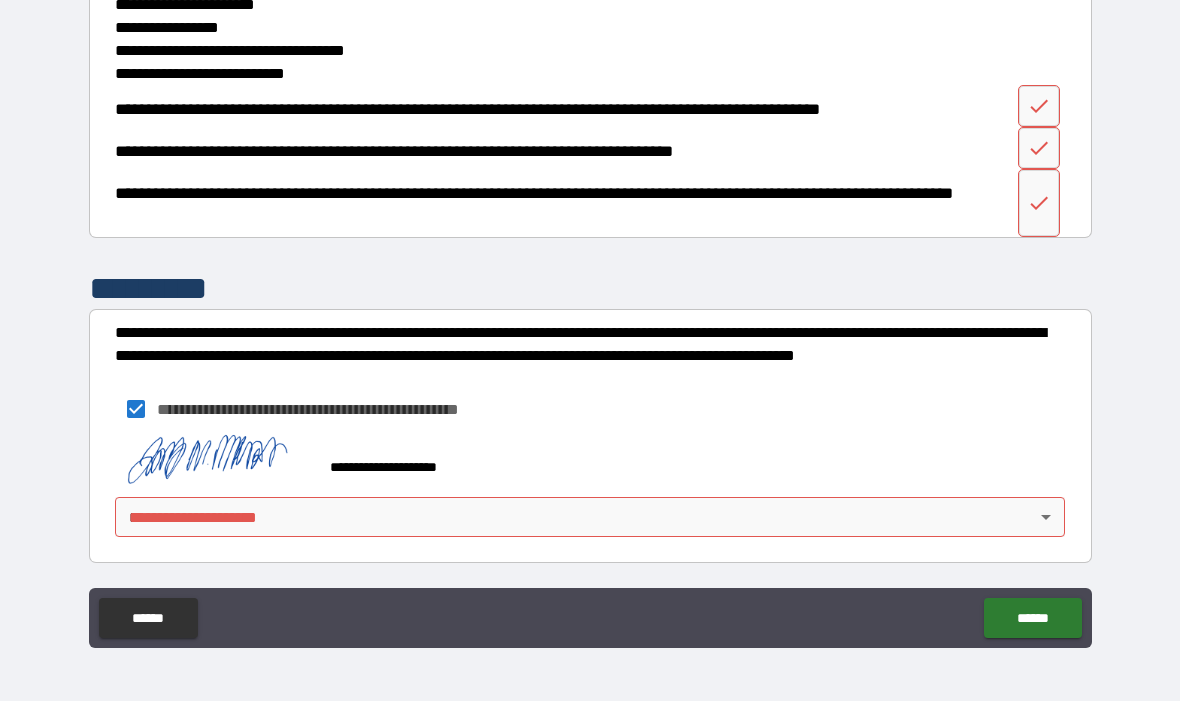 scroll, scrollTop: 2819, scrollLeft: 0, axis: vertical 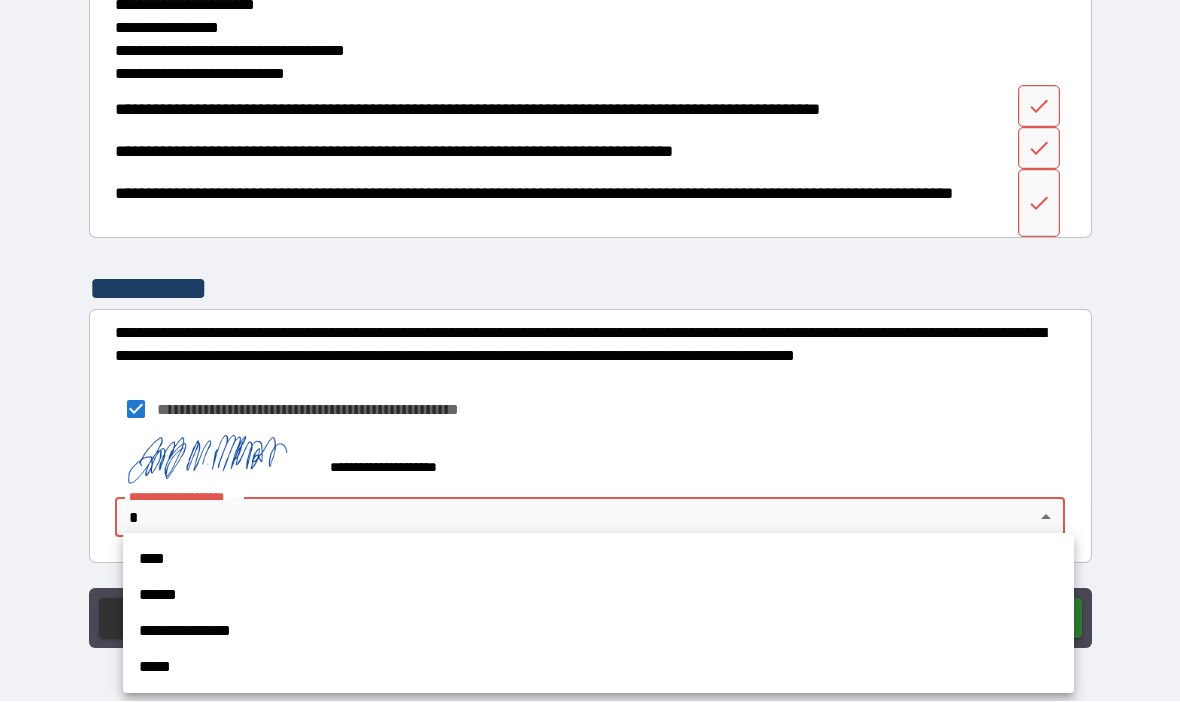 click on "****" at bounding box center [598, 560] 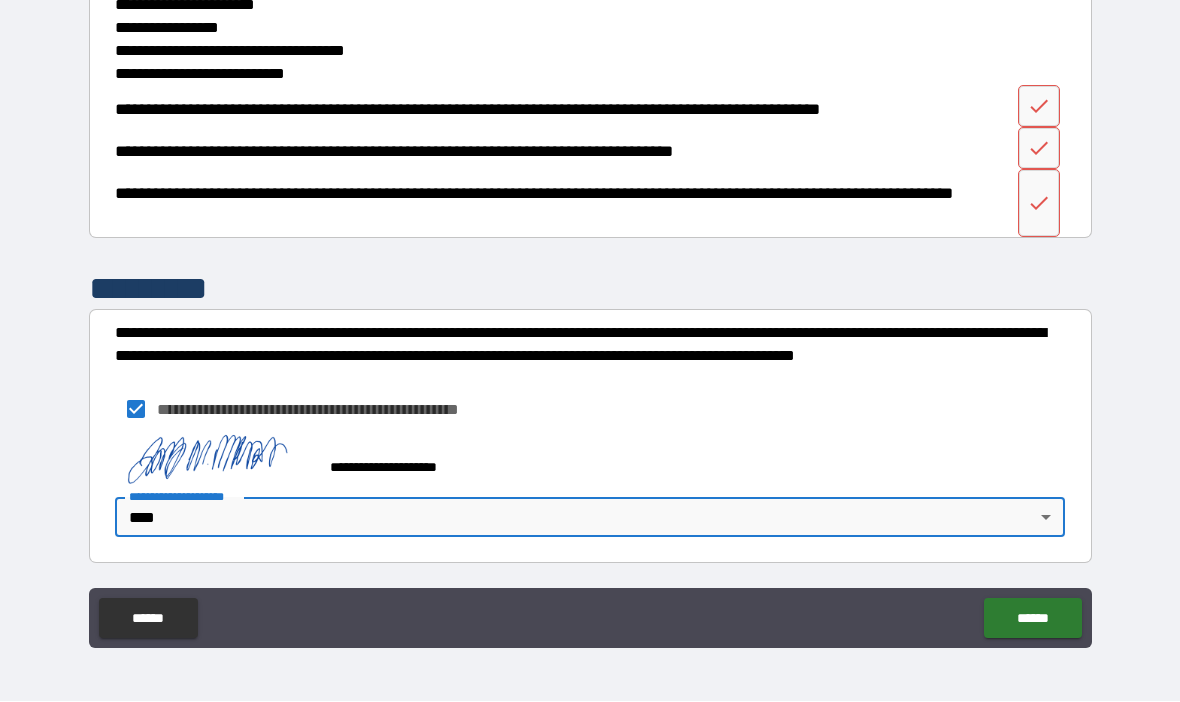 click on "******" at bounding box center [1032, 619] 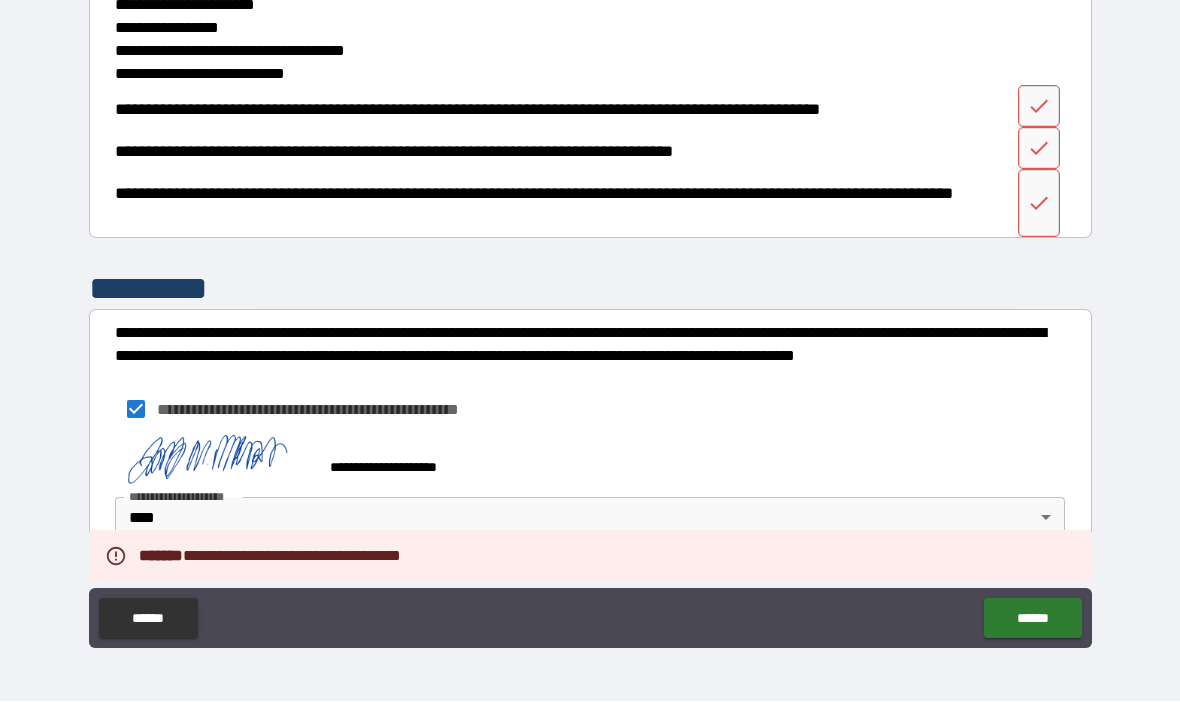 click 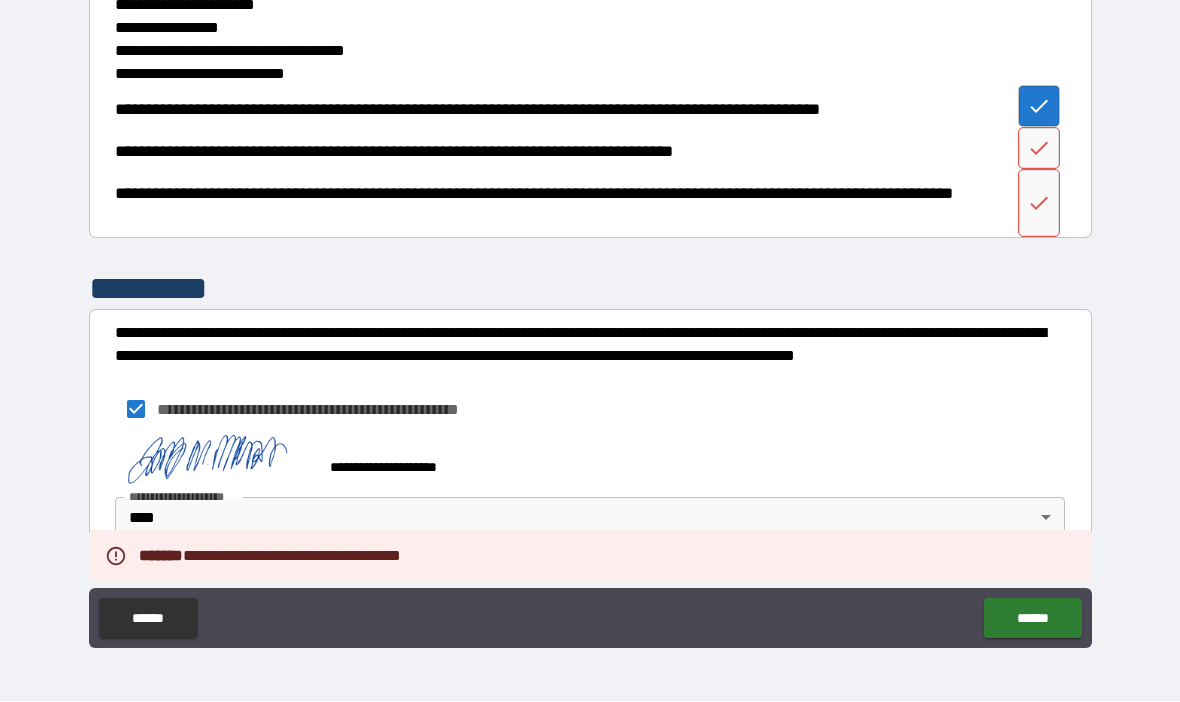 click 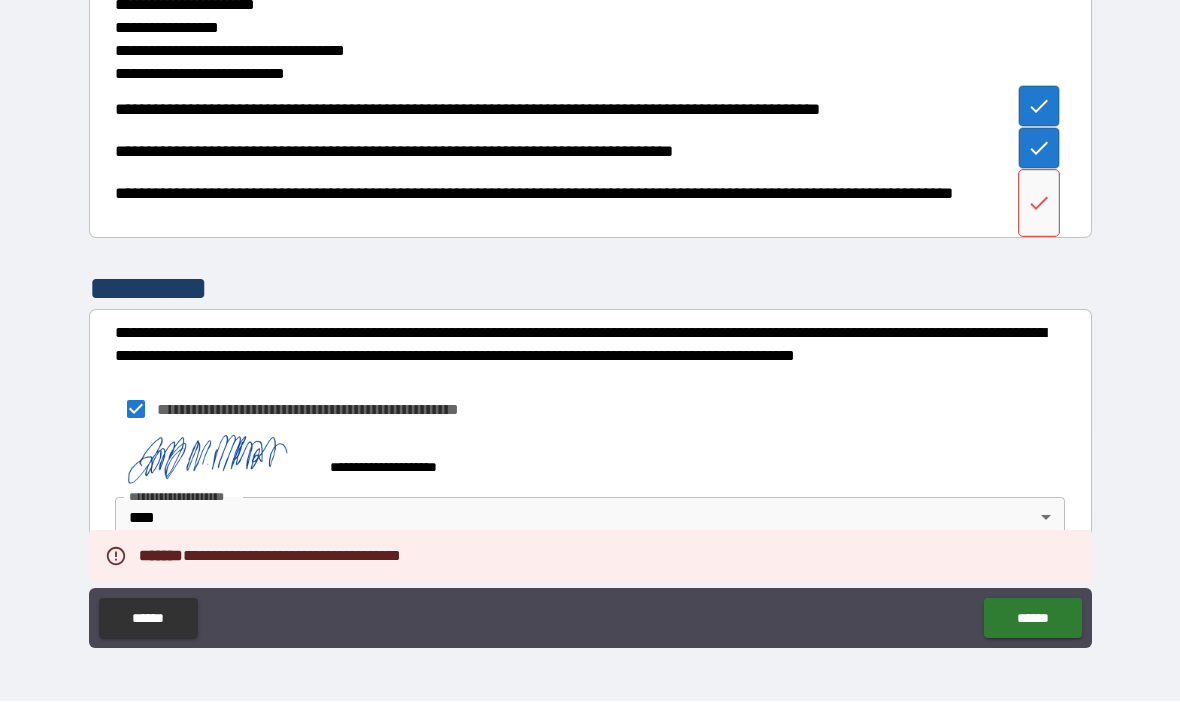 click 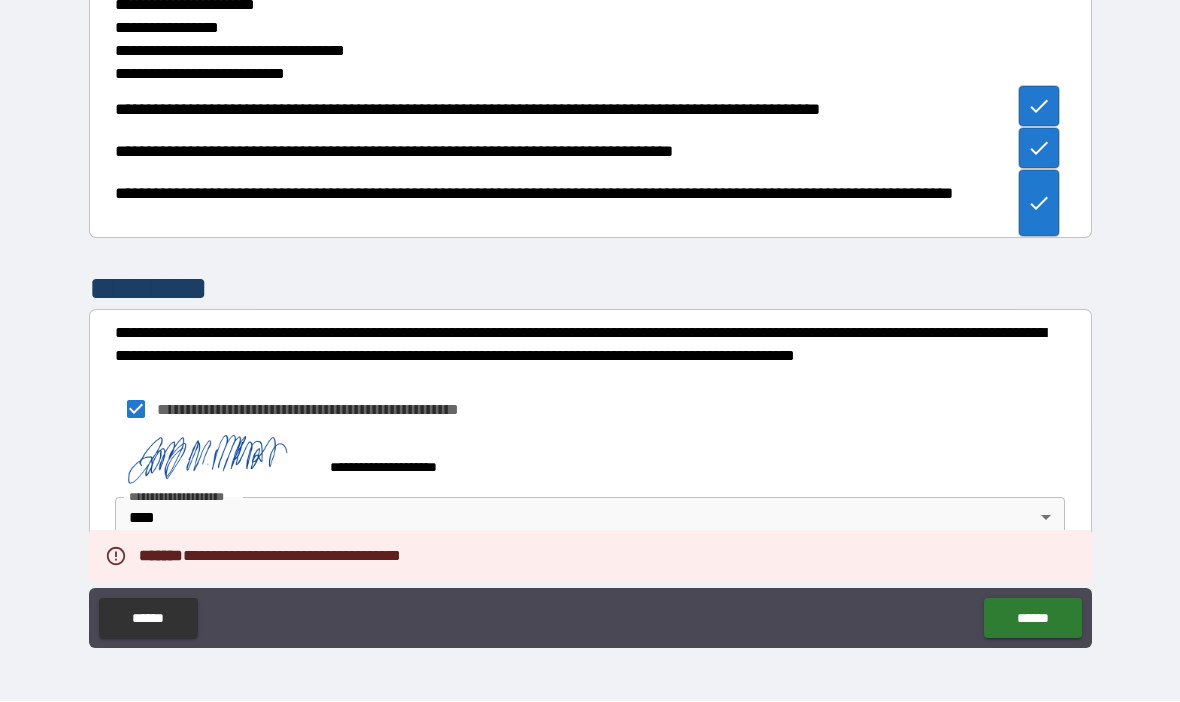 click on "******" at bounding box center [1032, 619] 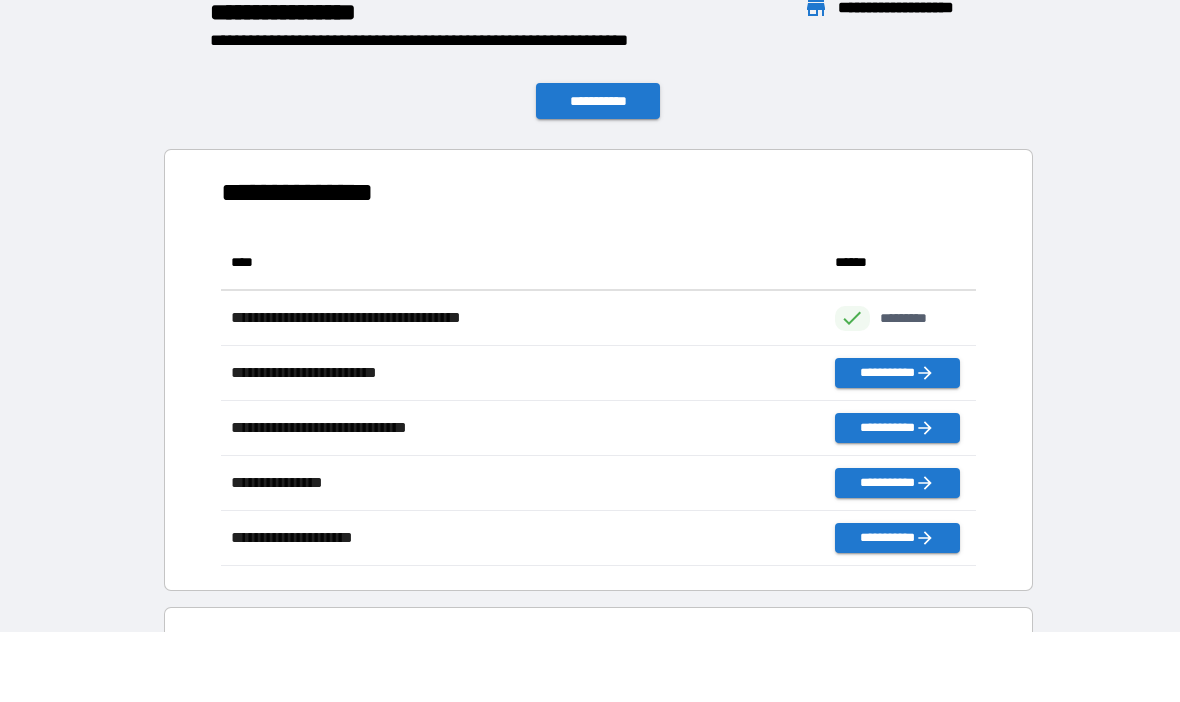 scroll, scrollTop: 1, scrollLeft: 1, axis: both 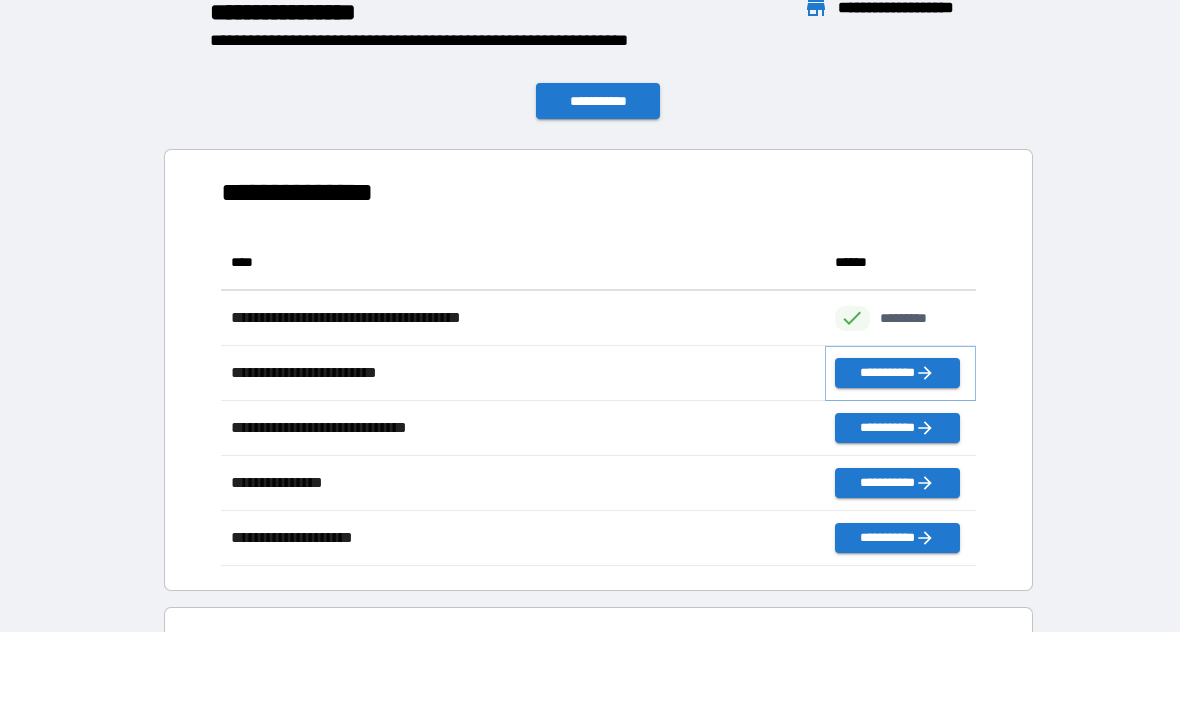 click on "**********" at bounding box center (897, 374) 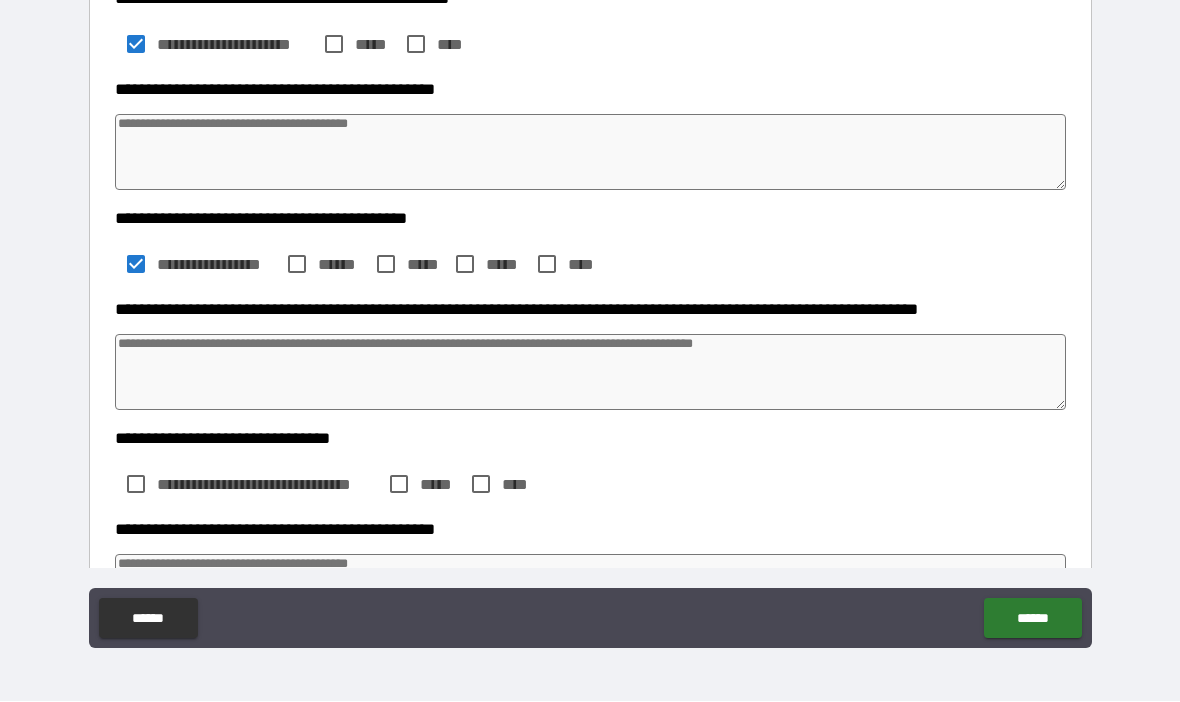 scroll, scrollTop: 442, scrollLeft: 0, axis: vertical 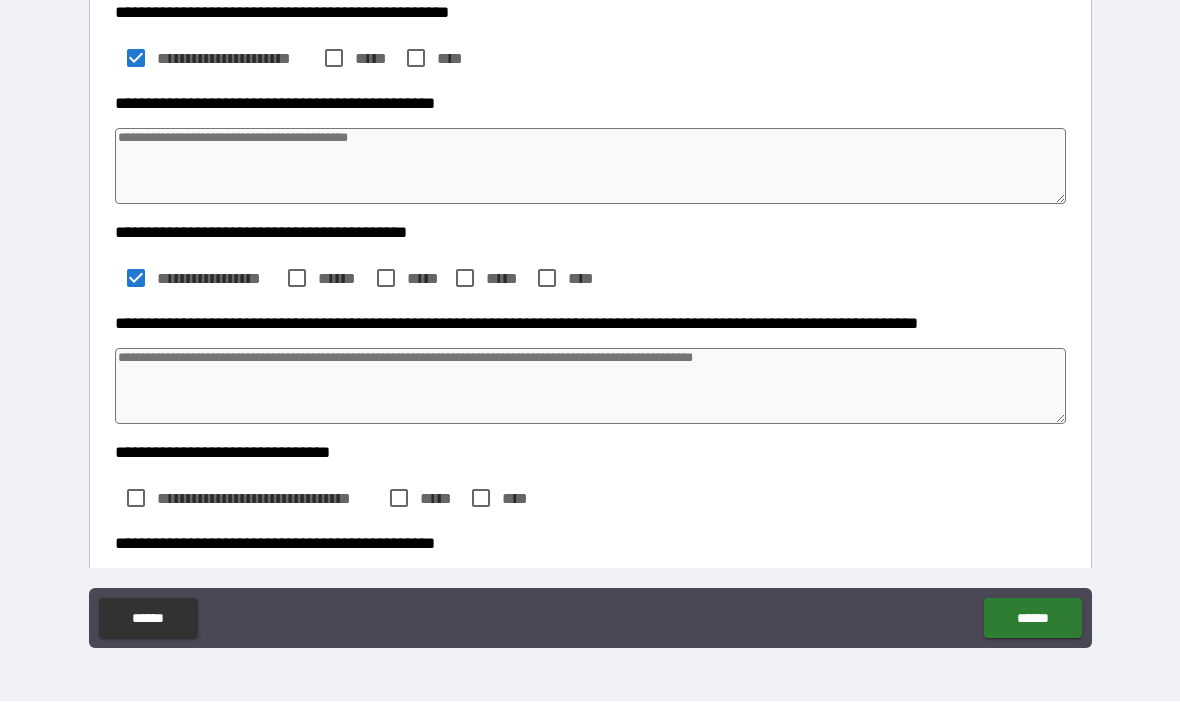 click at bounding box center (591, 387) 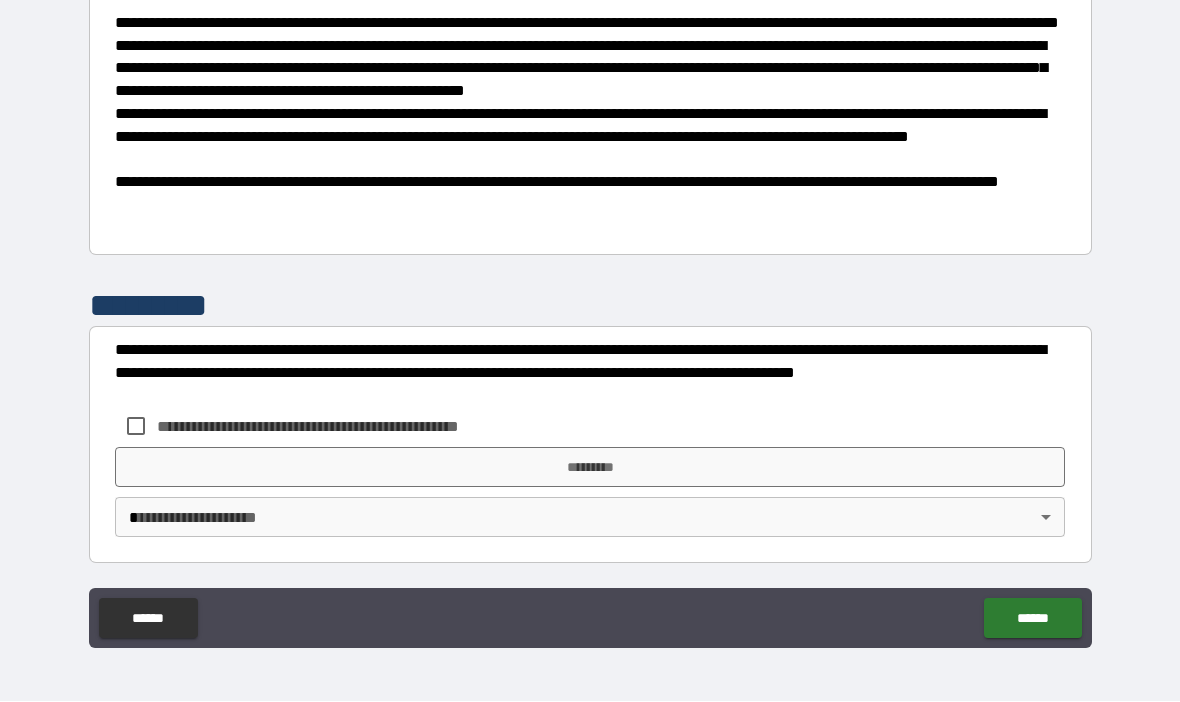 scroll, scrollTop: 1315, scrollLeft: 0, axis: vertical 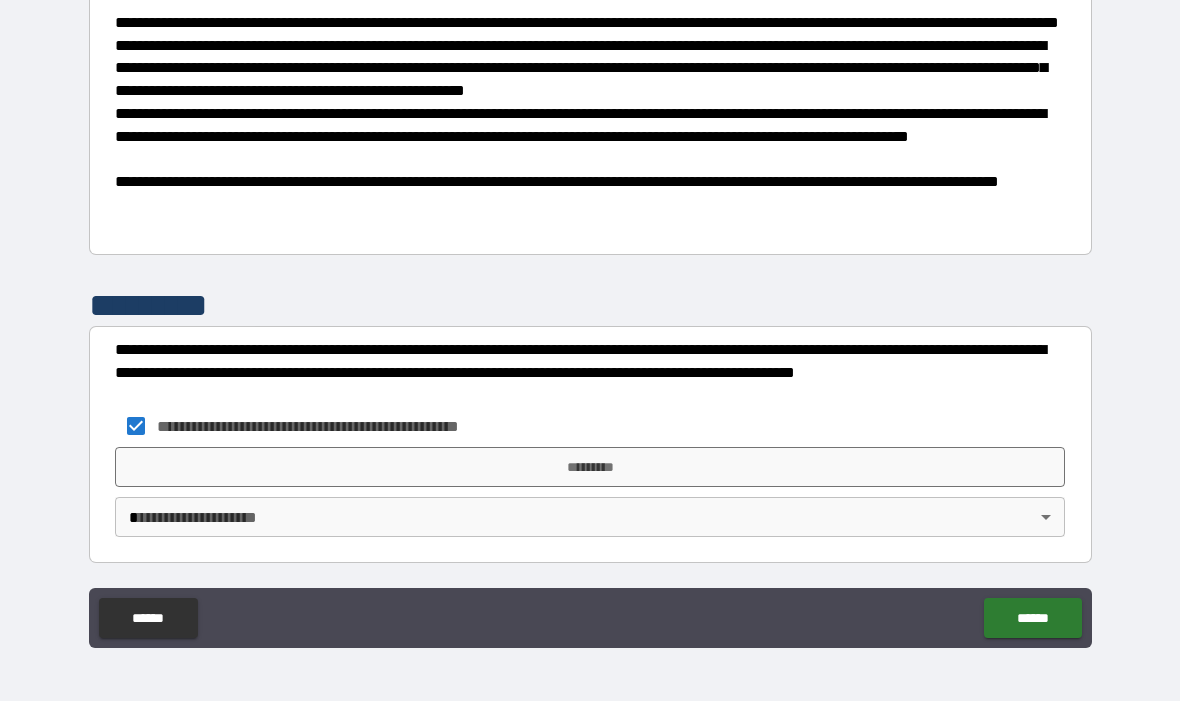 click on "*********" at bounding box center [590, 468] 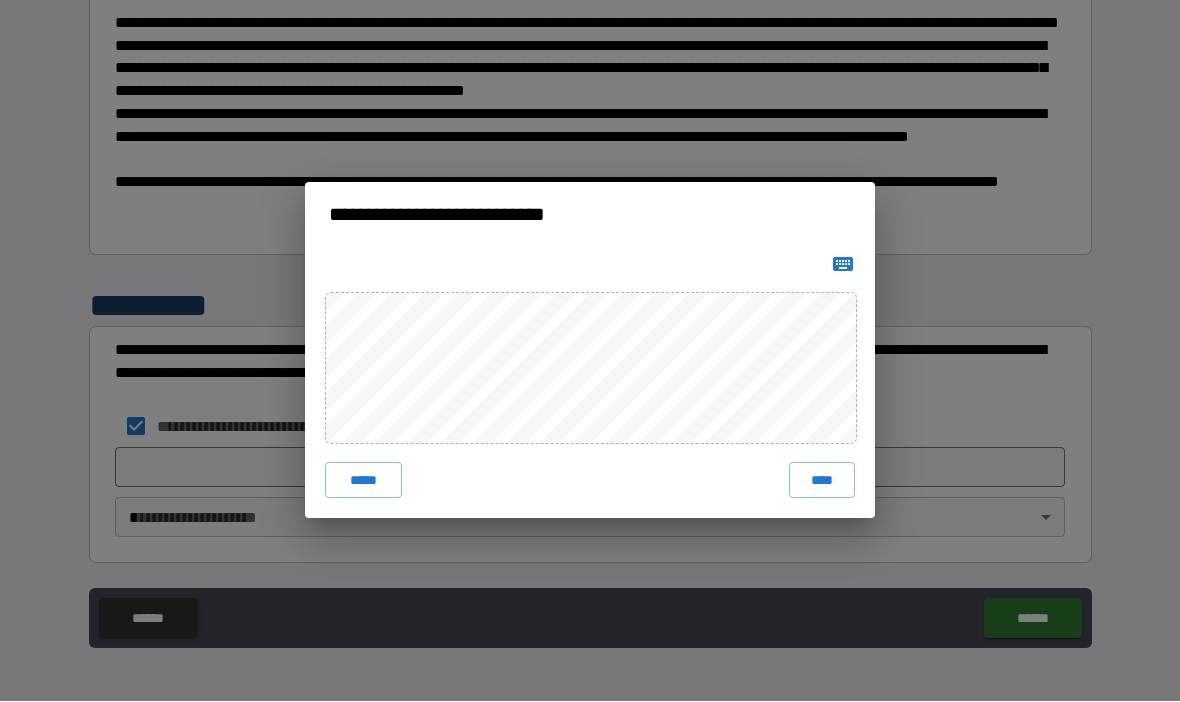 click on "****" at bounding box center [822, 481] 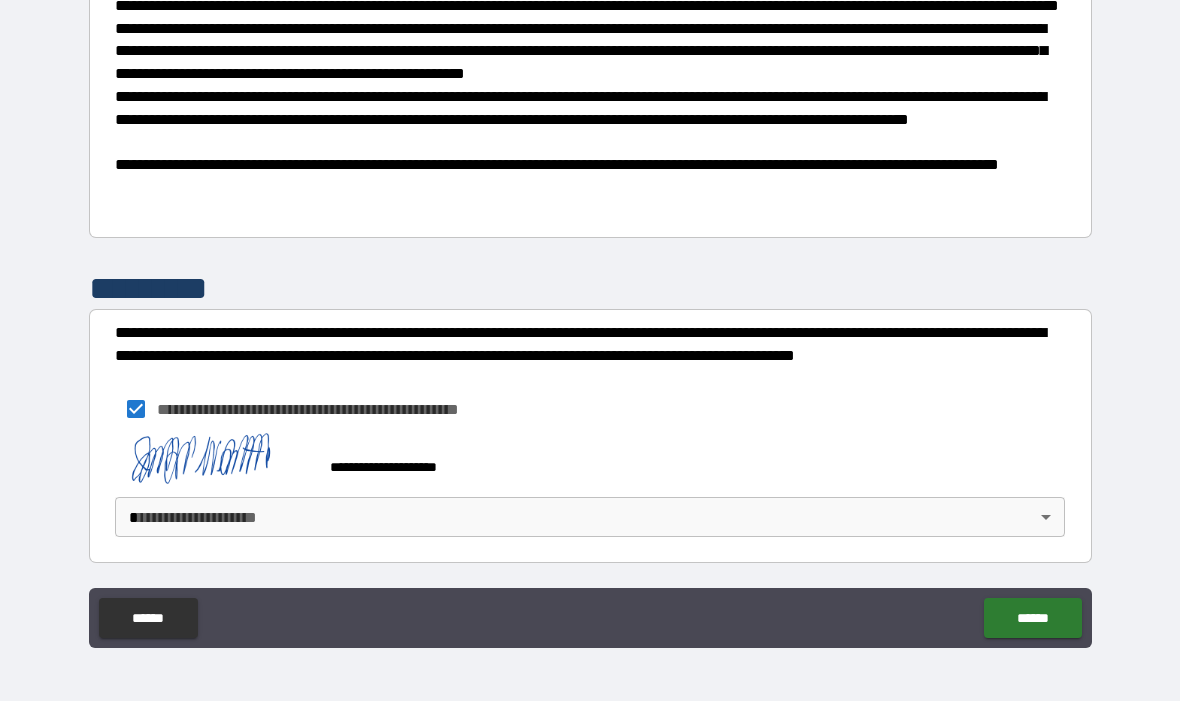 scroll, scrollTop: 1332, scrollLeft: 0, axis: vertical 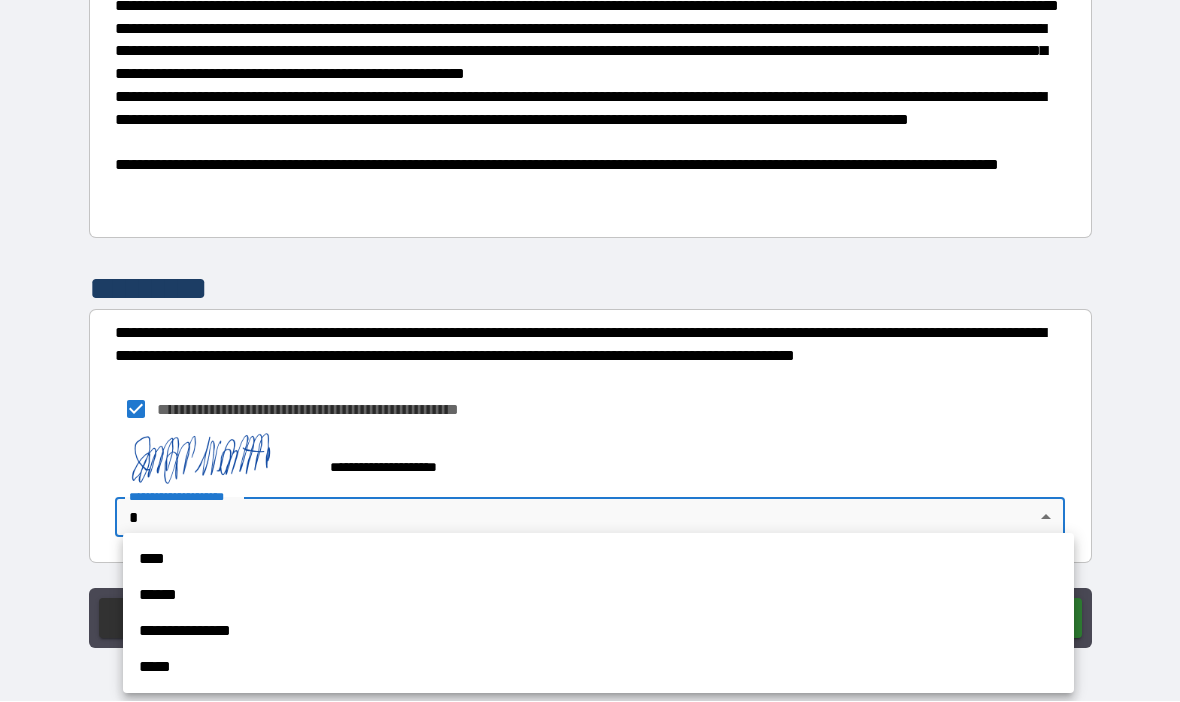 click on "****" at bounding box center (598, 560) 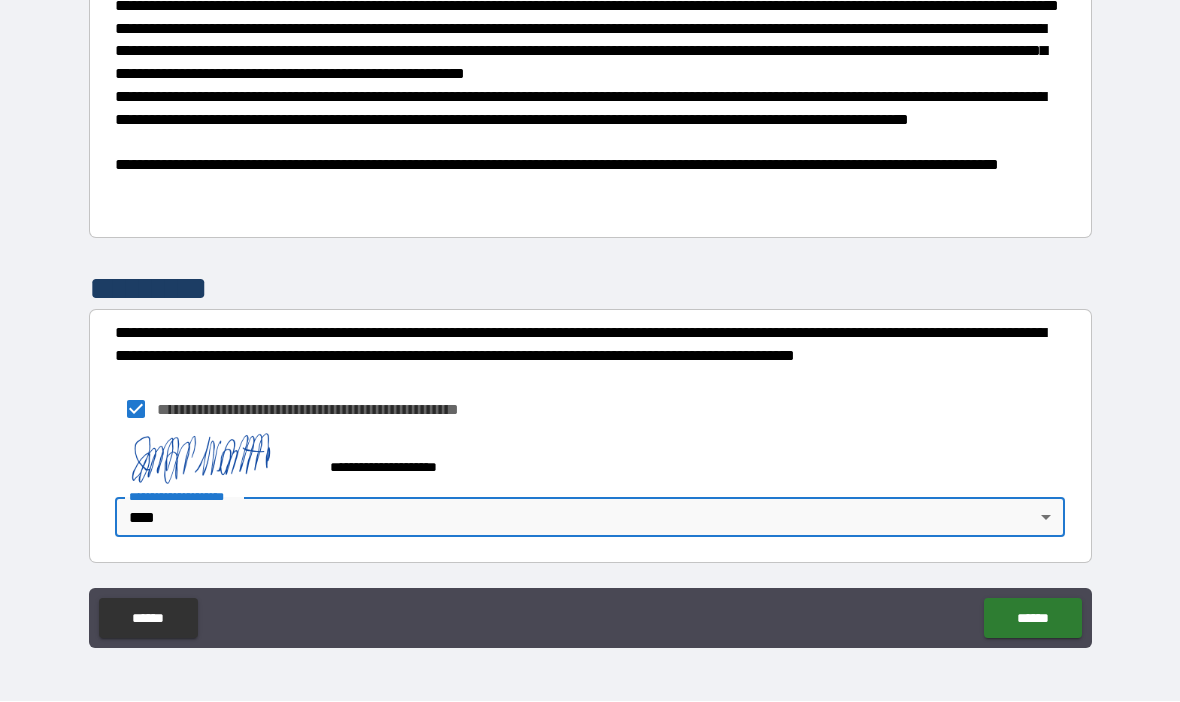 click on "******" at bounding box center [1032, 619] 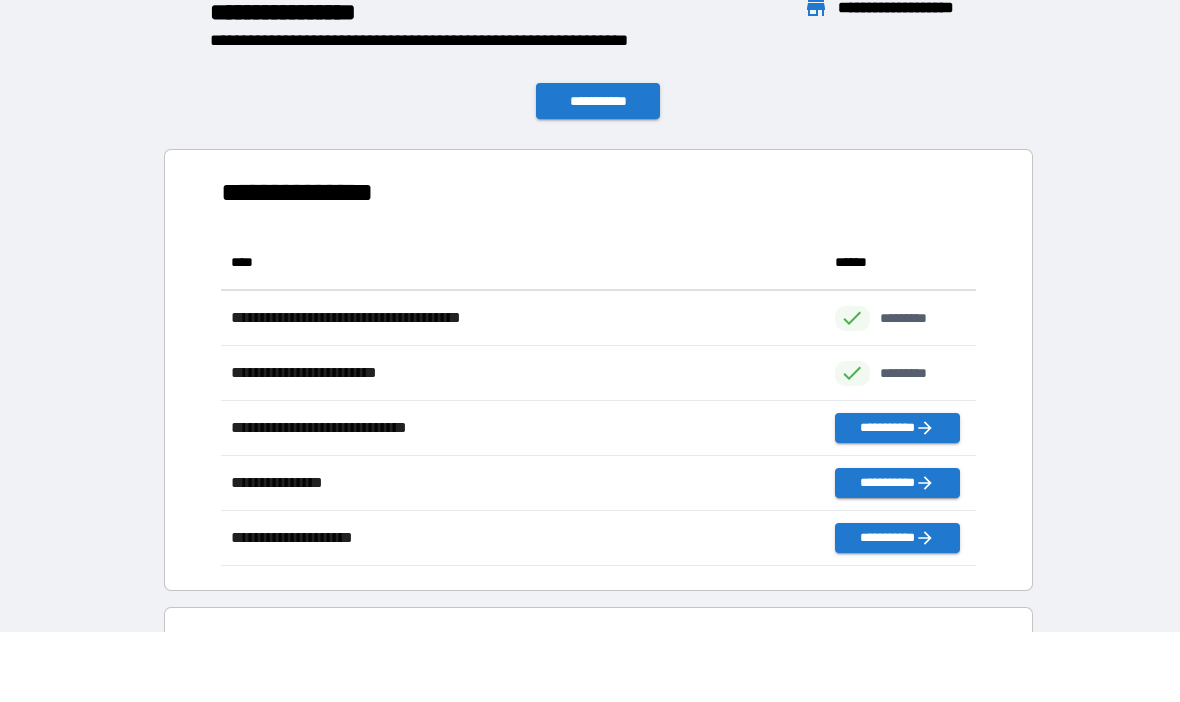 scroll, scrollTop: 331, scrollLeft: 755, axis: both 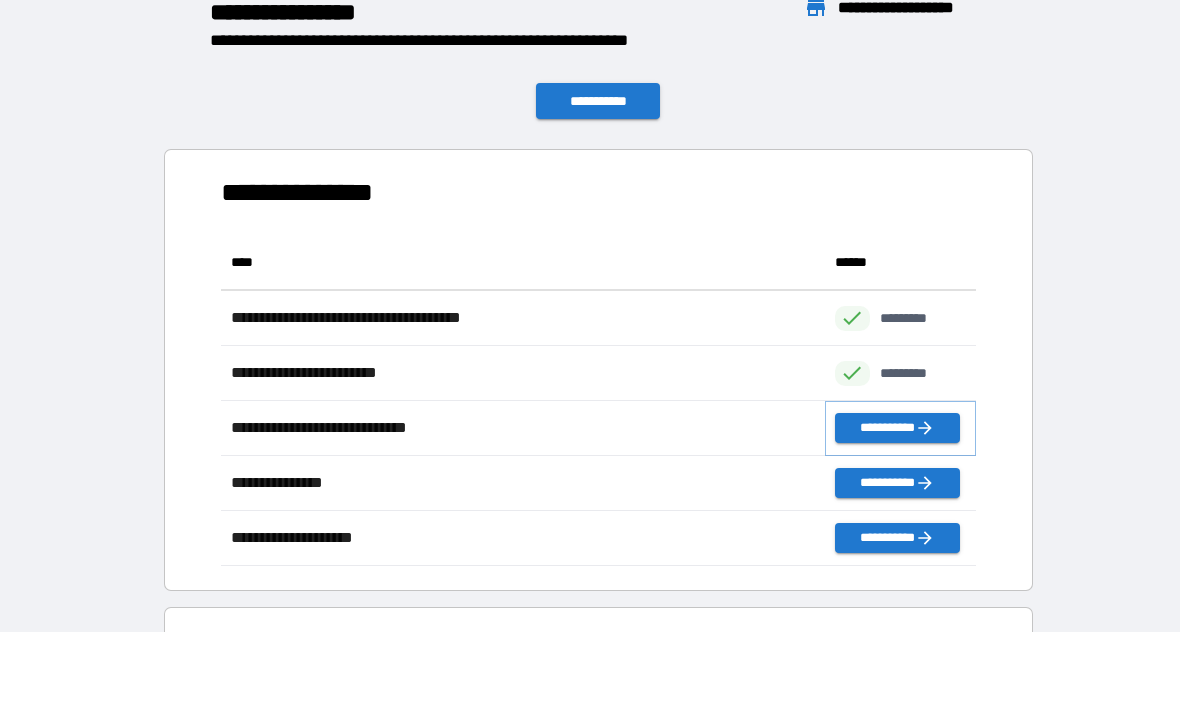 click on "**********" at bounding box center (897, 429) 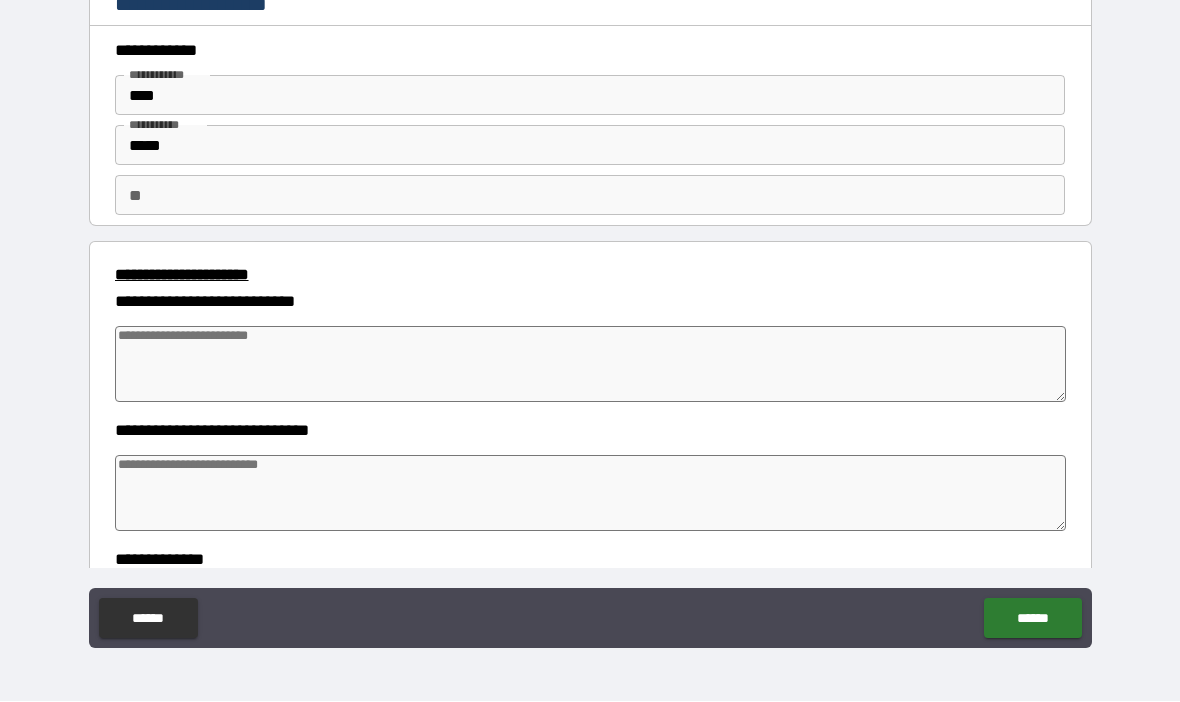 click at bounding box center [591, 365] 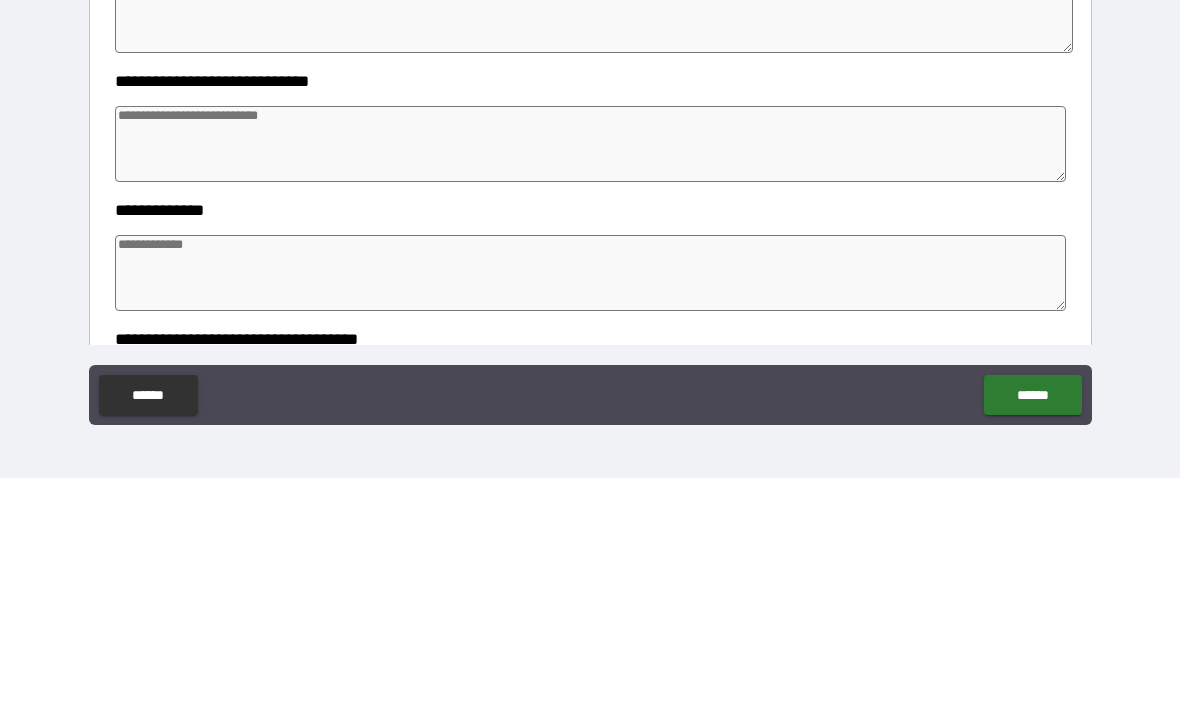 scroll, scrollTop: 143, scrollLeft: 0, axis: vertical 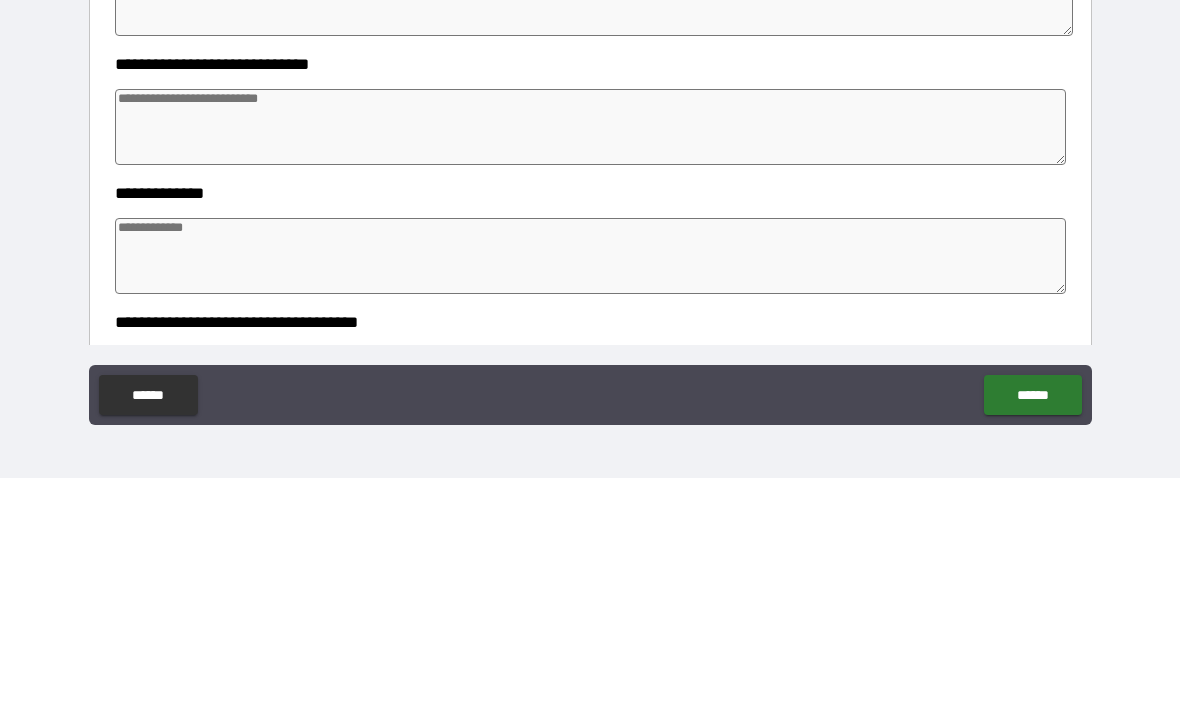 click at bounding box center (591, 351) 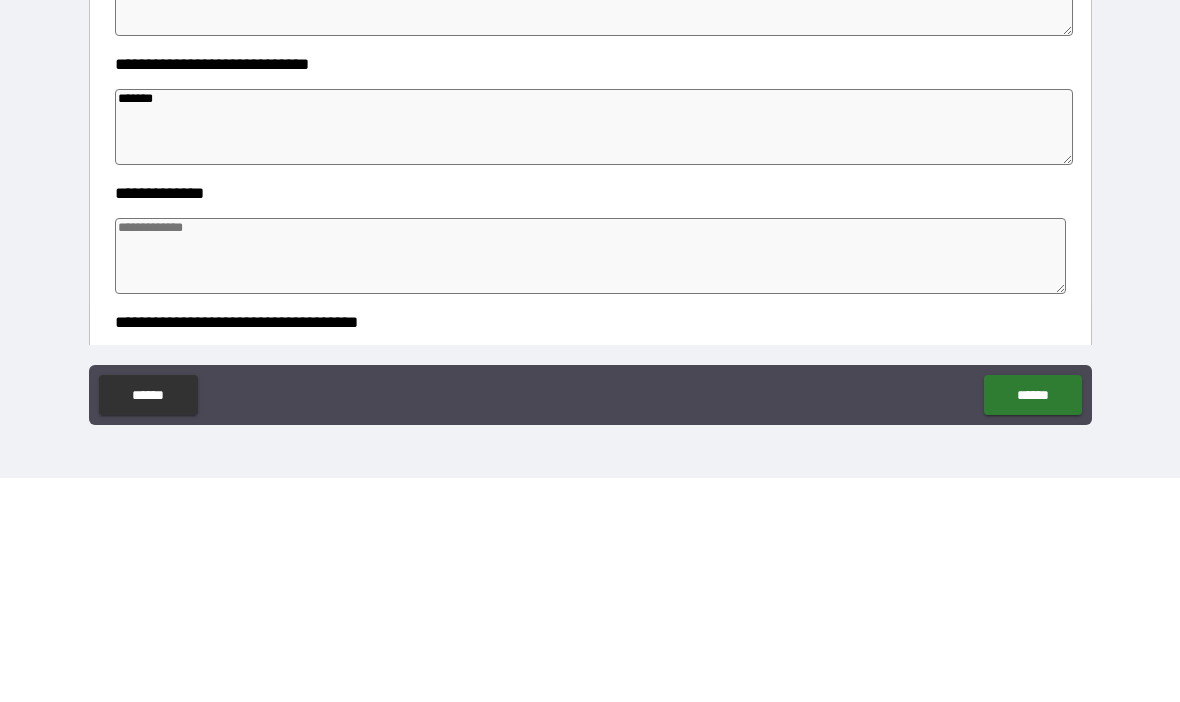 click at bounding box center (591, 480) 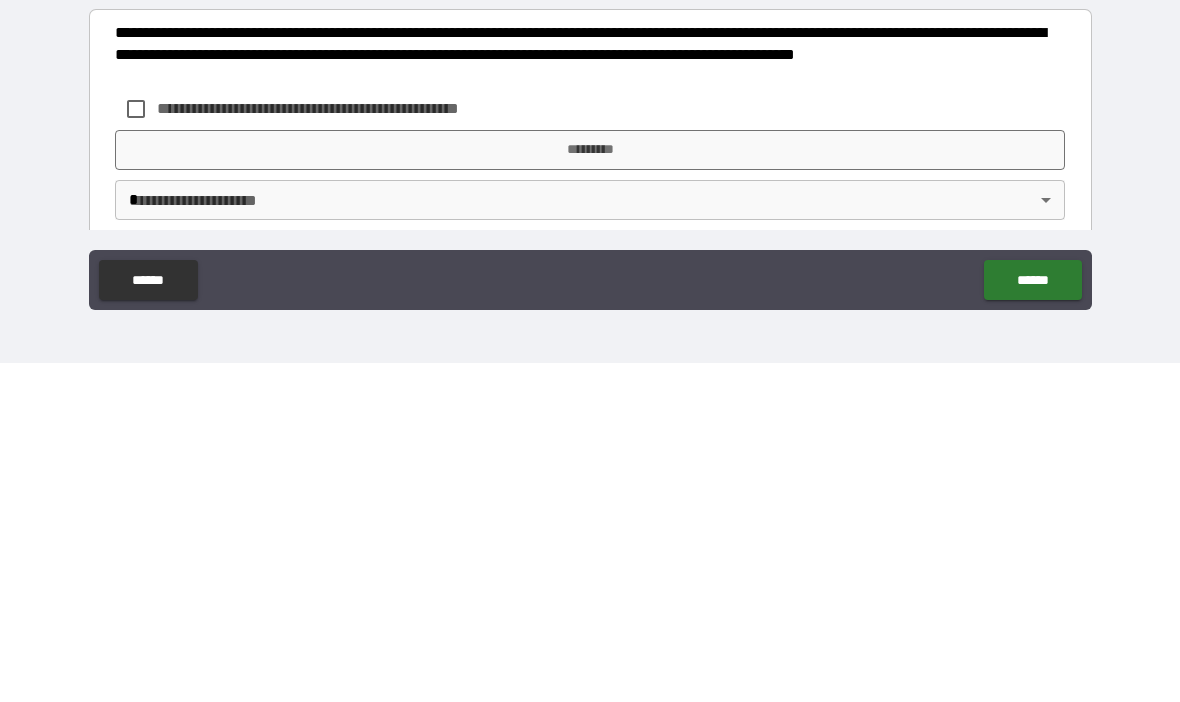 scroll, scrollTop: 529, scrollLeft: 0, axis: vertical 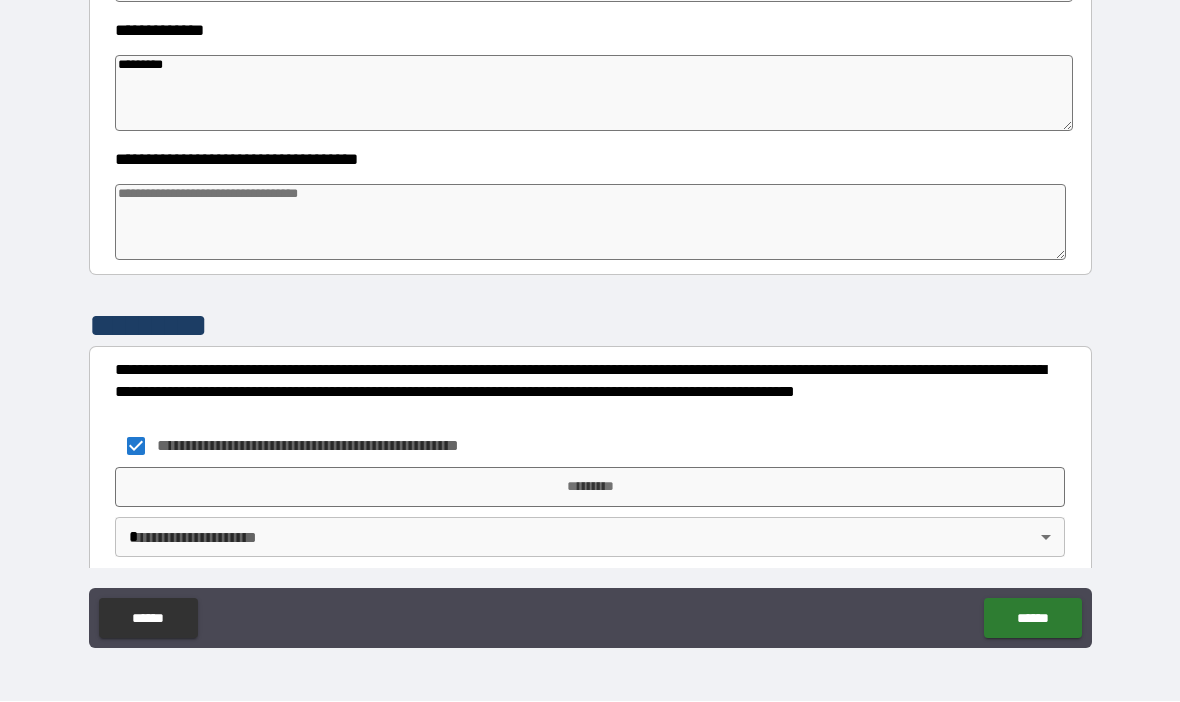 click on "*********" at bounding box center (590, 488) 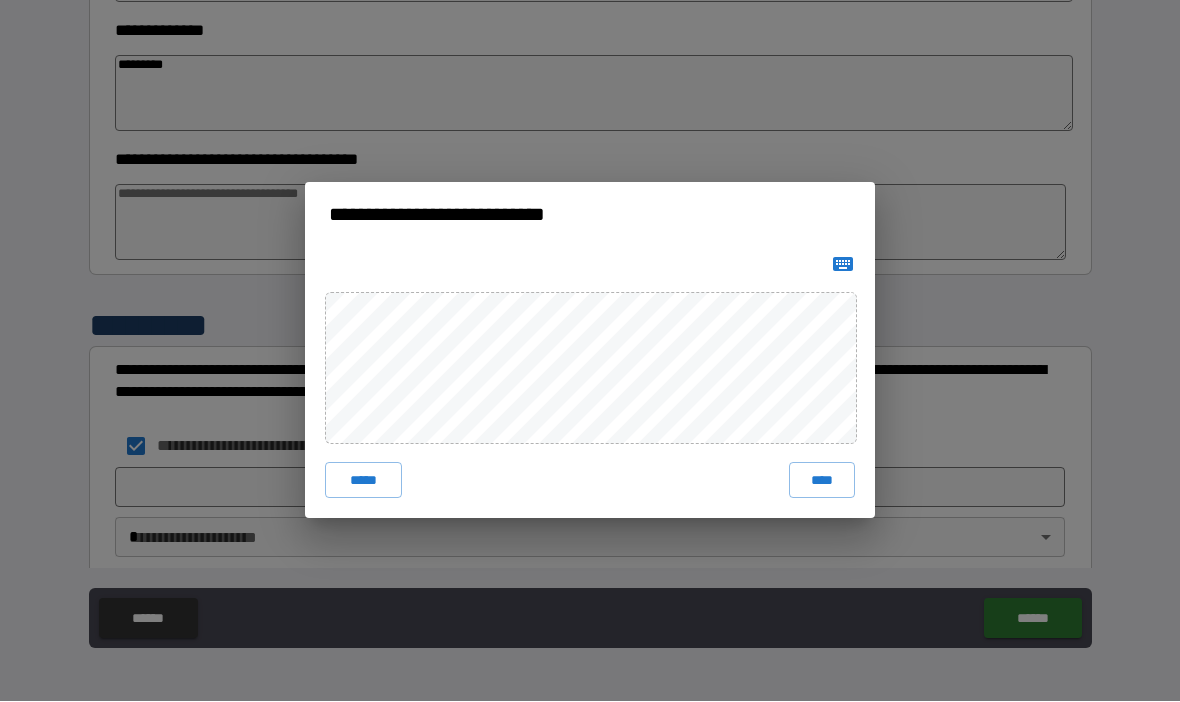 click on "****" at bounding box center [822, 481] 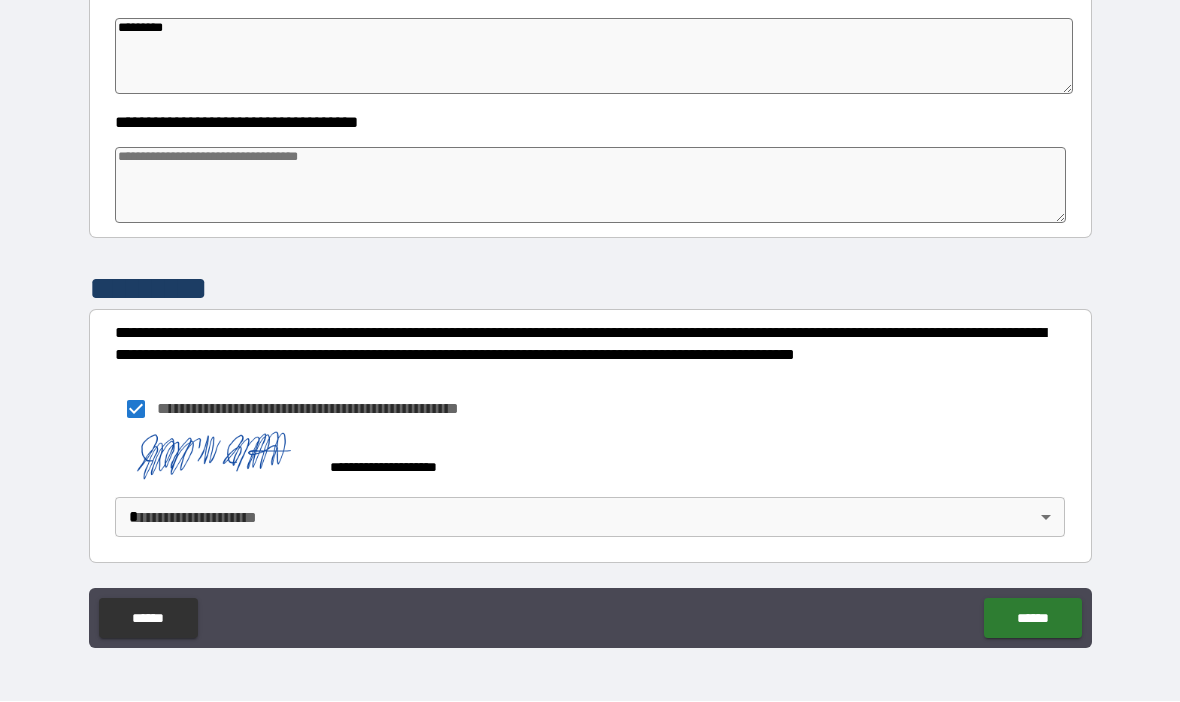 scroll, scrollTop: 565, scrollLeft: 0, axis: vertical 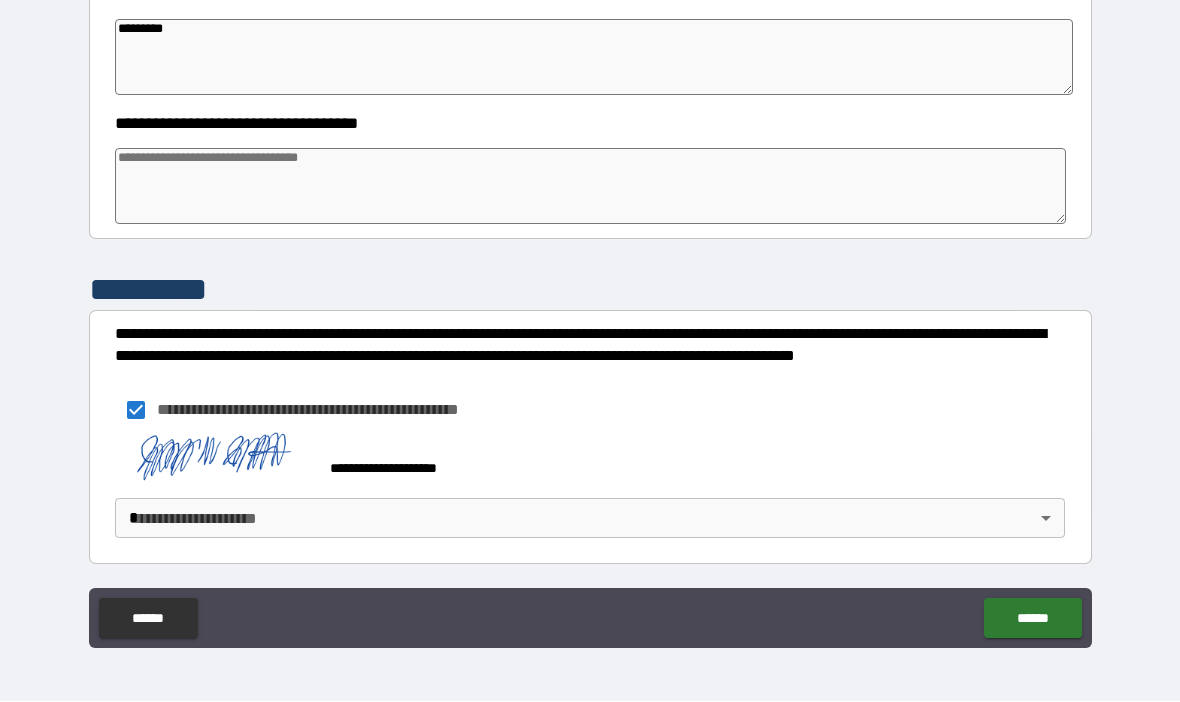 click on "**********" at bounding box center [590, 316] 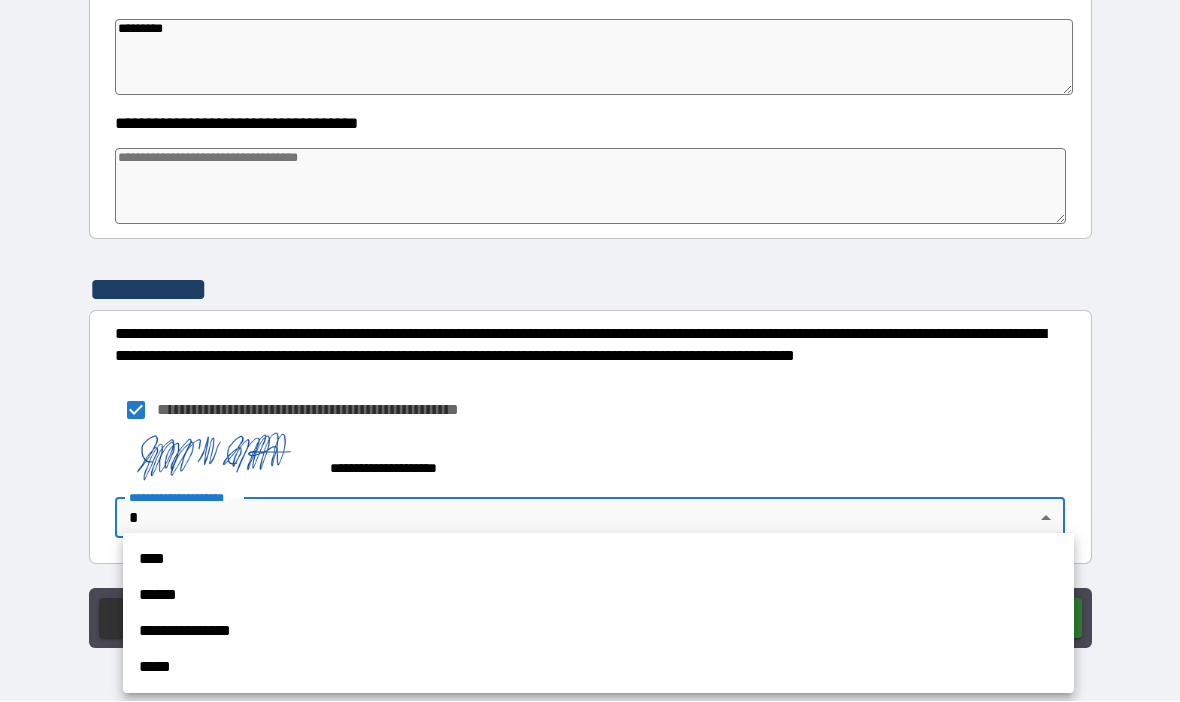 click on "****" at bounding box center (598, 560) 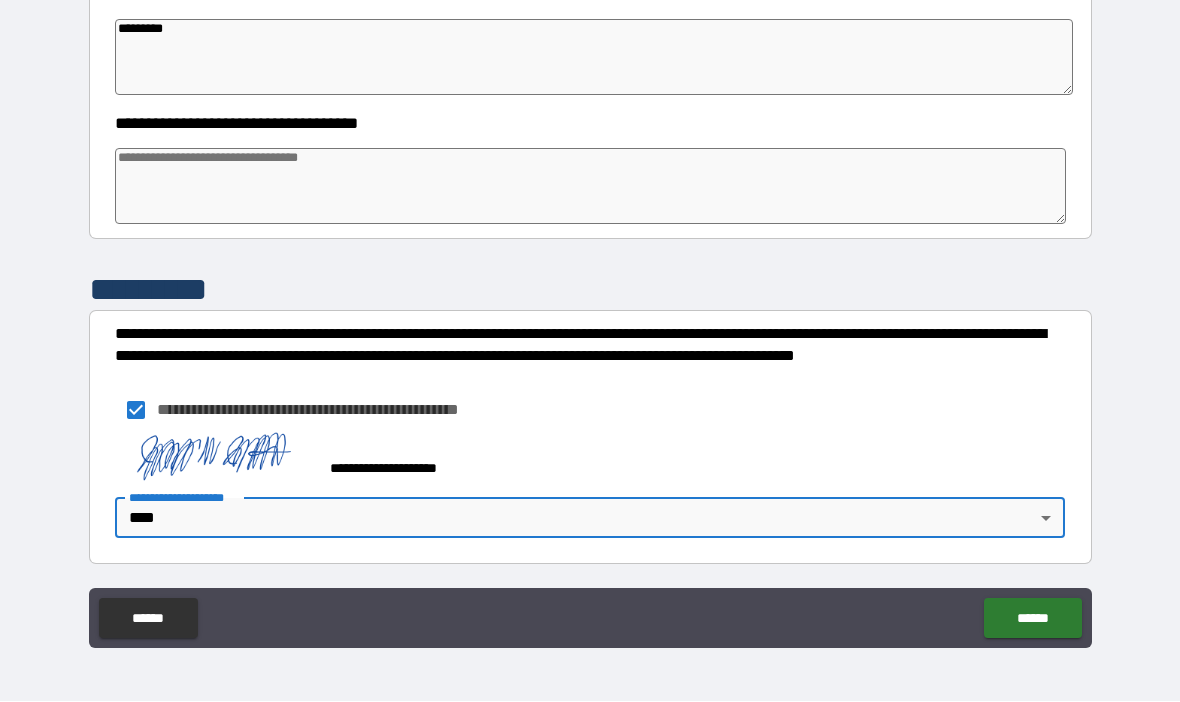 click on "******" at bounding box center [1032, 619] 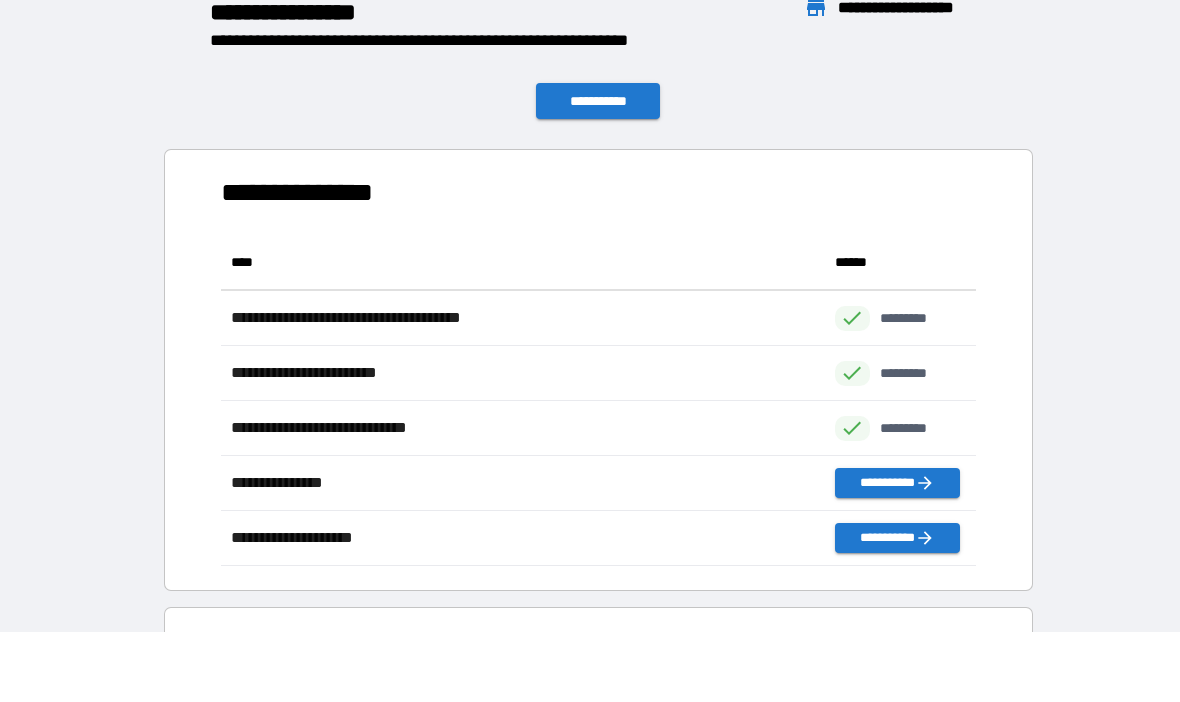 scroll, scrollTop: 1, scrollLeft: 1, axis: both 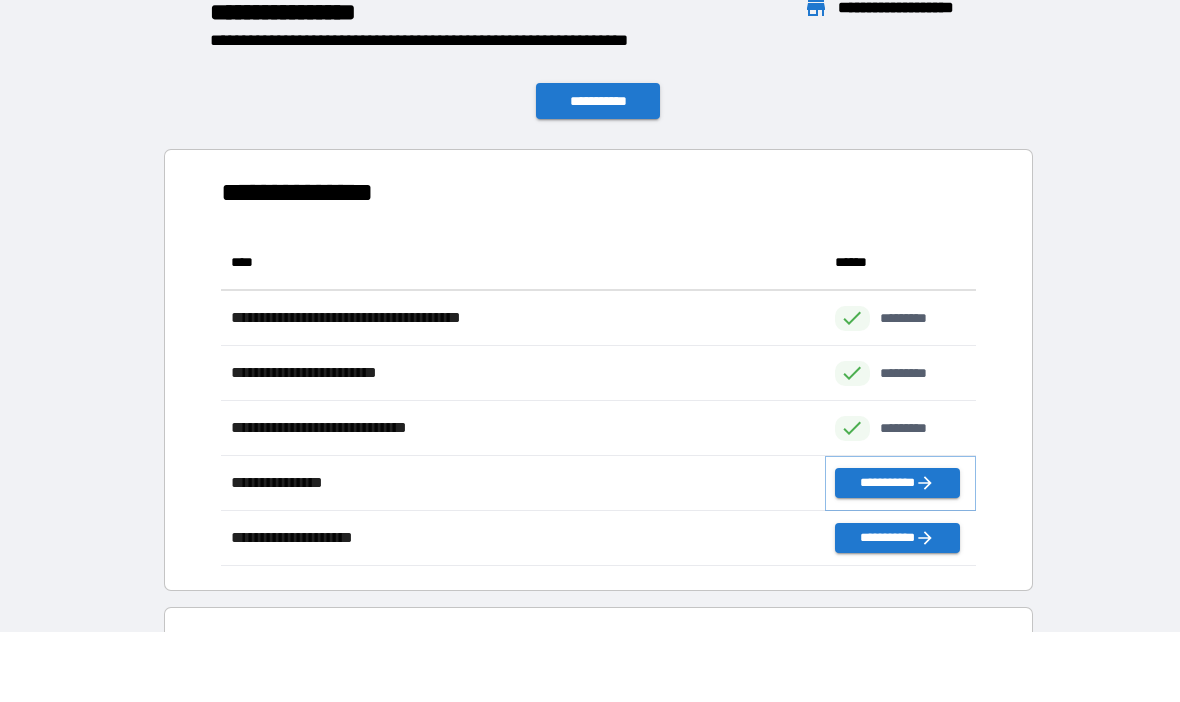 click on "**********" at bounding box center (897, 484) 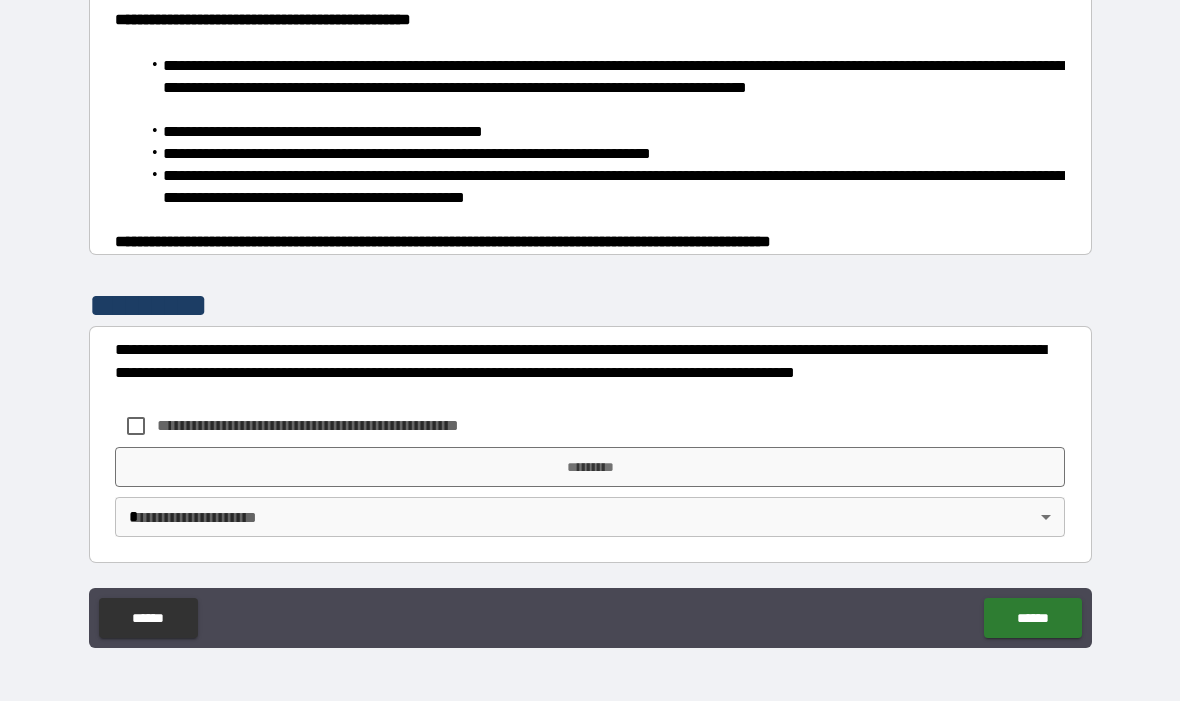 scroll, scrollTop: 1308, scrollLeft: 0, axis: vertical 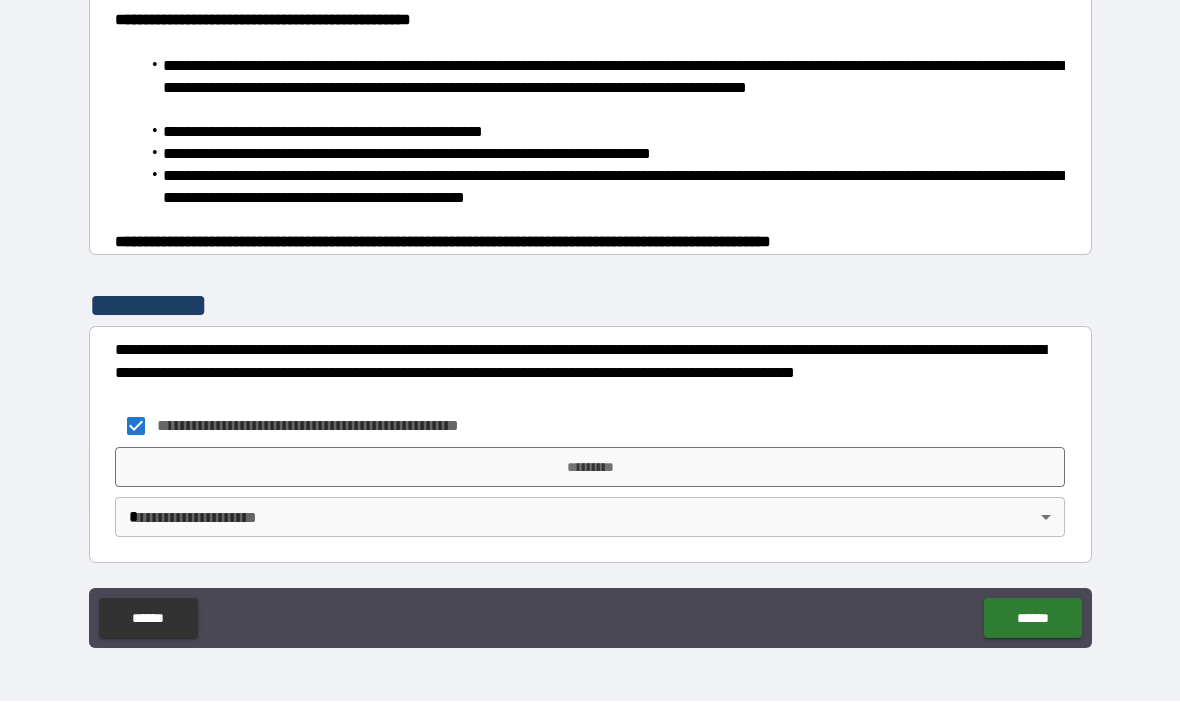 click on "*********" at bounding box center [590, 468] 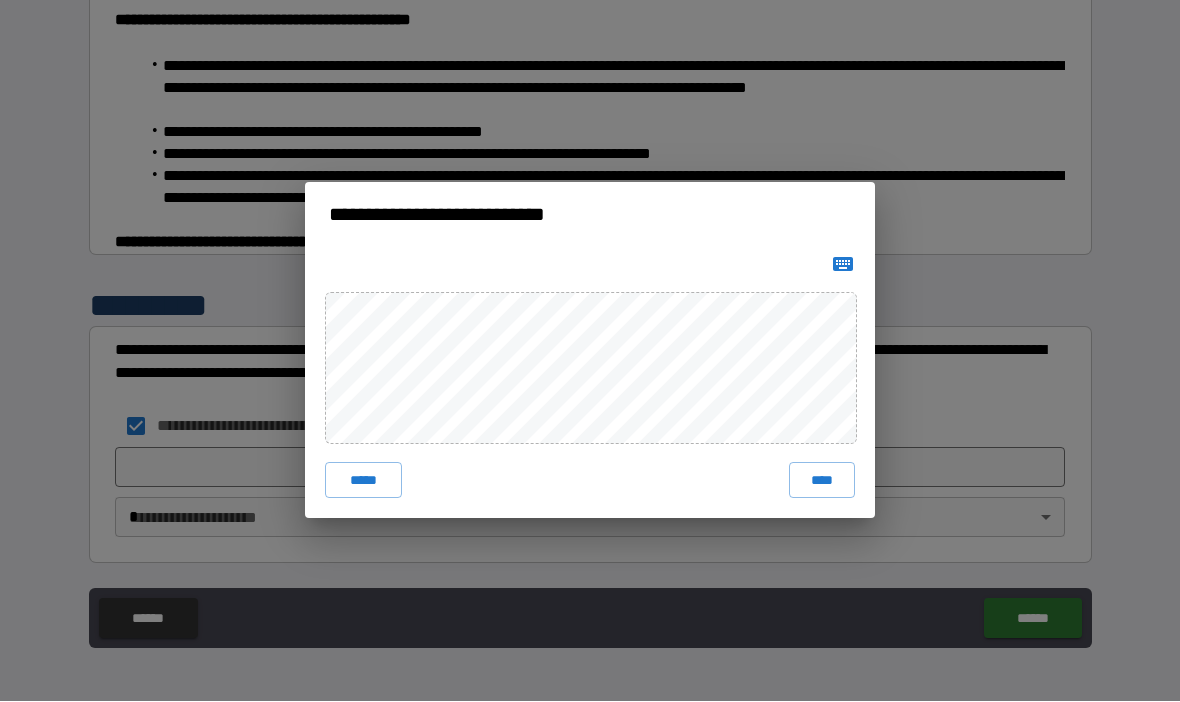 click on "****" at bounding box center (822, 481) 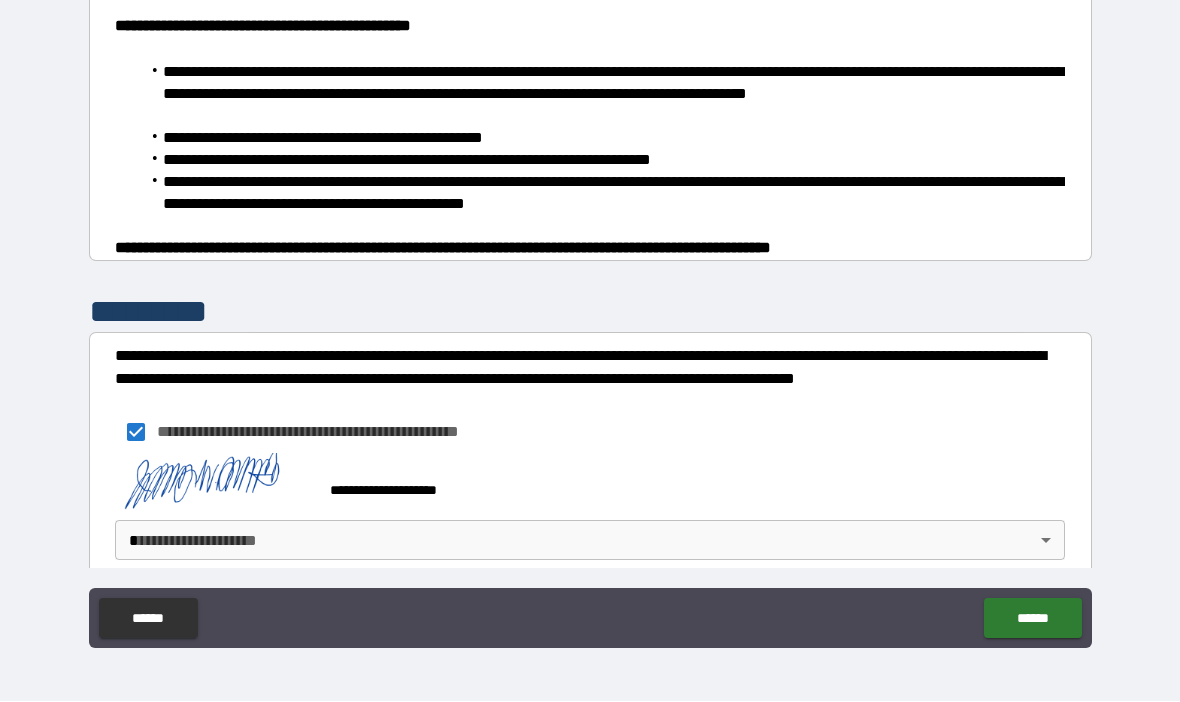 click on "**********" at bounding box center (590, 316) 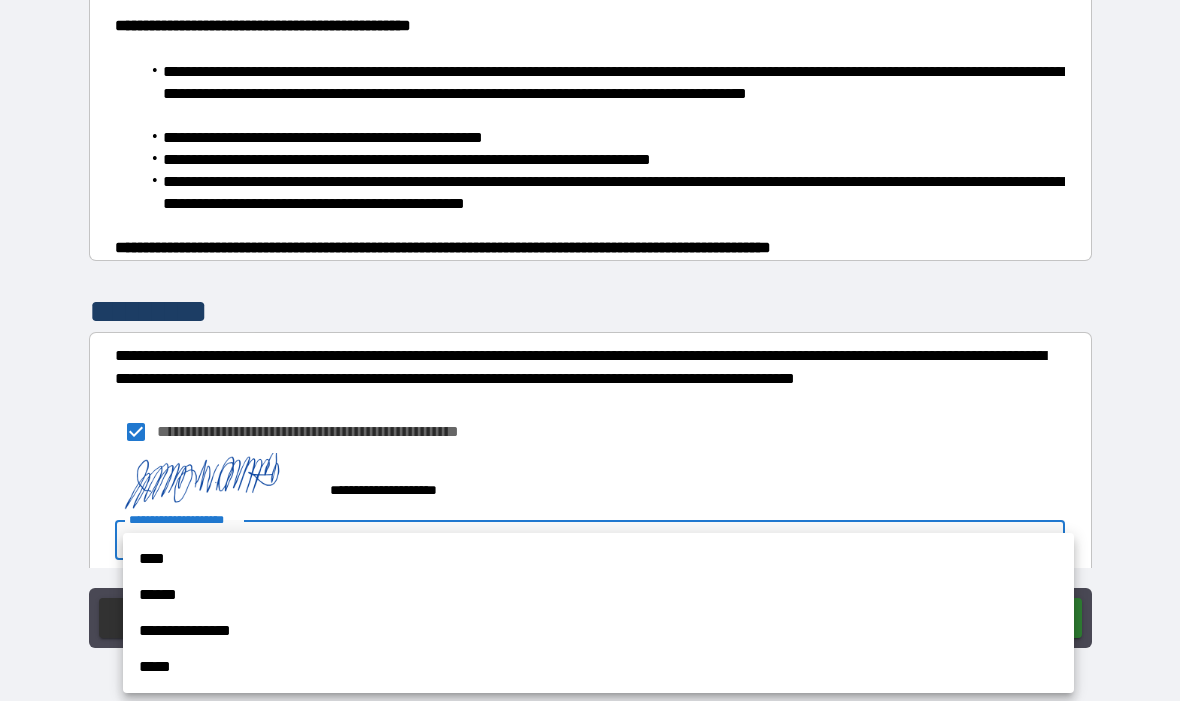 click on "****" at bounding box center (598, 560) 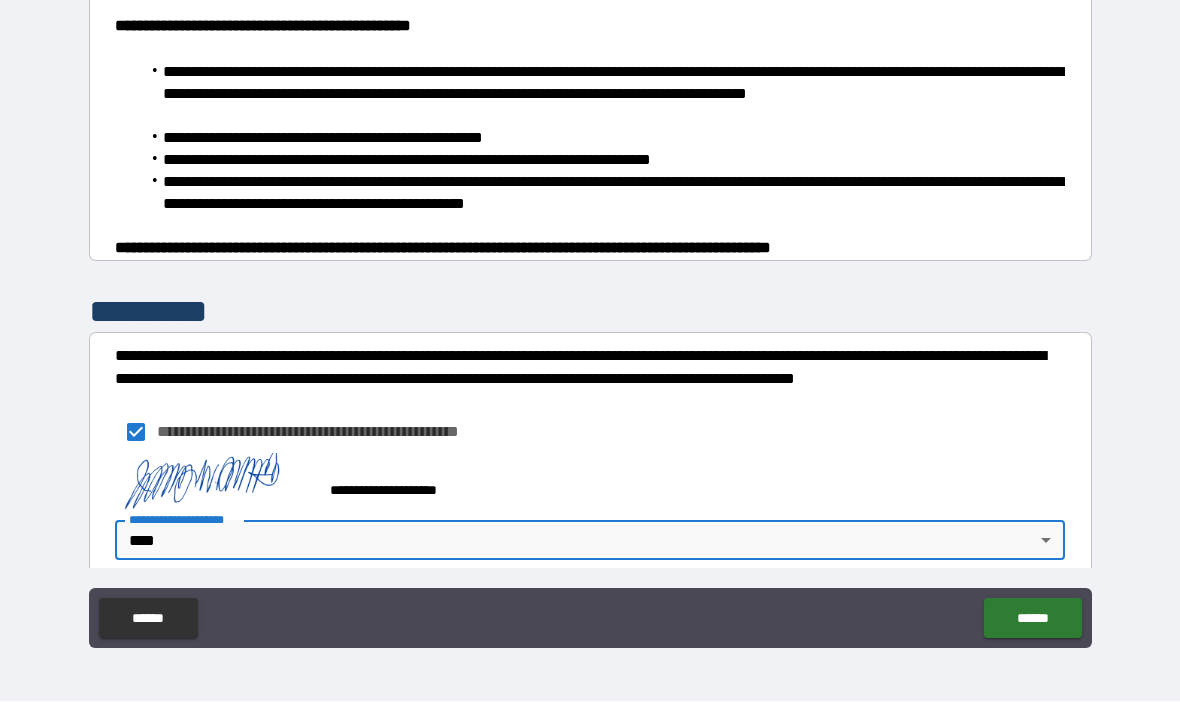 click on "******" at bounding box center [1032, 619] 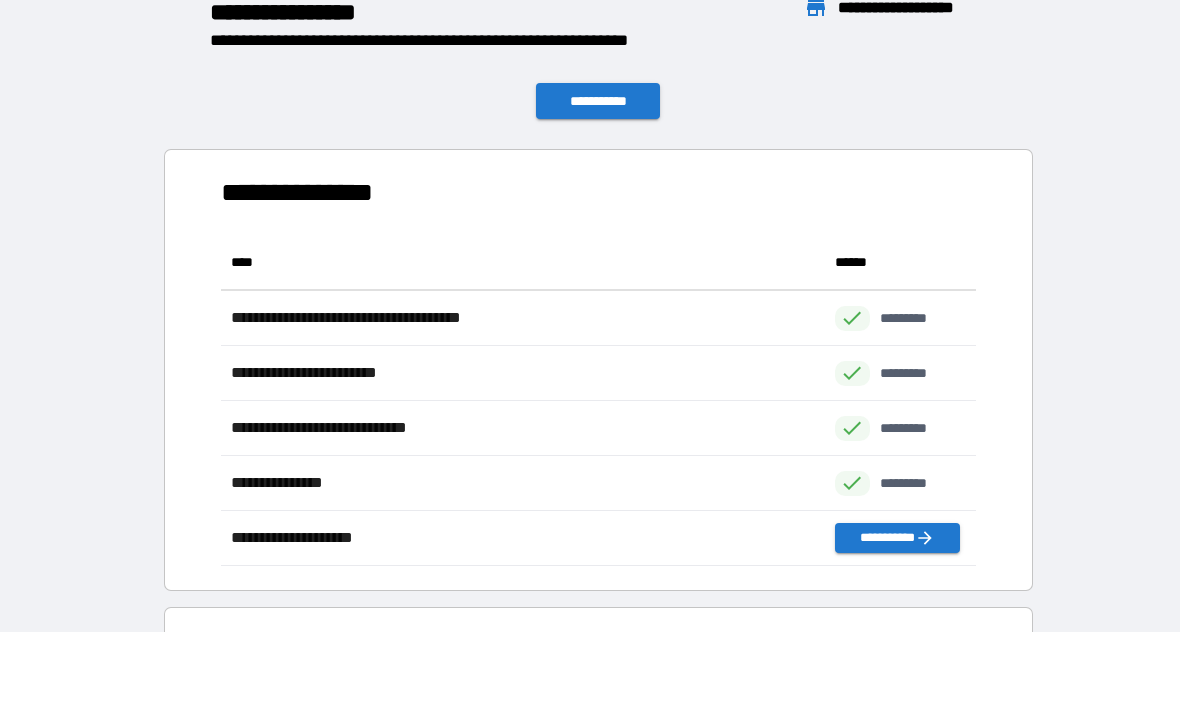 scroll, scrollTop: 1, scrollLeft: 1, axis: both 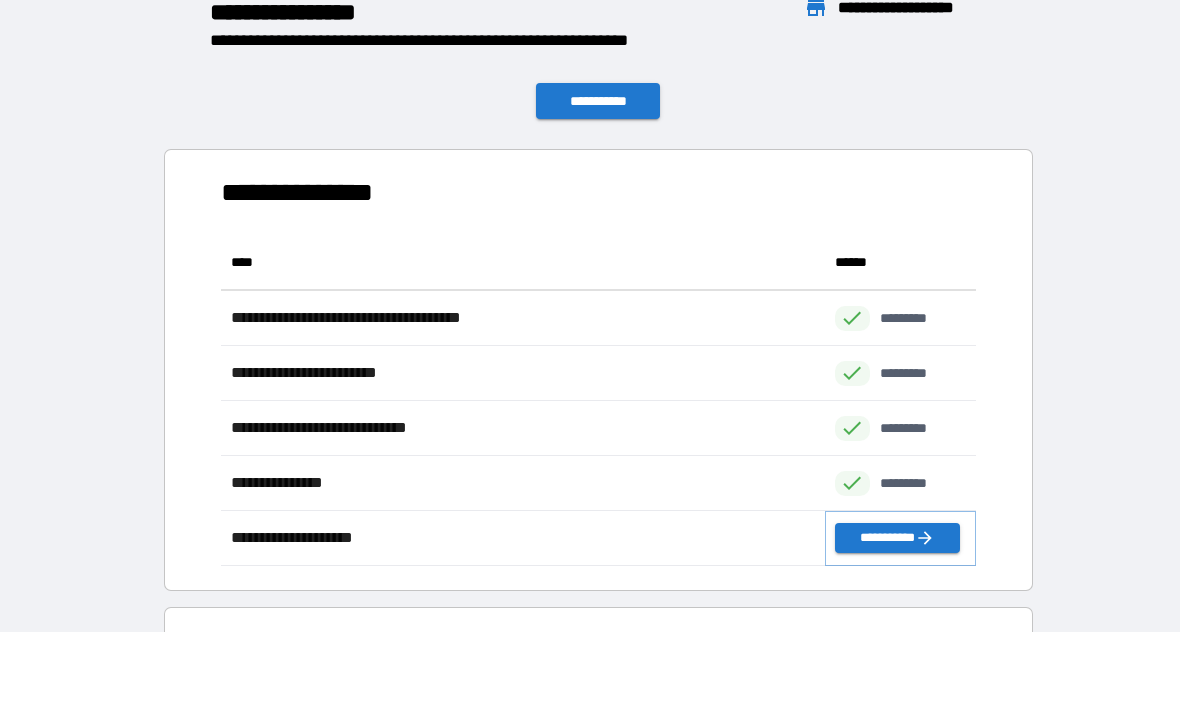 click on "**********" at bounding box center (897, 539) 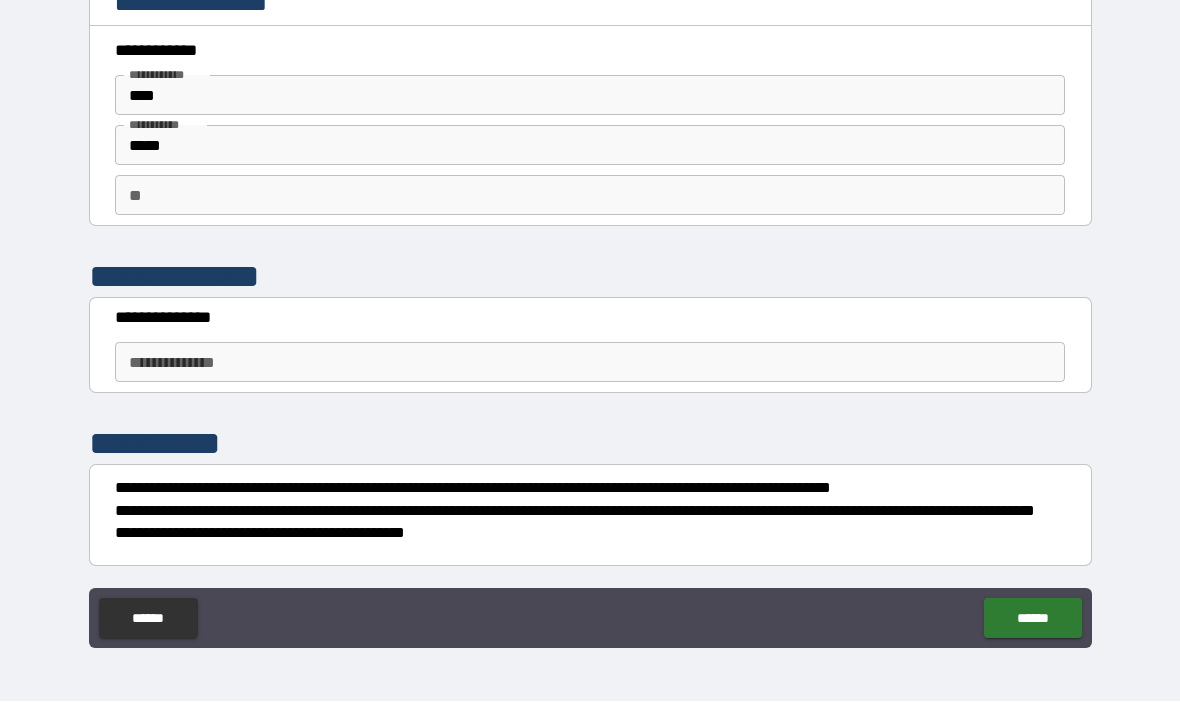 click on "**********" at bounding box center (590, 363) 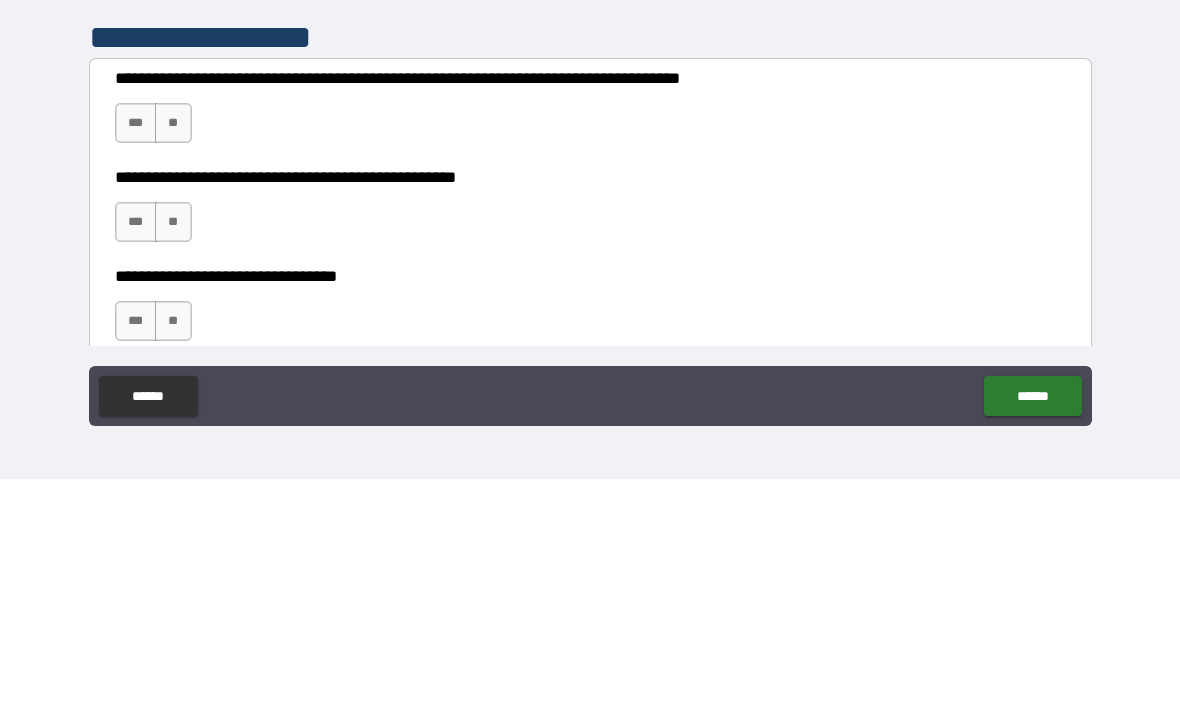 scroll, scrollTop: 359, scrollLeft: 0, axis: vertical 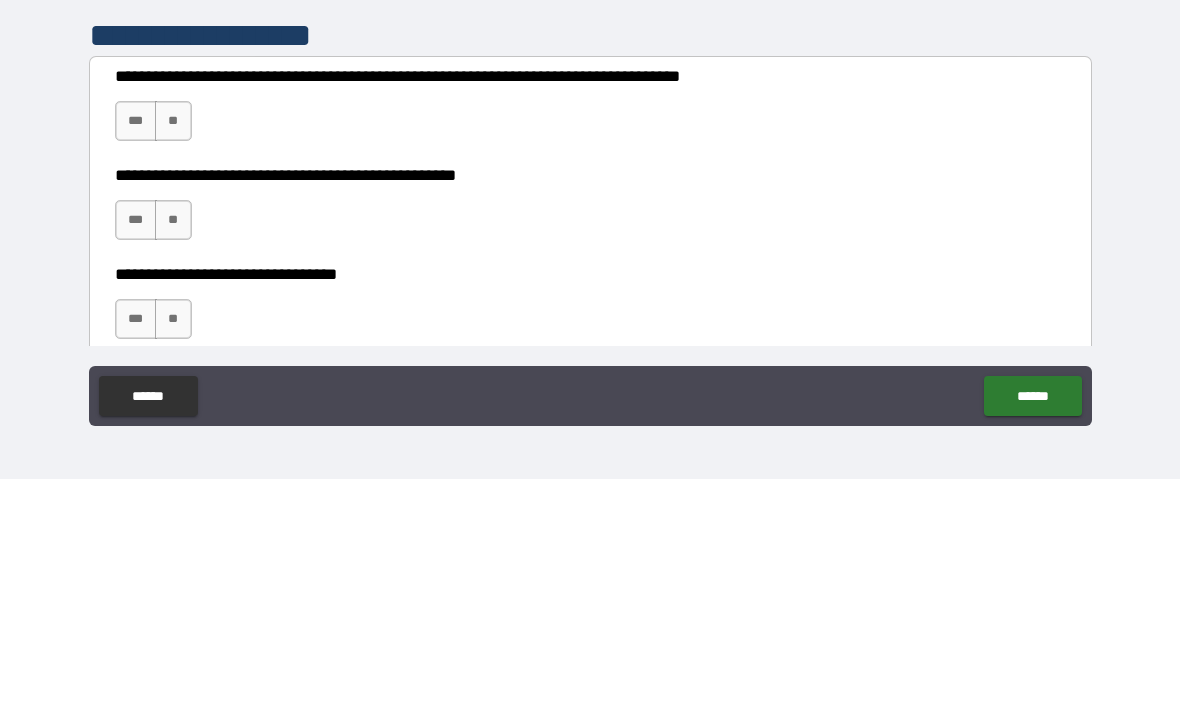 click on "***" at bounding box center (136, 344) 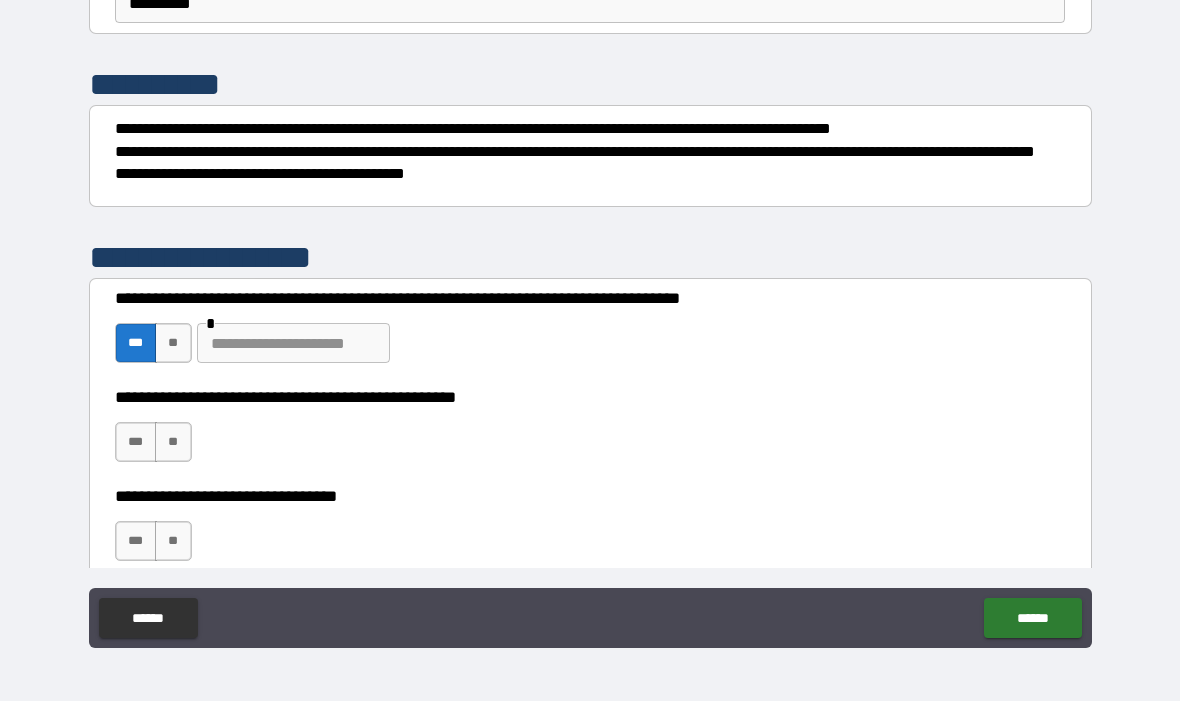 click at bounding box center [293, 344] 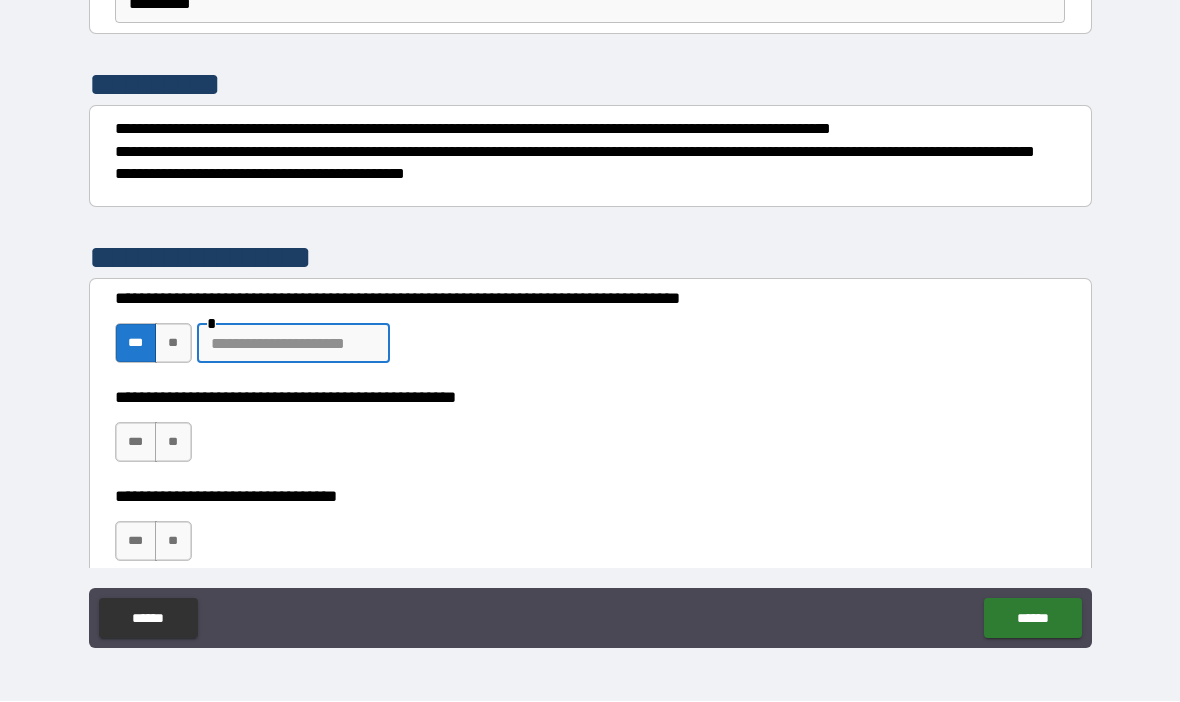click at bounding box center [293, 344] 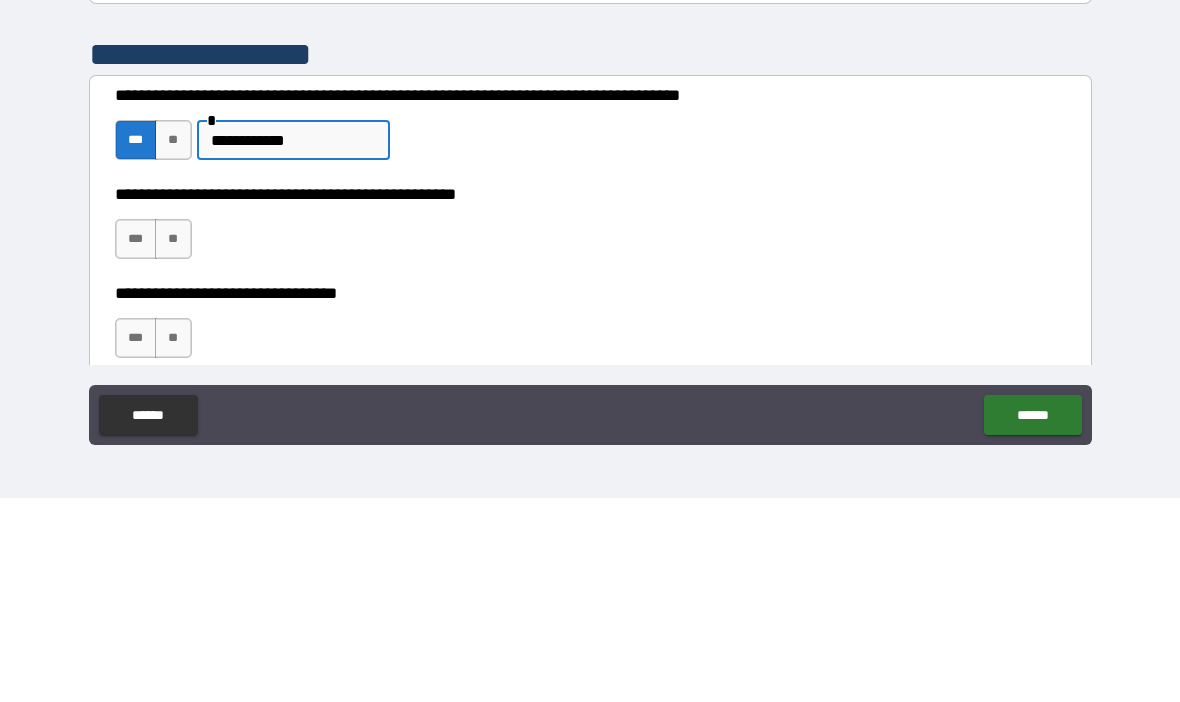 click on "**" at bounding box center (173, 443) 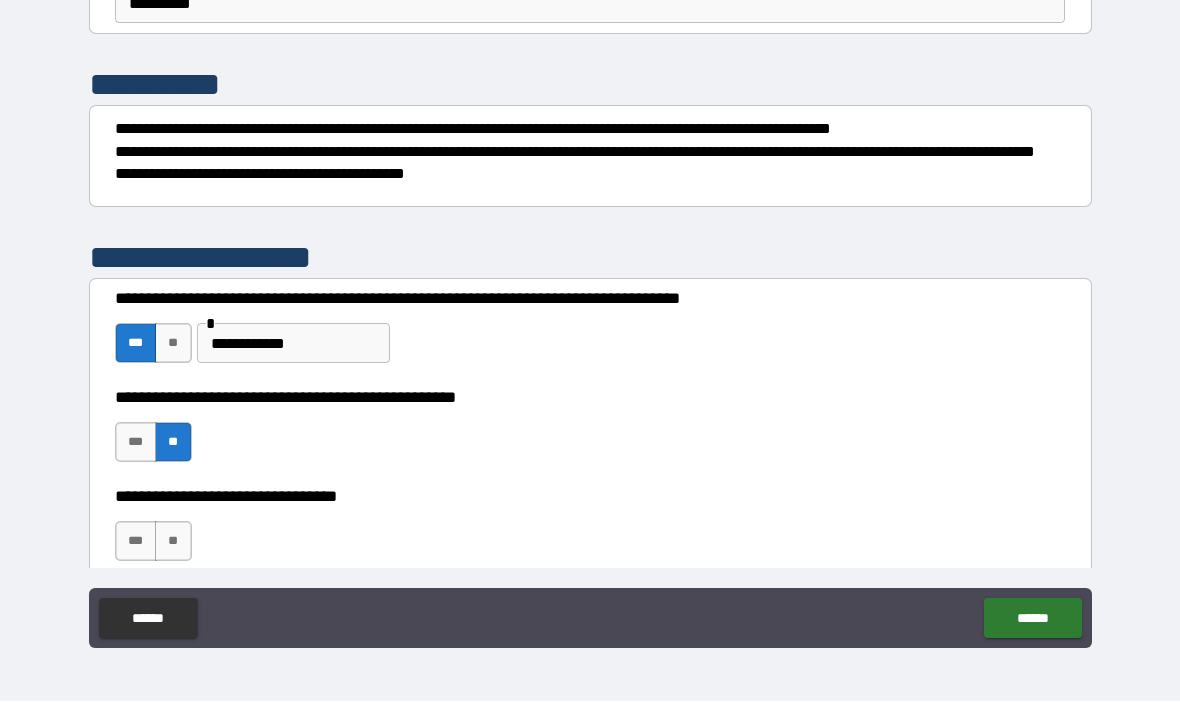 click on "**" at bounding box center (173, 542) 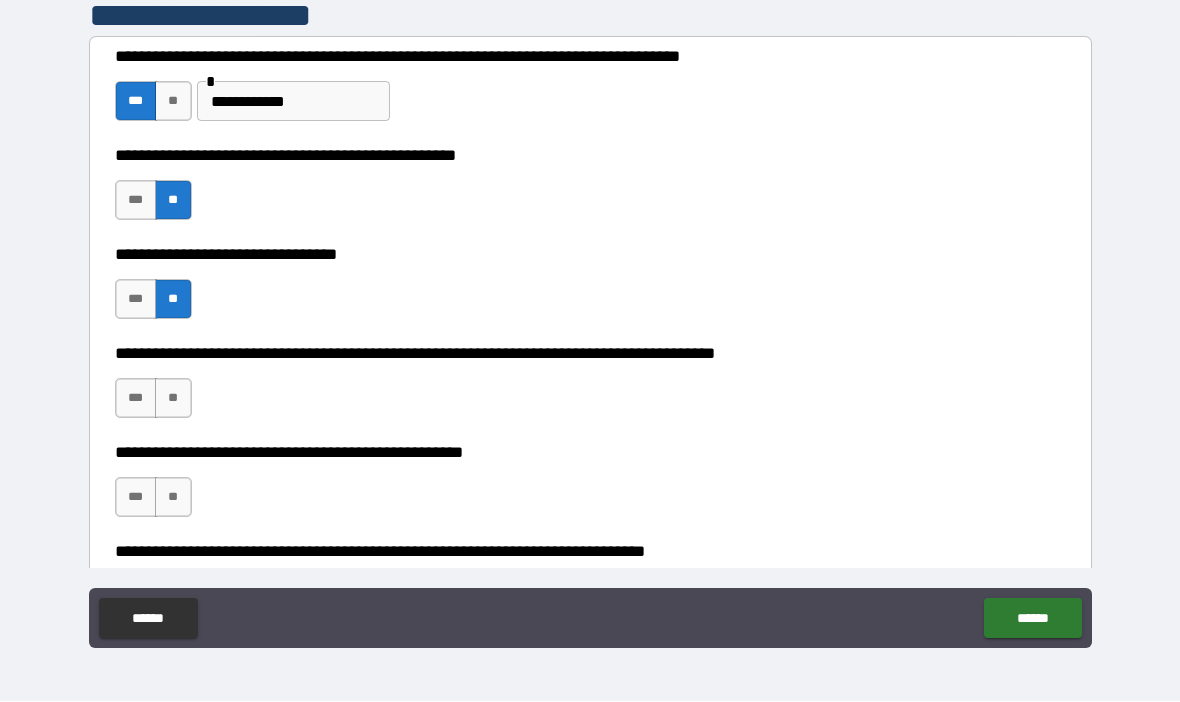 scroll, scrollTop: 602, scrollLeft: 0, axis: vertical 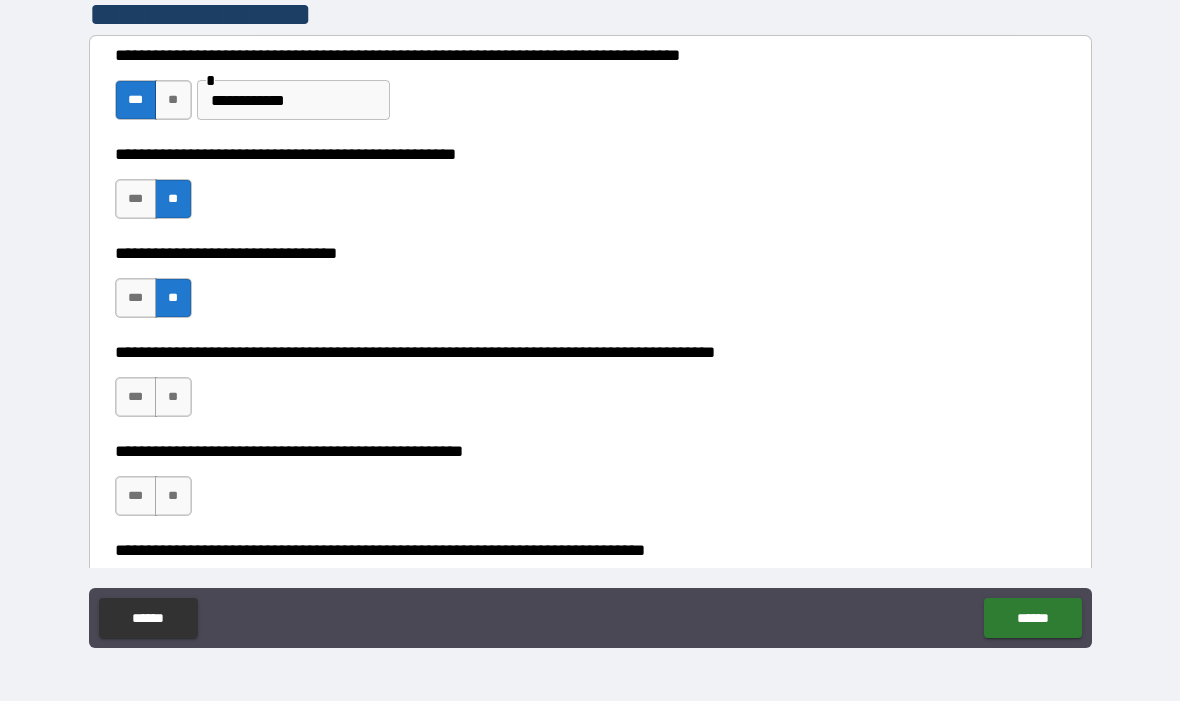 click on "**" at bounding box center (173, 398) 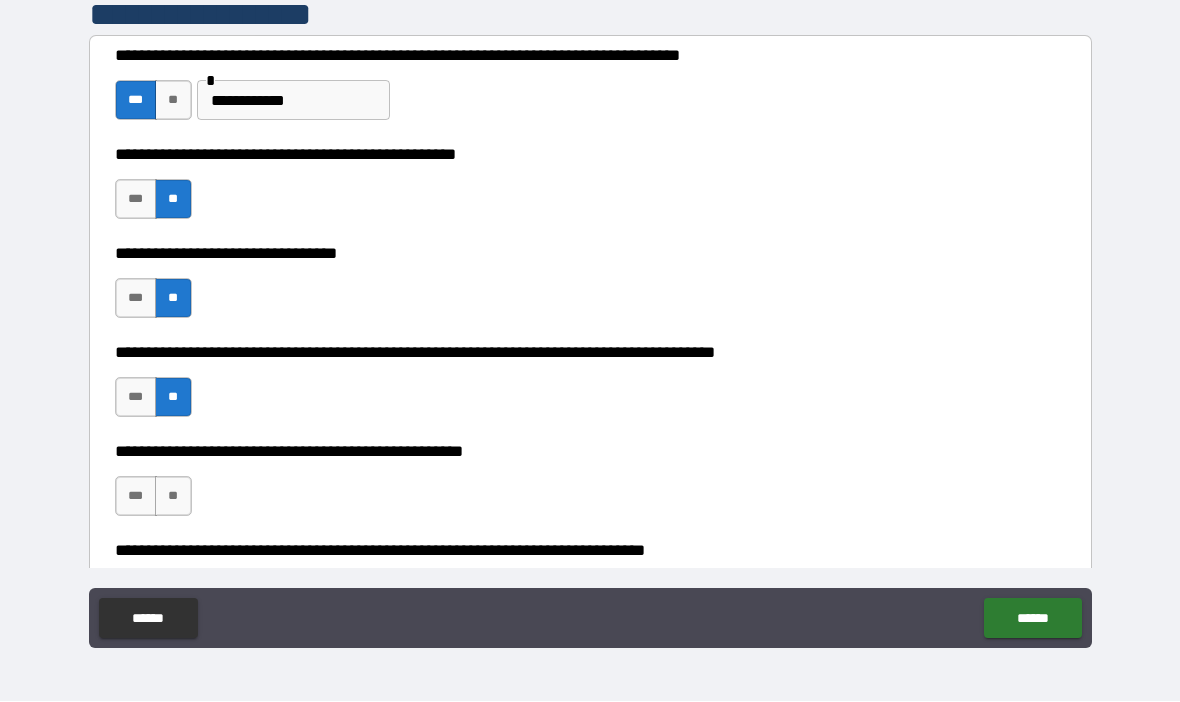 click on "**" at bounding box center [173, 497] 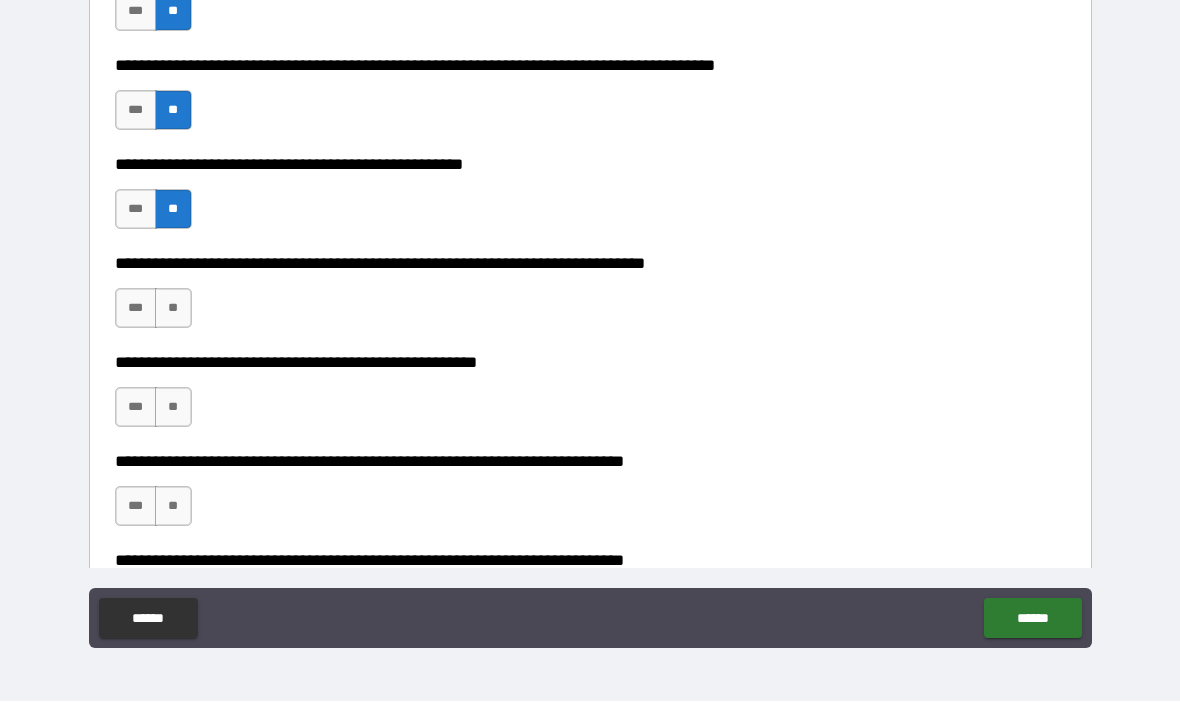 scroll, scrollTop: 888, scrollLeft: 0, axis: vertical 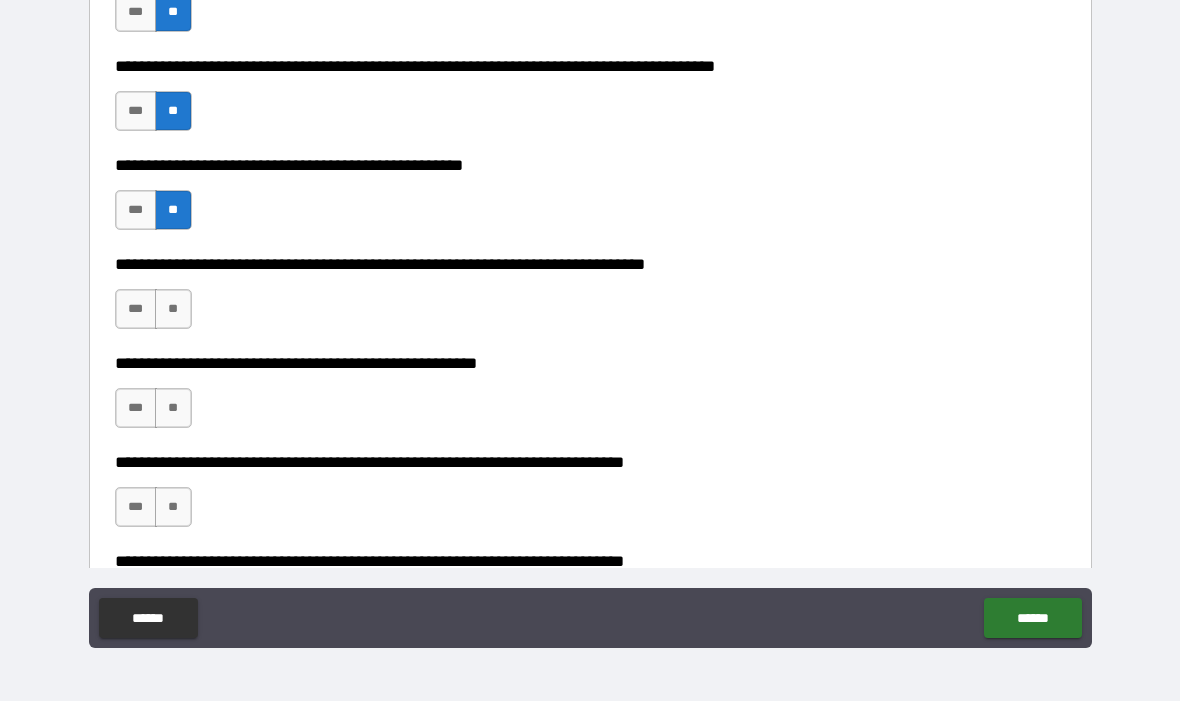 click on "**" at bounding box center (173, 310) 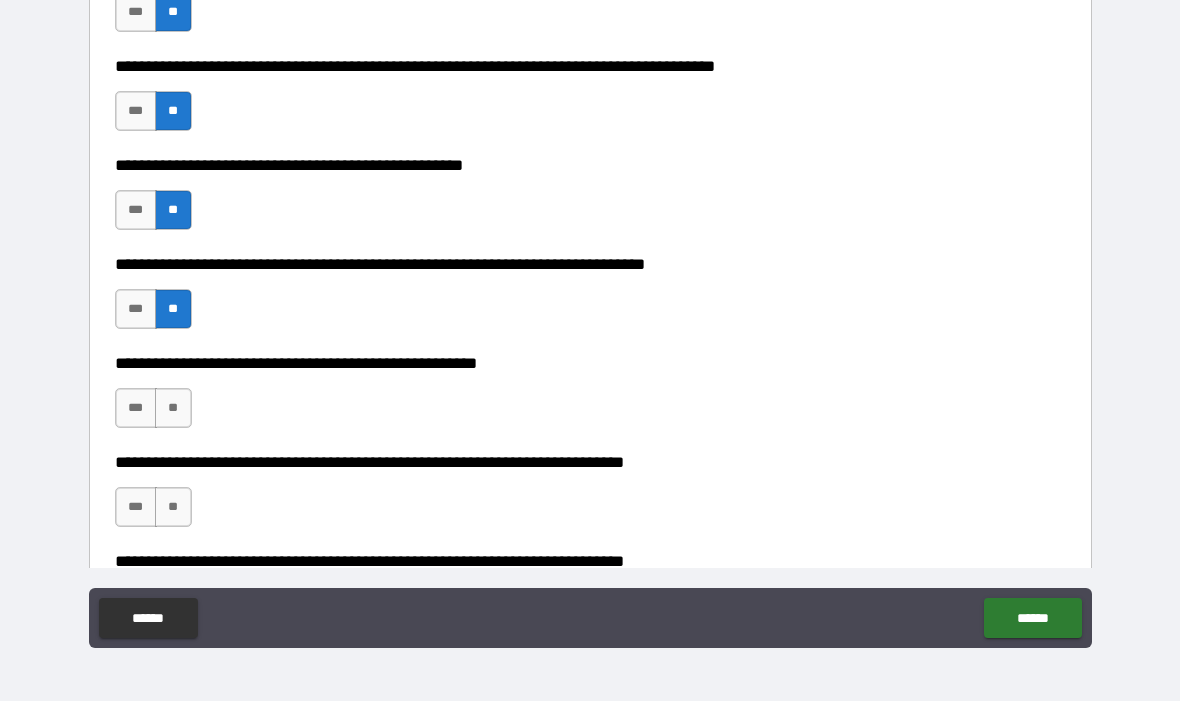 click on "**" at bounding box center [173, 409] 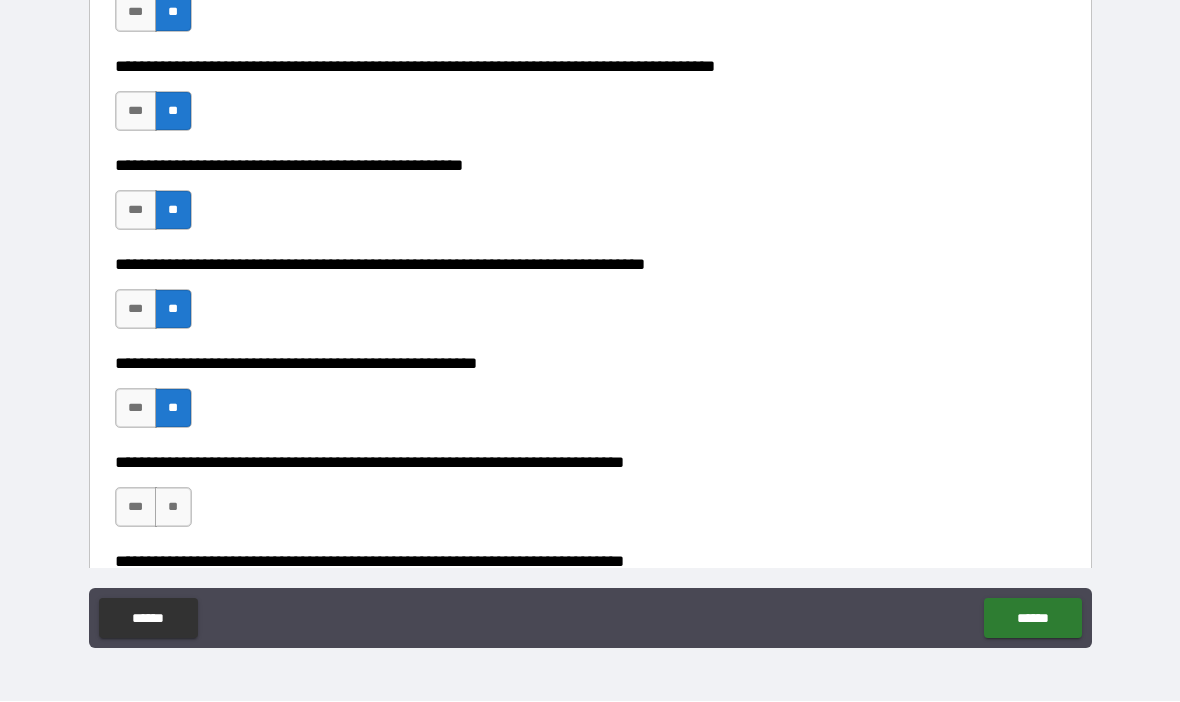 click on "**" at bounding box center (173, 508) 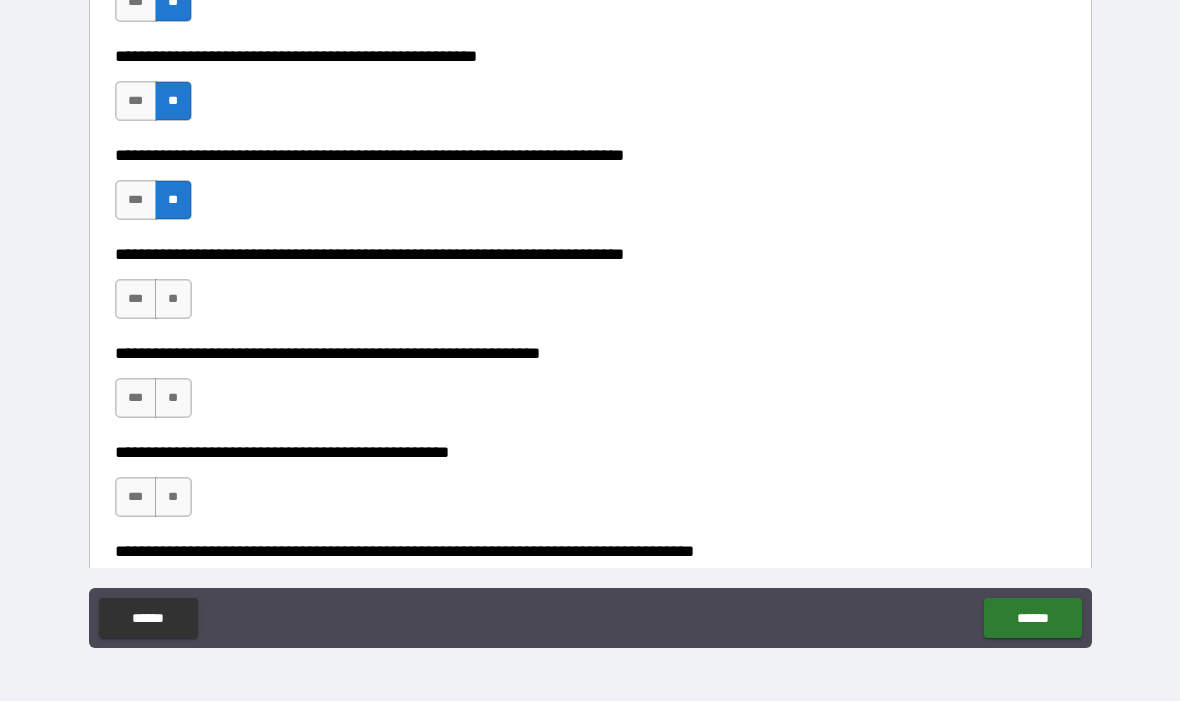 scroll, scrollTop: 1198, scrollLeft: 0, axis: vertical 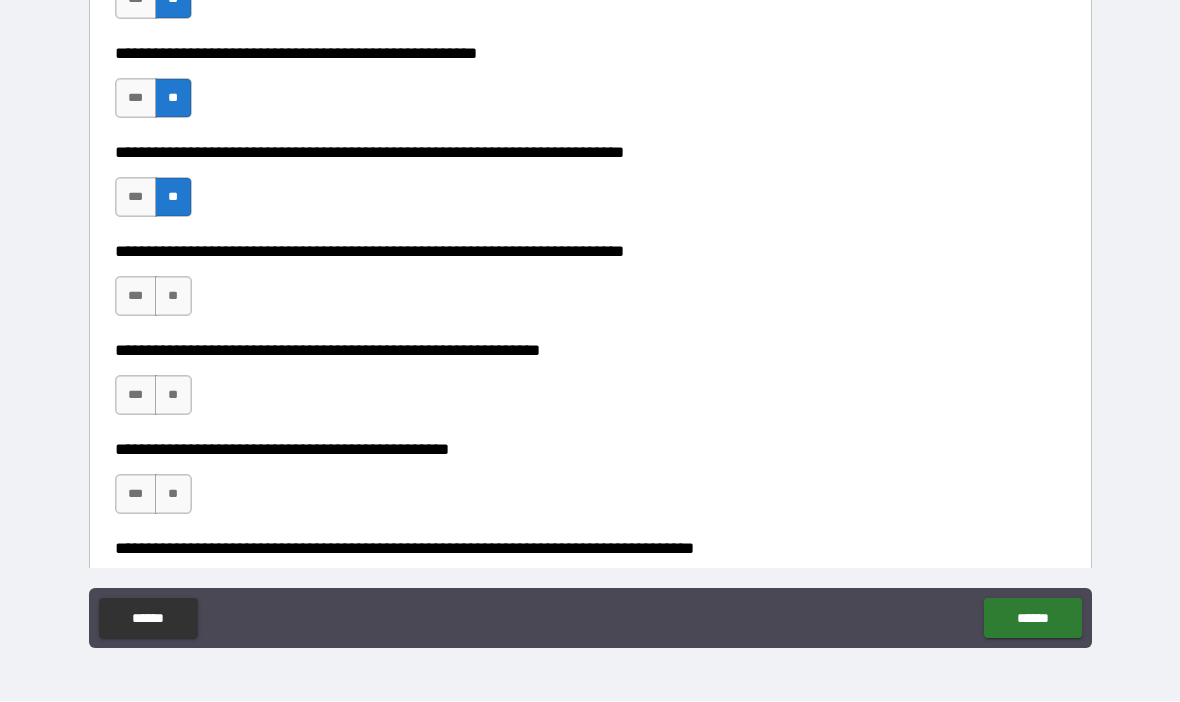 click on "**" at bounding box center (173, 297) 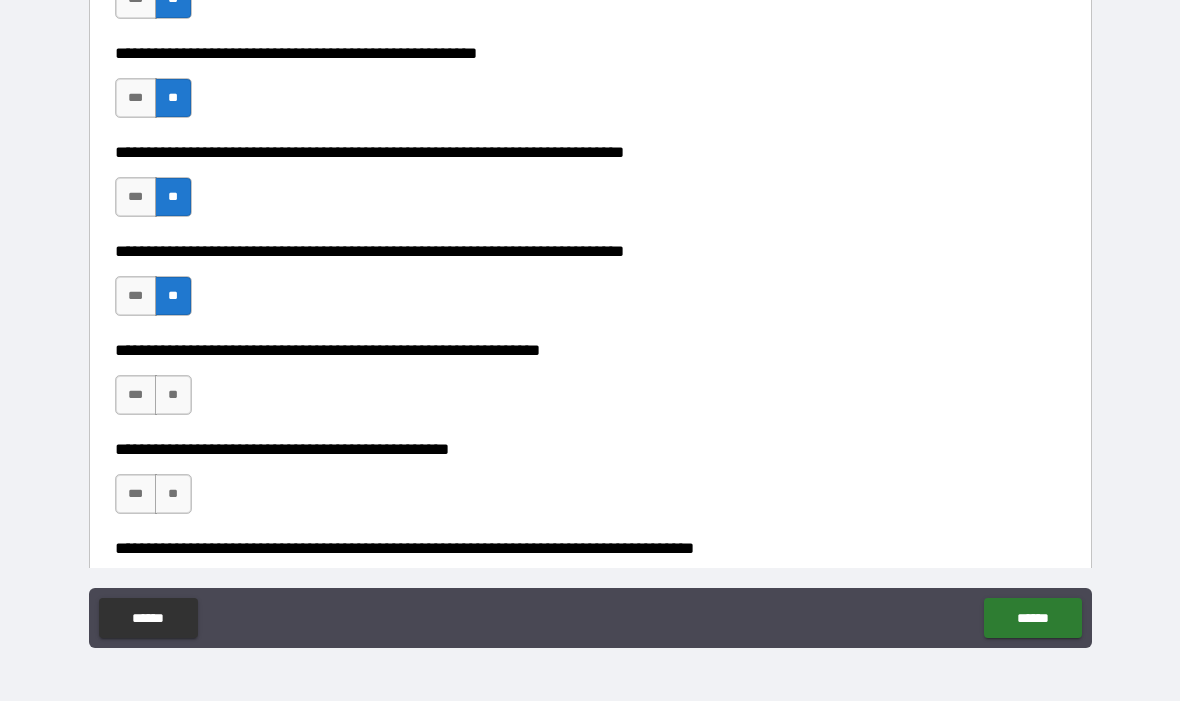 click on "**" at bounding box center (173, 396) 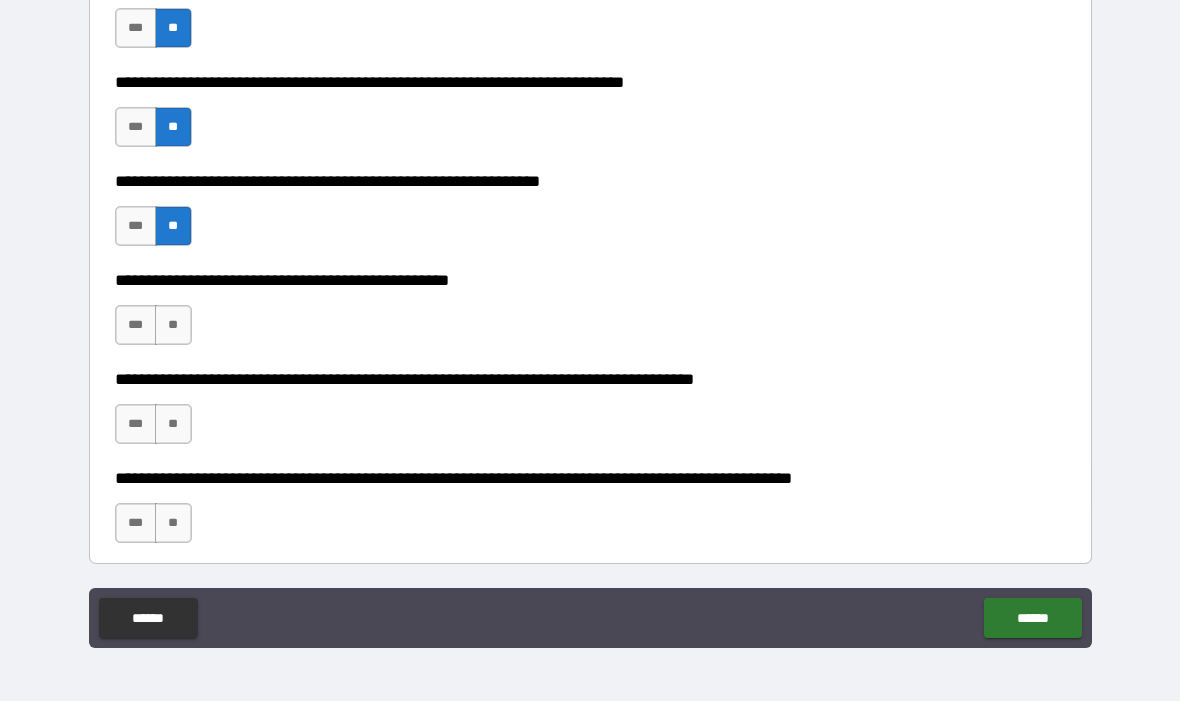 scroll, scrollTop: 1368, scrollLeft: 0, axis: vertical 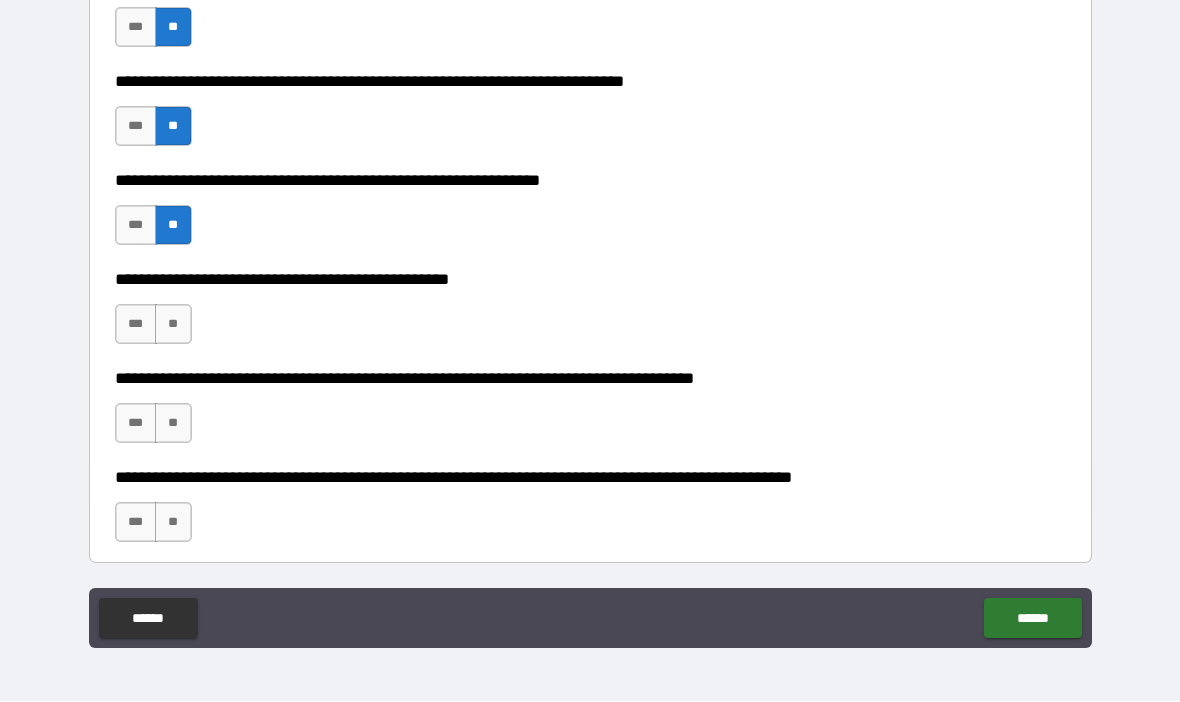 click on "**" at bounding box center [173, 325] 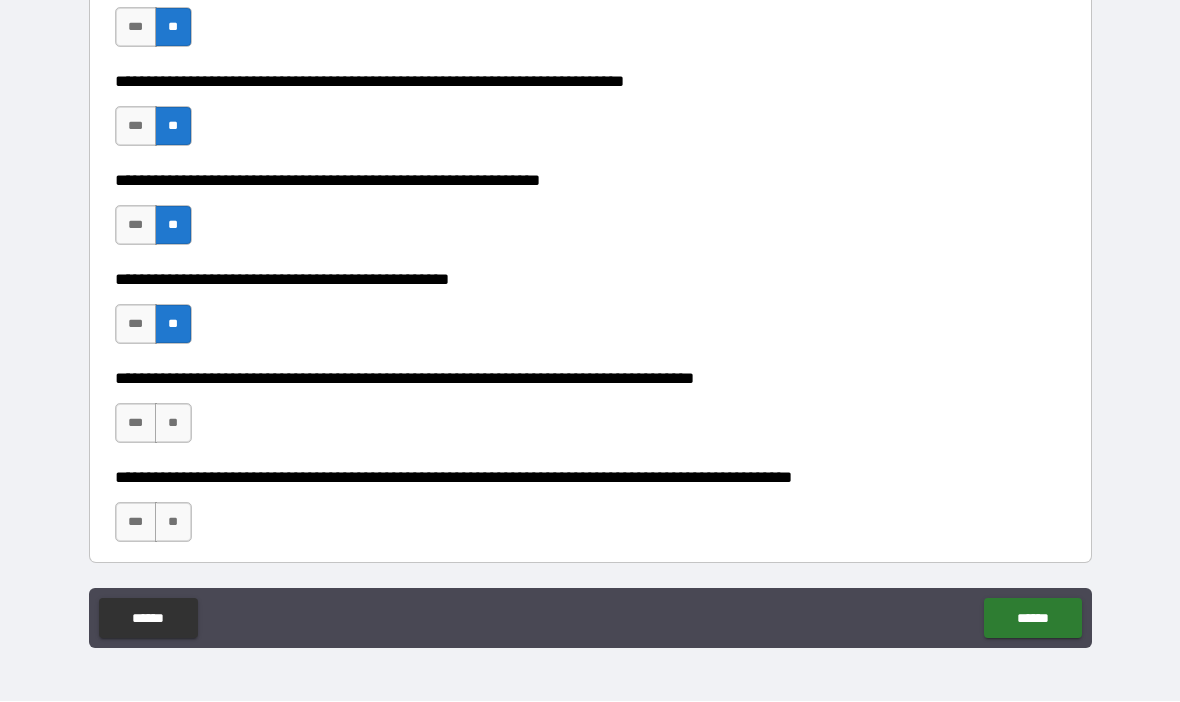 click on "***" at bounding box center [136, 424] 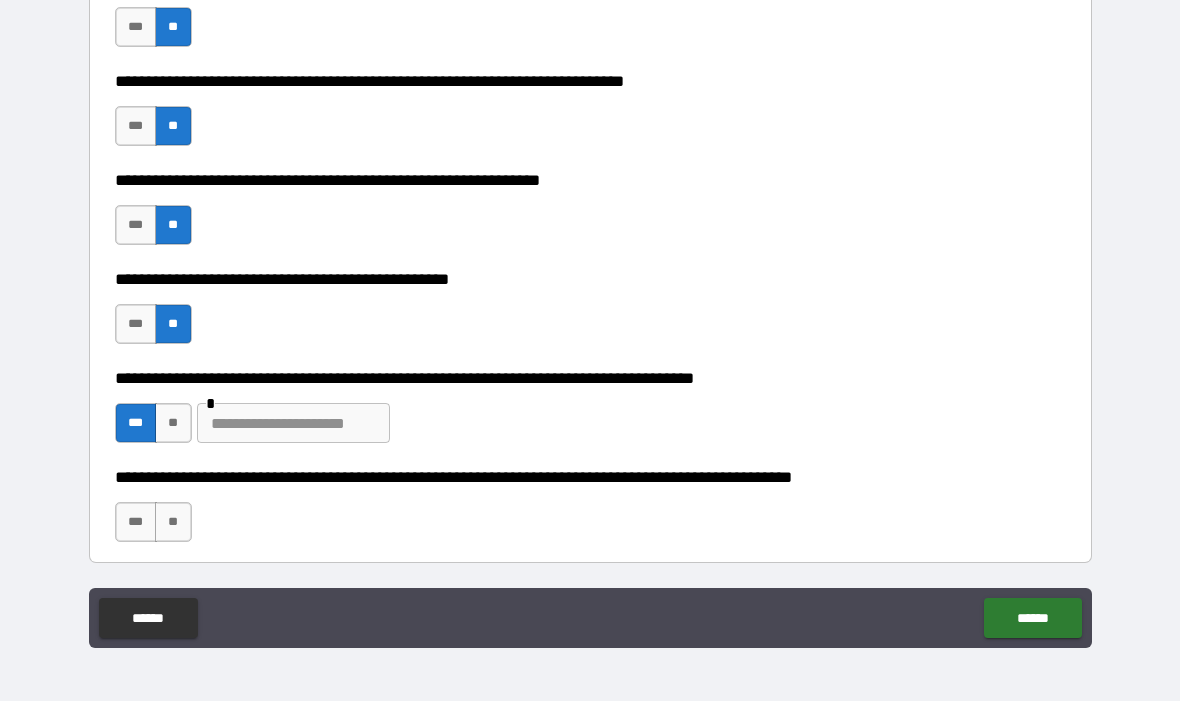 click at bounding box center (293, 424) 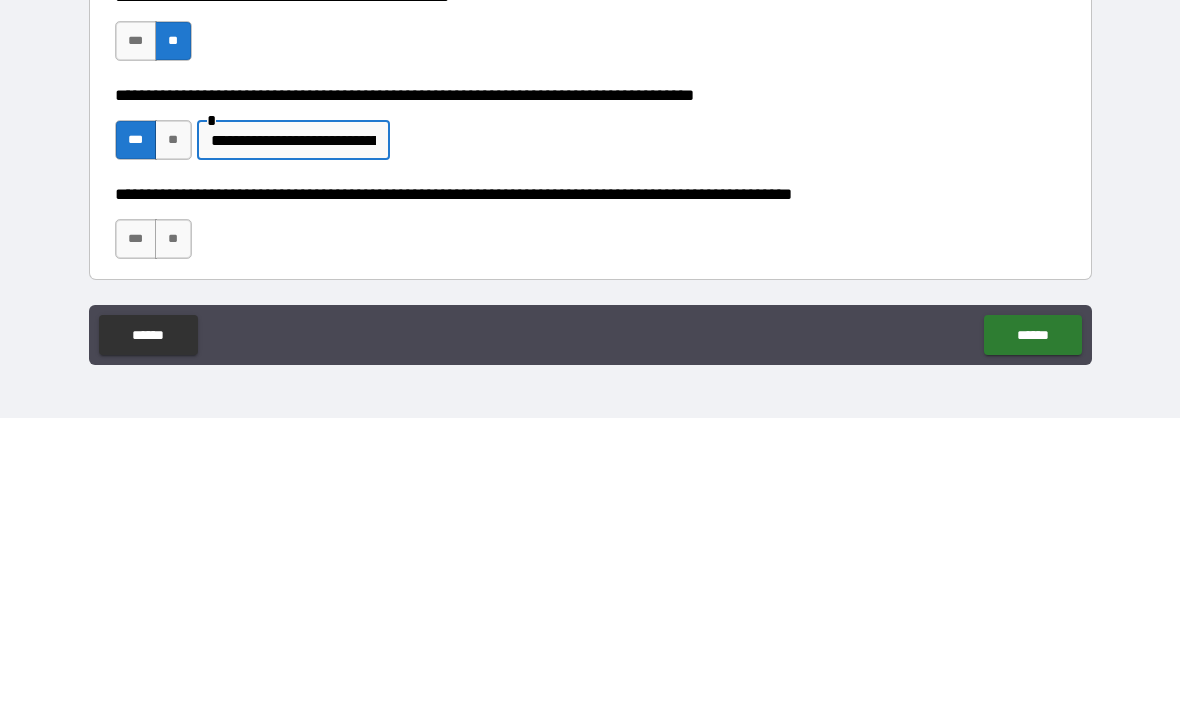 click on "**" at bounding box center [173, 523] 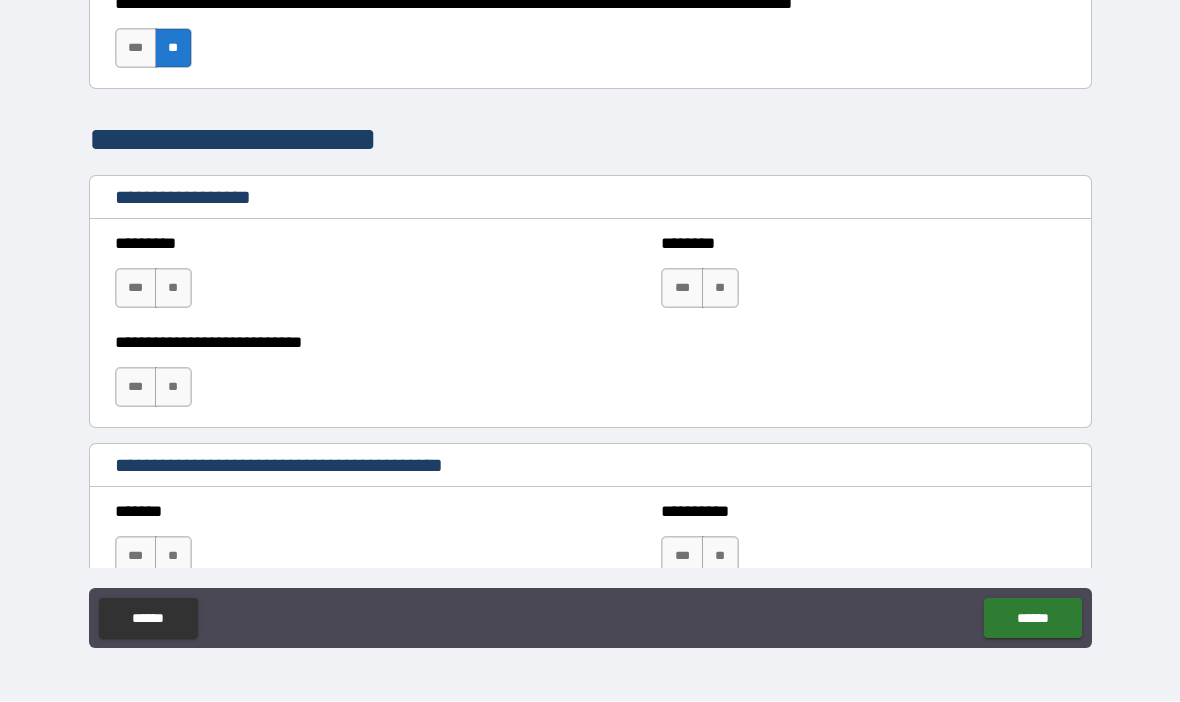 scroll, scrollTop: 1842, scrollLeft: 0, axis: vertical 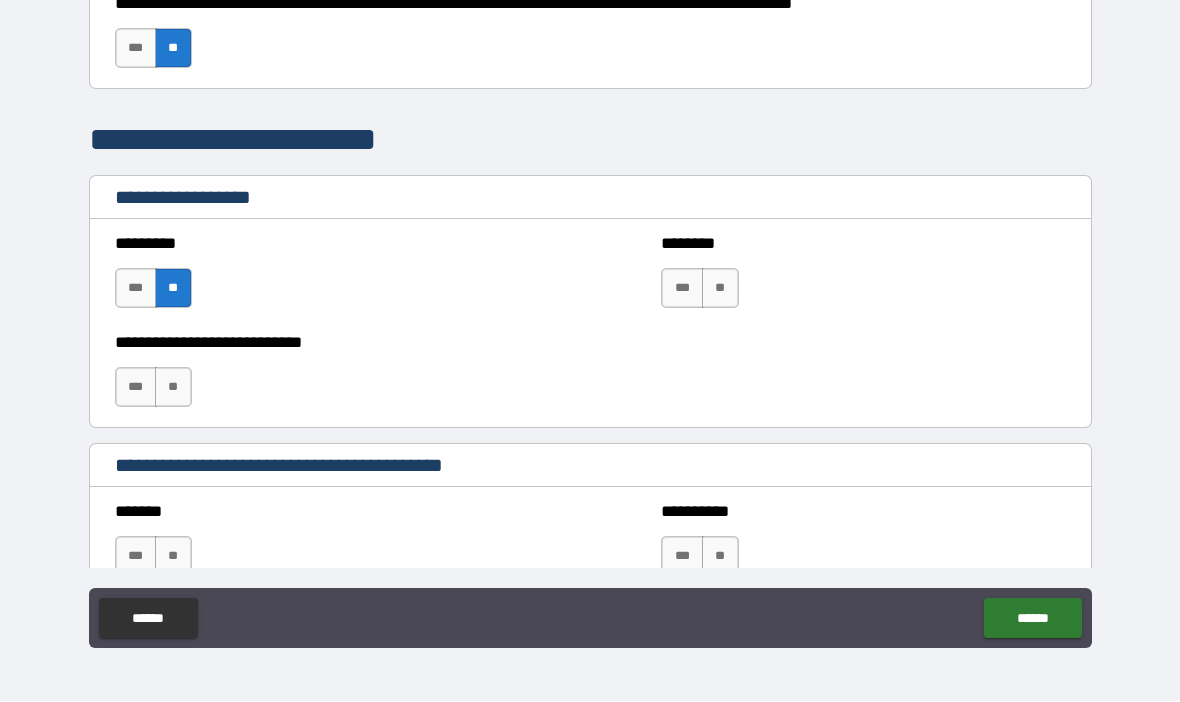 click on "**" at bounding box center [173, 388] 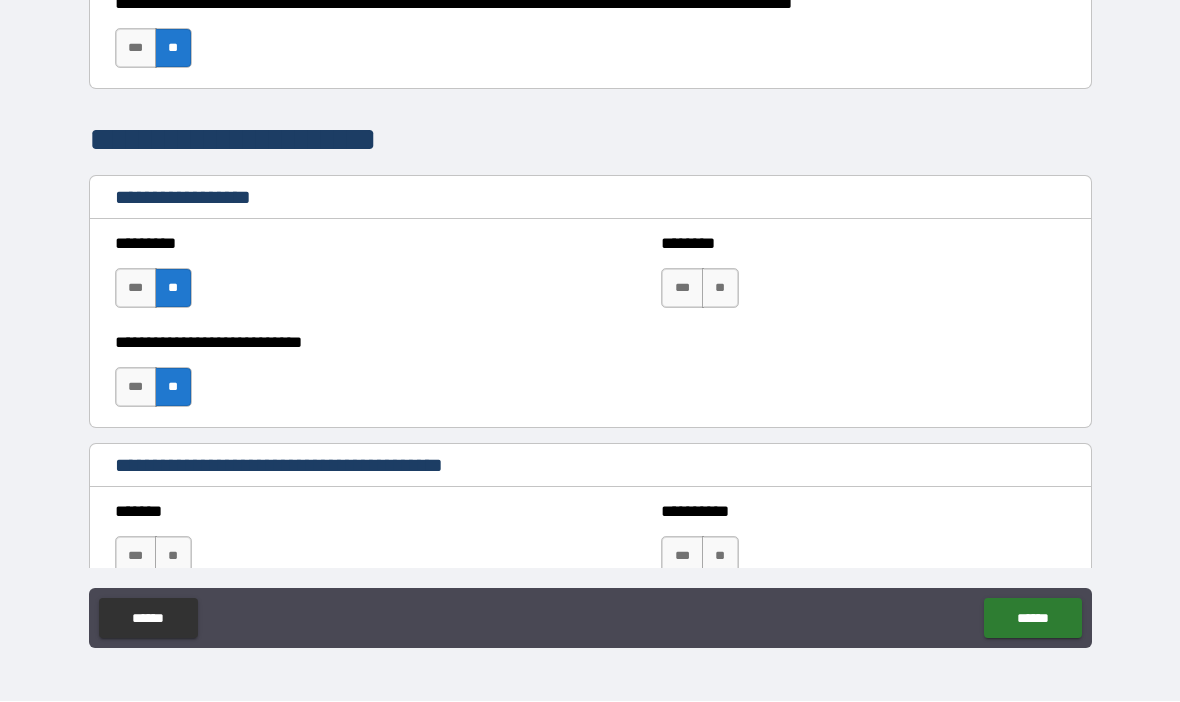 click on "**" at bounding box center [173, 289] 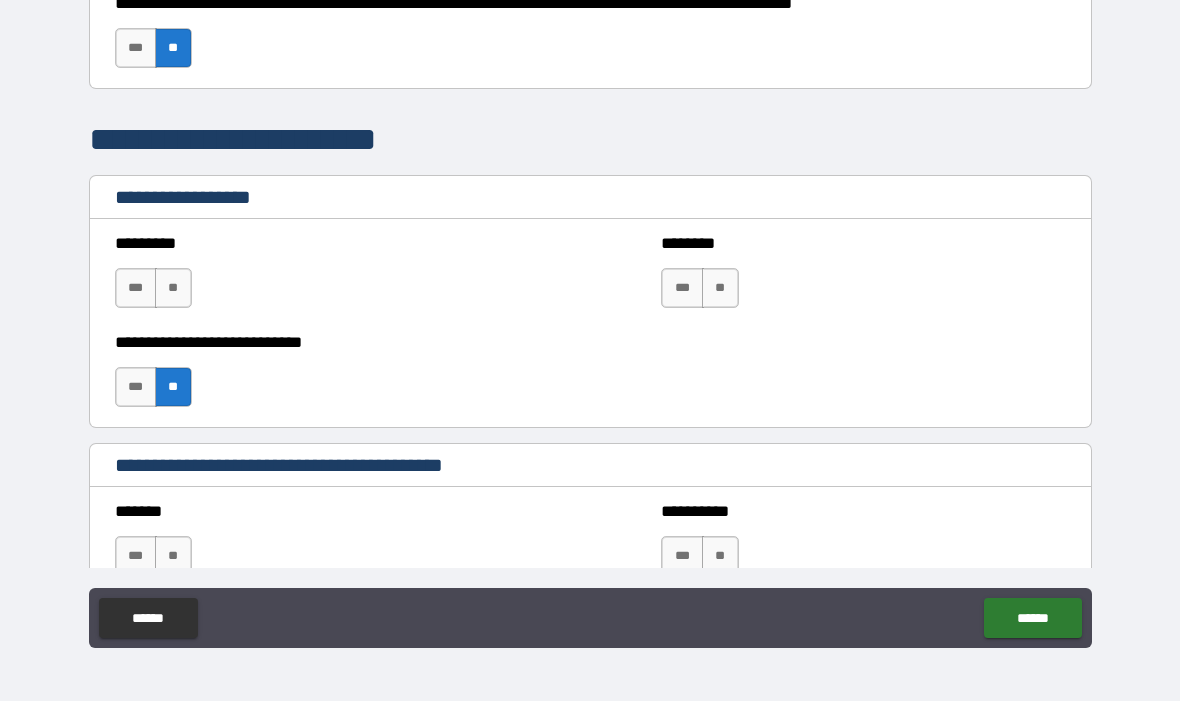 click on "**" at bounding box center (173, 388) 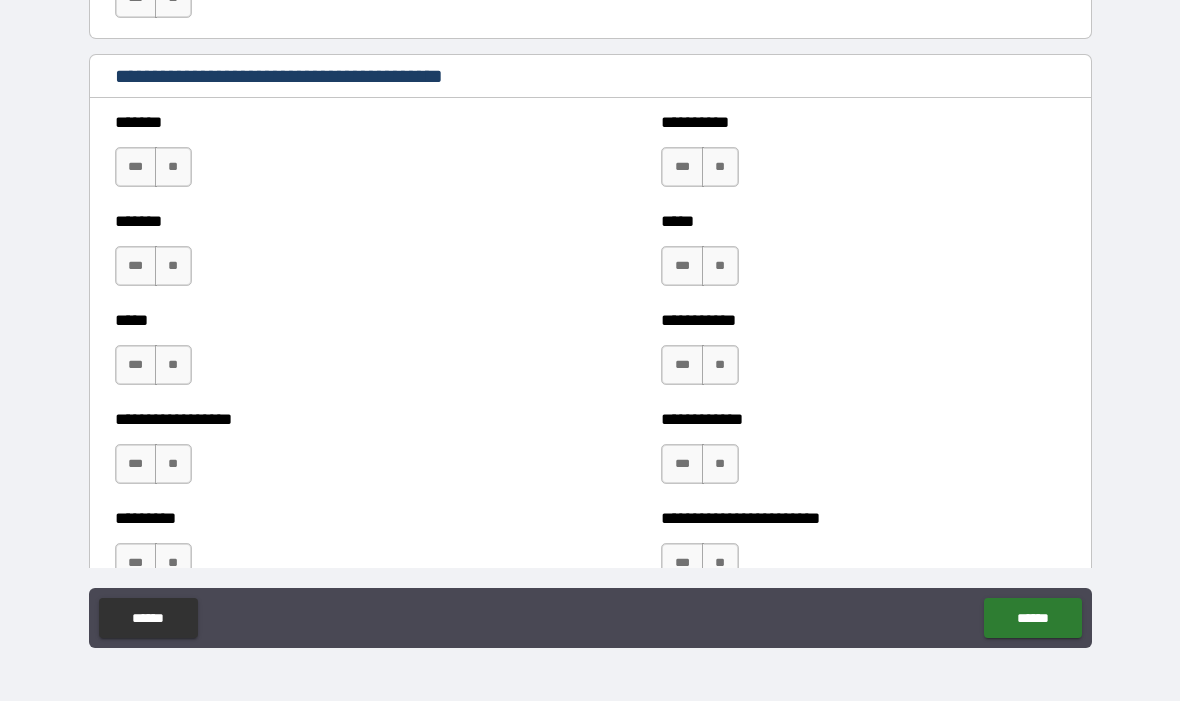 scroll, scrollTop: 2242, scrollLeft: 0, axis: vertical 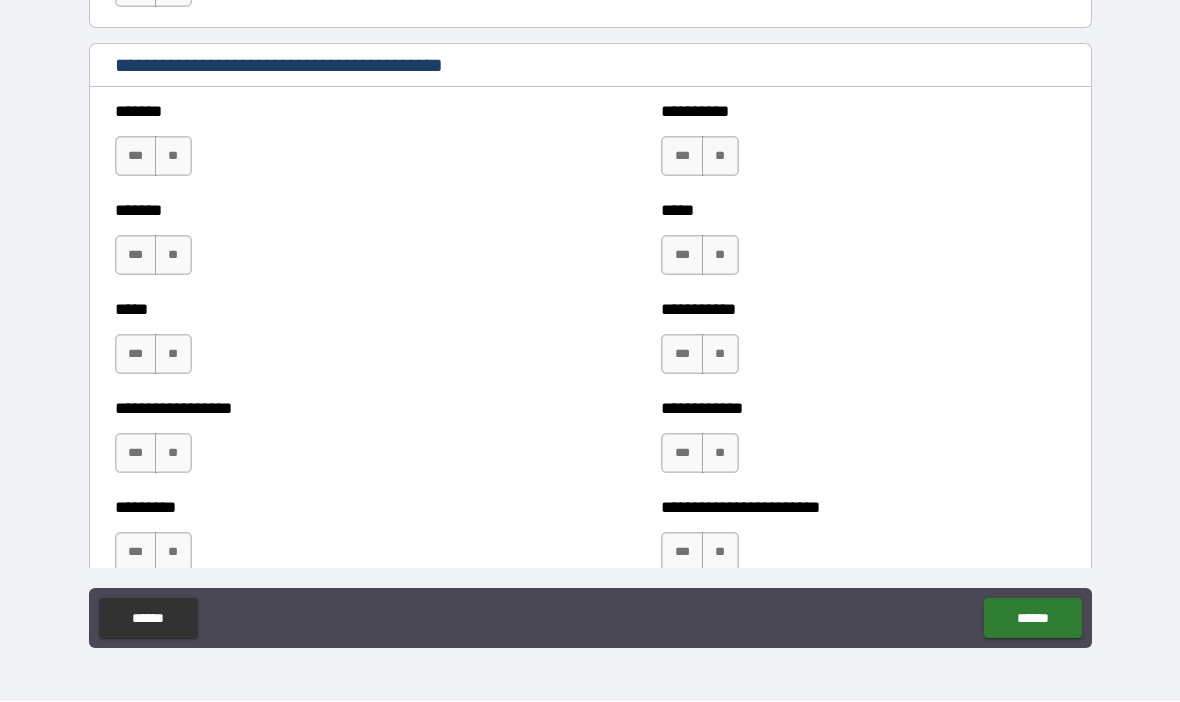 click on "**" at bounding box center [173, 157] 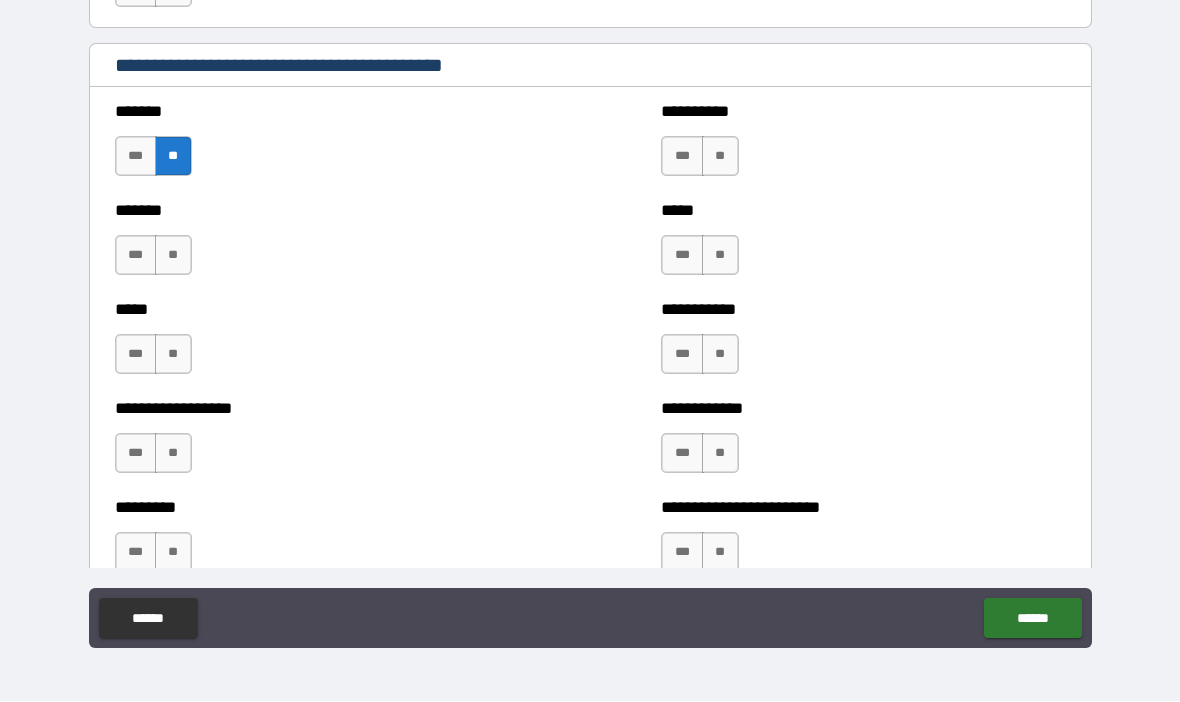 click on "**" at bounding box center (173, 256) 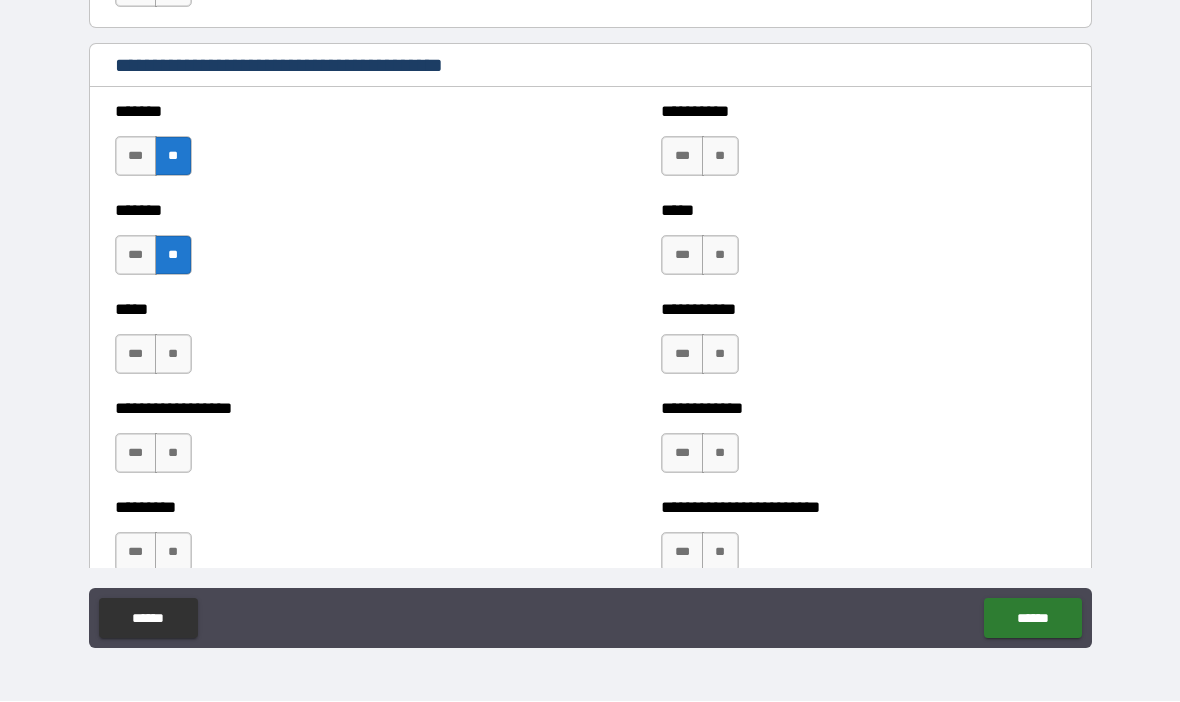 click on "**" at bounding box center [173, 355] 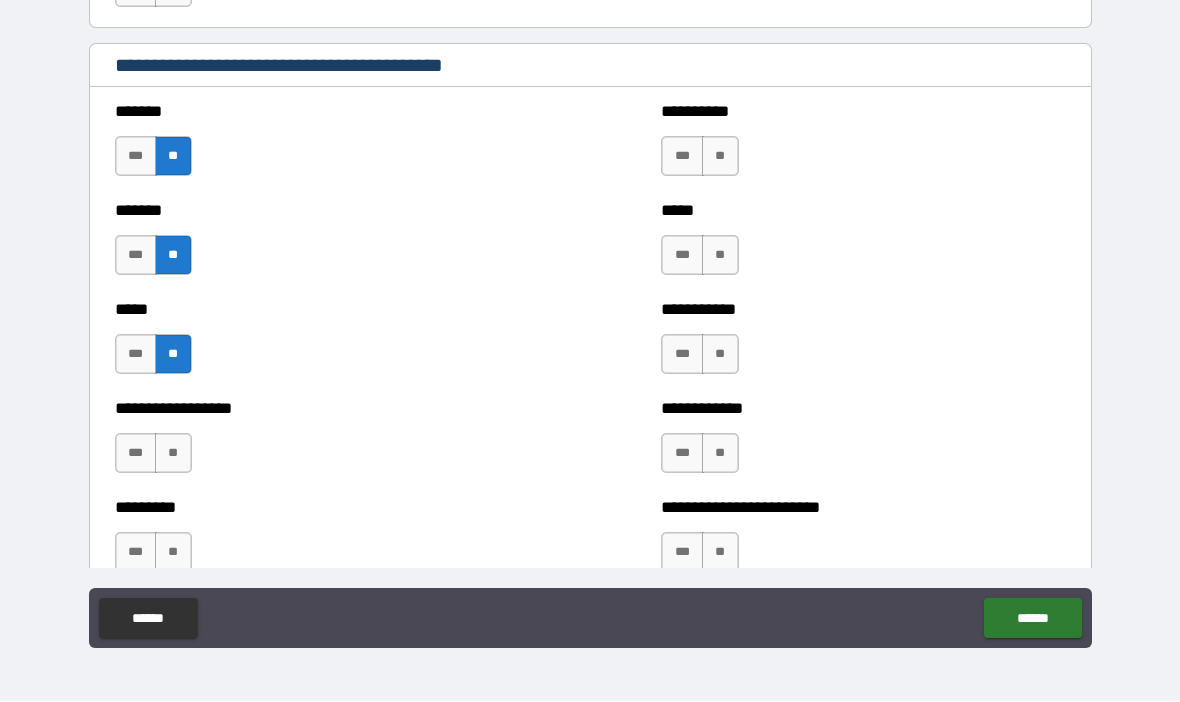 click on "**" at bounding box center [173, 454] 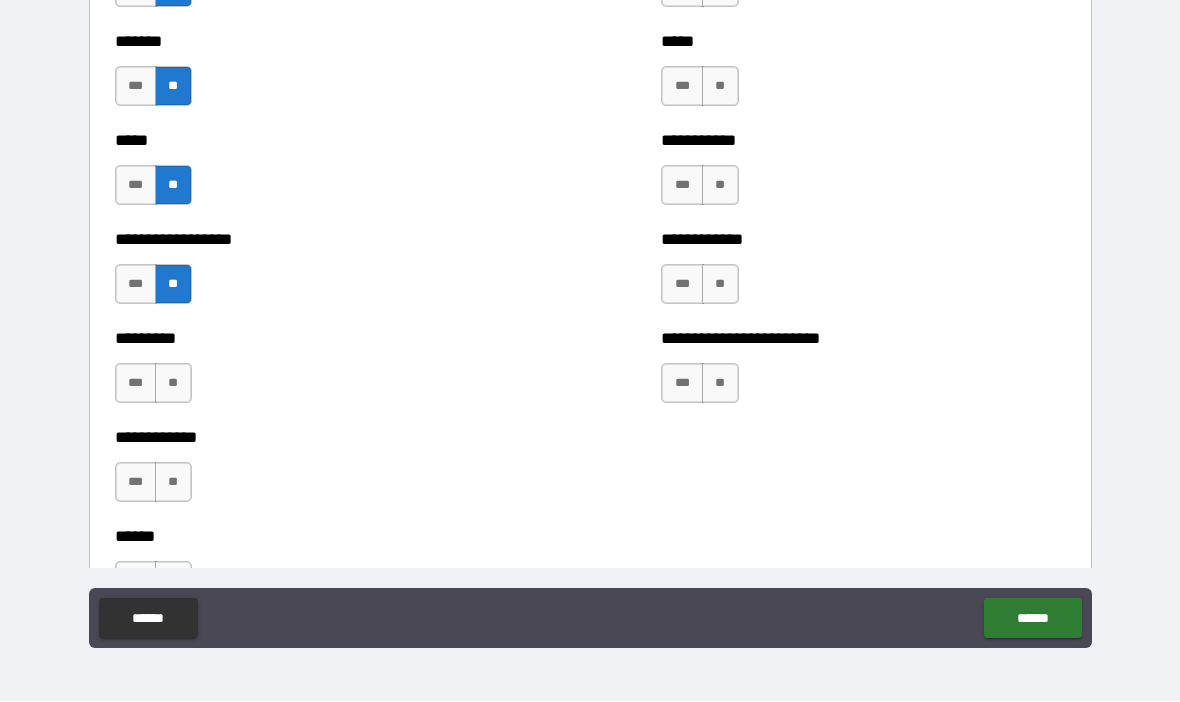 scroll, scrollTop: 2410, scrollLeft: 0, axis: vertical 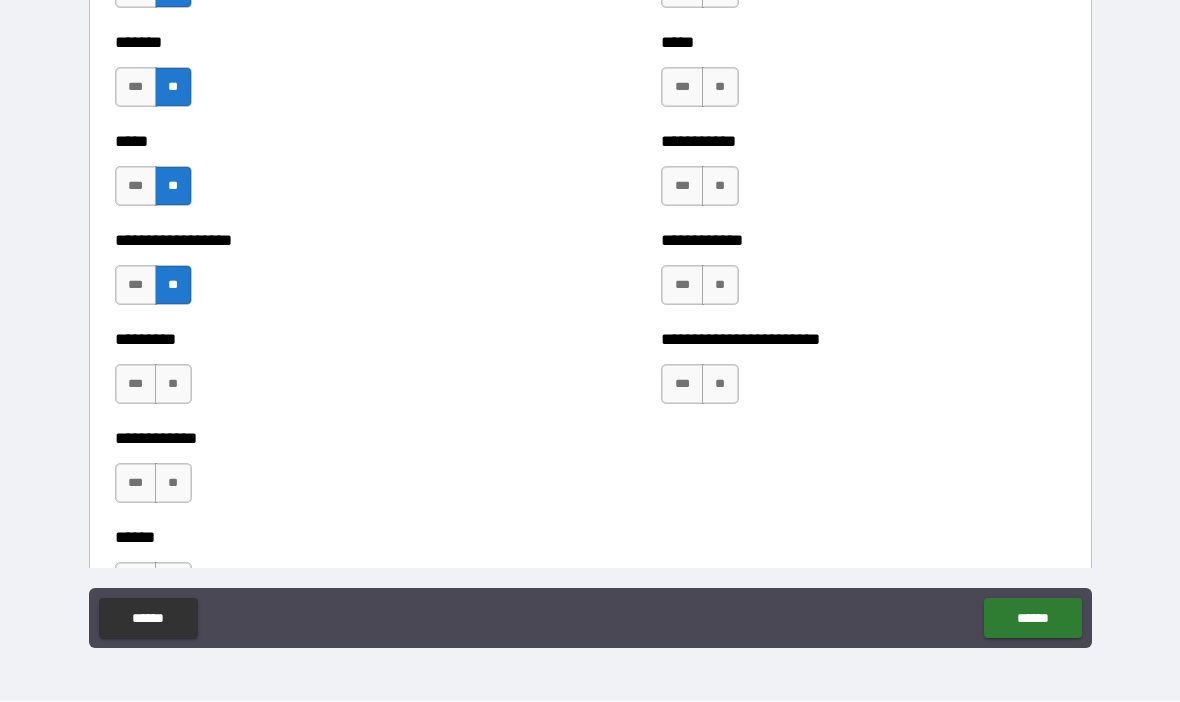 click on "**" at bounding box center [173, 385] 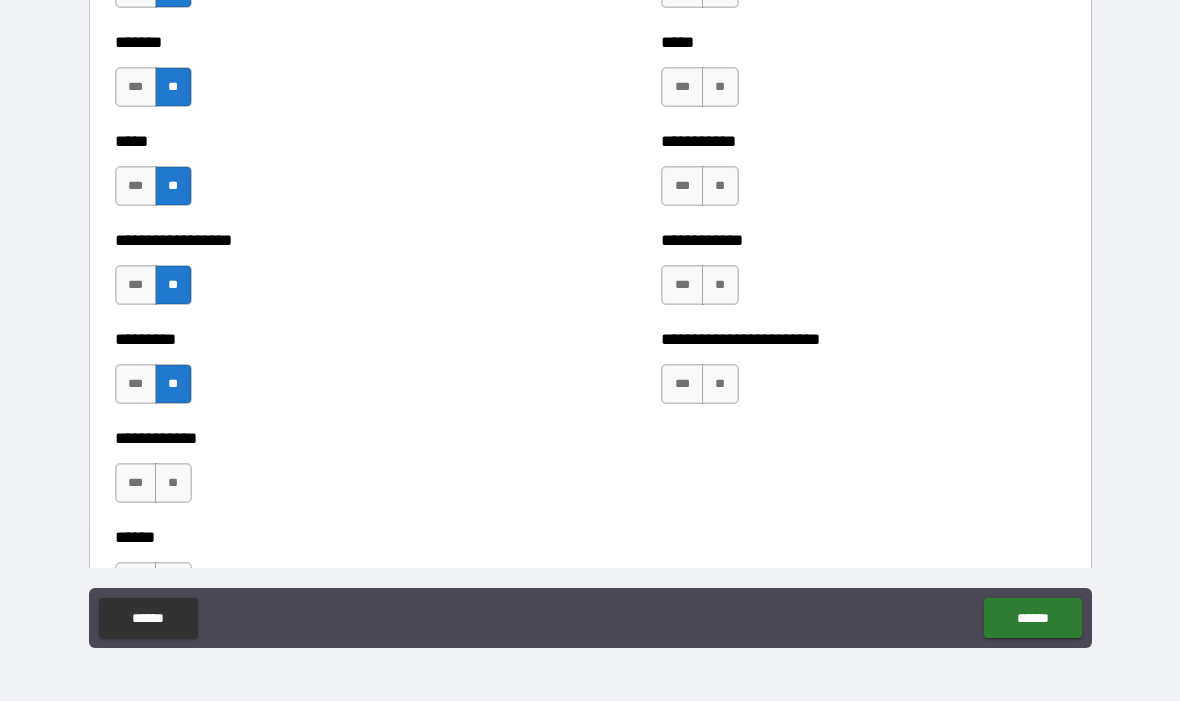 click on "**" at bounding box center (173, 484) 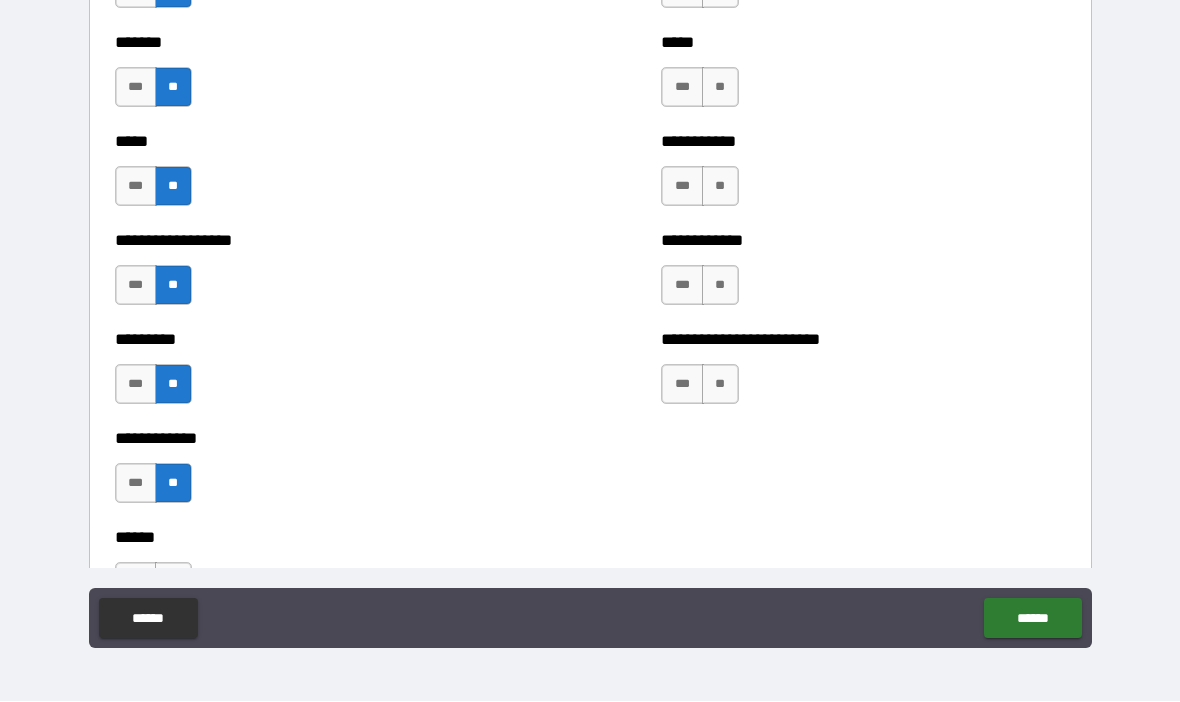 click on "**" at bounding box center (720, 88) 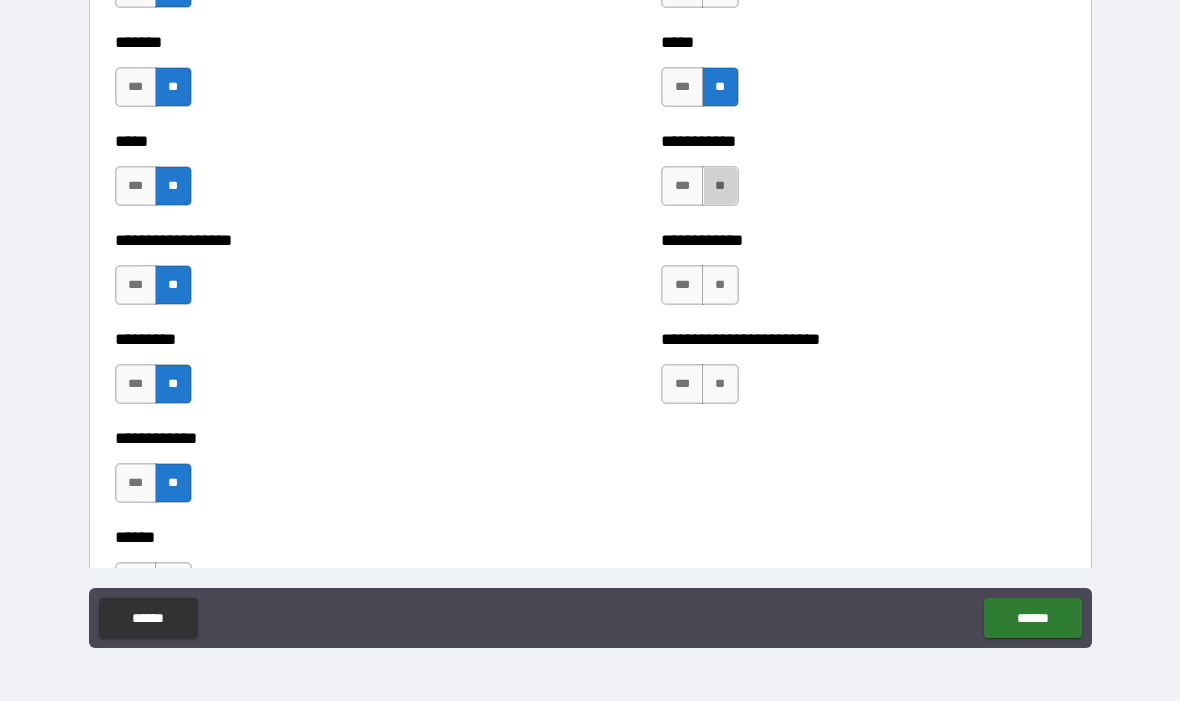 click on "**" at bounding box center [720, 187] 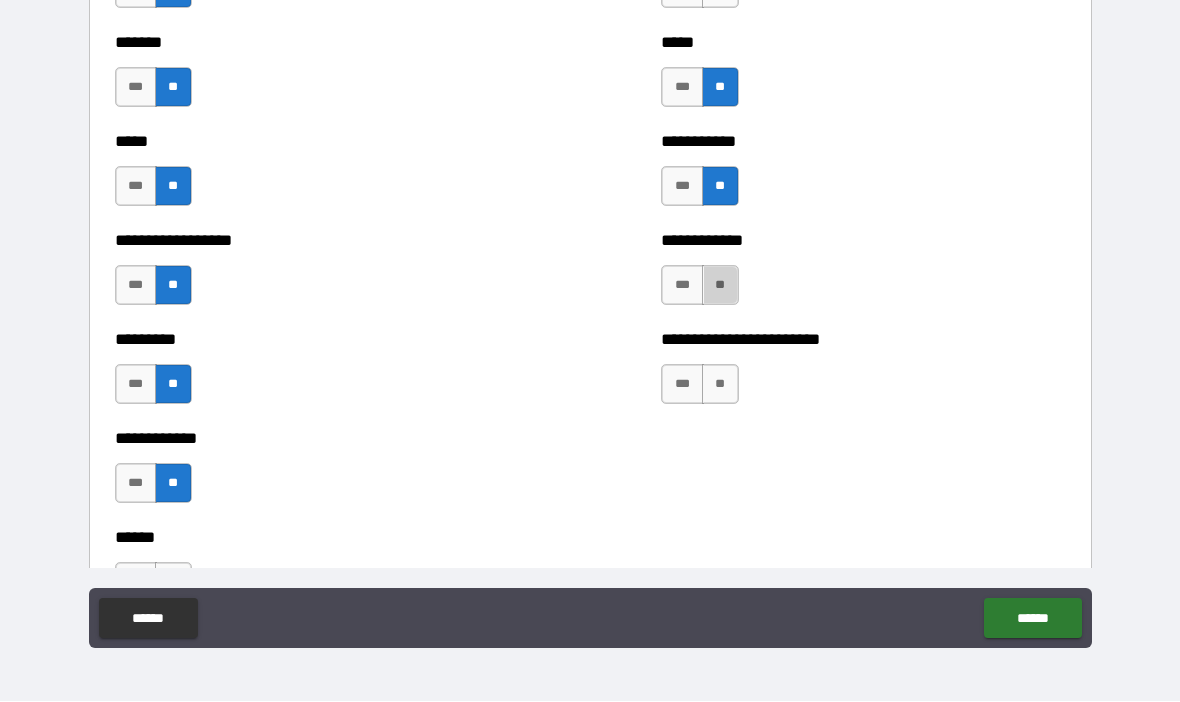 click on "**" at bounding box center [720, 286] 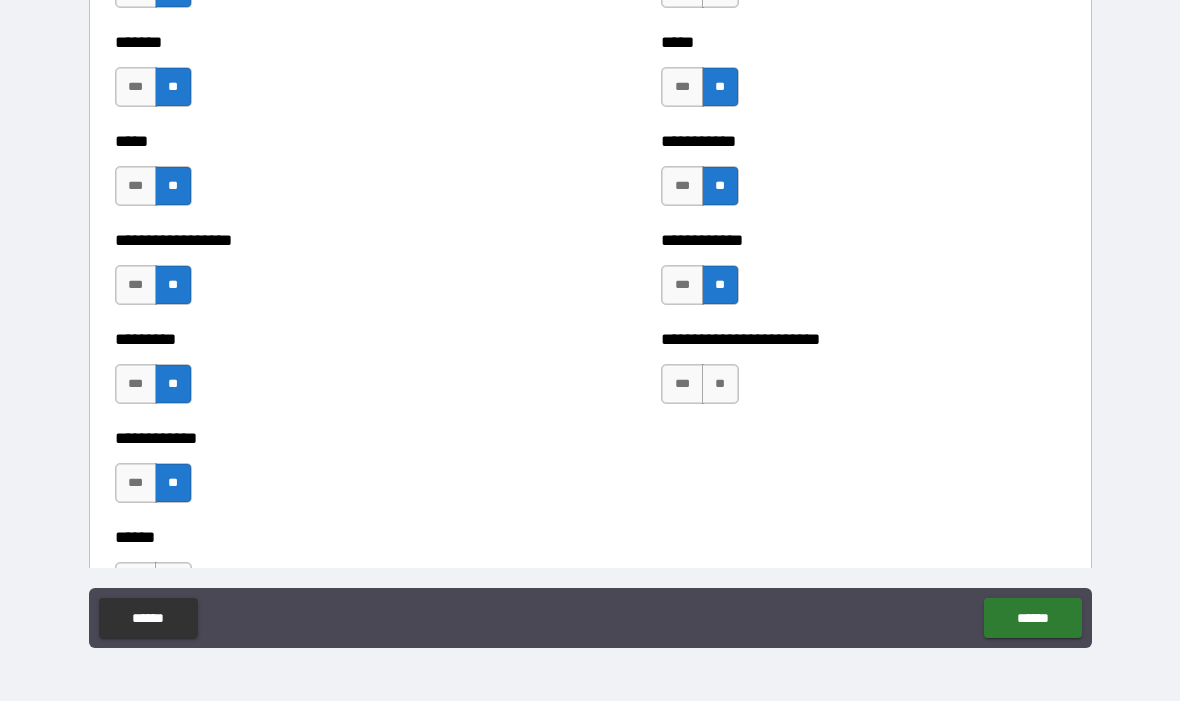click on "**" at bounding box center [720, 385] 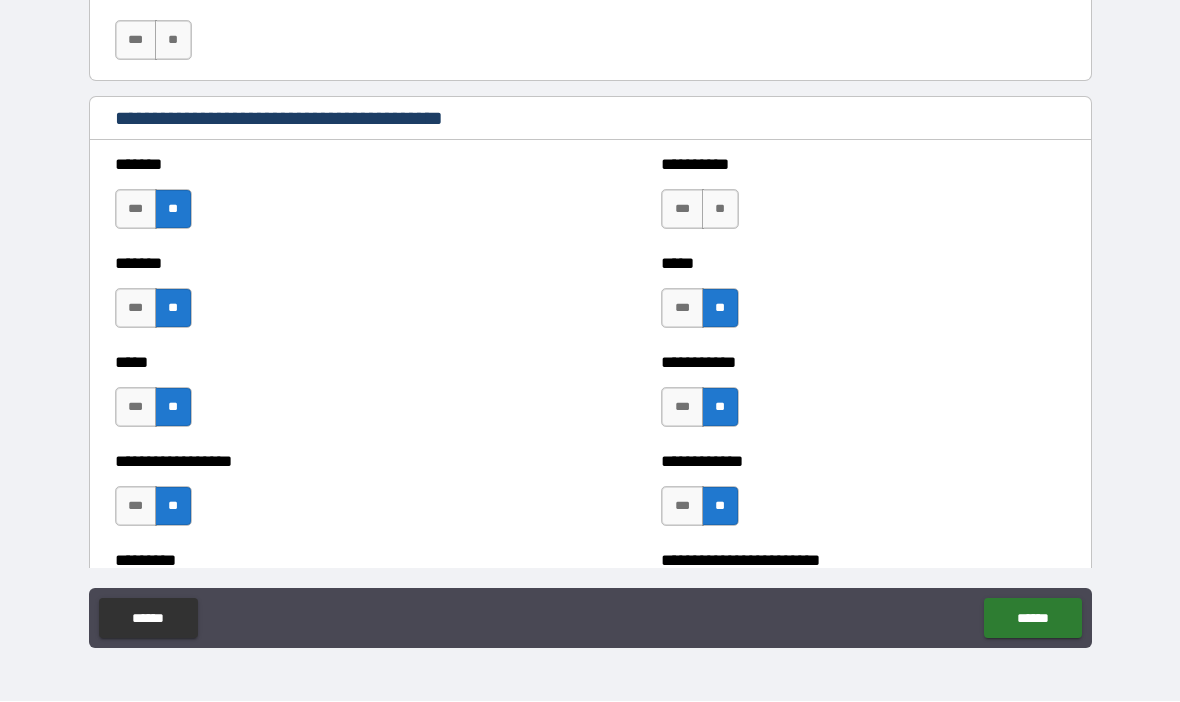 scroll, scrollTop: 2180, scrollLeft: 0, axis: vertical 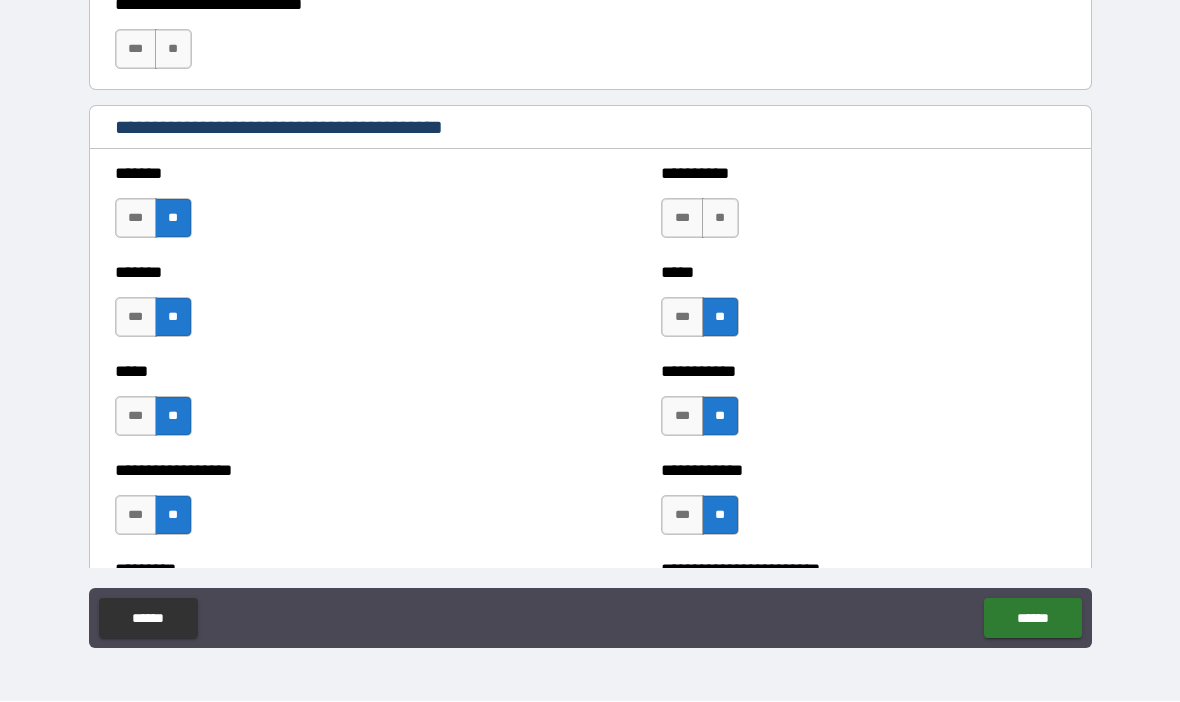 click on "**" at bounding box center [720, 219] 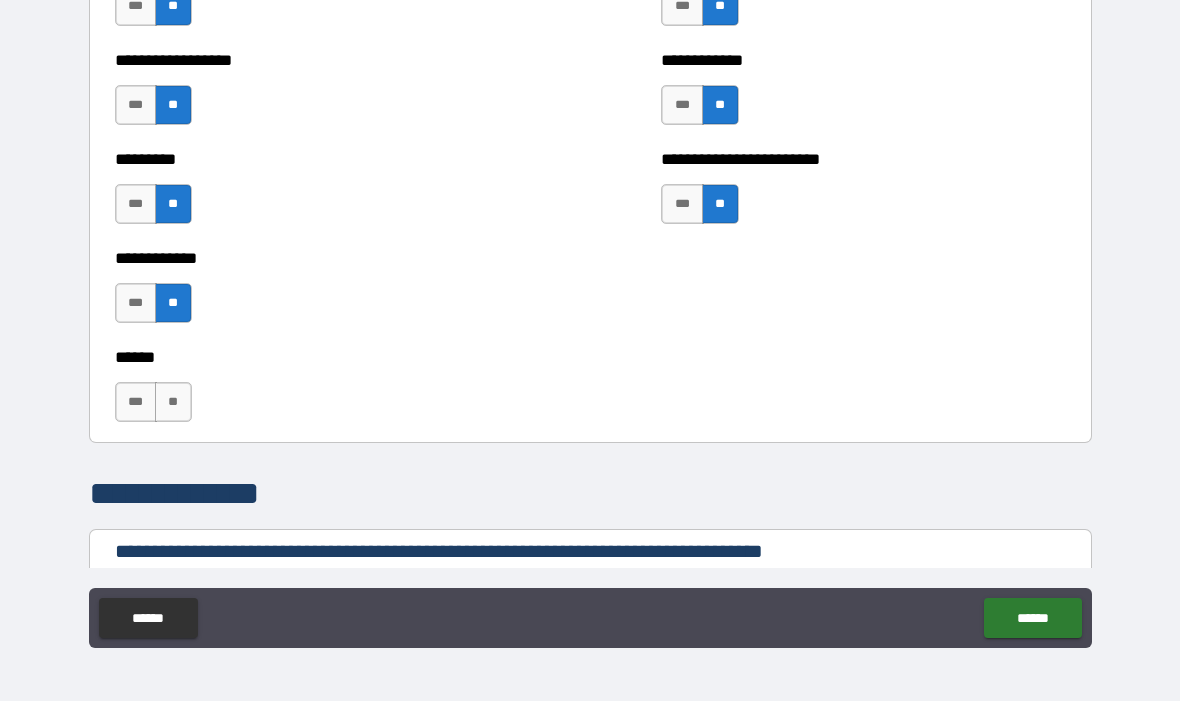 scroll, scrollTop: 2607, scrollLeft: 0, axis: vertical 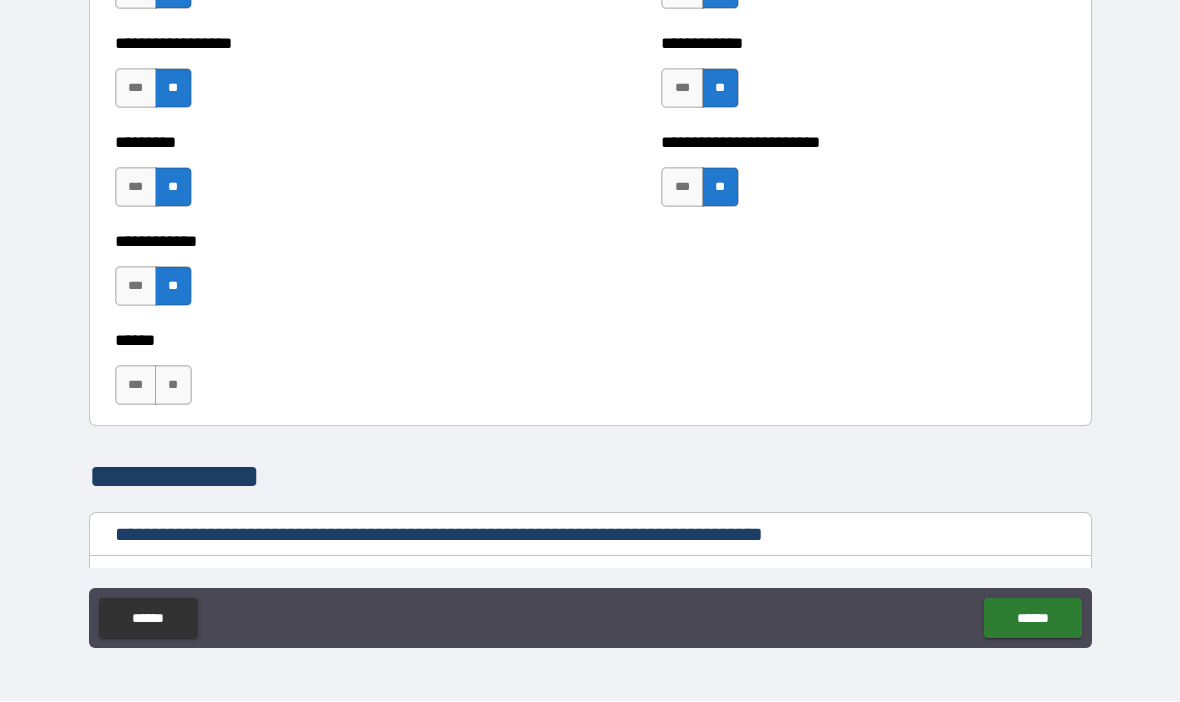 click on "**" at bounding box center (173, 386) 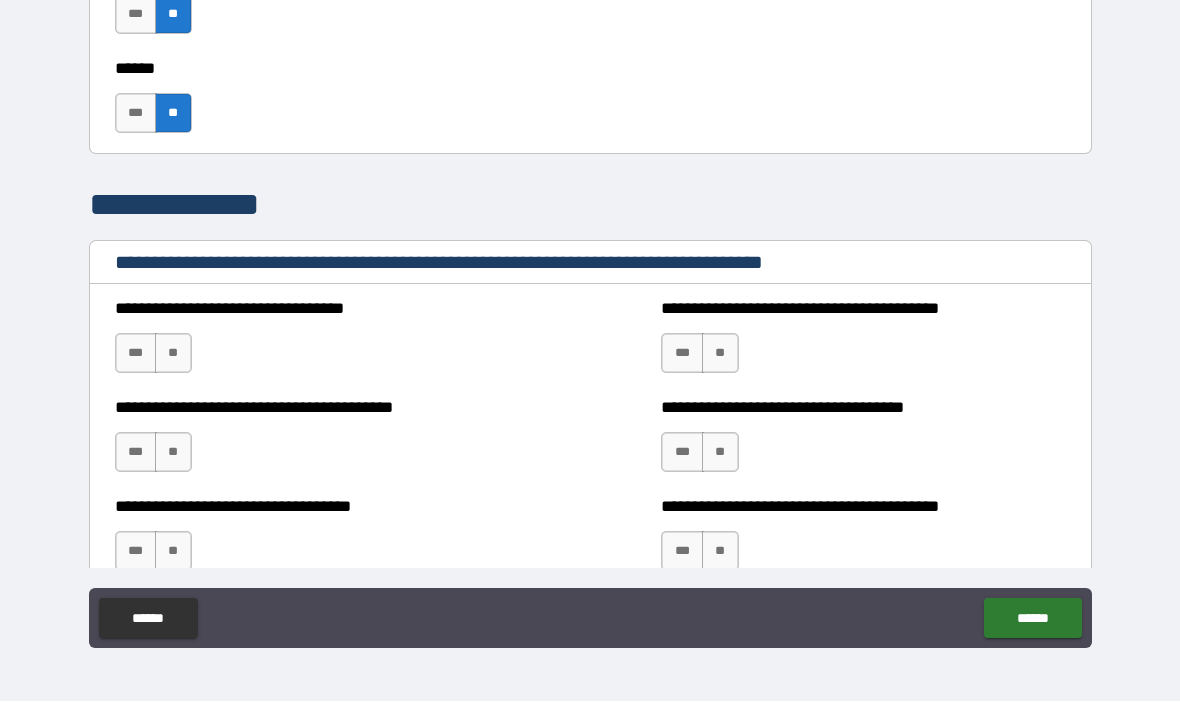 scroll, scrollTop: 2885, scrollLeft: 0, axis: vertical 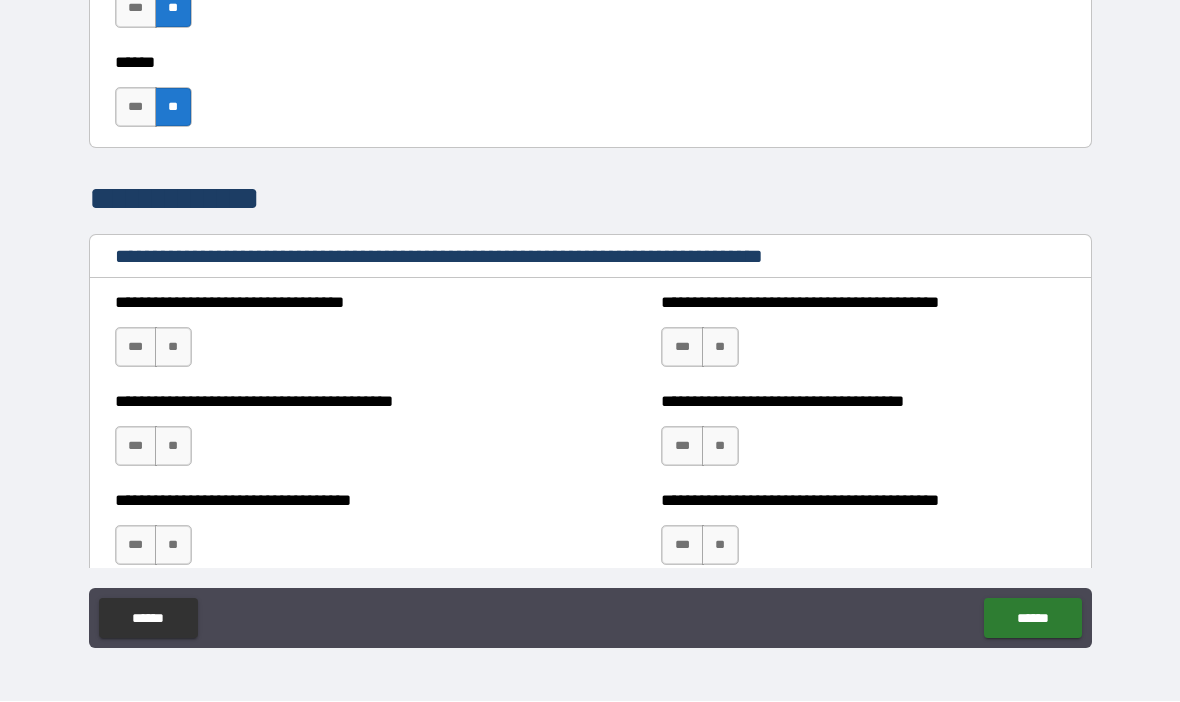click on "***" at bounding box center [136, 348] 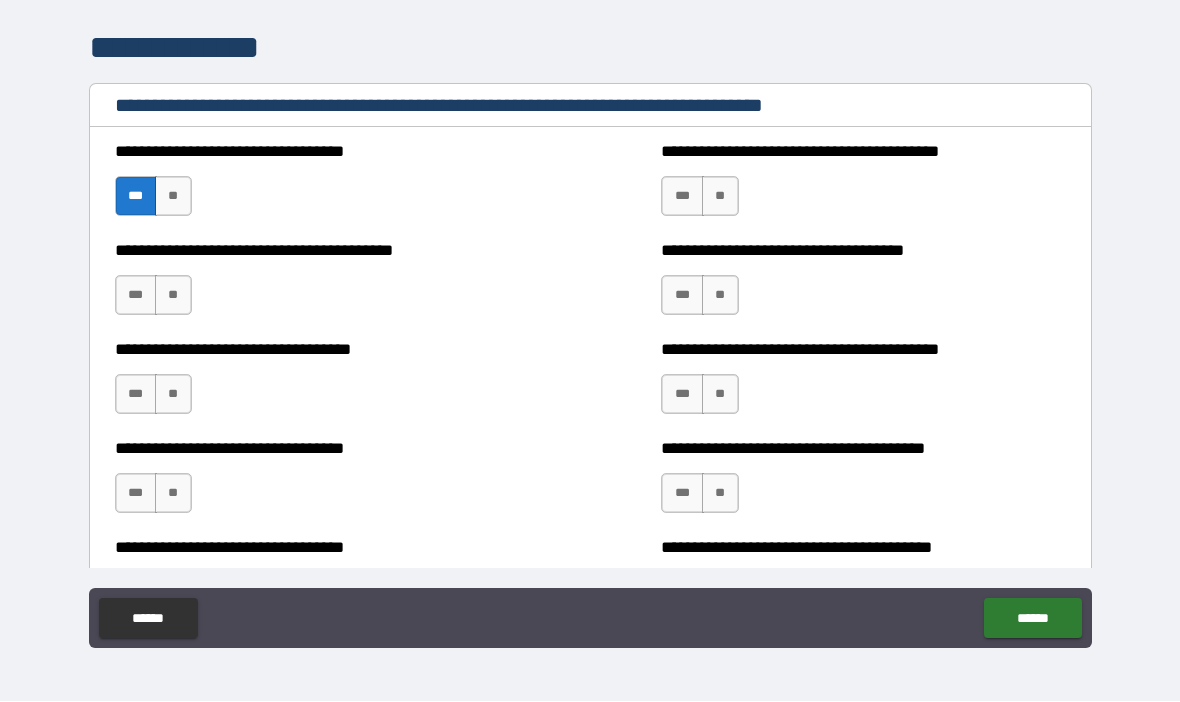 scroll, scrollTop: 3042, scrollLeft: 0, axis: vertical 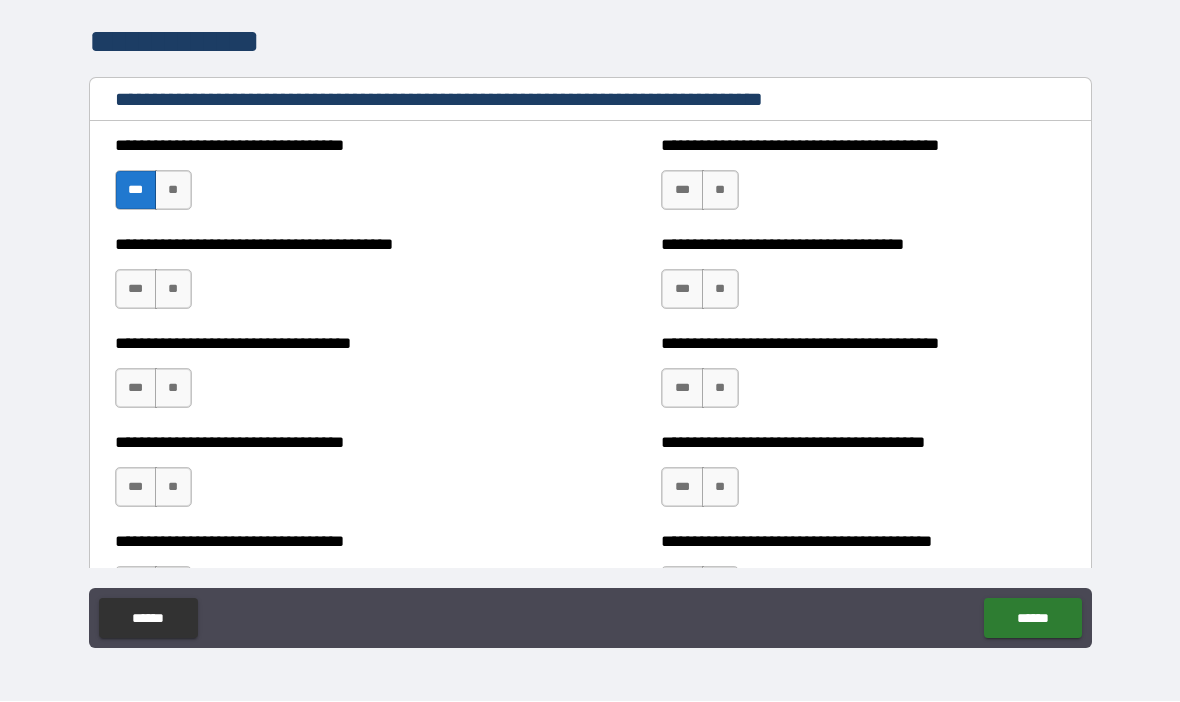 click on "***" at bounding box center [136, 290] 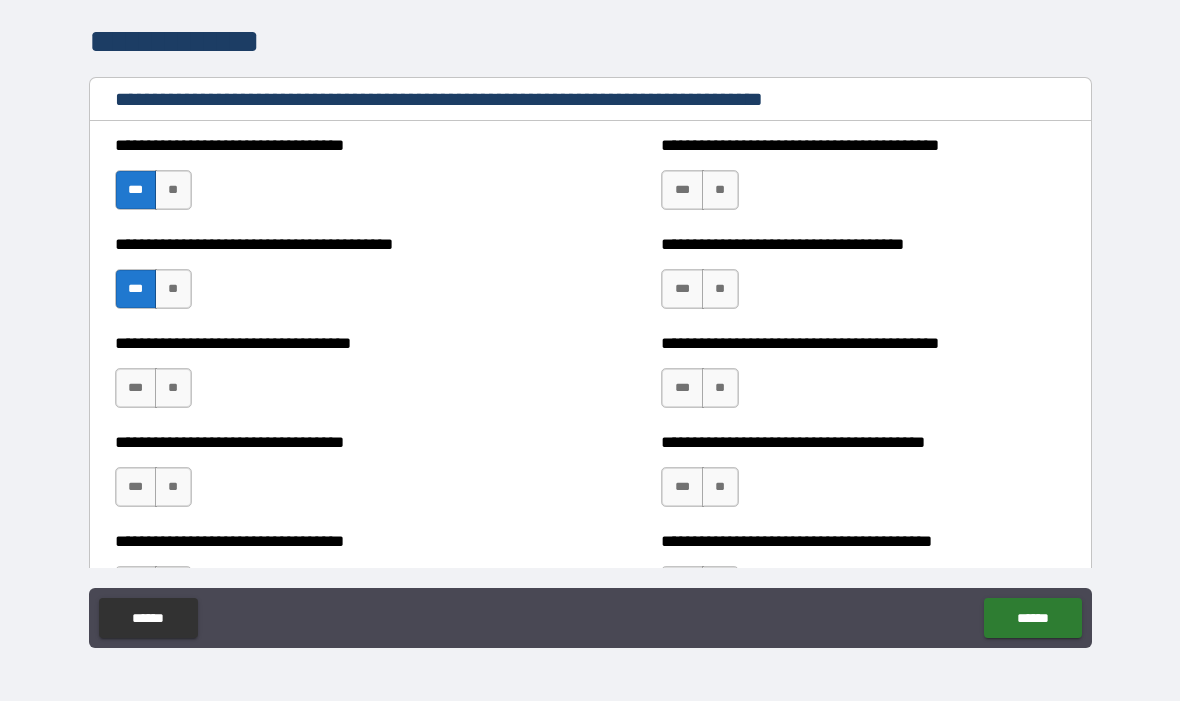 click on "**" at bounding box center [173, 389] 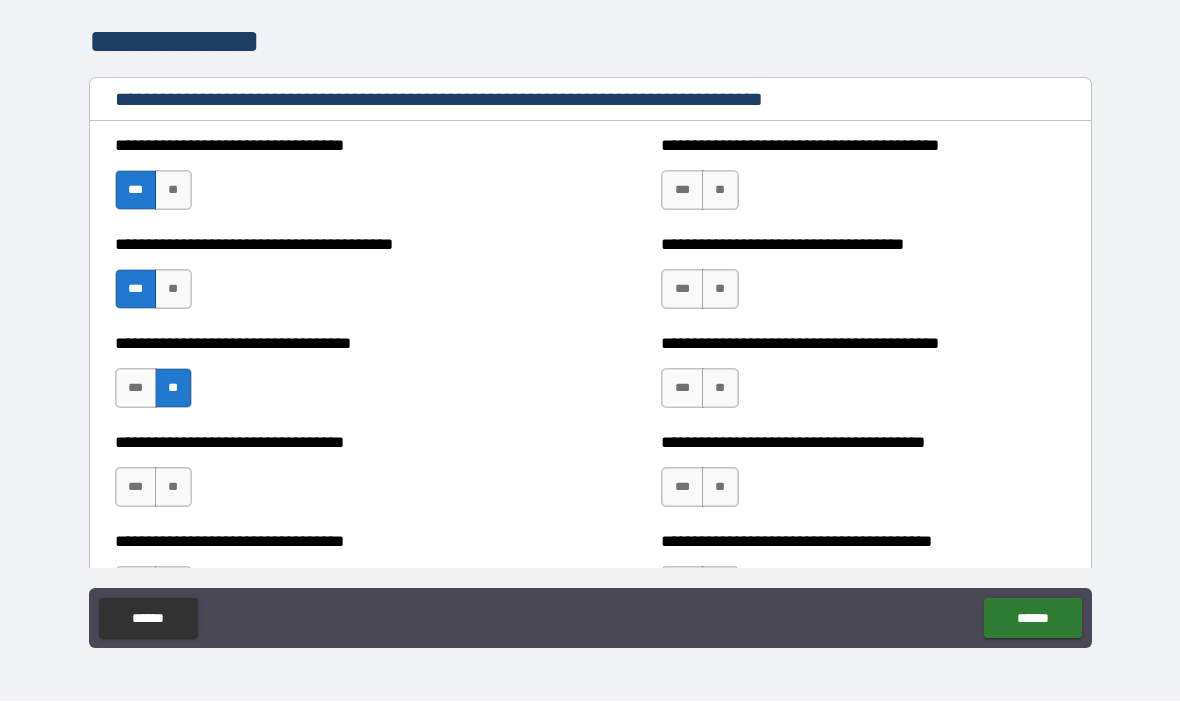 click on "**" at bounding box center [173, 488] 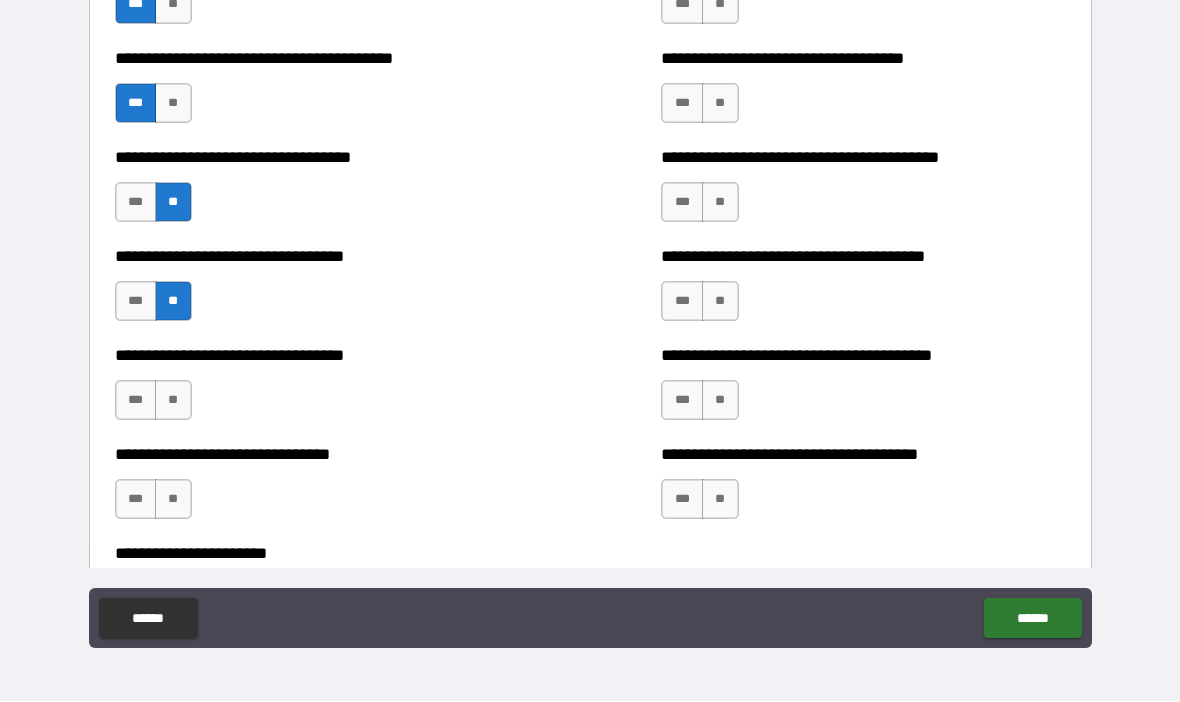 scroll, scrollTop: 3229, scrollLeft: 0, axis: vertical 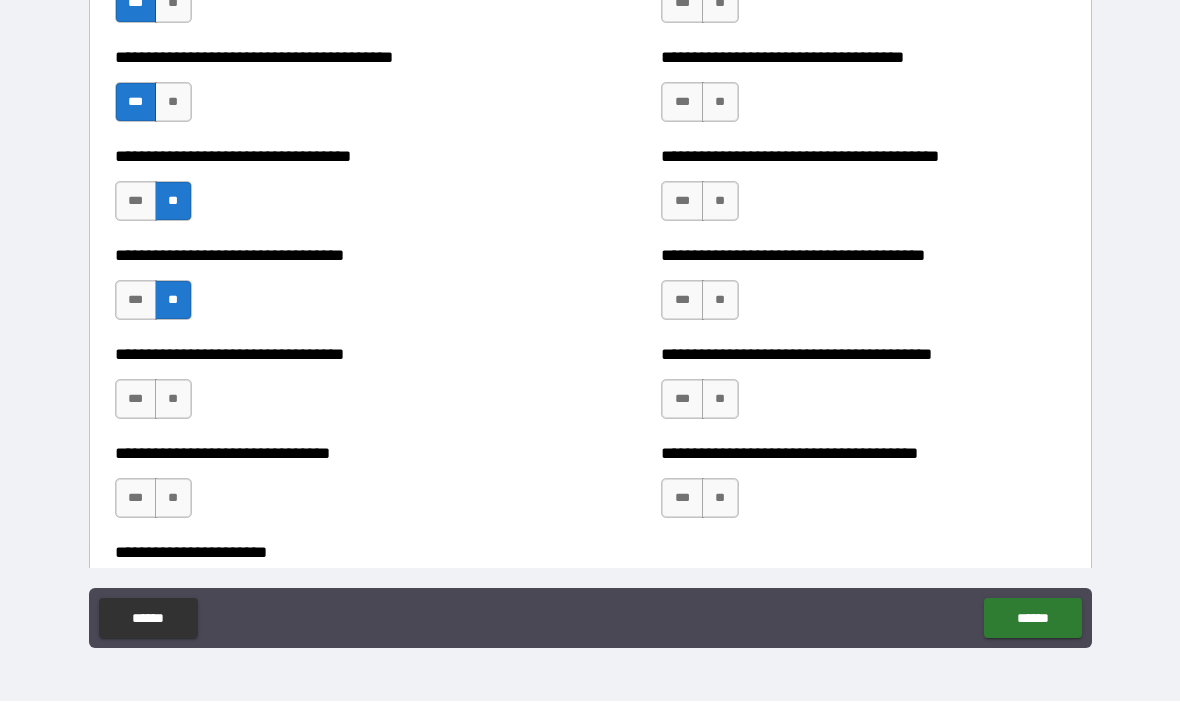 click on "**" at bounding box center (173, 400) 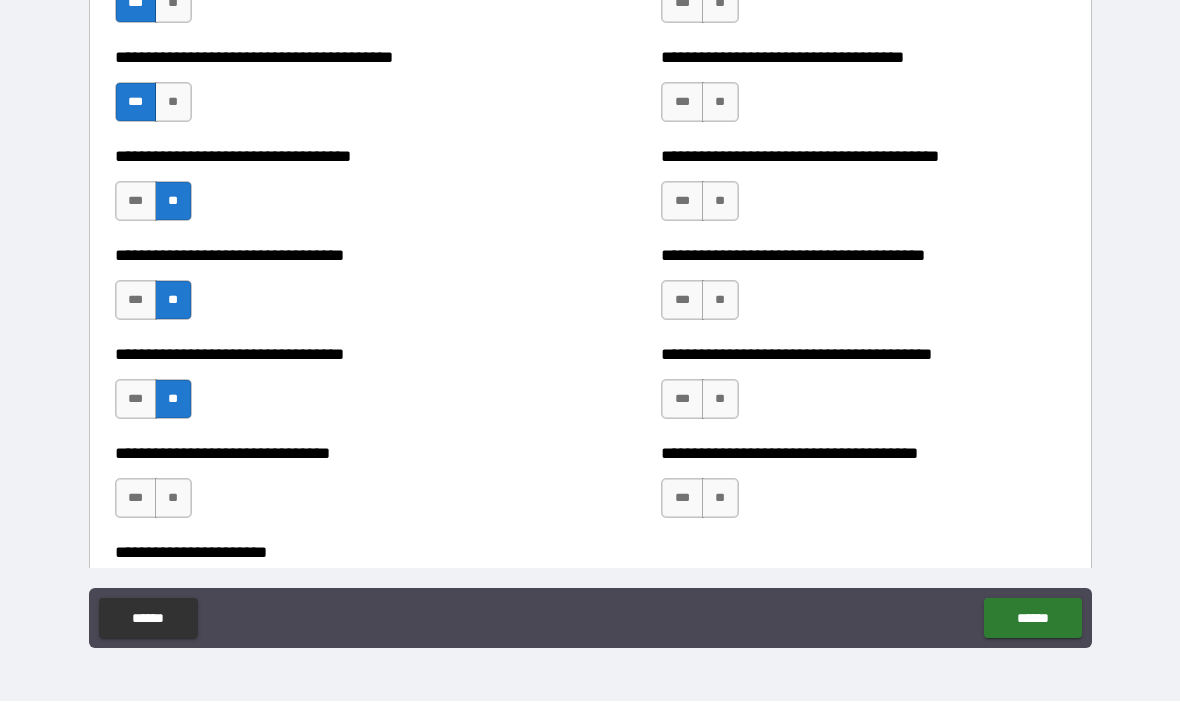 click on "**" at bounding box center [173, 499] 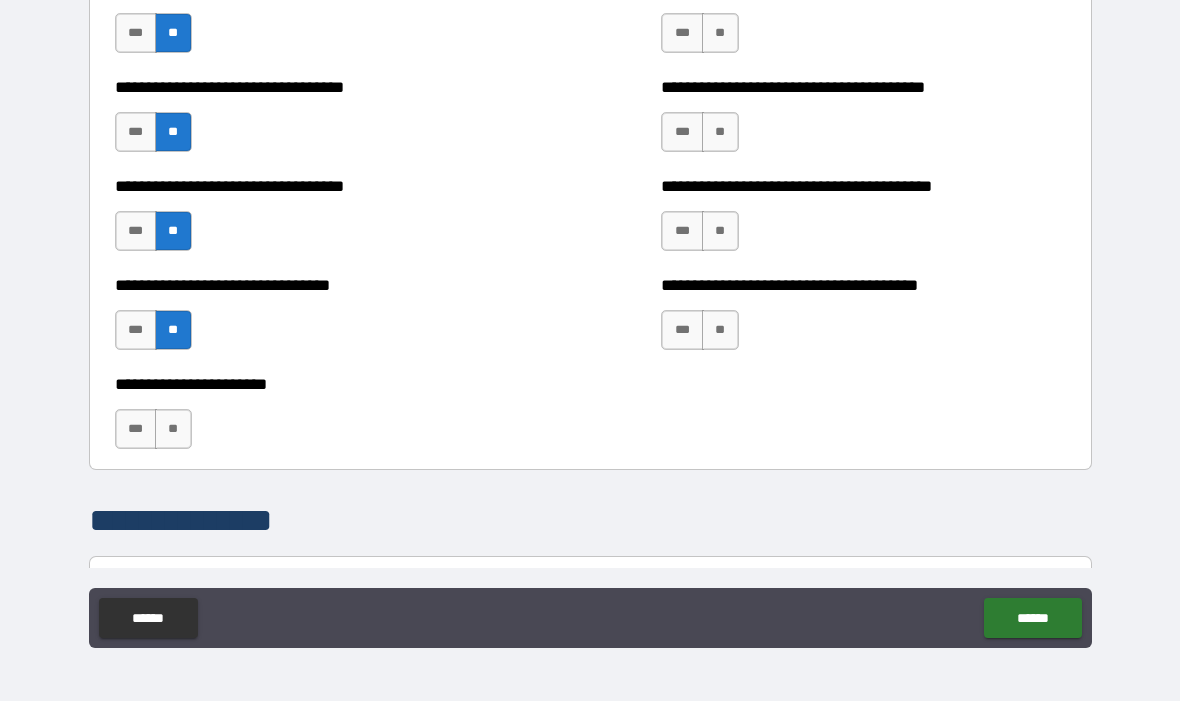 scroll, scrollTop: 3398, scrollLeft: 0, axis: vertical 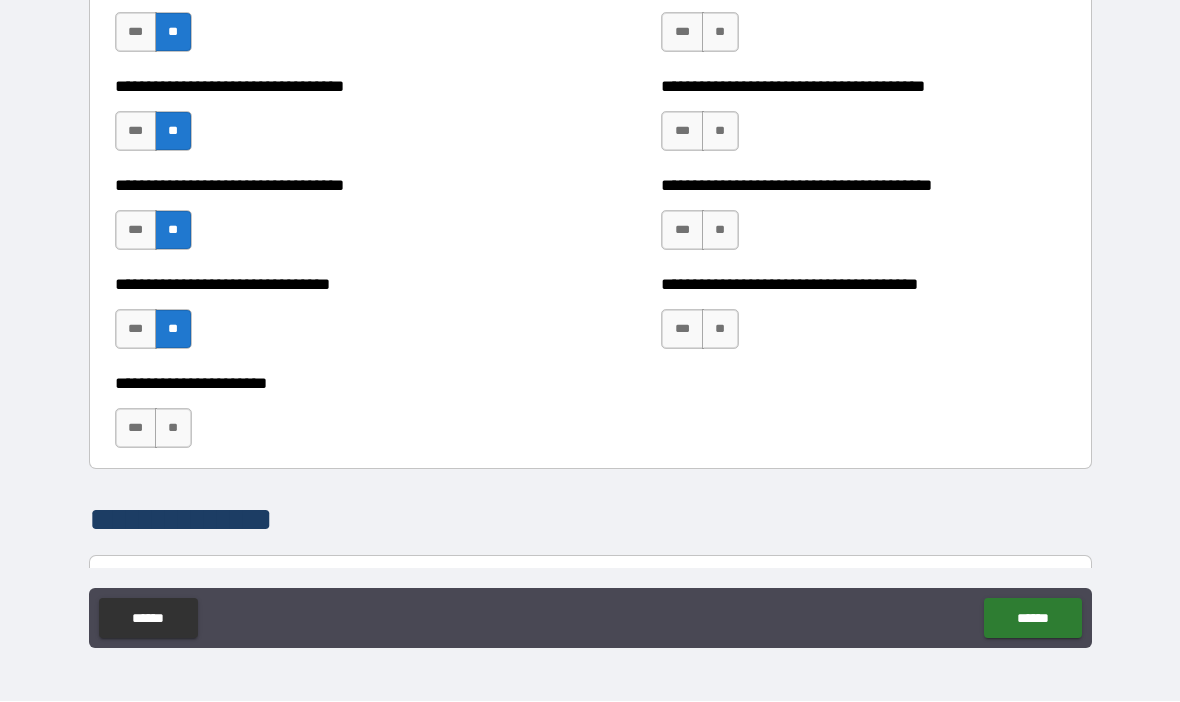 click on "***" at bounding box center (136, 429) 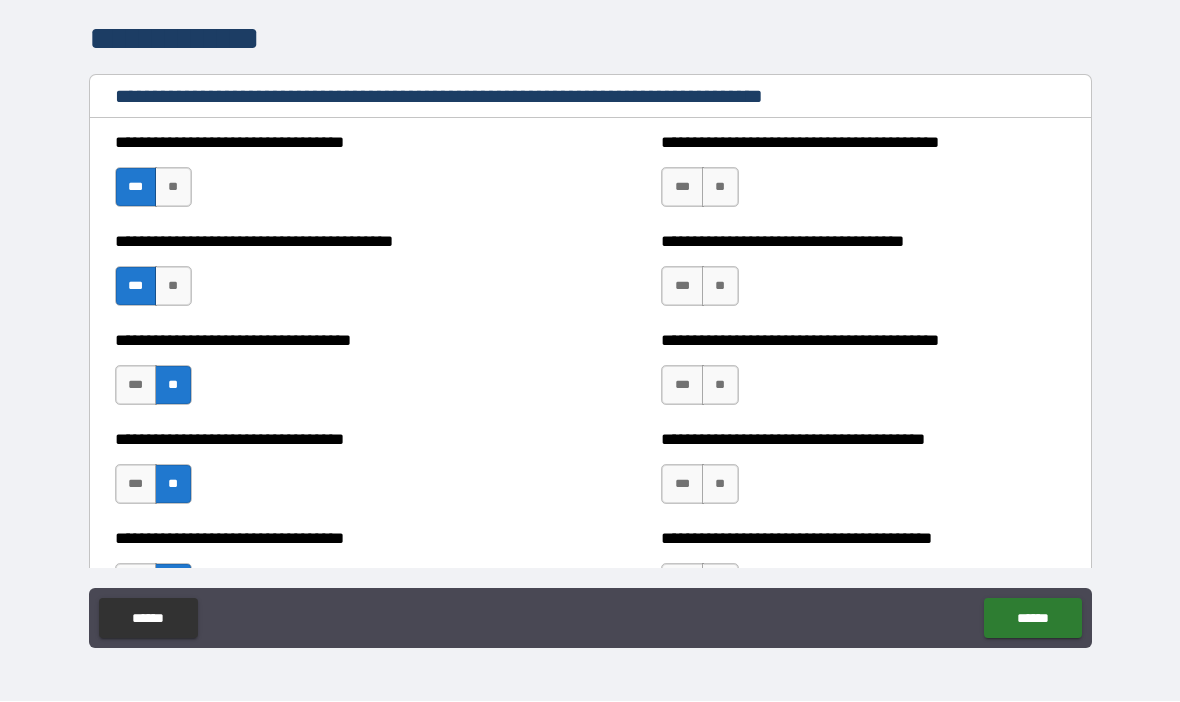 scroll, scrollTop: 3047, scrollLeft: 0, axis: vertical 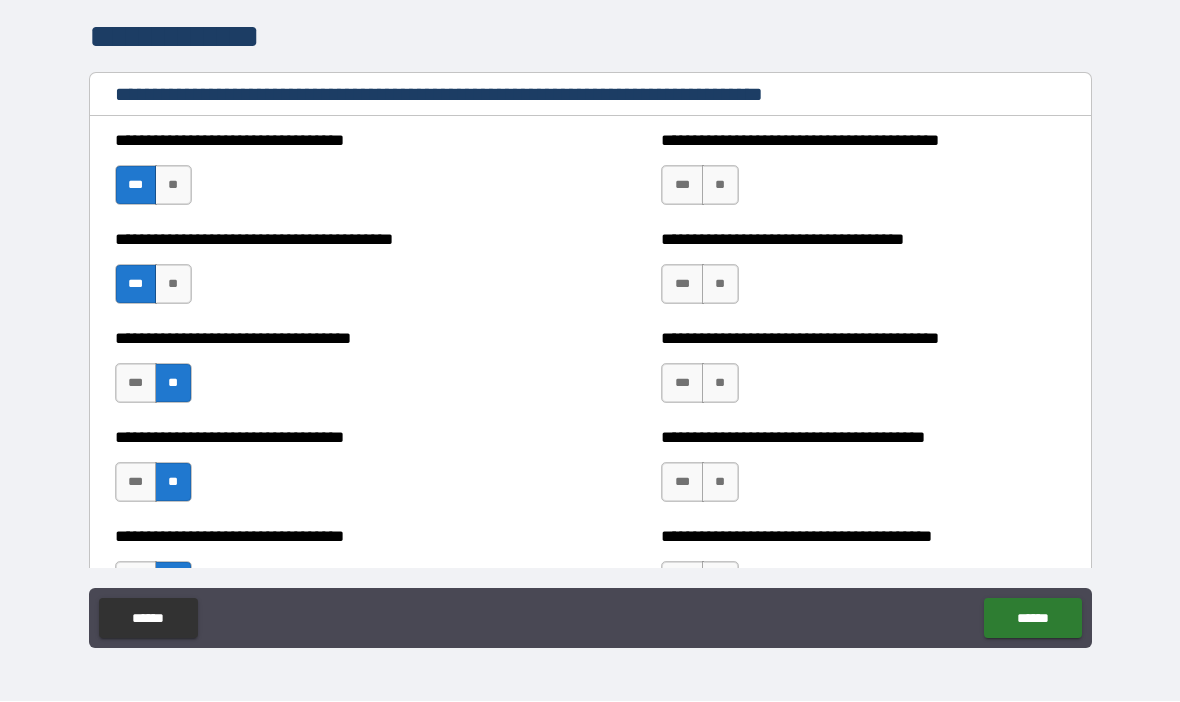 click on "**" at bounding box center [720, 186] 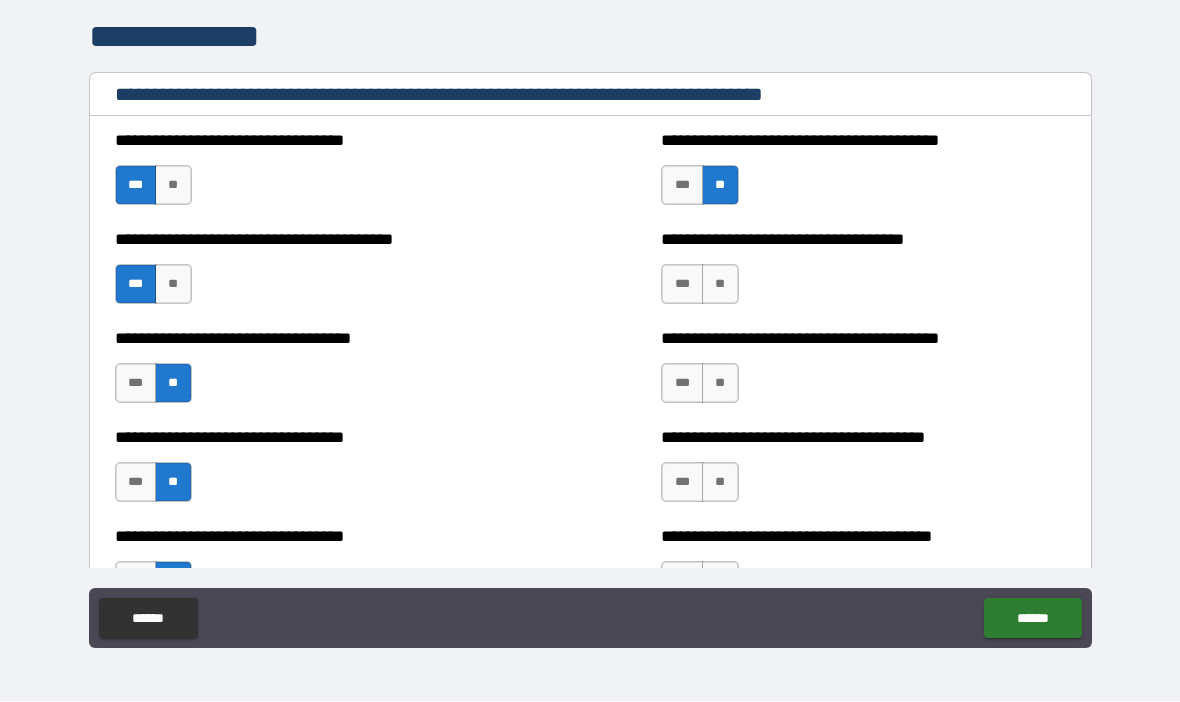 click on "**" at bounding box center [720, 285] 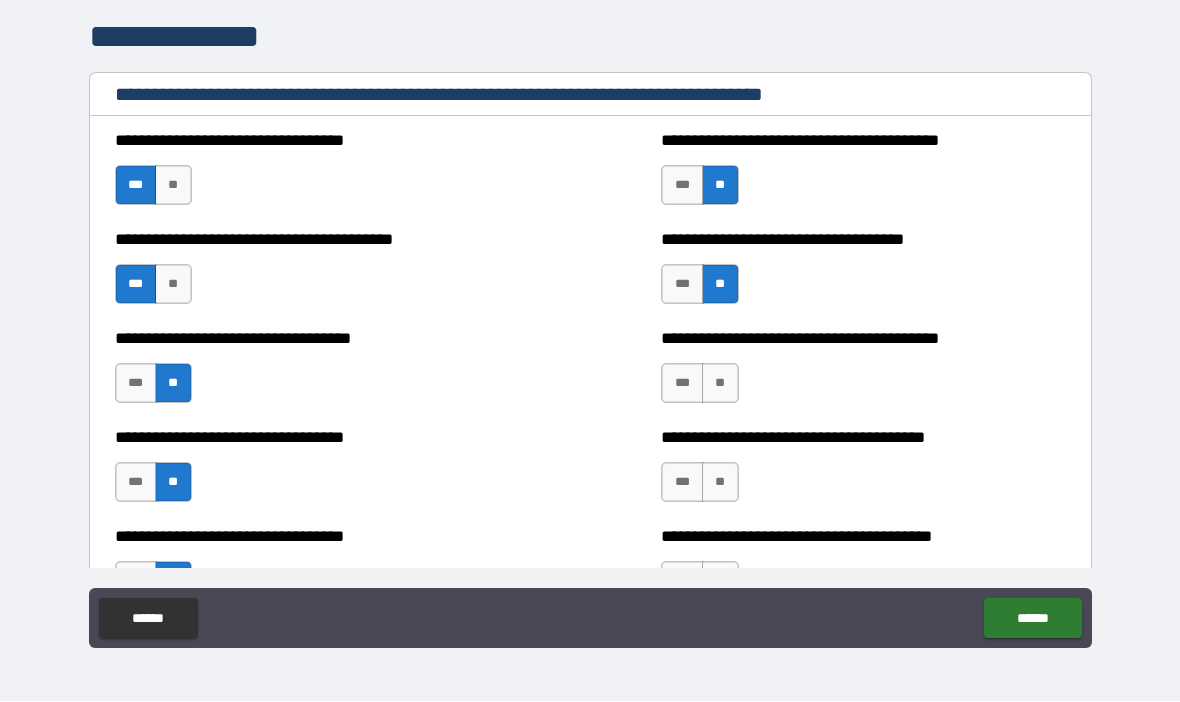 click on "***" at bounding box center (682, 384) 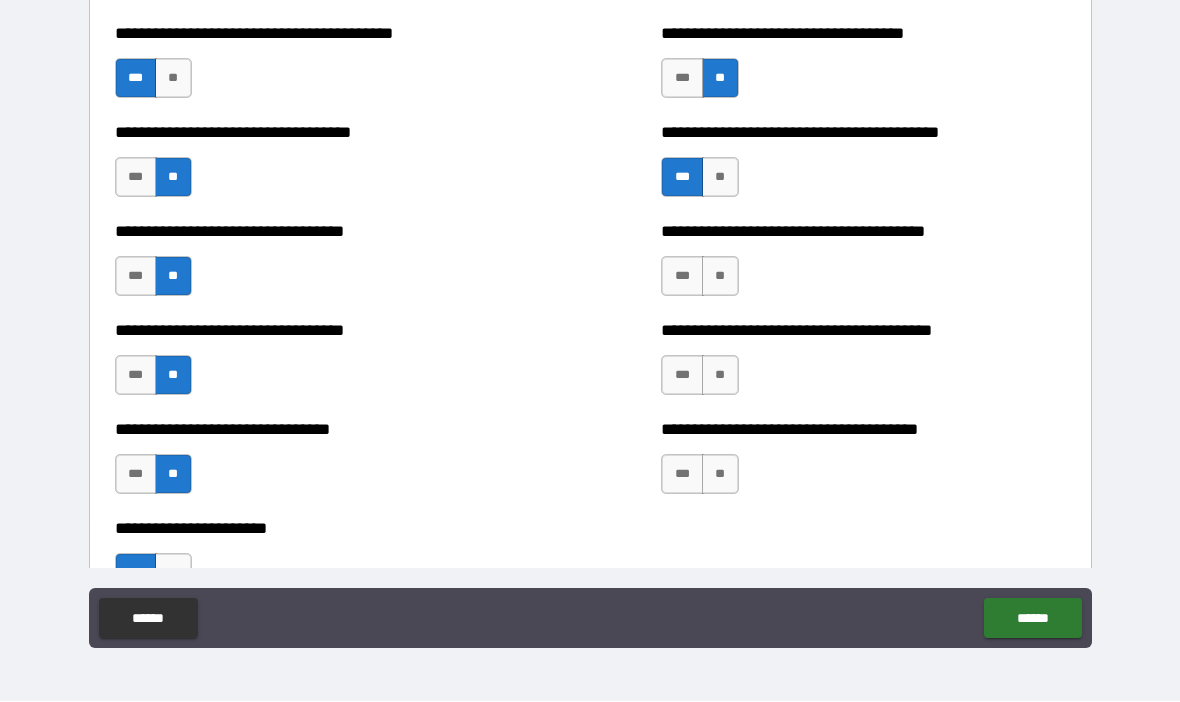 scroll, scrollTop: 3258, scrollLeft: 0, axis: vertical 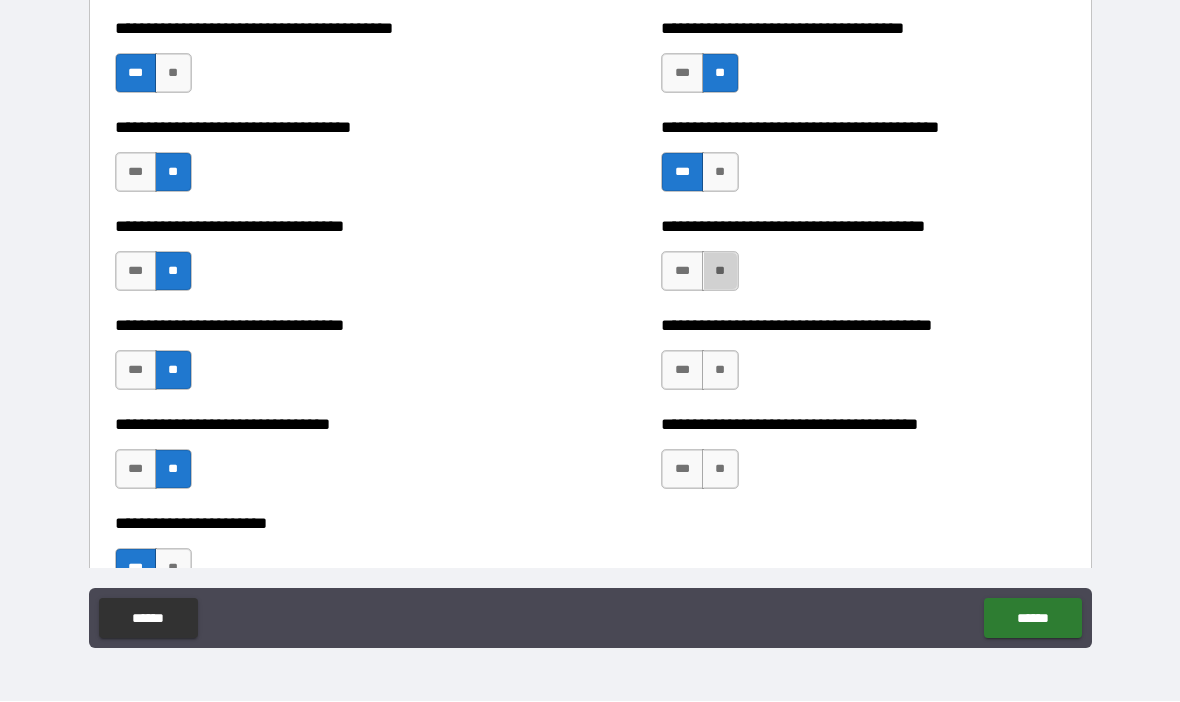 click on "**" at bounding box center [720, 272] 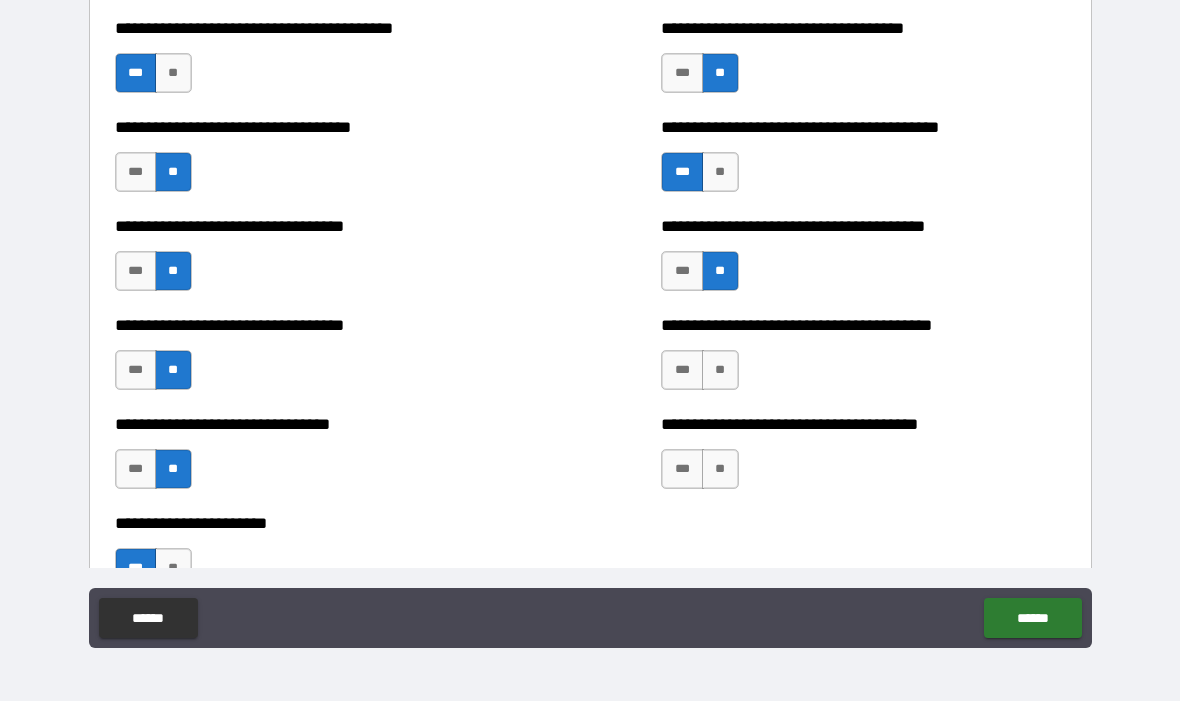 click on "**" at bounding box center [720, 371] 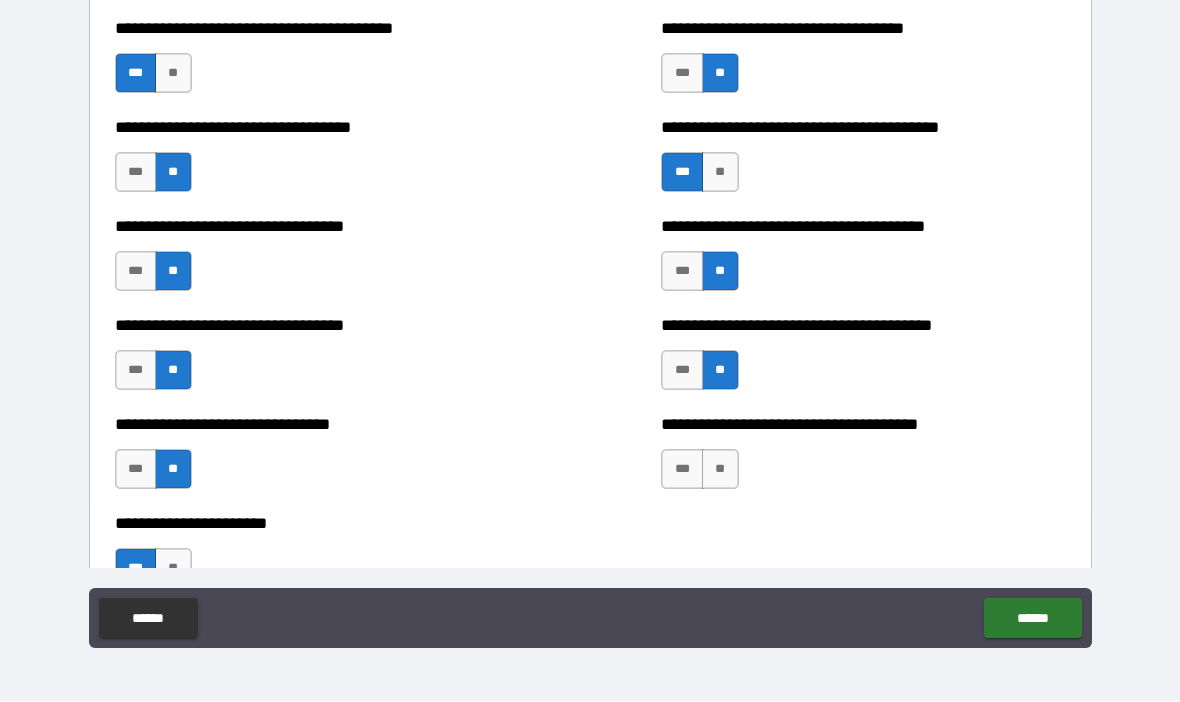 click on "**" at bounding box center (720, 470) 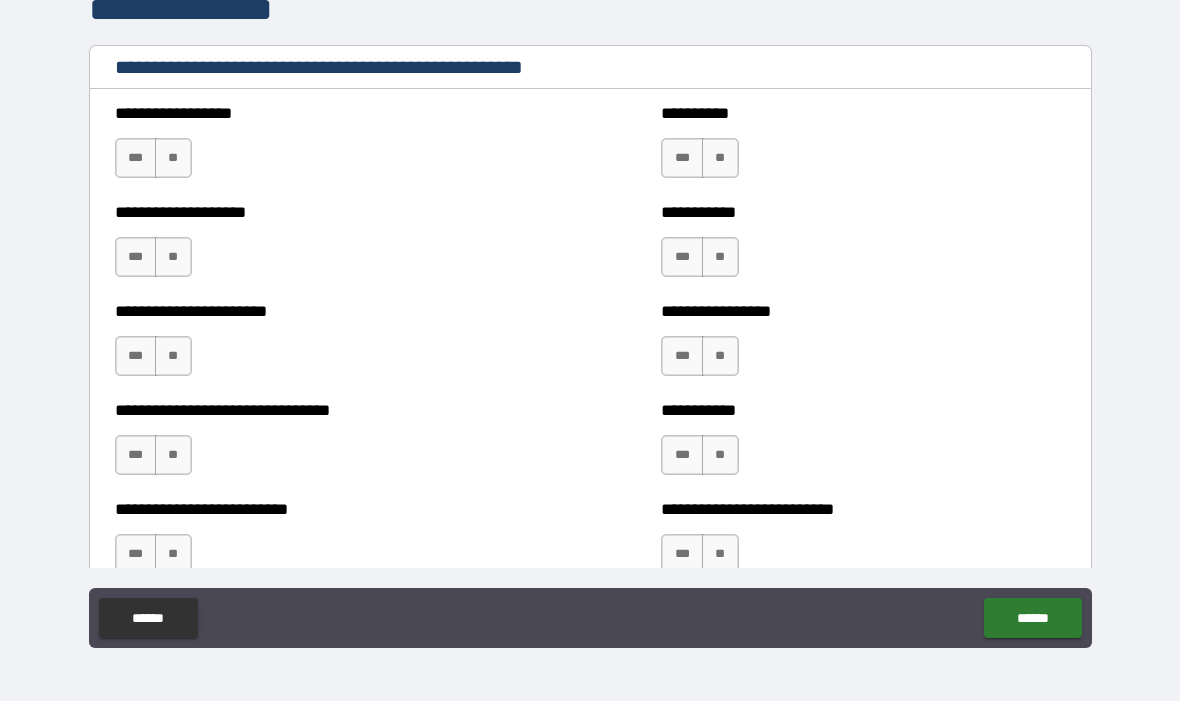 scroll, scrollTop: 3910, scrollLeft: 0, axis: vertical 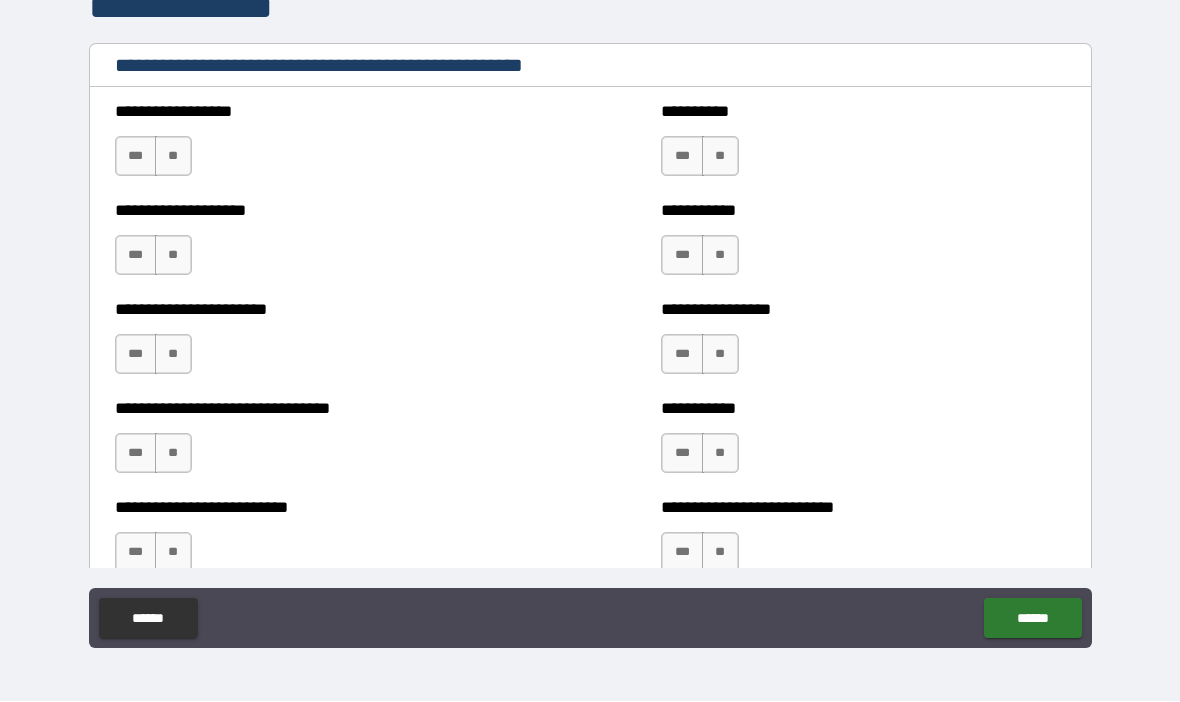 click on "**" at bounding box center [173, 157] 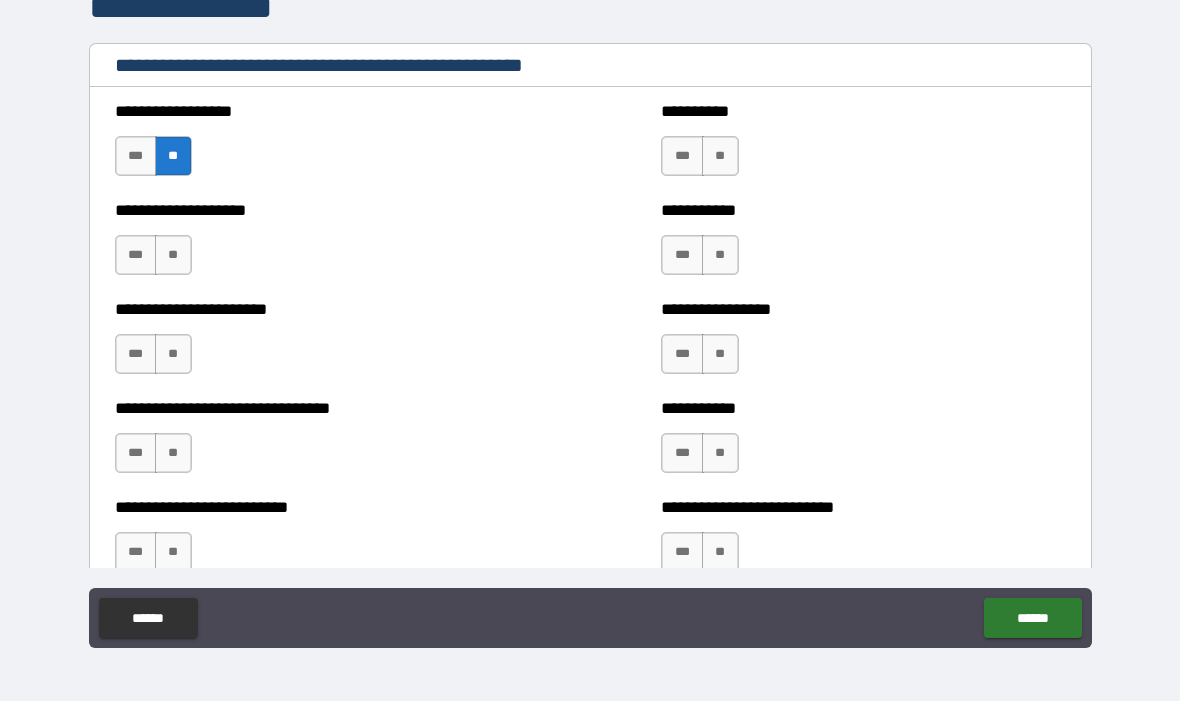 click on "**" at bounding box center (173, 256) 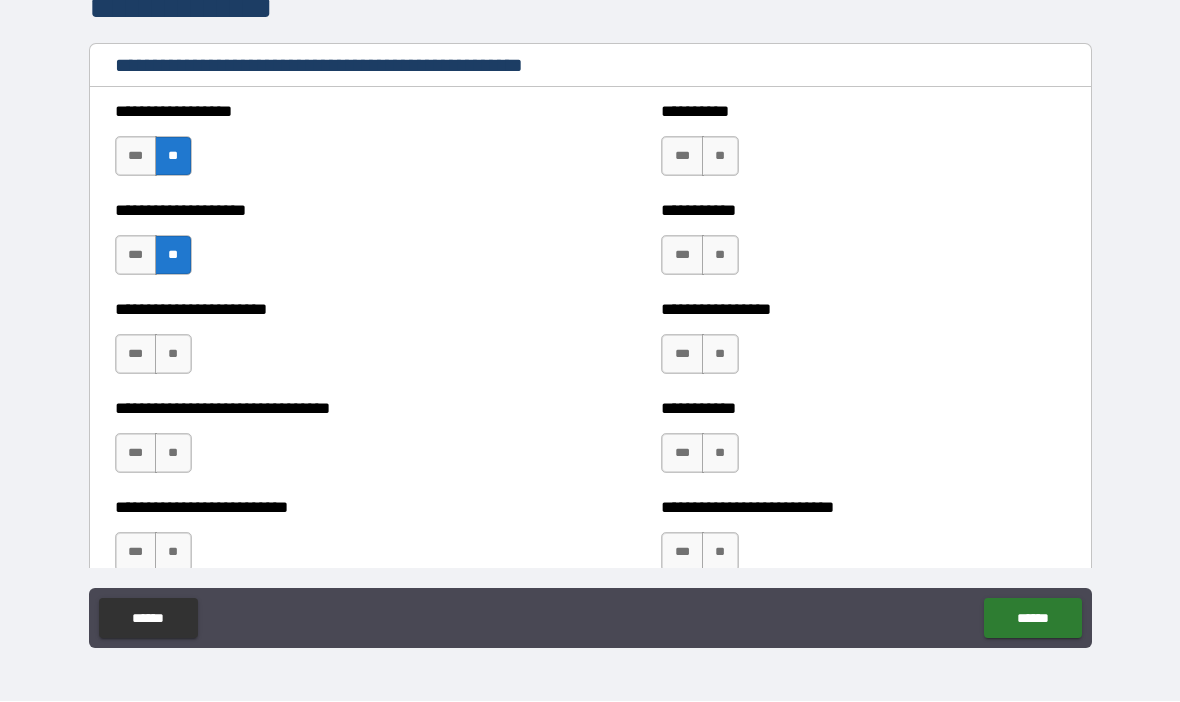 click on "**" at bounding box center [173, 355] 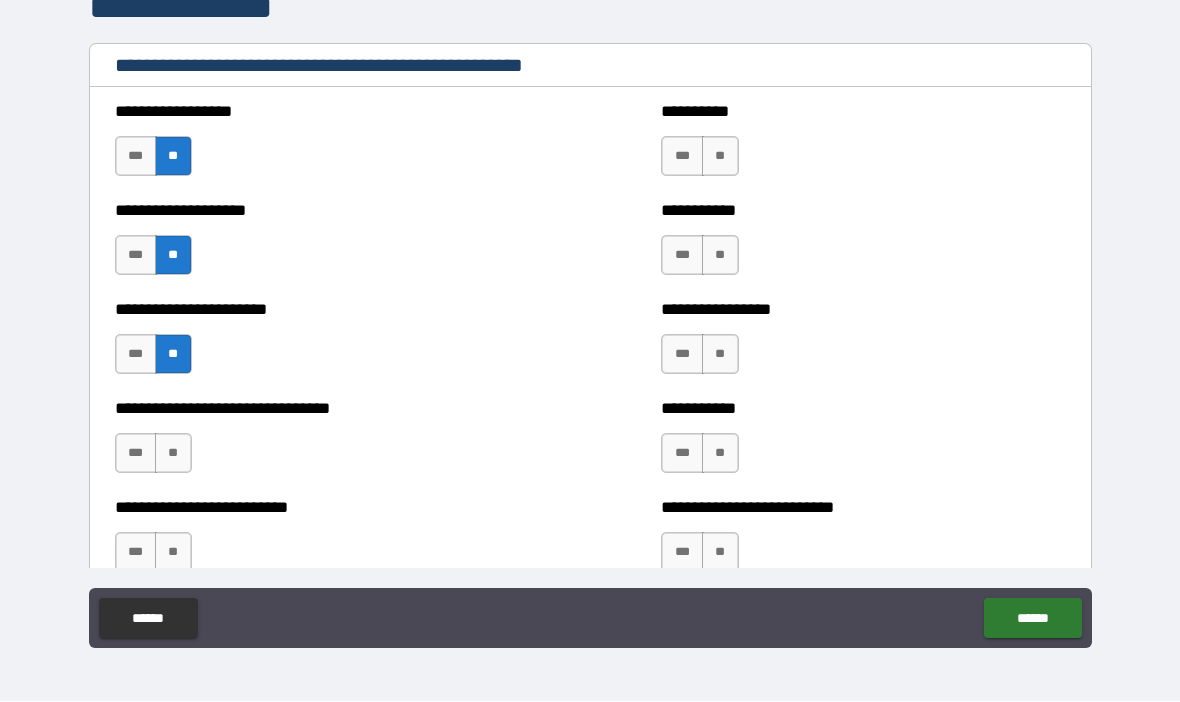 click on "**" at bounding box center (173, 454) 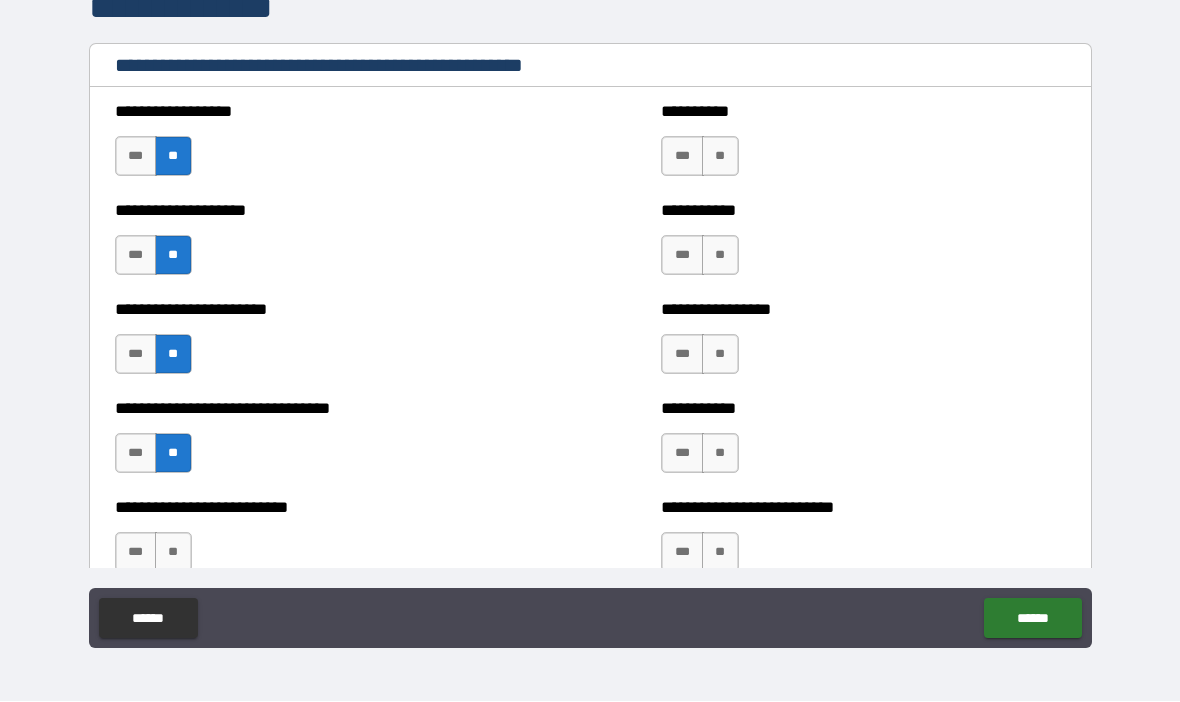 click on "**" at bounding box center (173, 553) 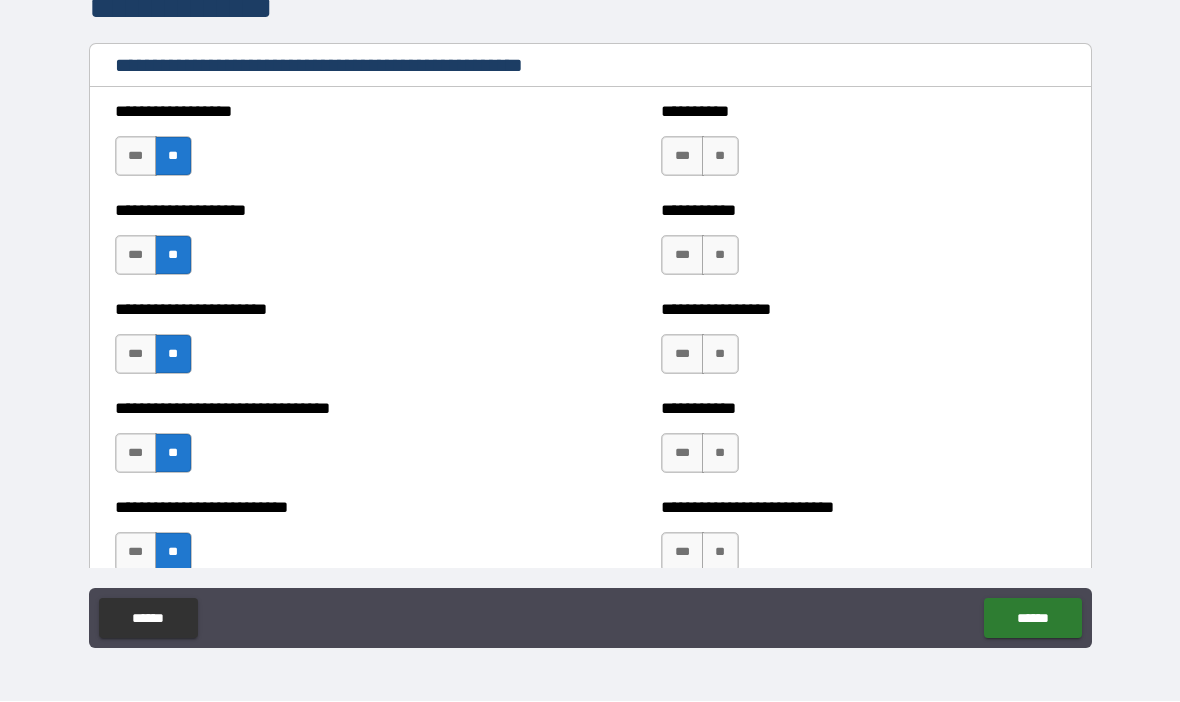 click on "**" at bounding box center [720, 157] 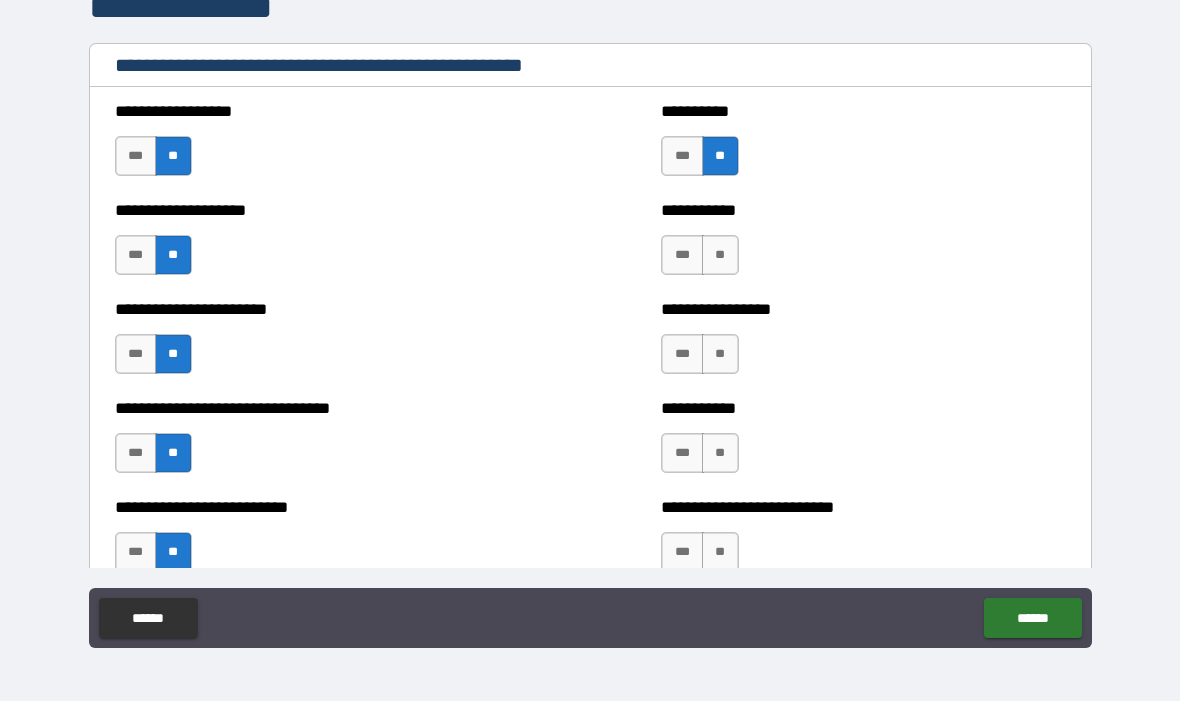 click on "**" at bounding box center (720, 256) 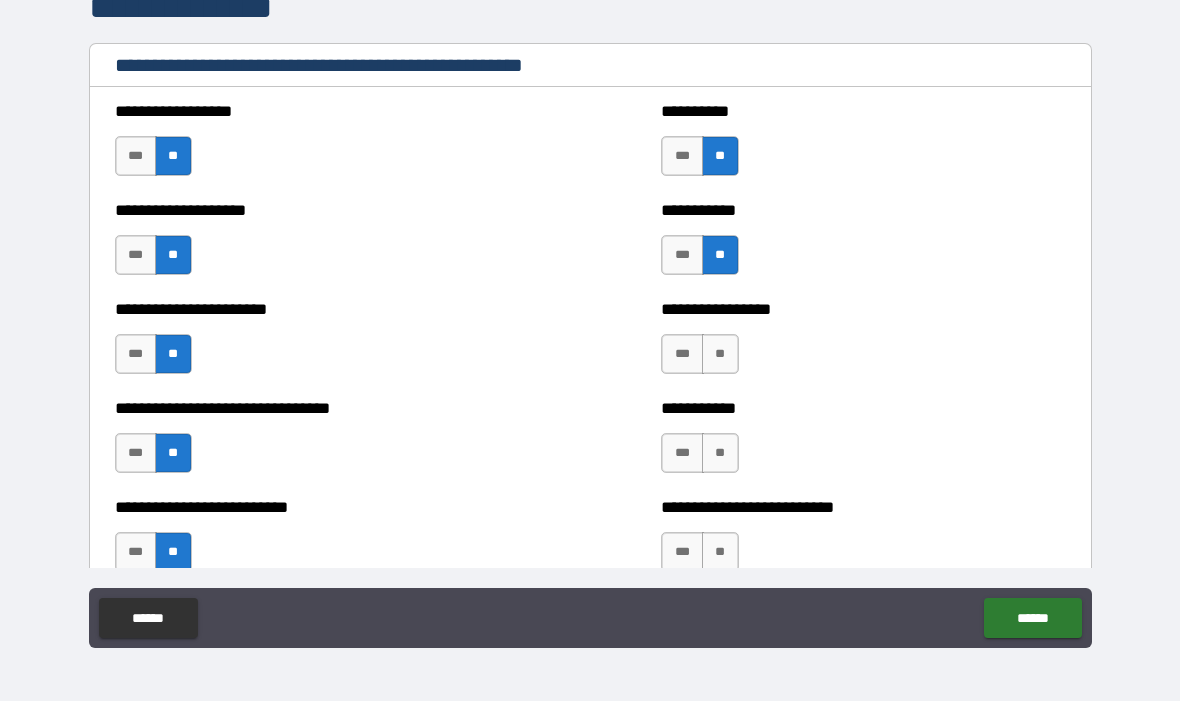 click on "**" at bounding box center [720, 355] 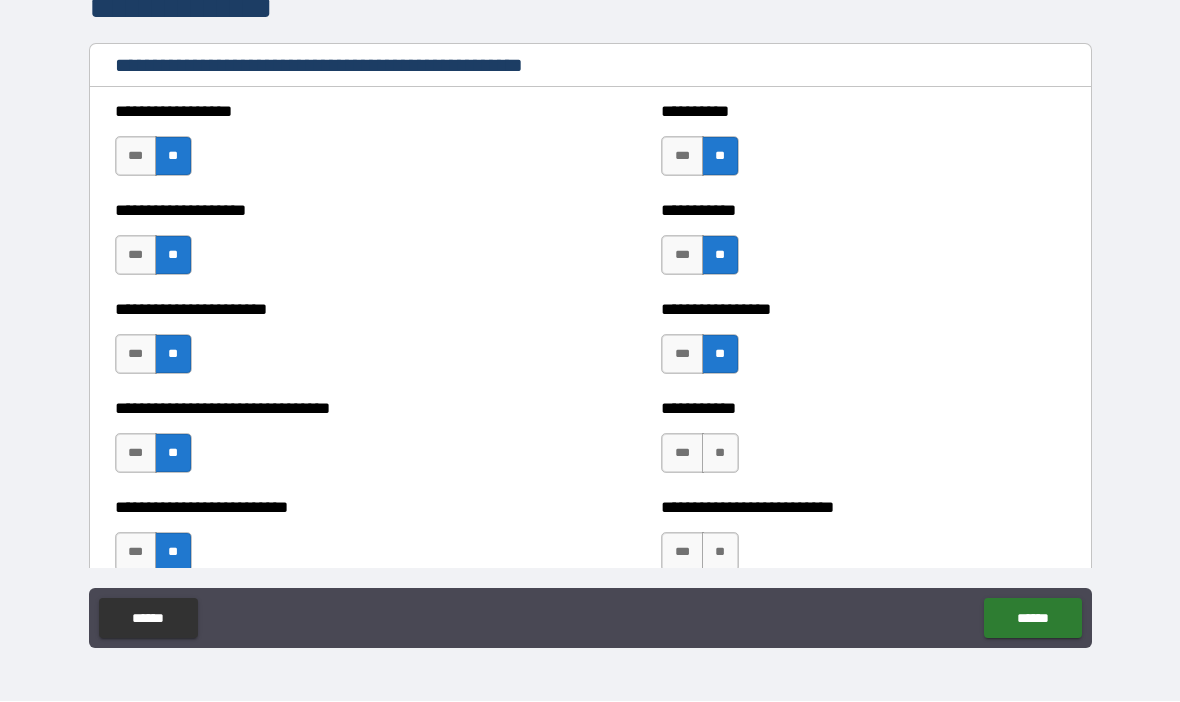 click on "**" at bounding box center [720, 454] 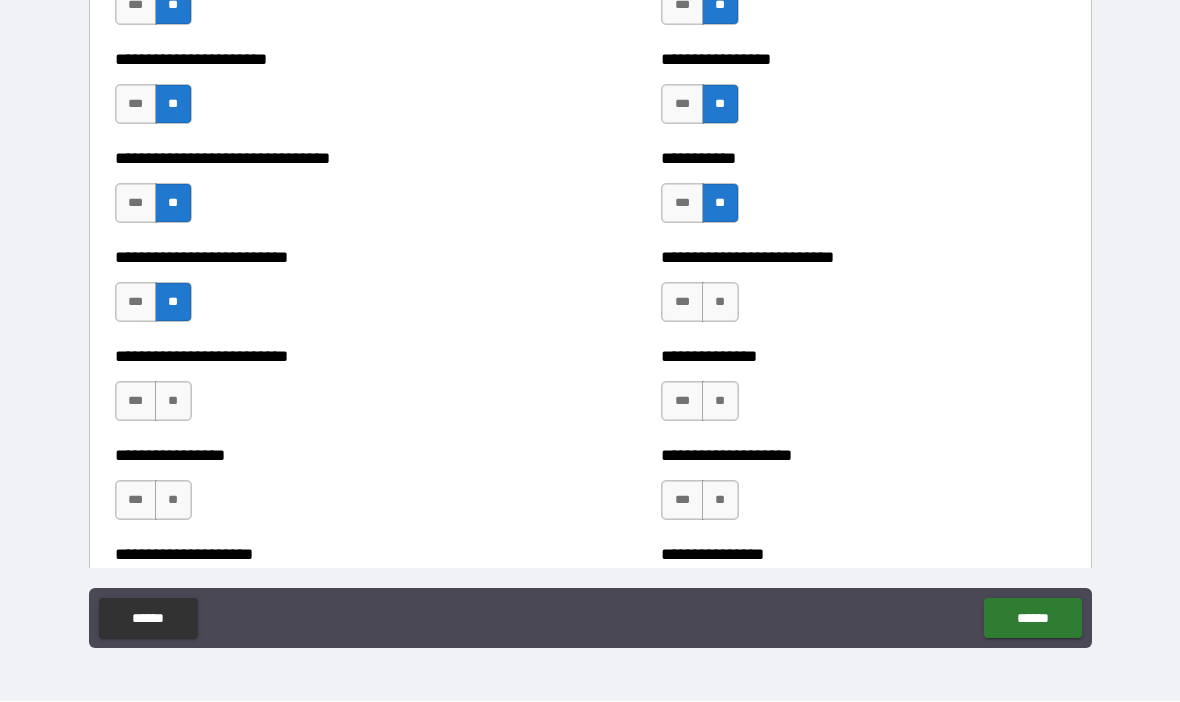 scroll, scrollTop: 4174, scrollLeft: 0, axis: vertical 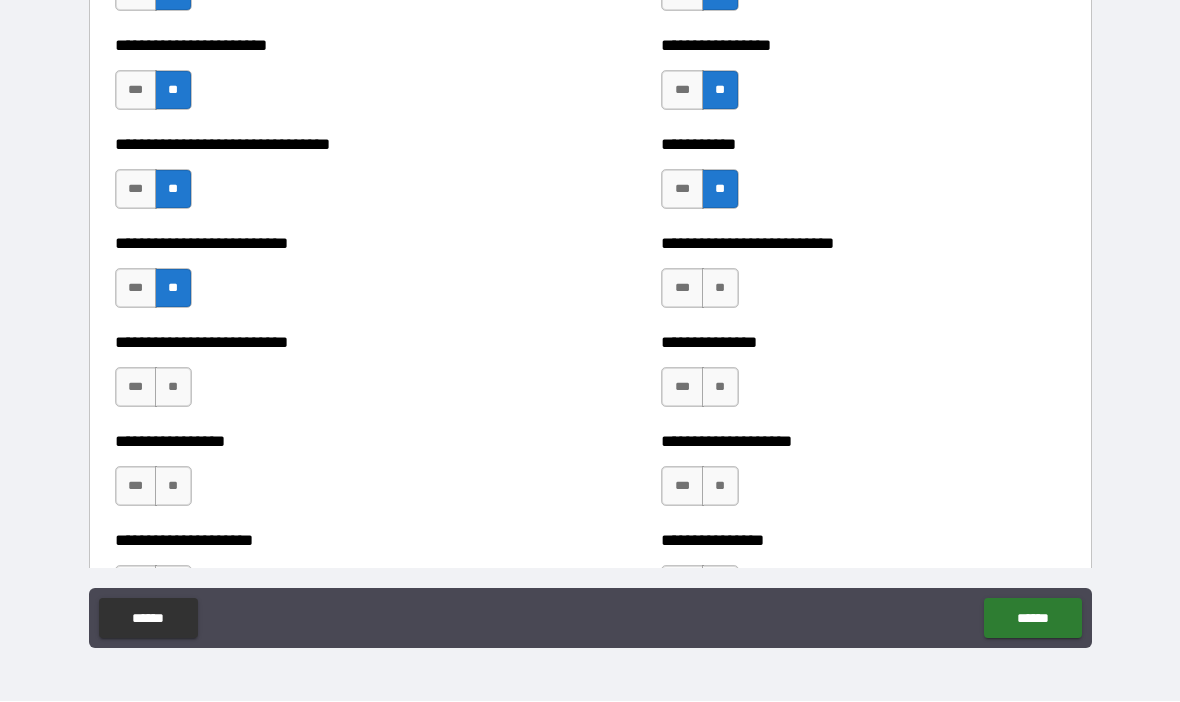click on "**" at bounding box center (720, 289) 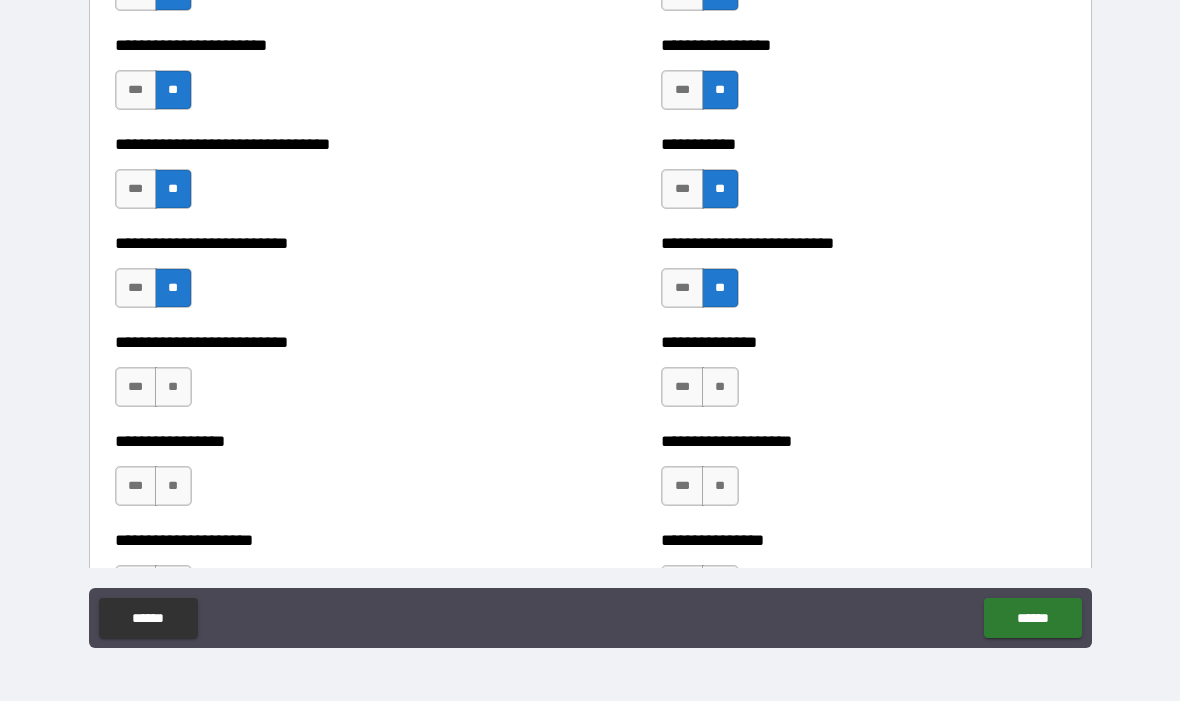 click on "***" at bounding box center [136, 388] 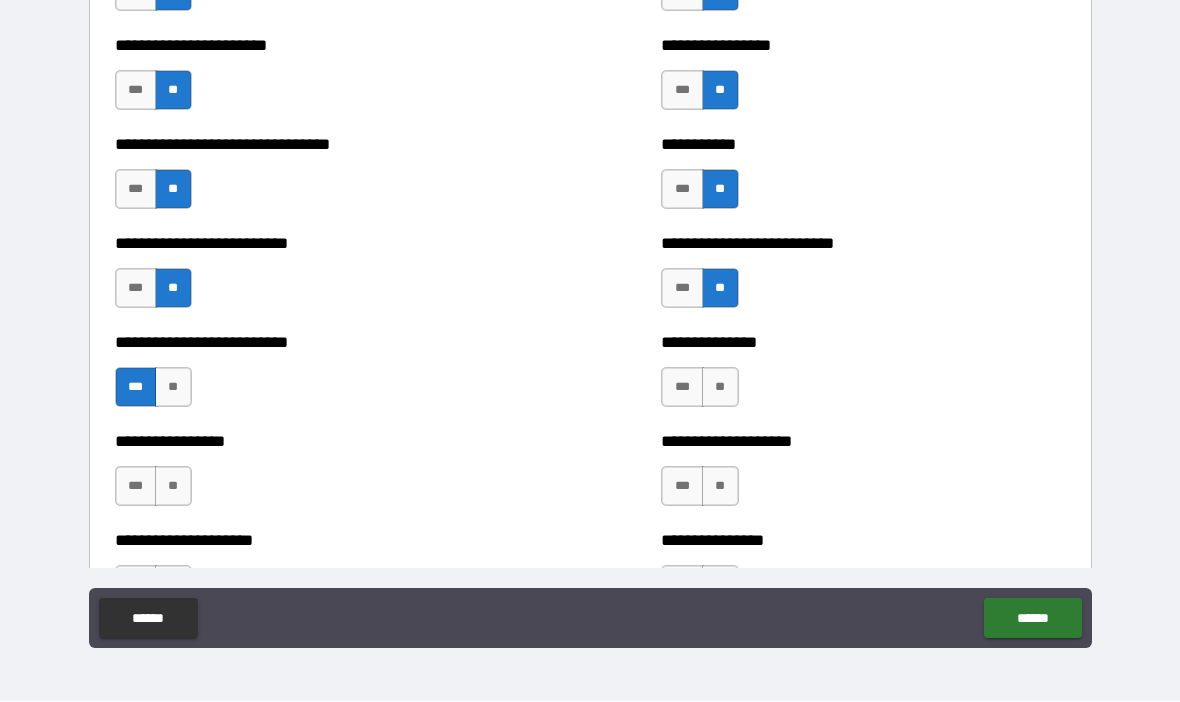 click on "**" at bounding box center [173, 487] 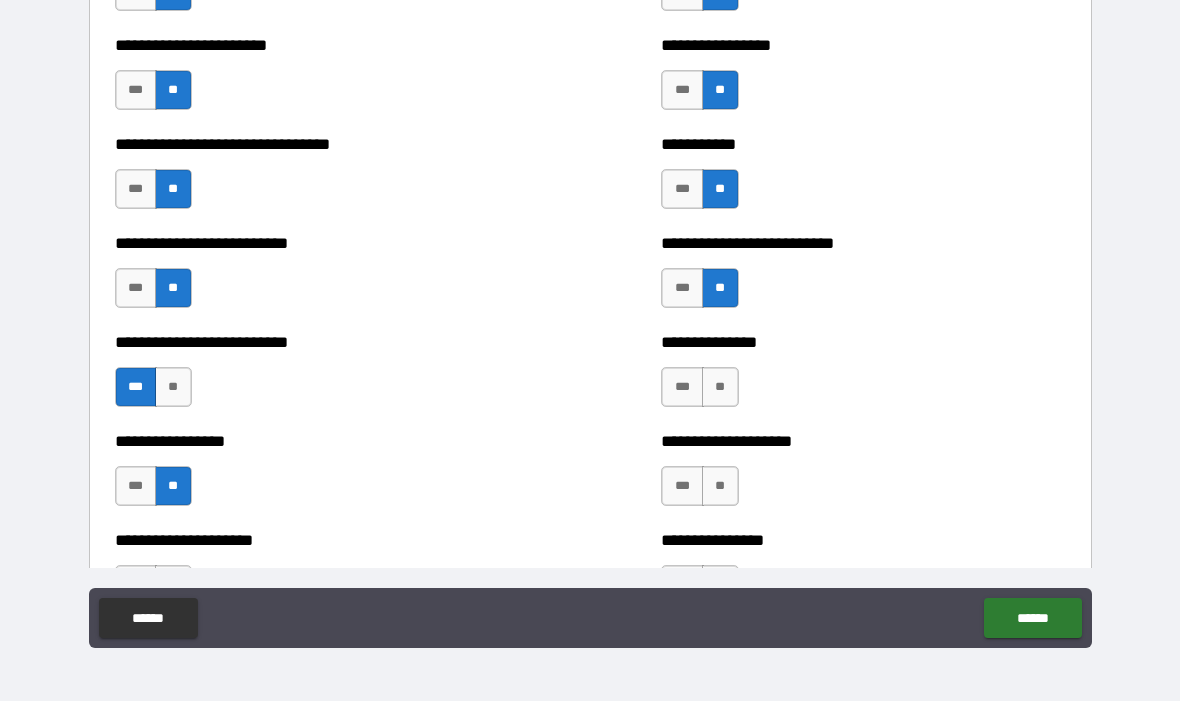 click on "**" at bounding box center (720, 388) 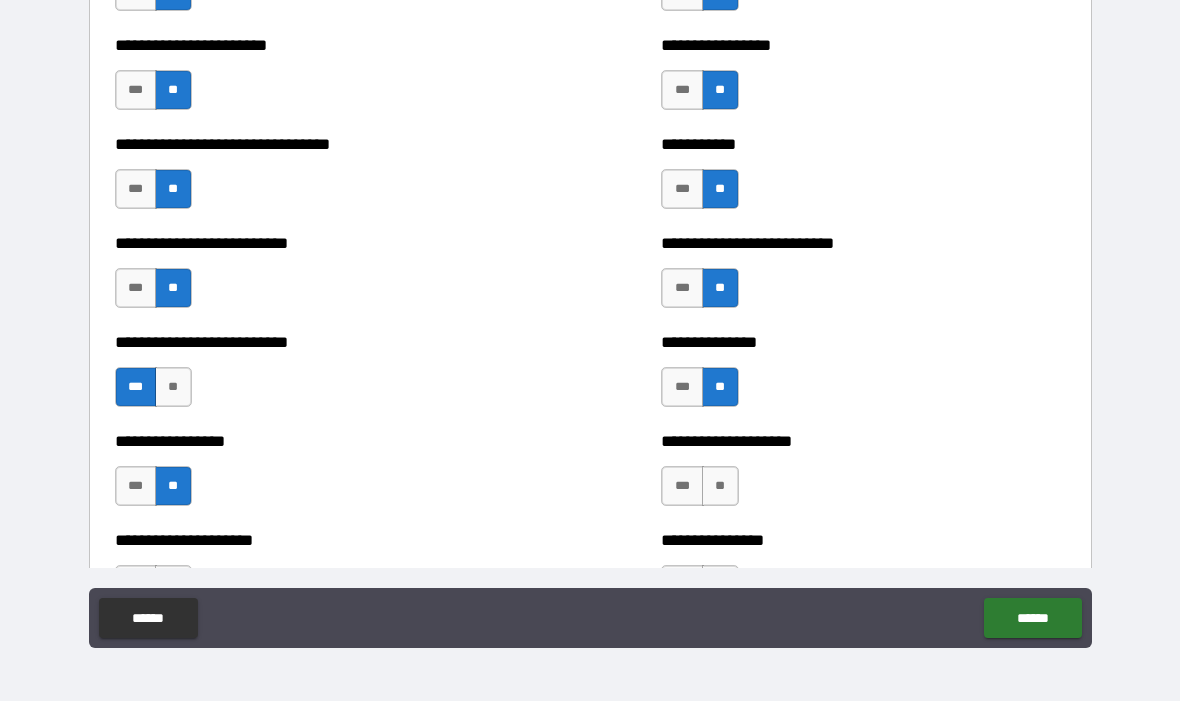 click on "**" at bounding box center (720, 487) 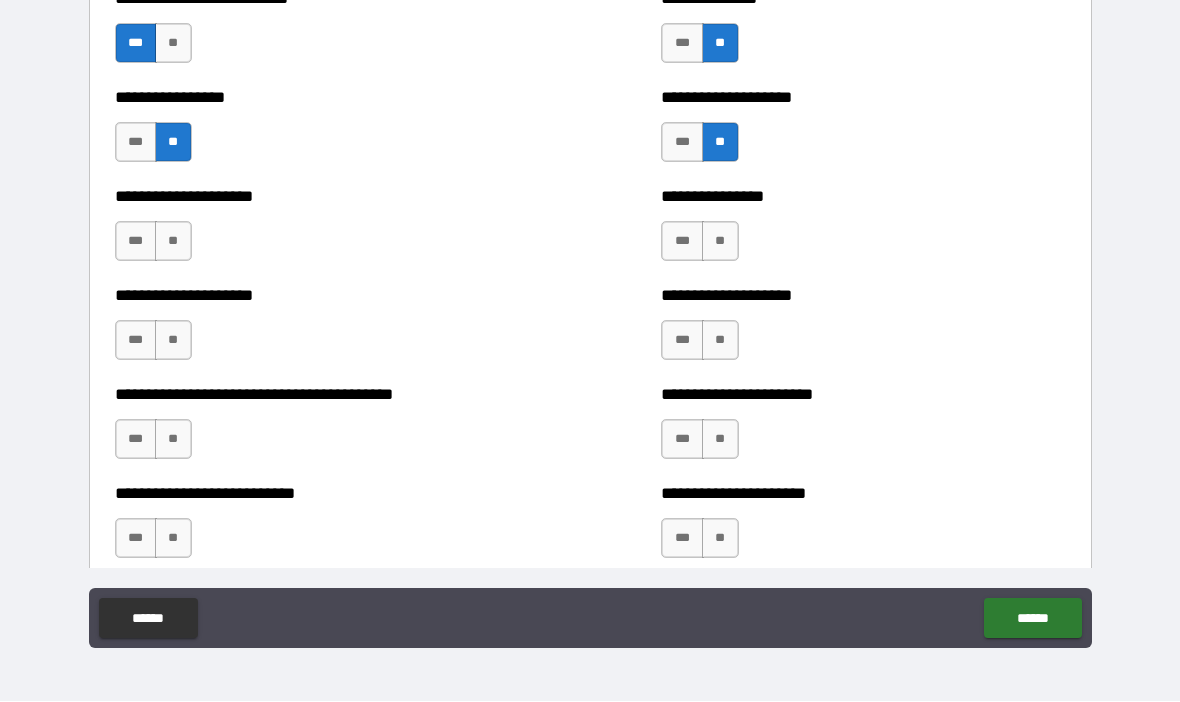 scroll, scrollTop: 4522, scrollLeft: 0, axis: vertical 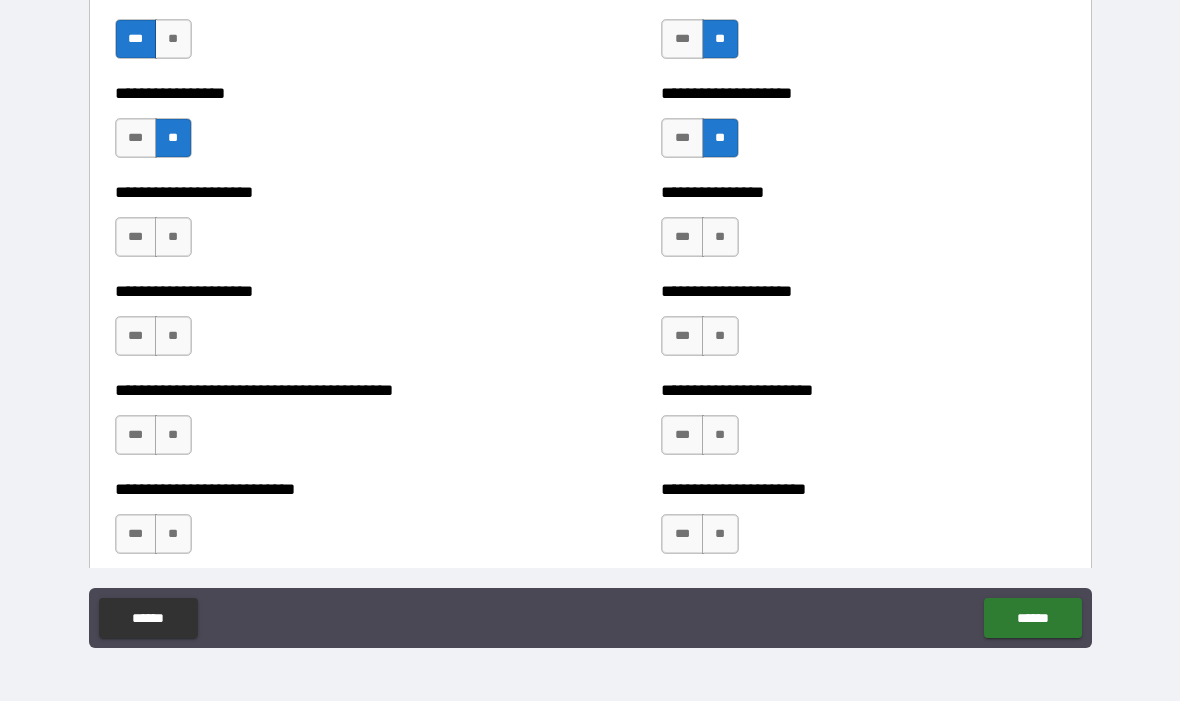 click on "**" at bounding box center (173, 238) 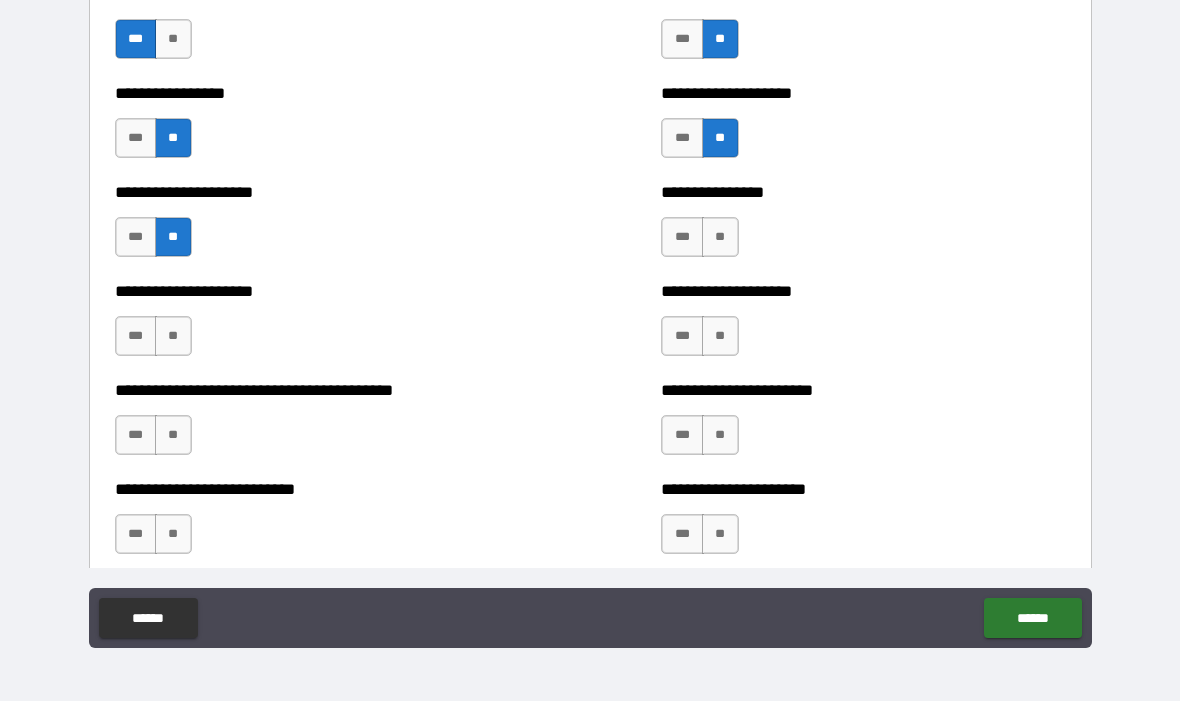 click on "**" at bounding box center (173, 337) 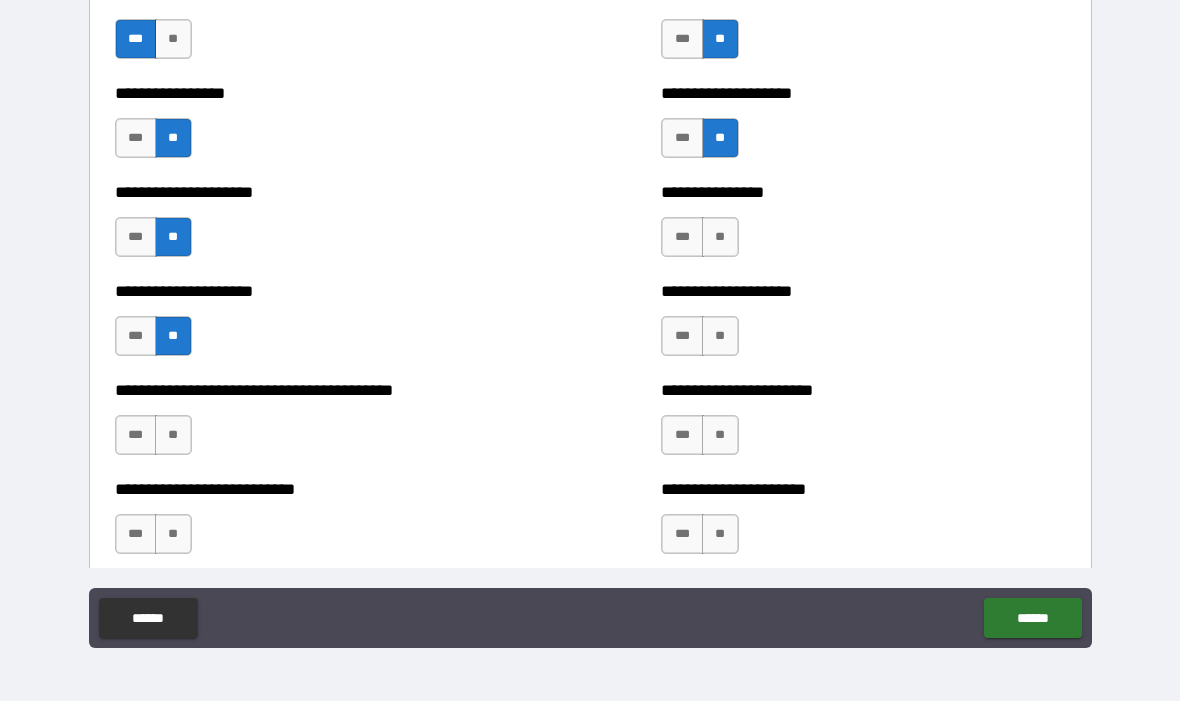 click on "**" at bounding box center [173, 436] 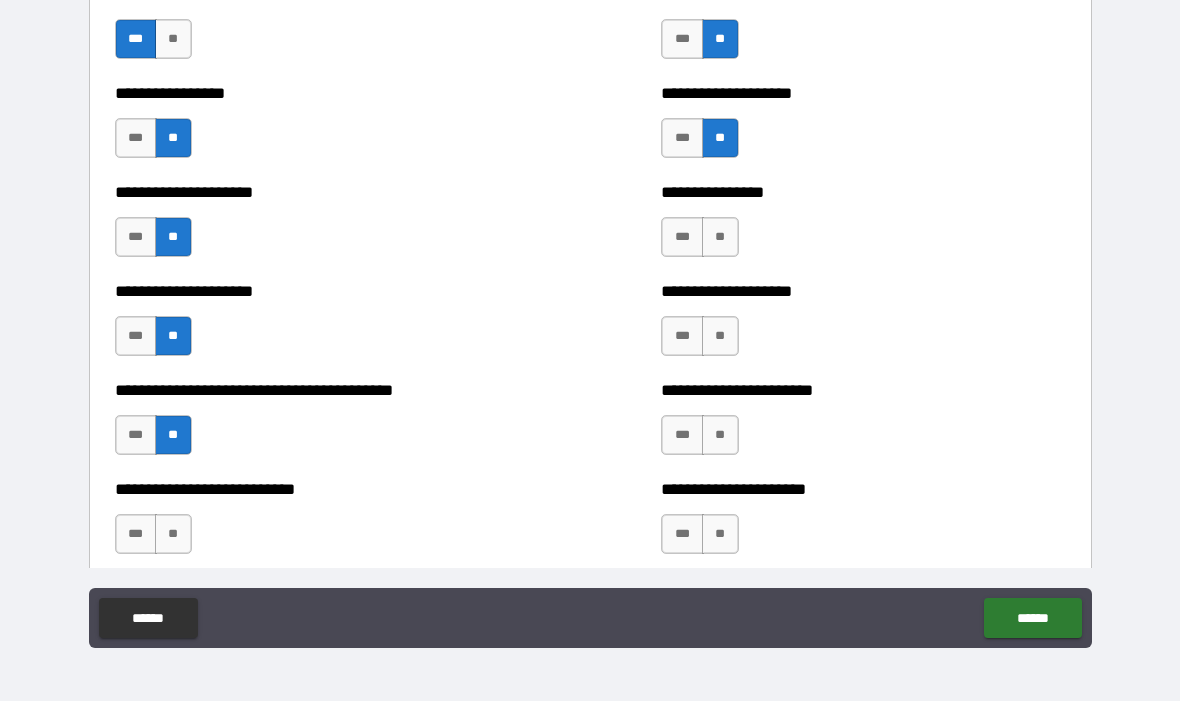 click on "**" at bounding box center [173, 535] 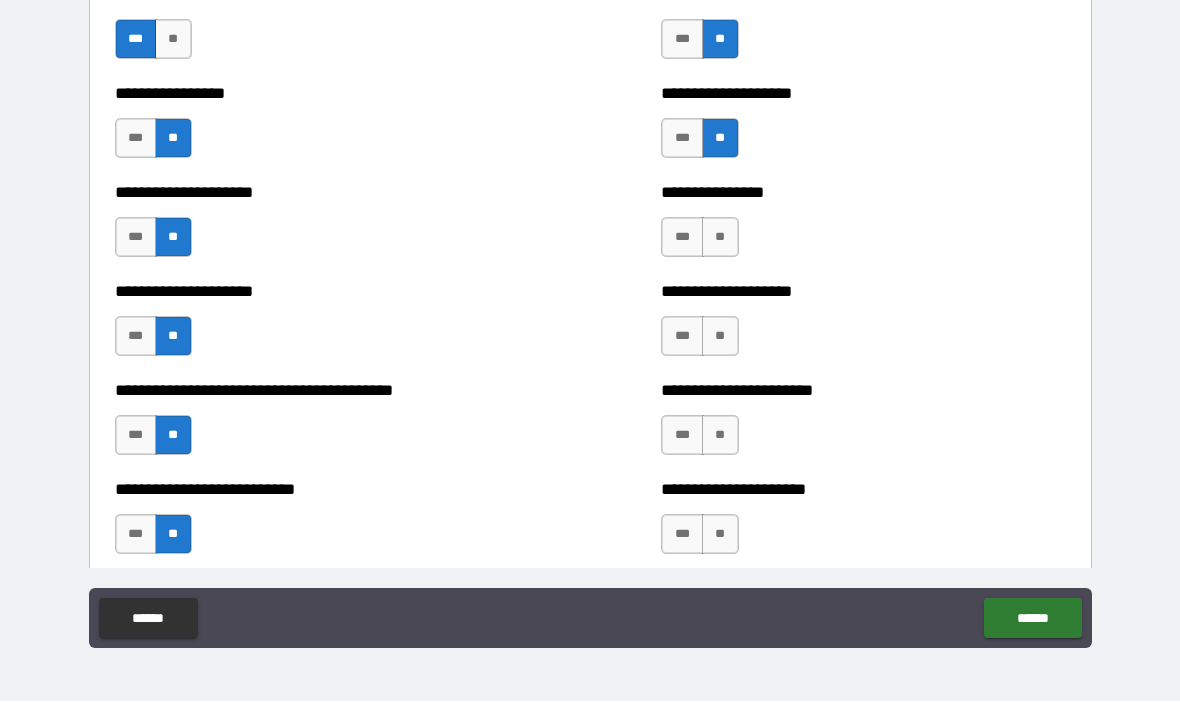 click on "**" at bounding box center (720, 535) 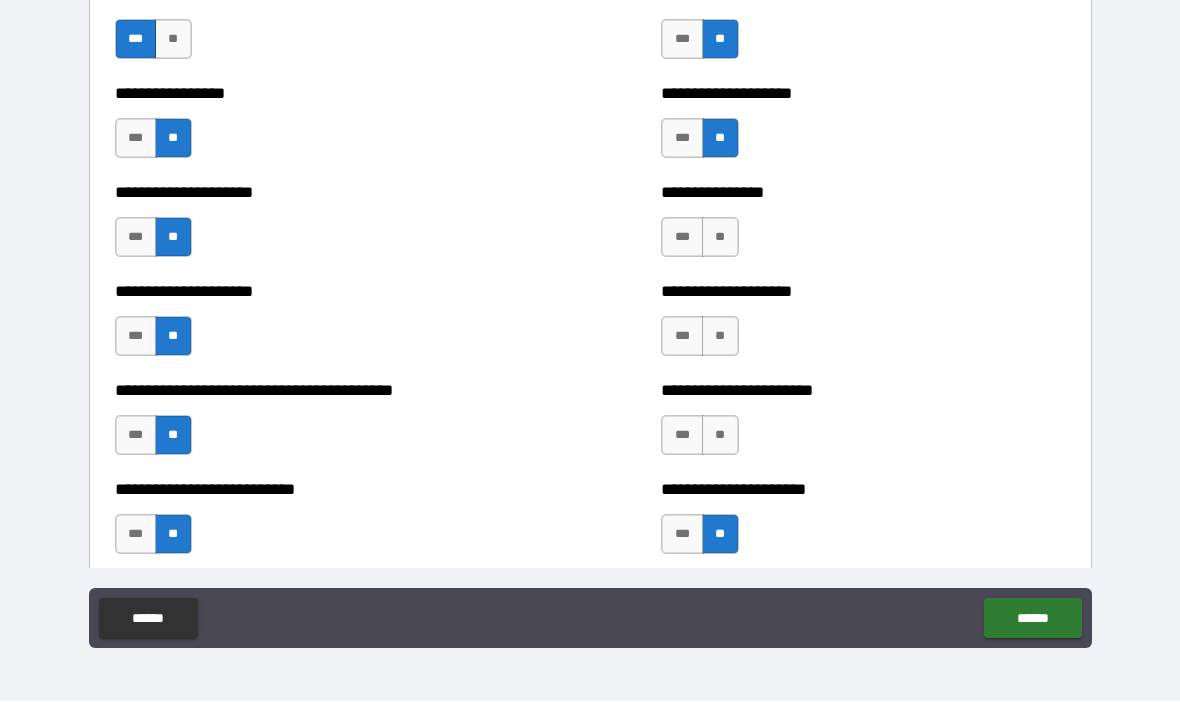 click on "**" at bounding box center (720, 436) 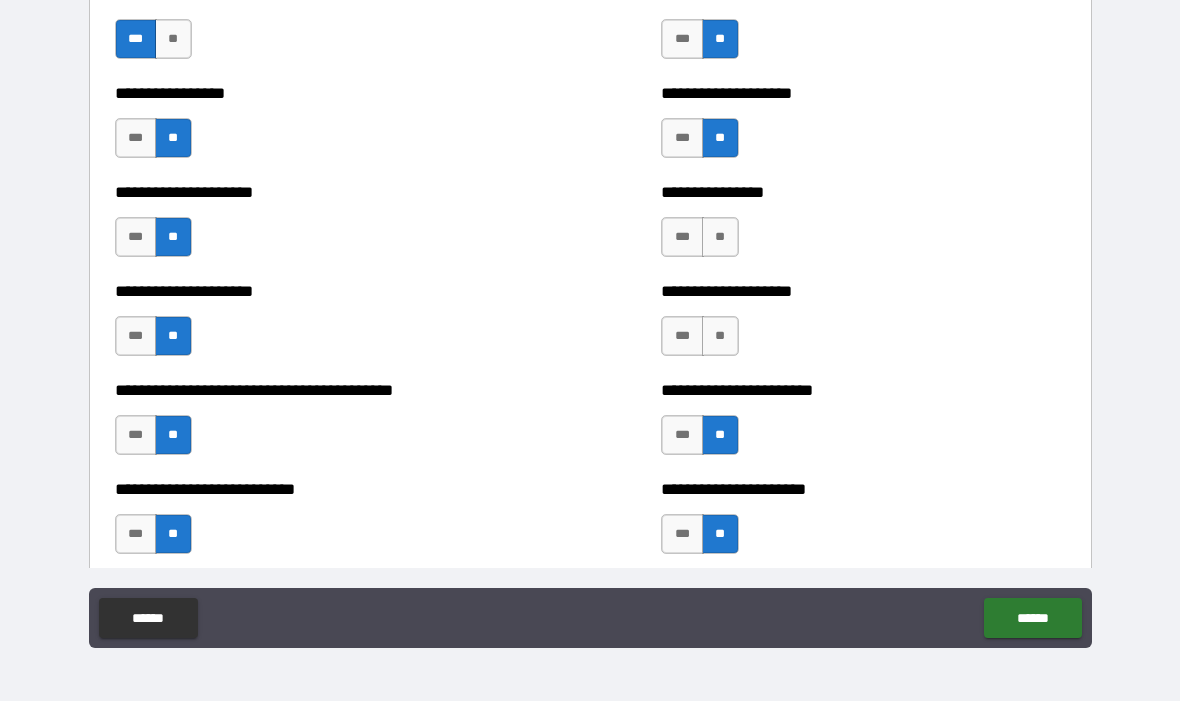 click on "**" at bounding box center (720, 337) 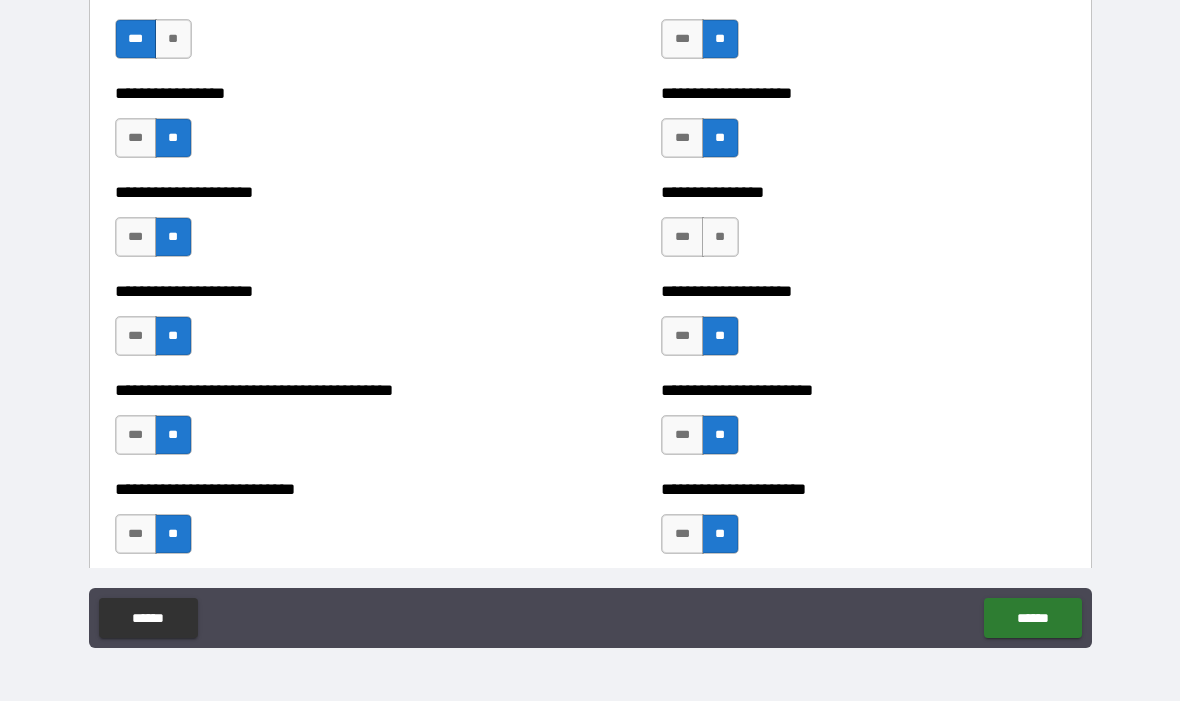 click on "**" at bounding box center [720, 238] 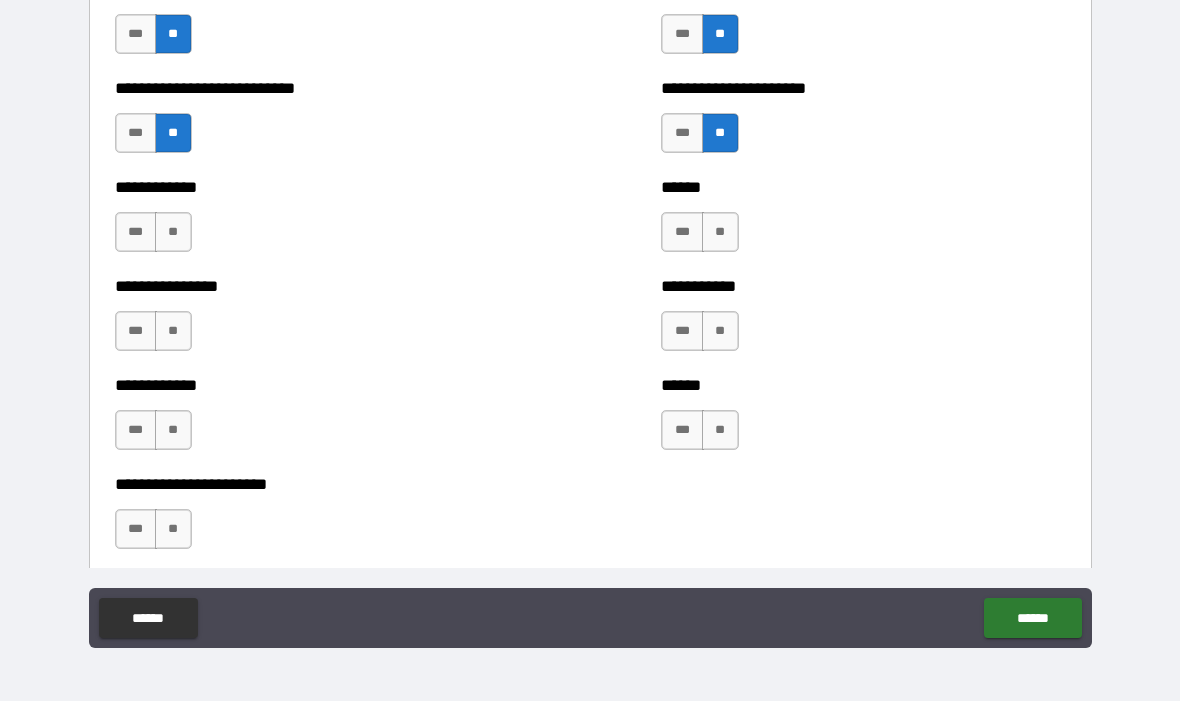 scroll, scrollTop: 4957, scrollLeft: 0, axis: vertical 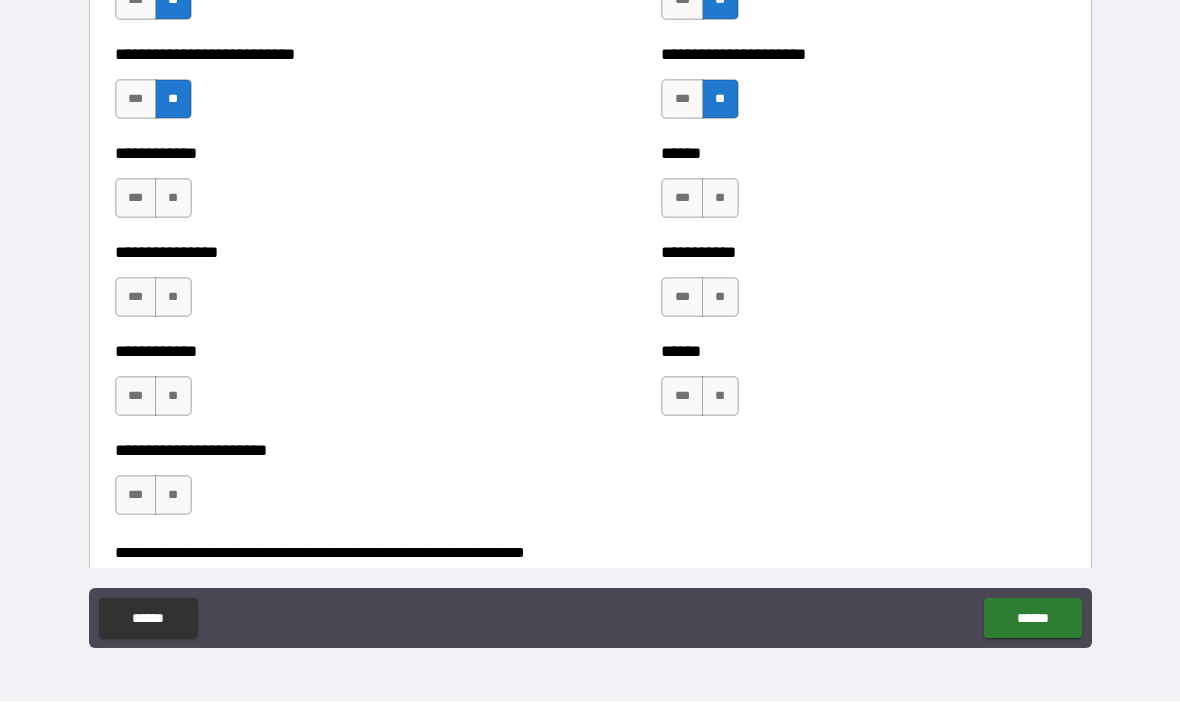 click on "**" at bounding box center (173, 199) 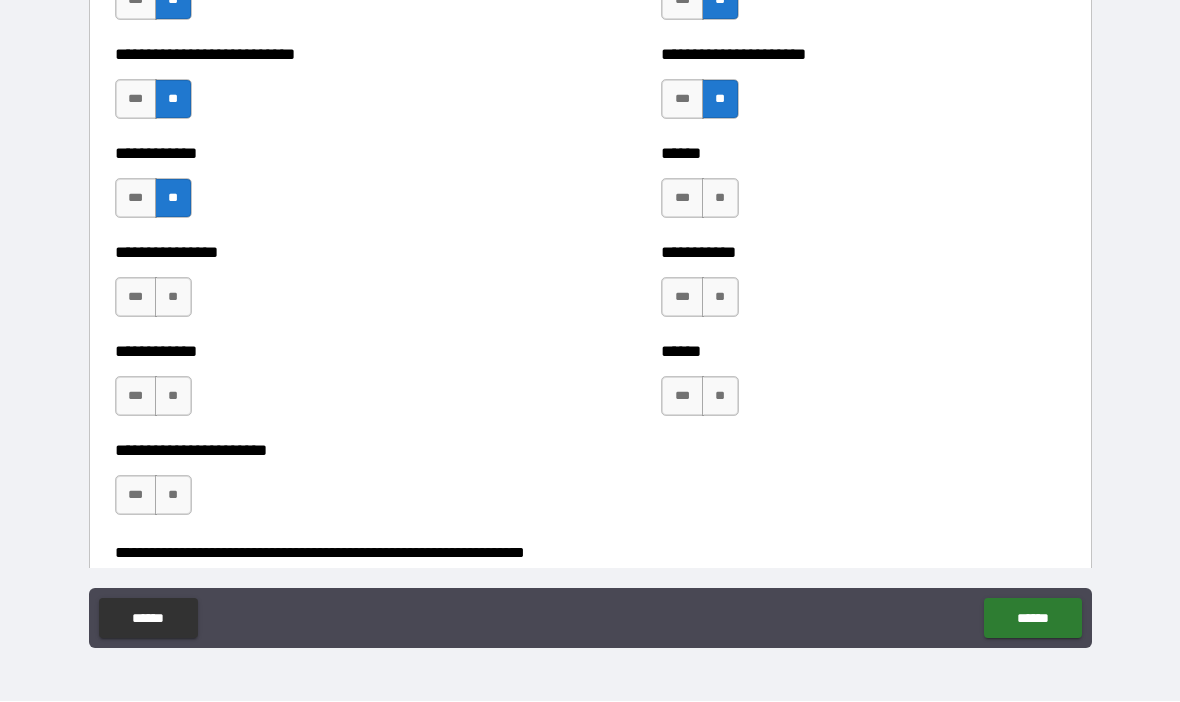 click on "***" at bounding box center [136, 298] 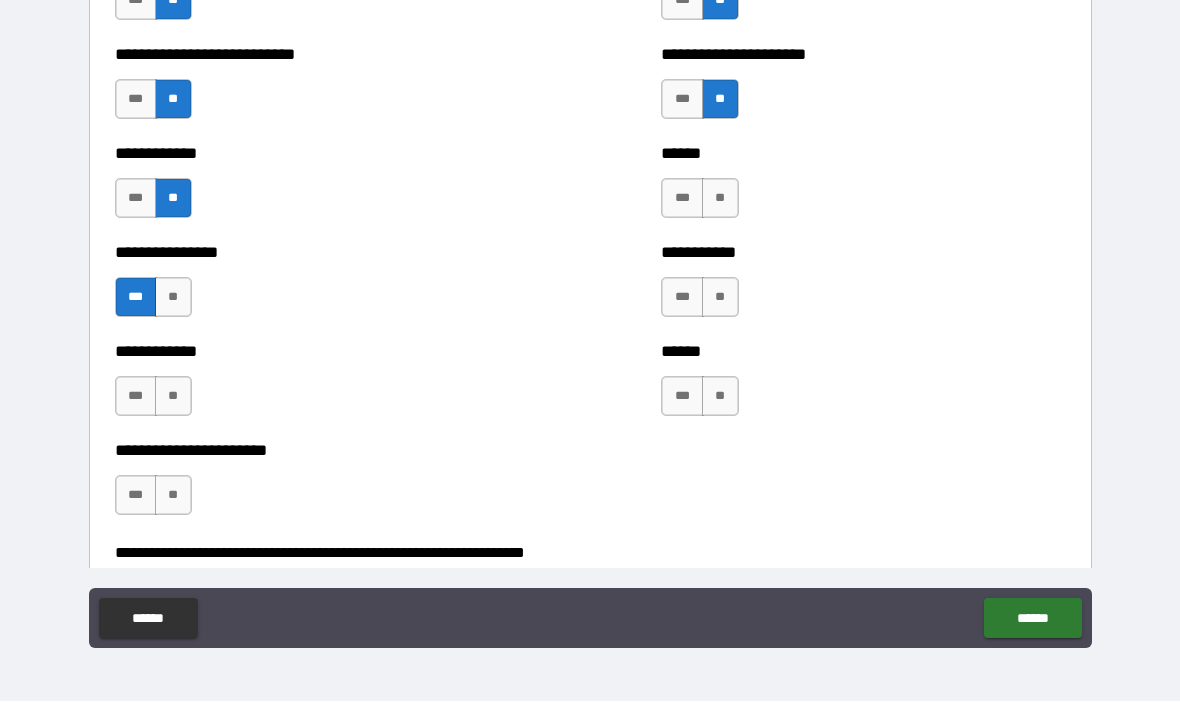 click on "**" at bounding box center [173, 397] 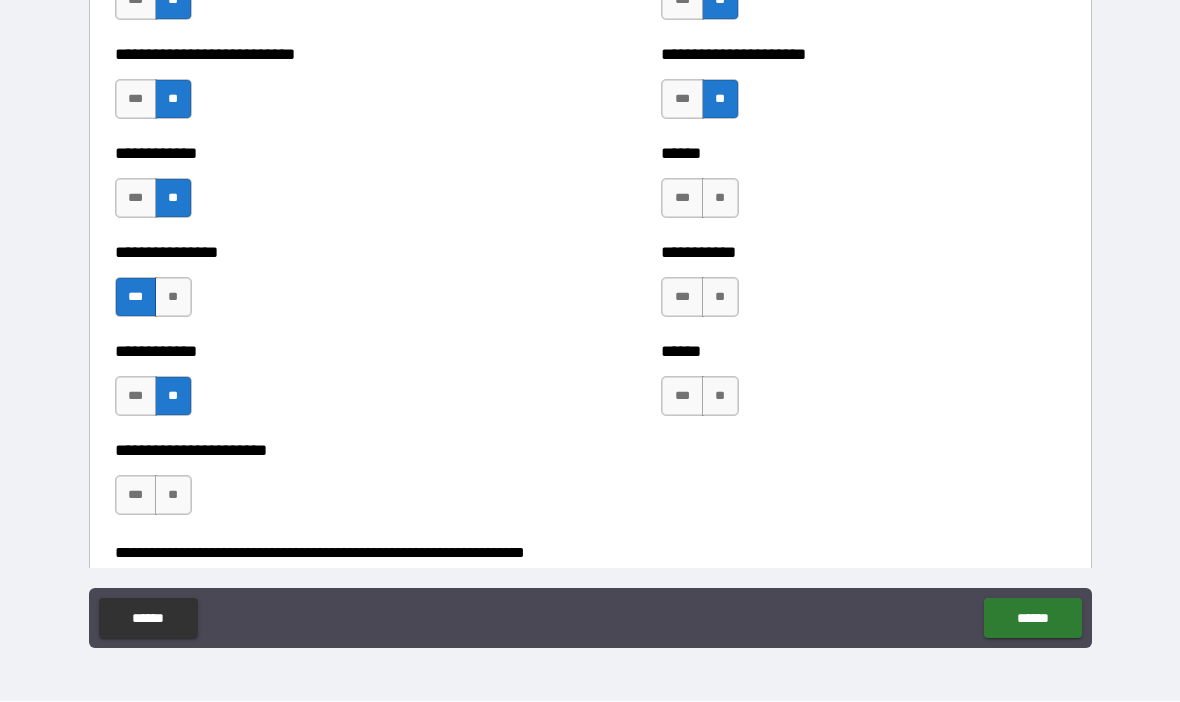 click on "**" at bounding box center (173, 496) 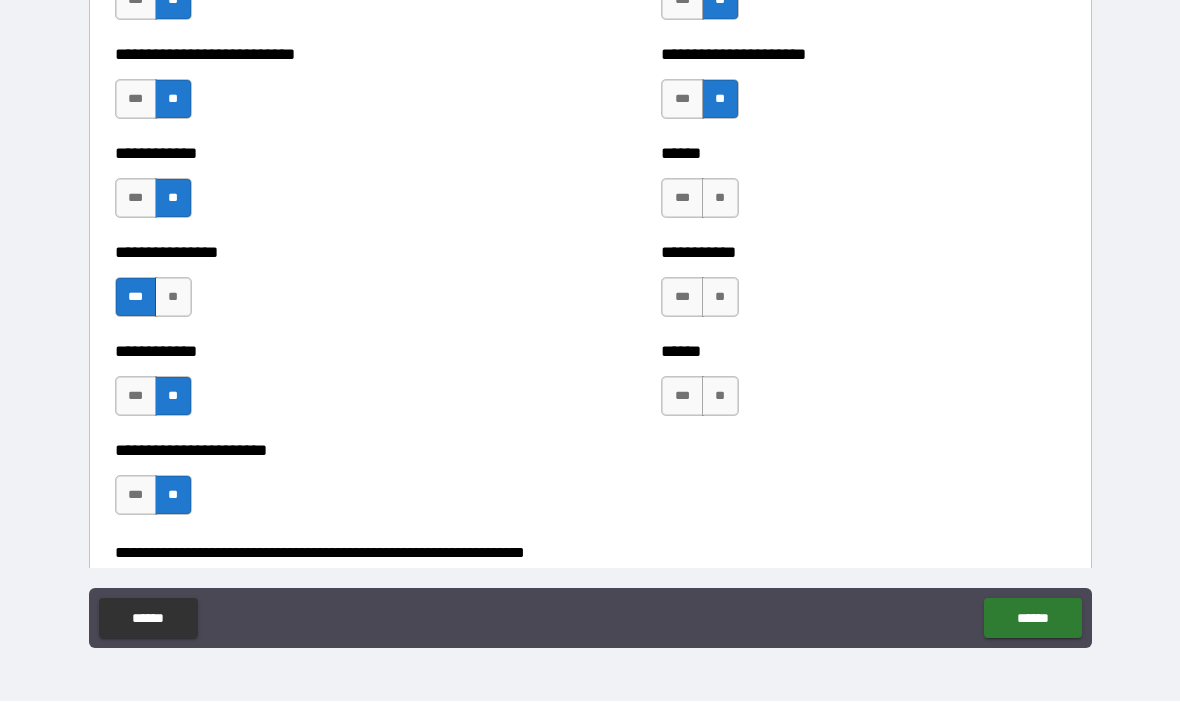 click on "**" at bounding box center (720, 397) 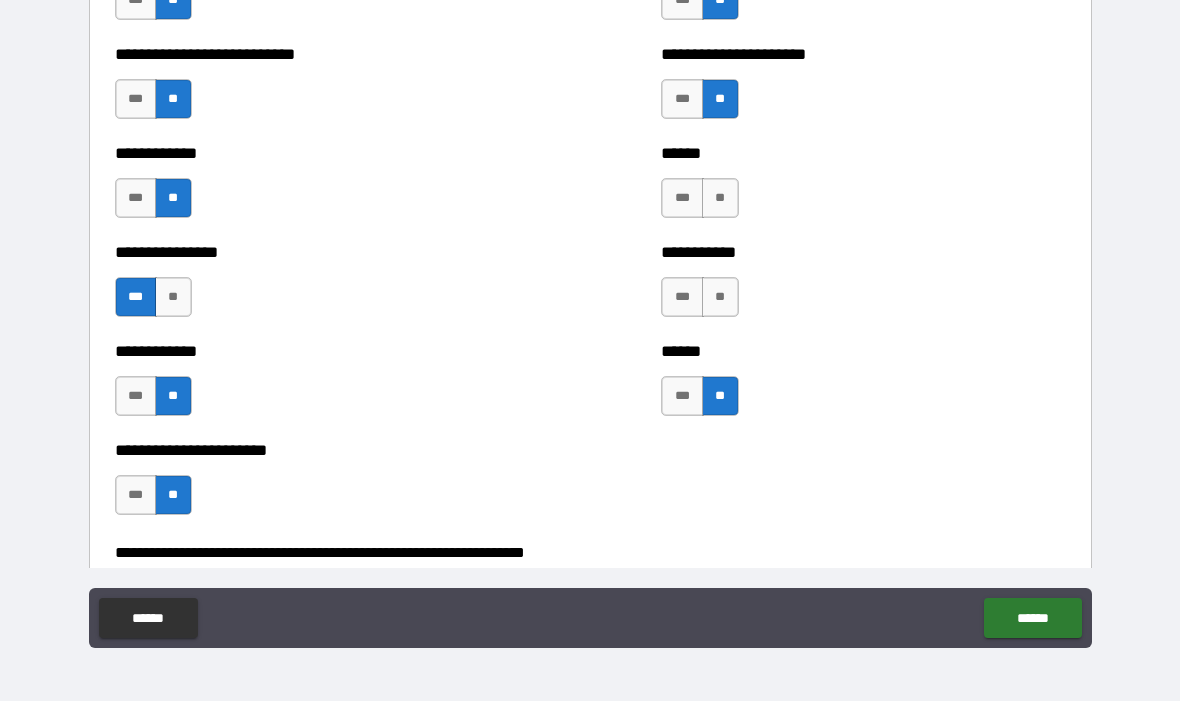 click on "**" at bounding box center (720, 199) 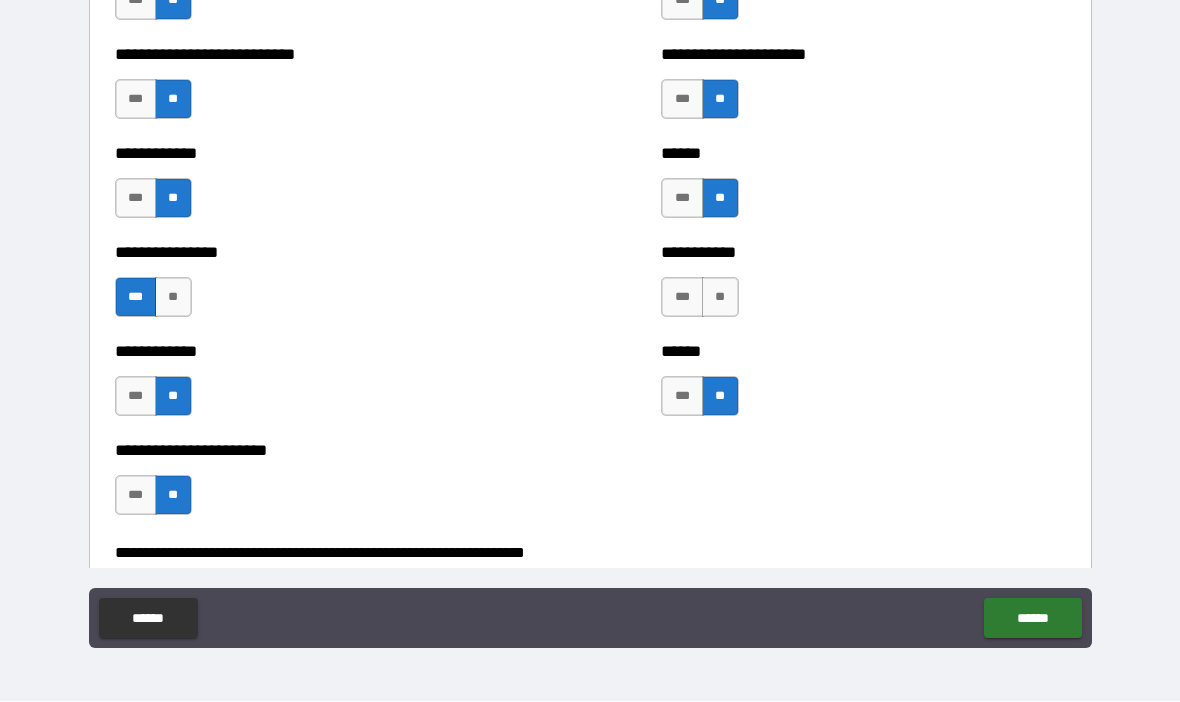 click on "**" at bounding box center (720, 298) 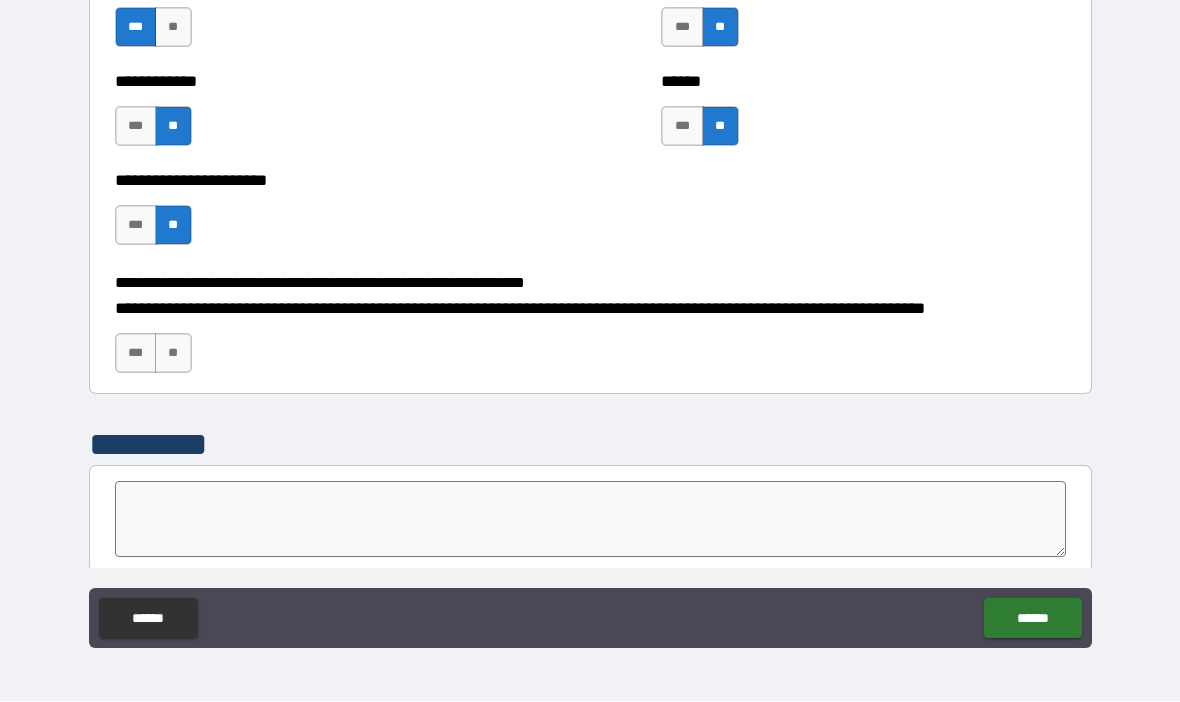 scroll, scrollTop: 5247, scrollLeft: 0, axis: vertical 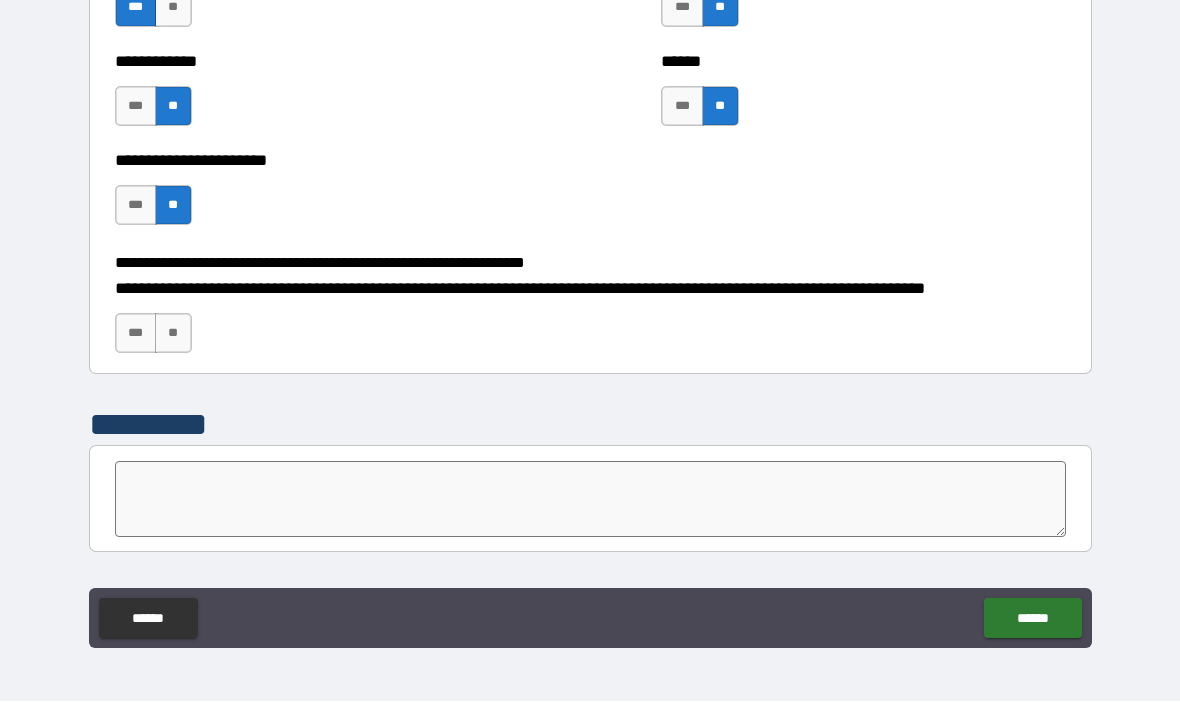 click on "***" at bounding box center (136, 334) 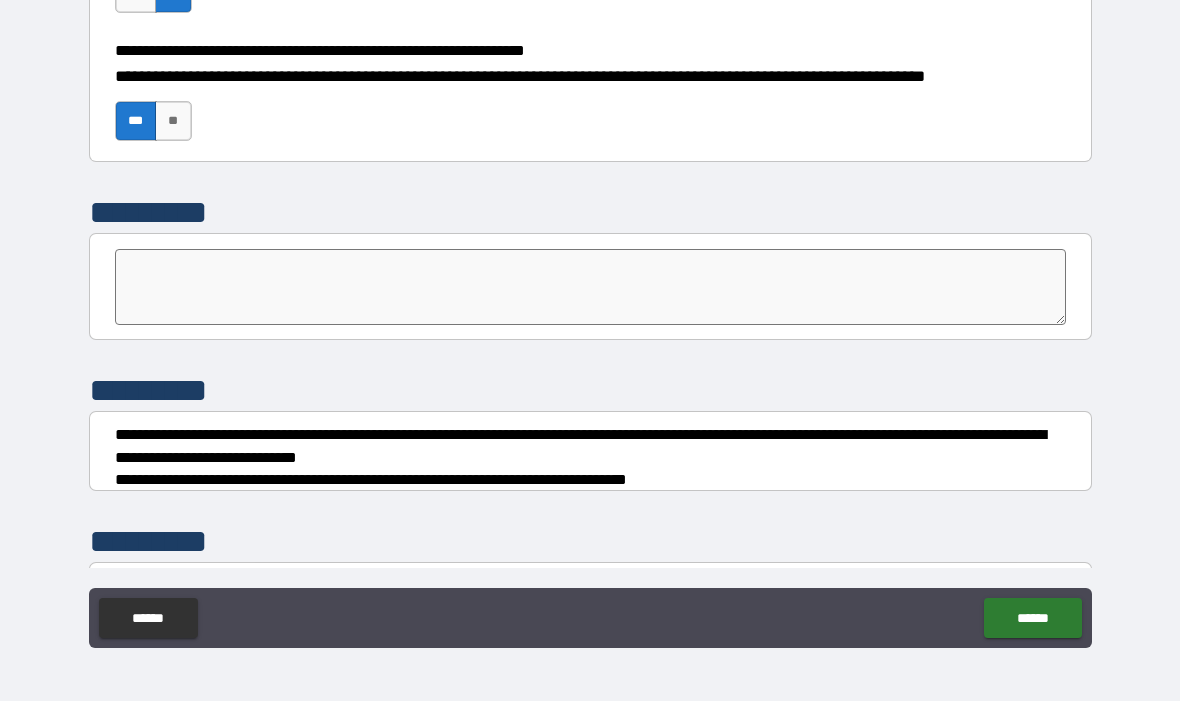 scroll, scrollTop: 5460, scrollLeft: 0, axis: vertical 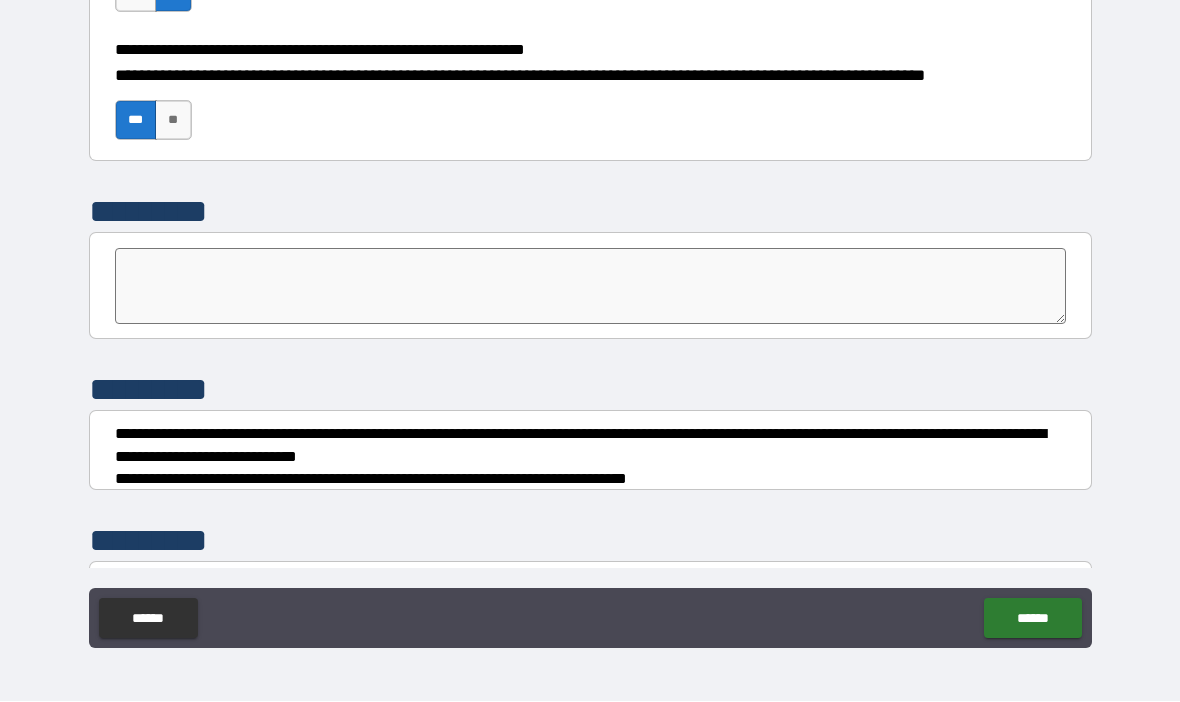 click at bounding box center [591, 287] 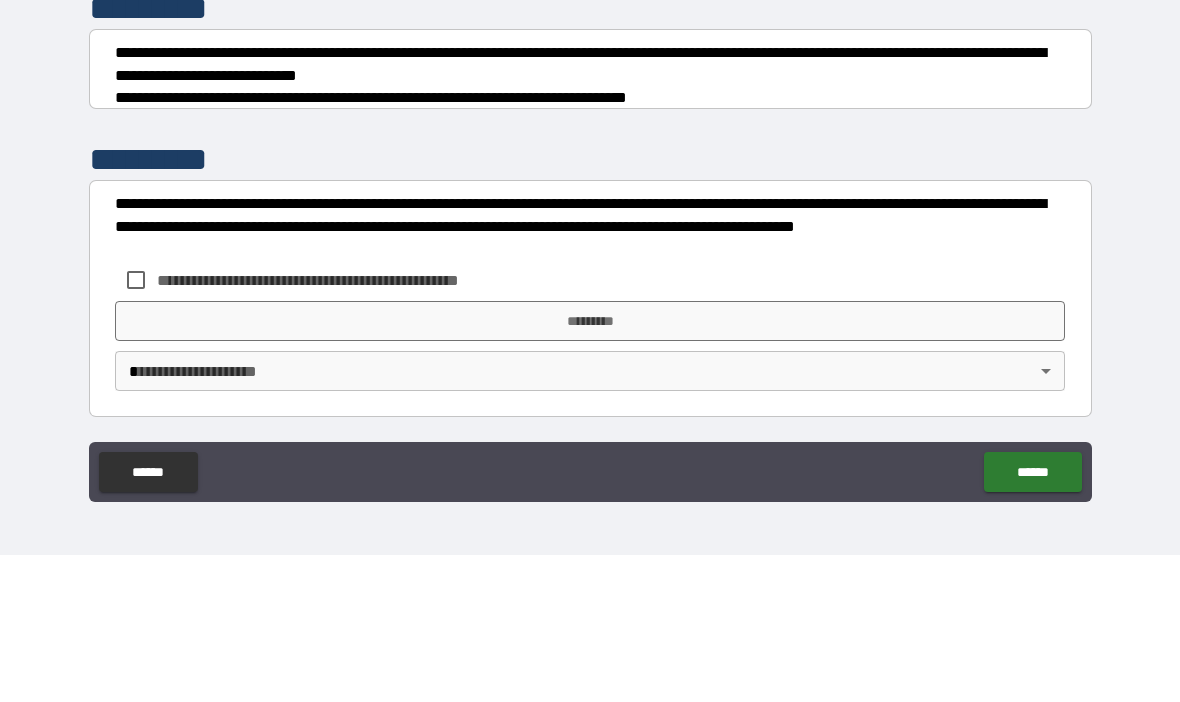 scroll, scrollTop: 5695, scrollLeft: 0, axis: vertical 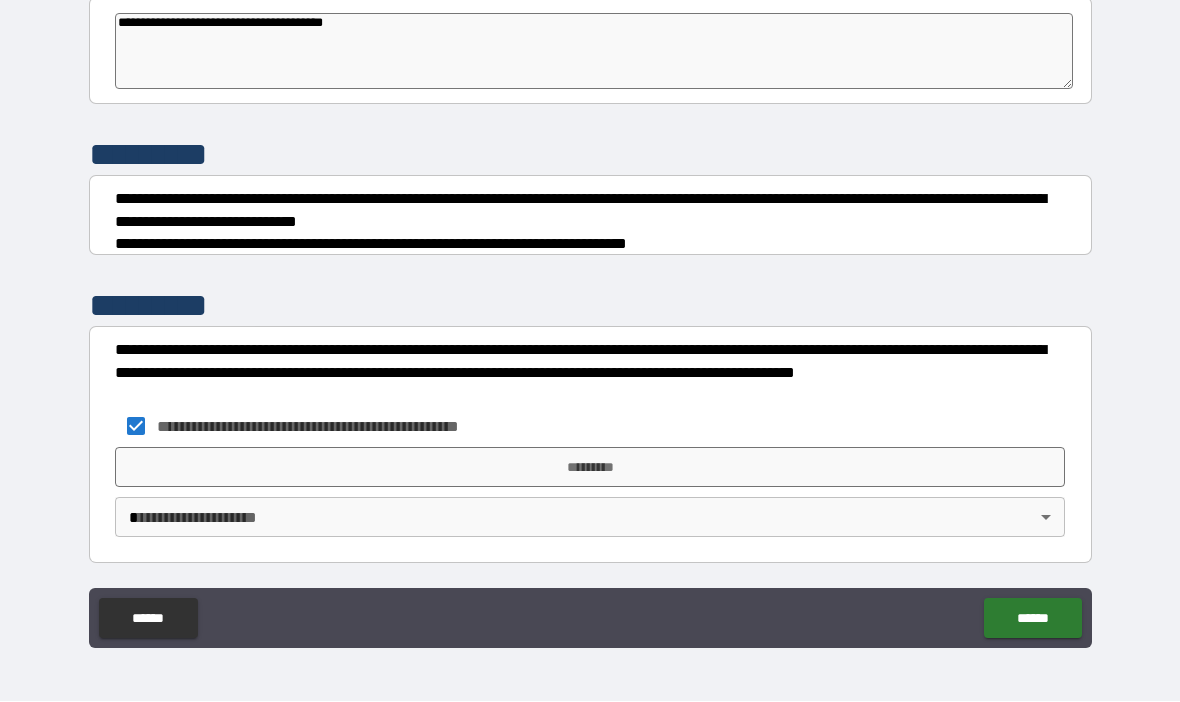 click on "*********" at bounding box center (590, 468) 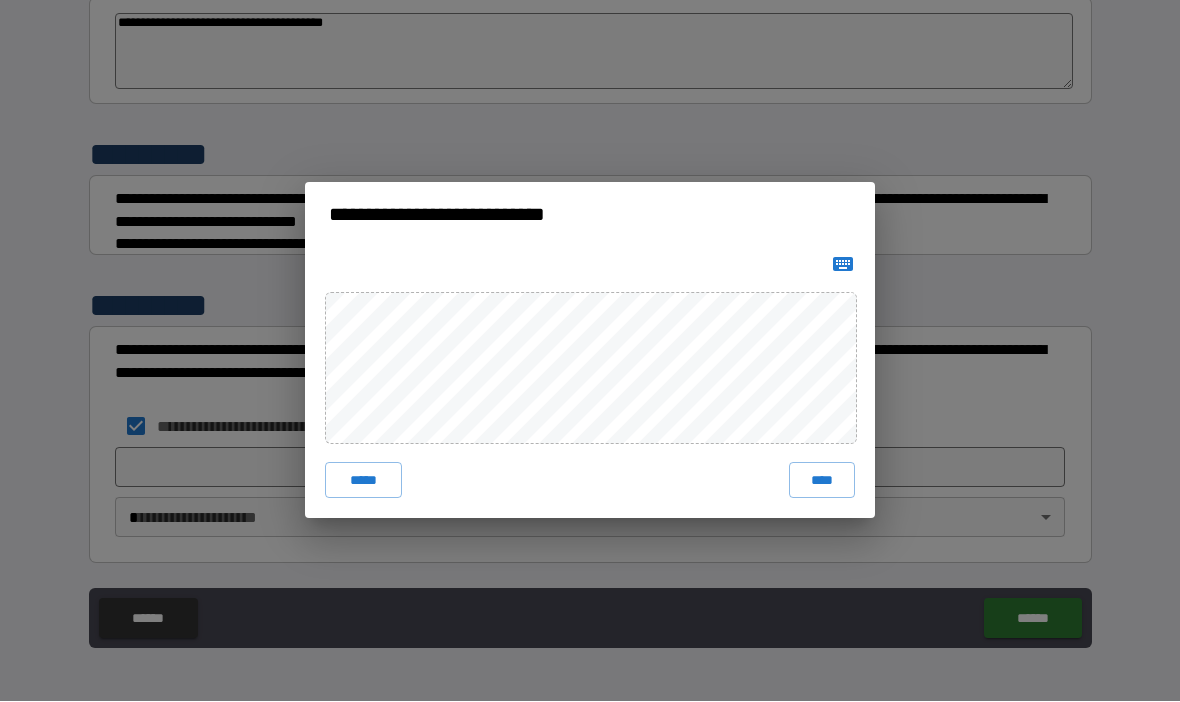 click on "****" at bounding box center (822, 481) 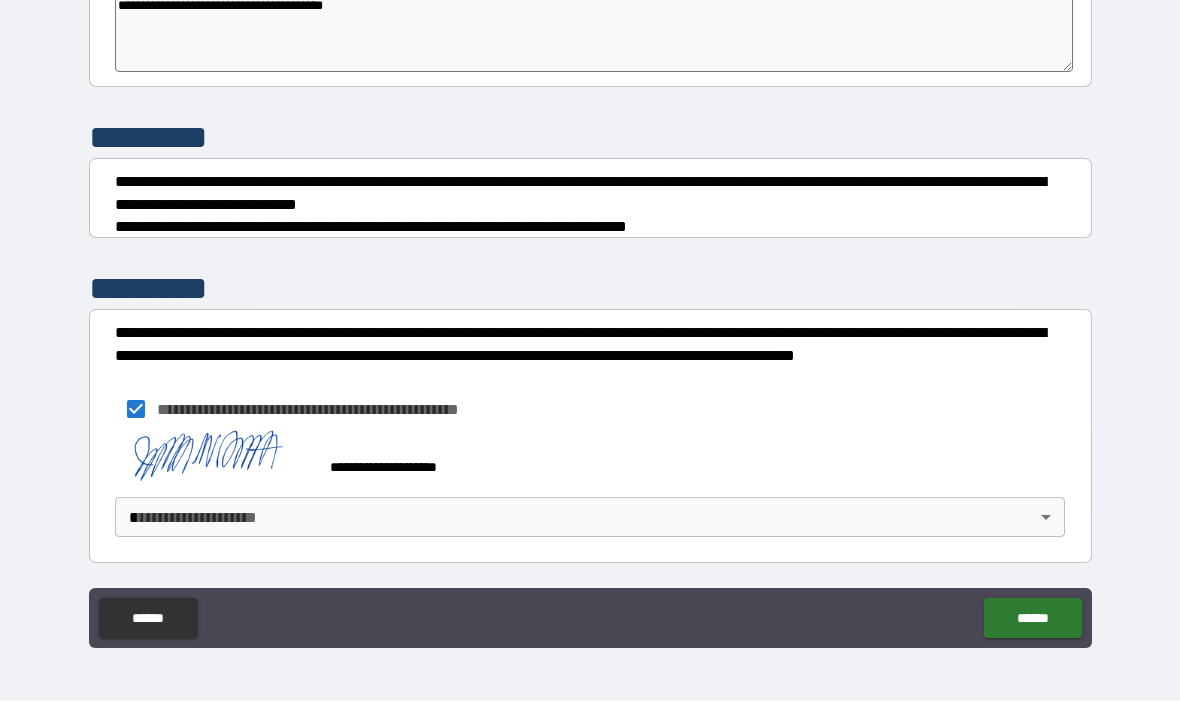 scroll, scrollTop: 5712, scrollLeft: 0, axis: vertical 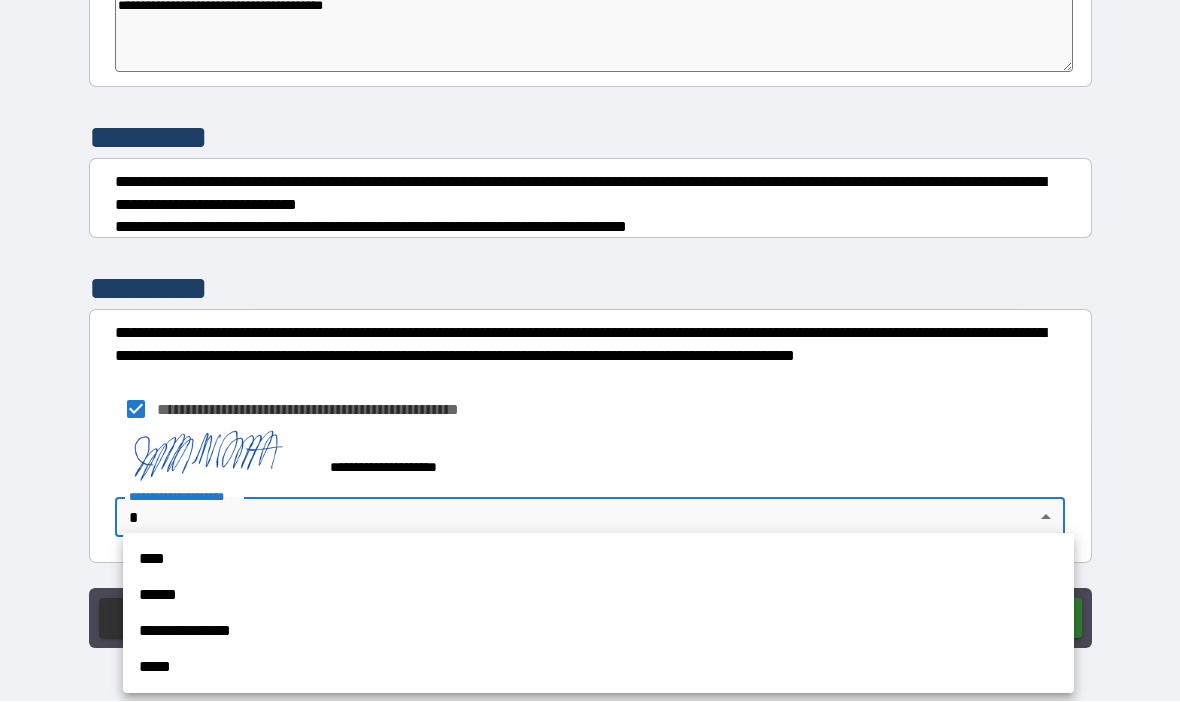 click on "****" at bounding box center [598, 560] 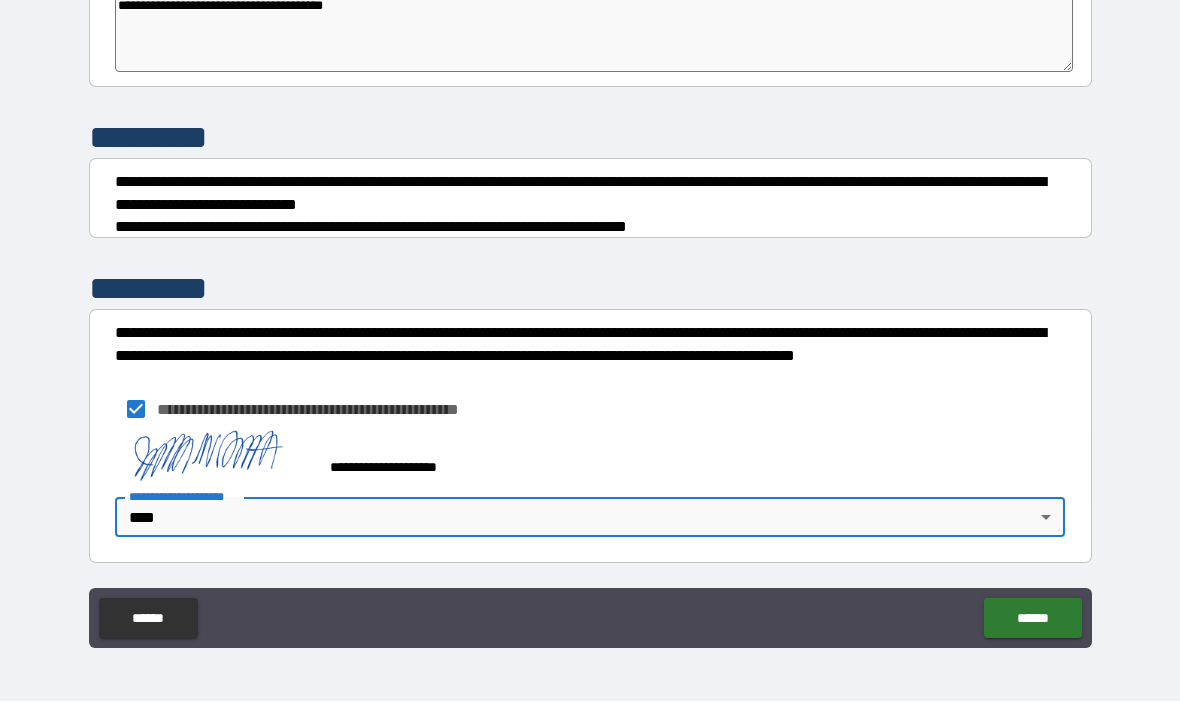 click on "******" at bounding box center [1032, 619] 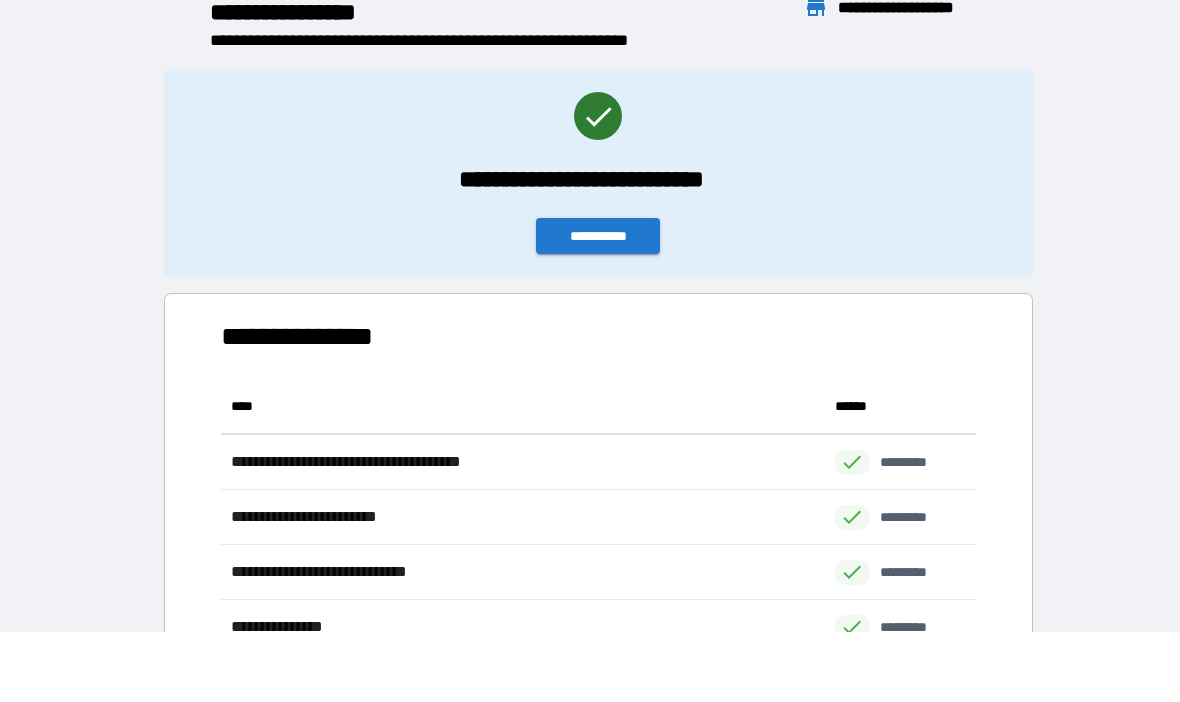 scroll, scrollTop: 1, scrollLeft: 1, axis: both 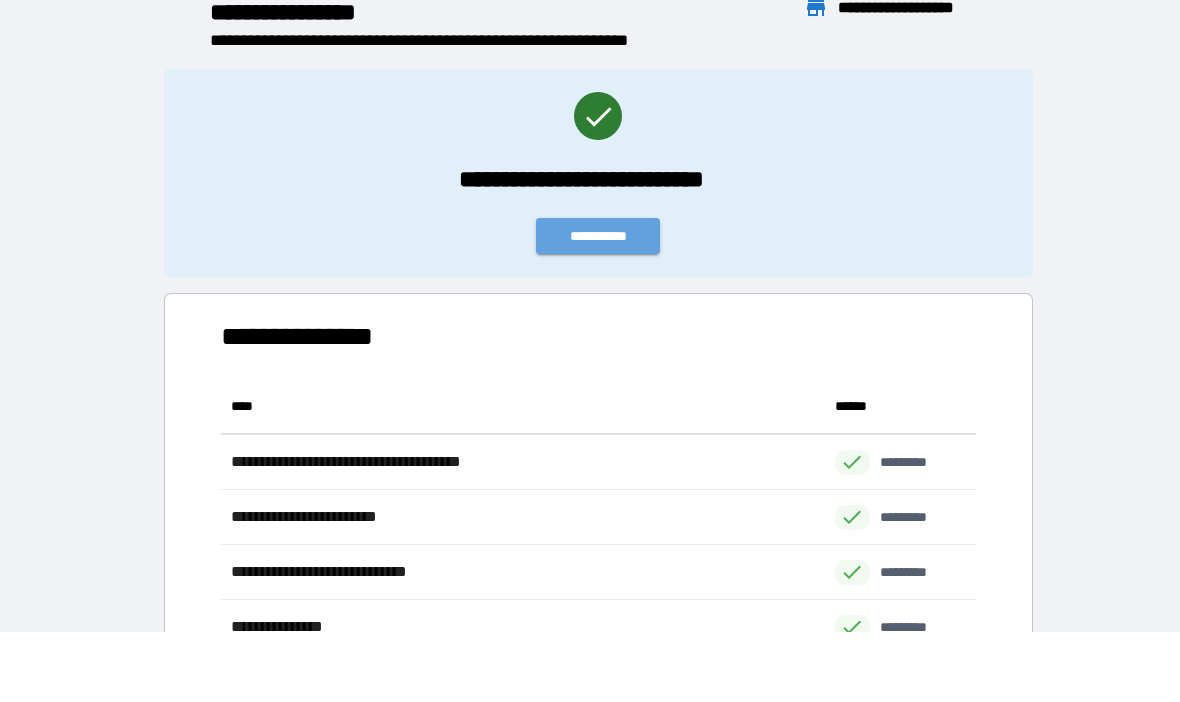 click on "**********" at bounding box center (598, 237) 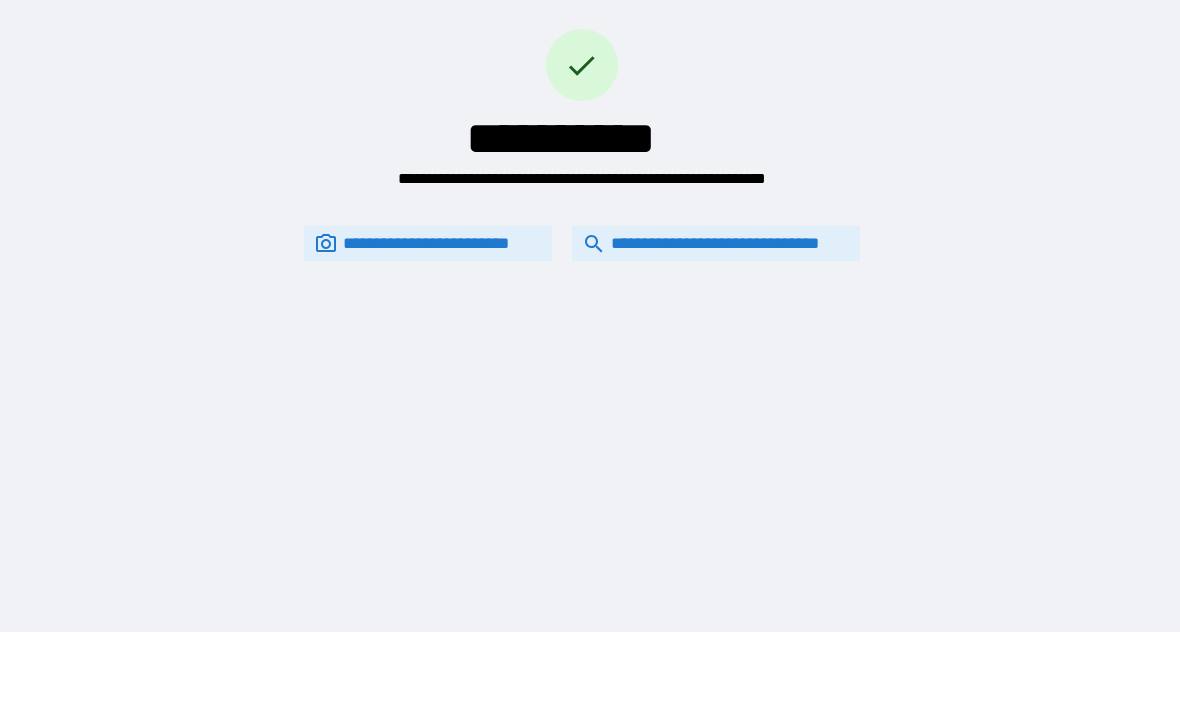 click on "**********" at bounding box center [716, 244] 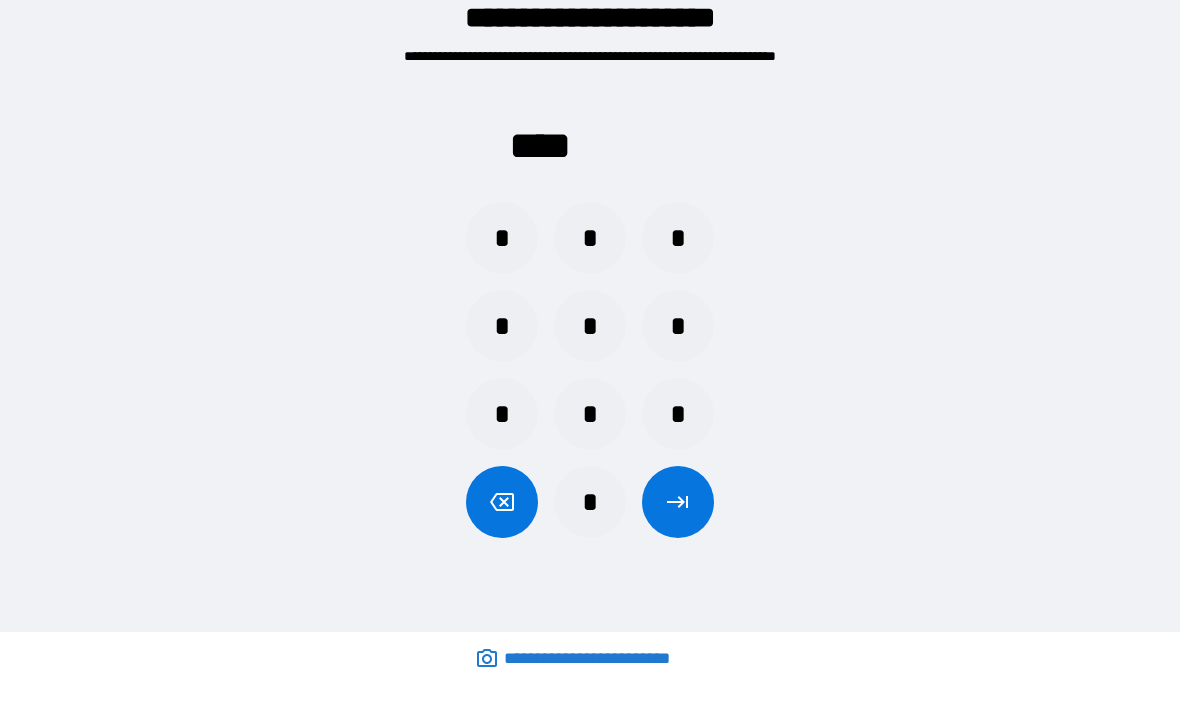 click on "*" at bounding box center [678, 415] 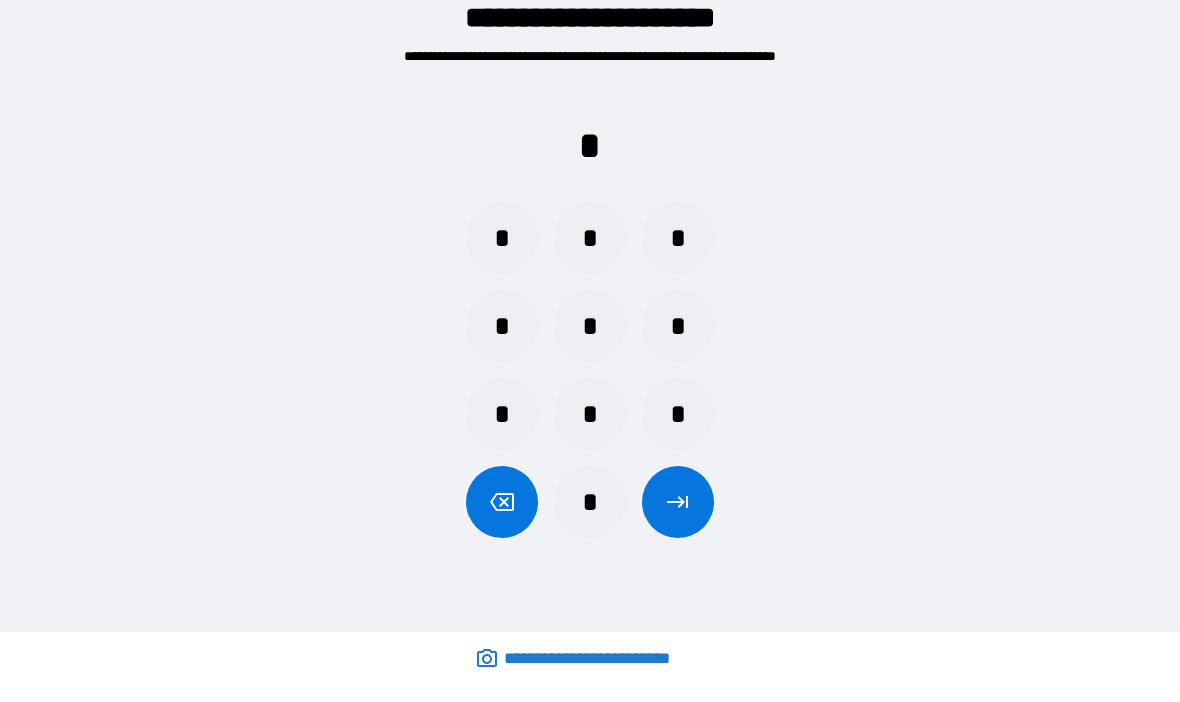 click on "*" at bounding box center (502, 327) 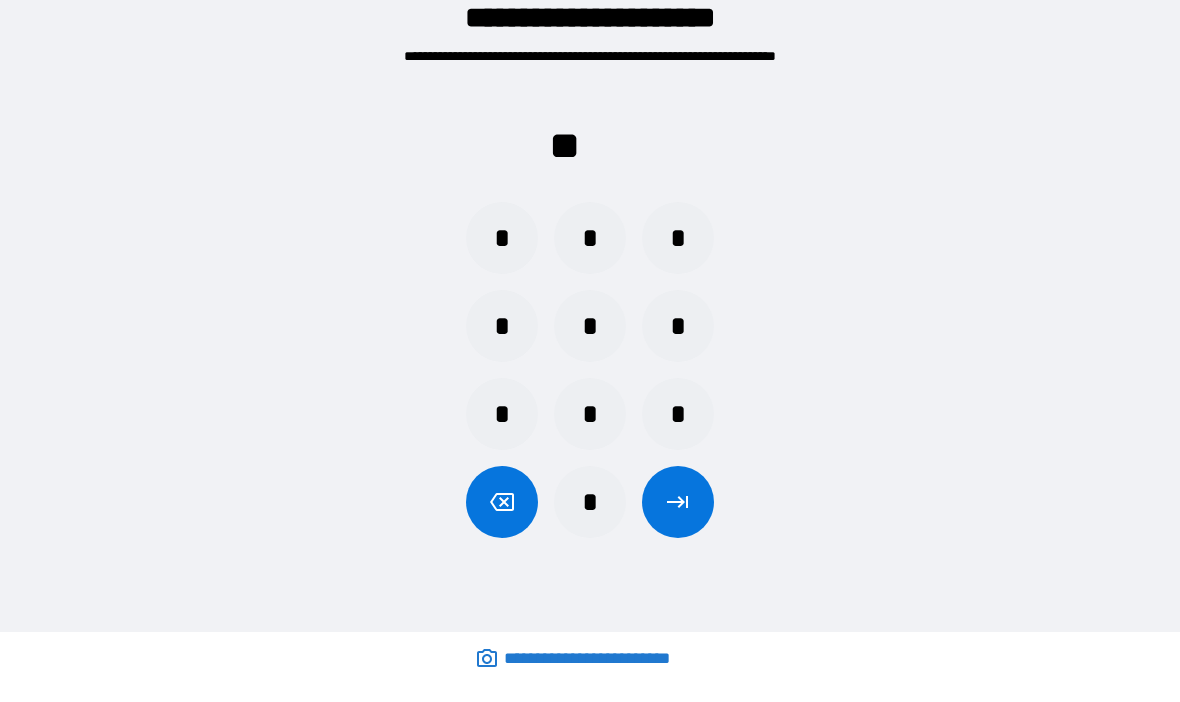 click on "*" at bounding box center (502, 415) 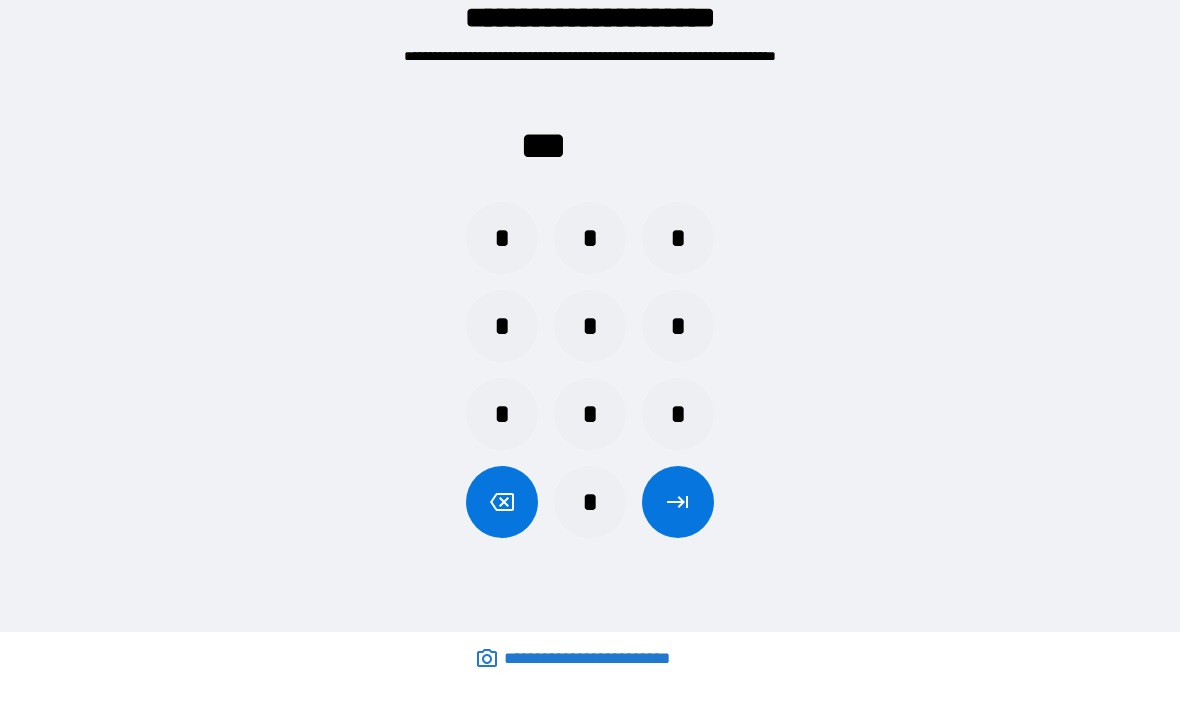 click on "*" at bounding box center [502, 239] 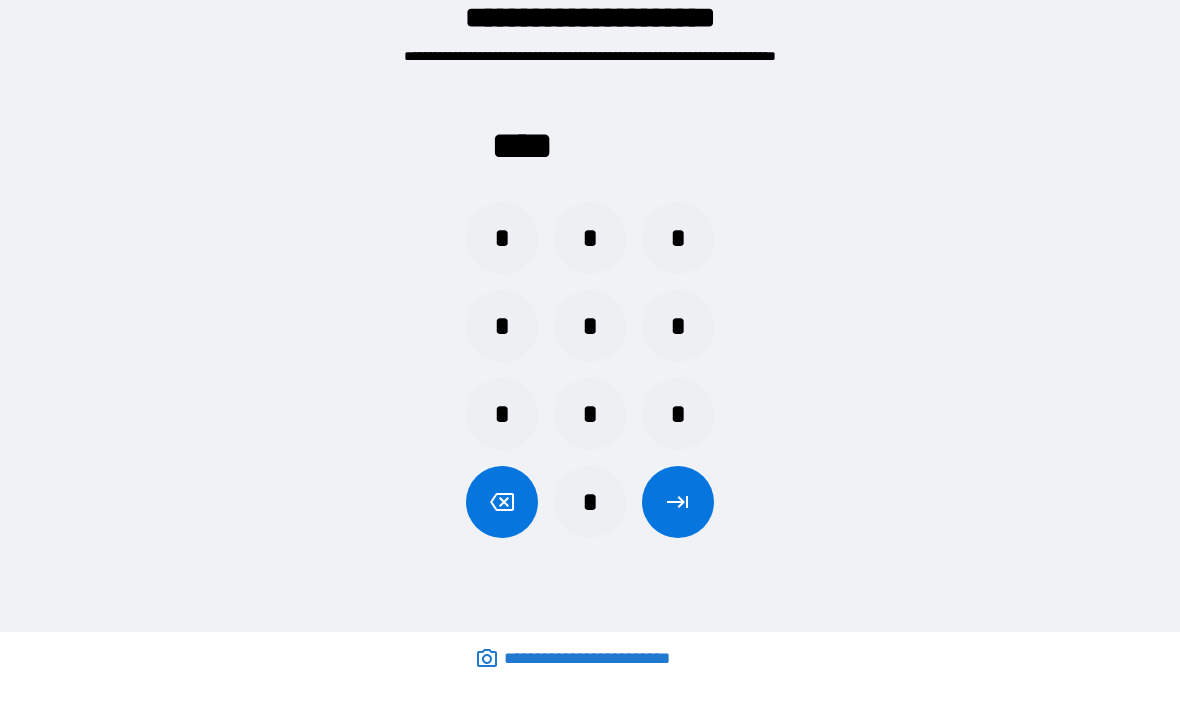 click at bounding box center (678, 503) 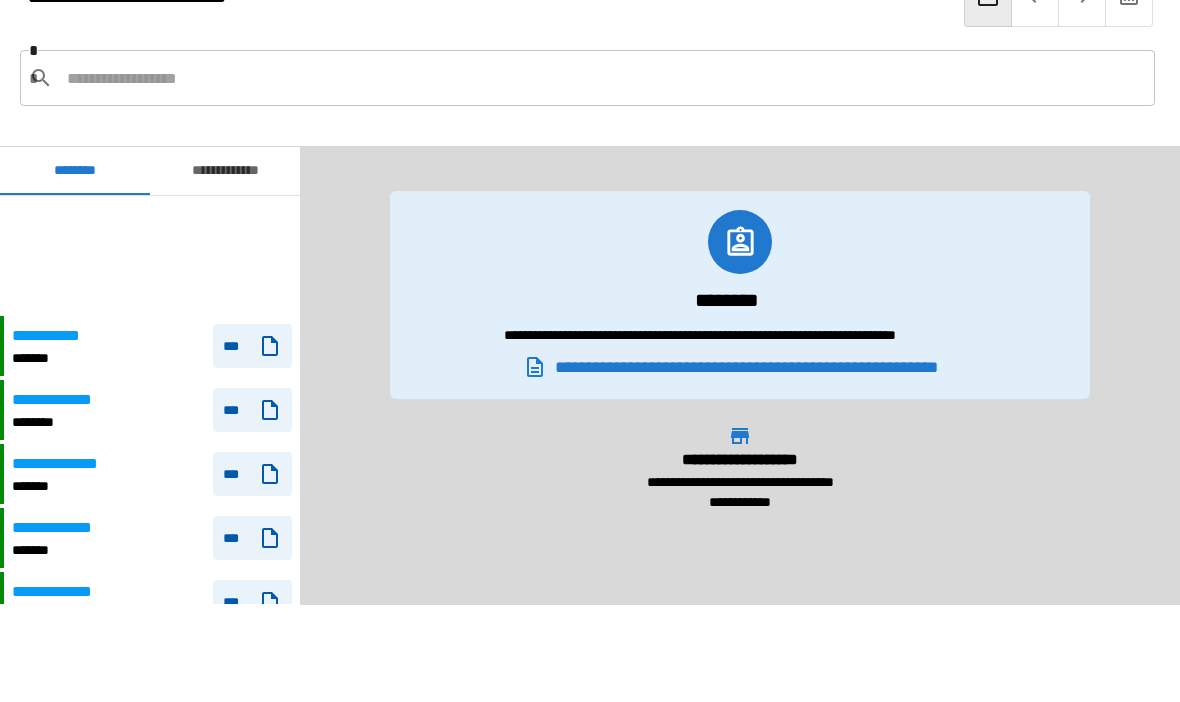 scroll, scrollTop: 120, scrollLeft: 0, axis: vertical 